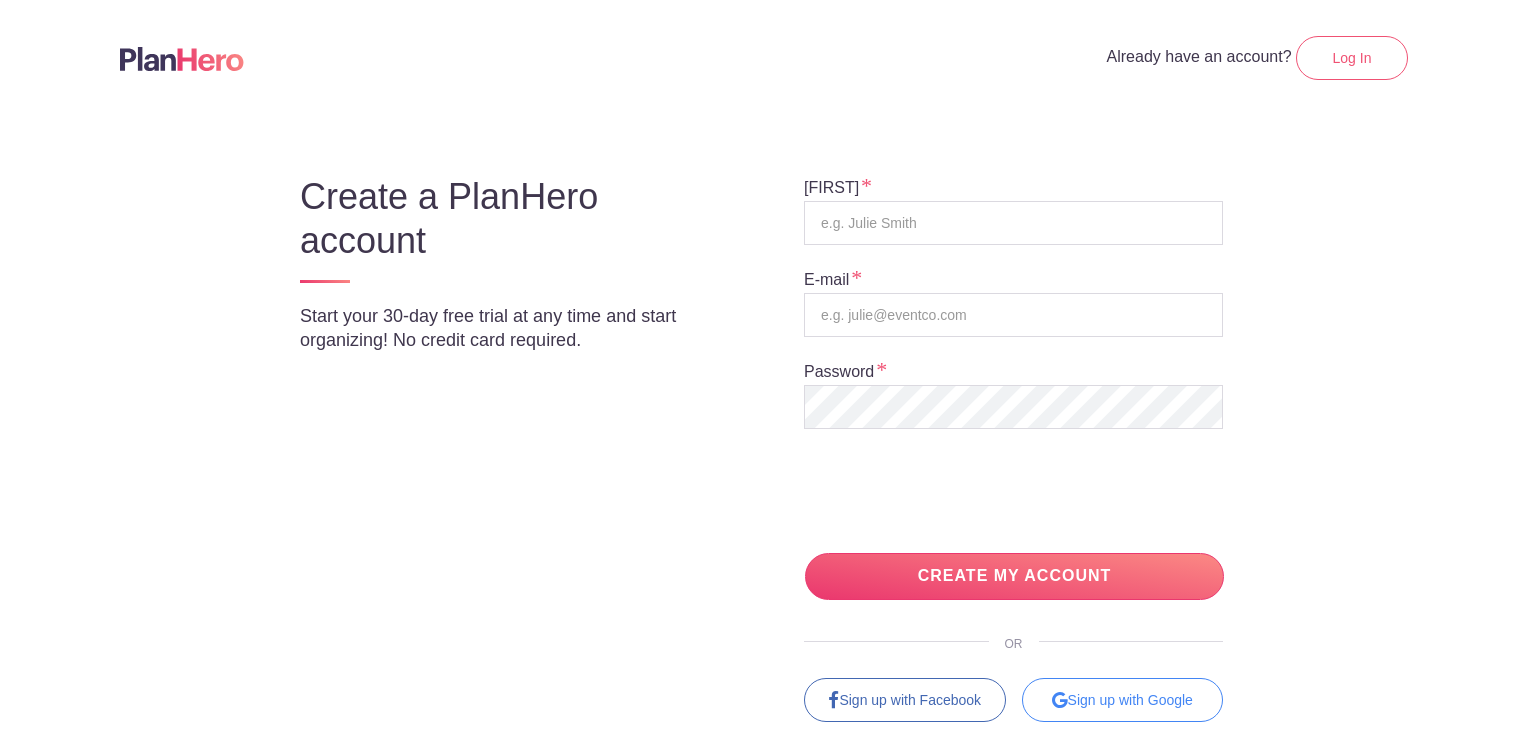 scroll, scrollTop: 0, scrollLeft: 0, axis: both 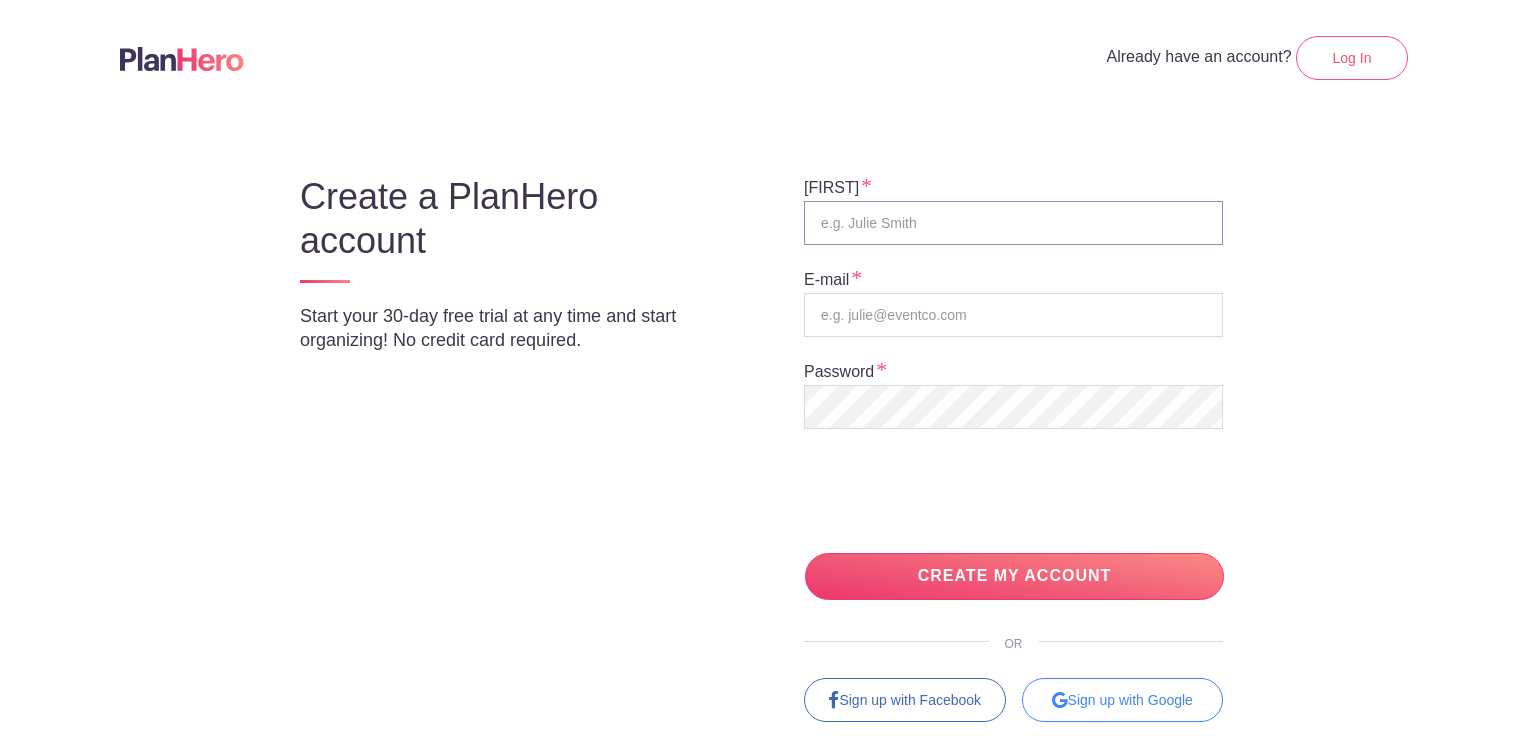 click at bounding box center (1013, 223) 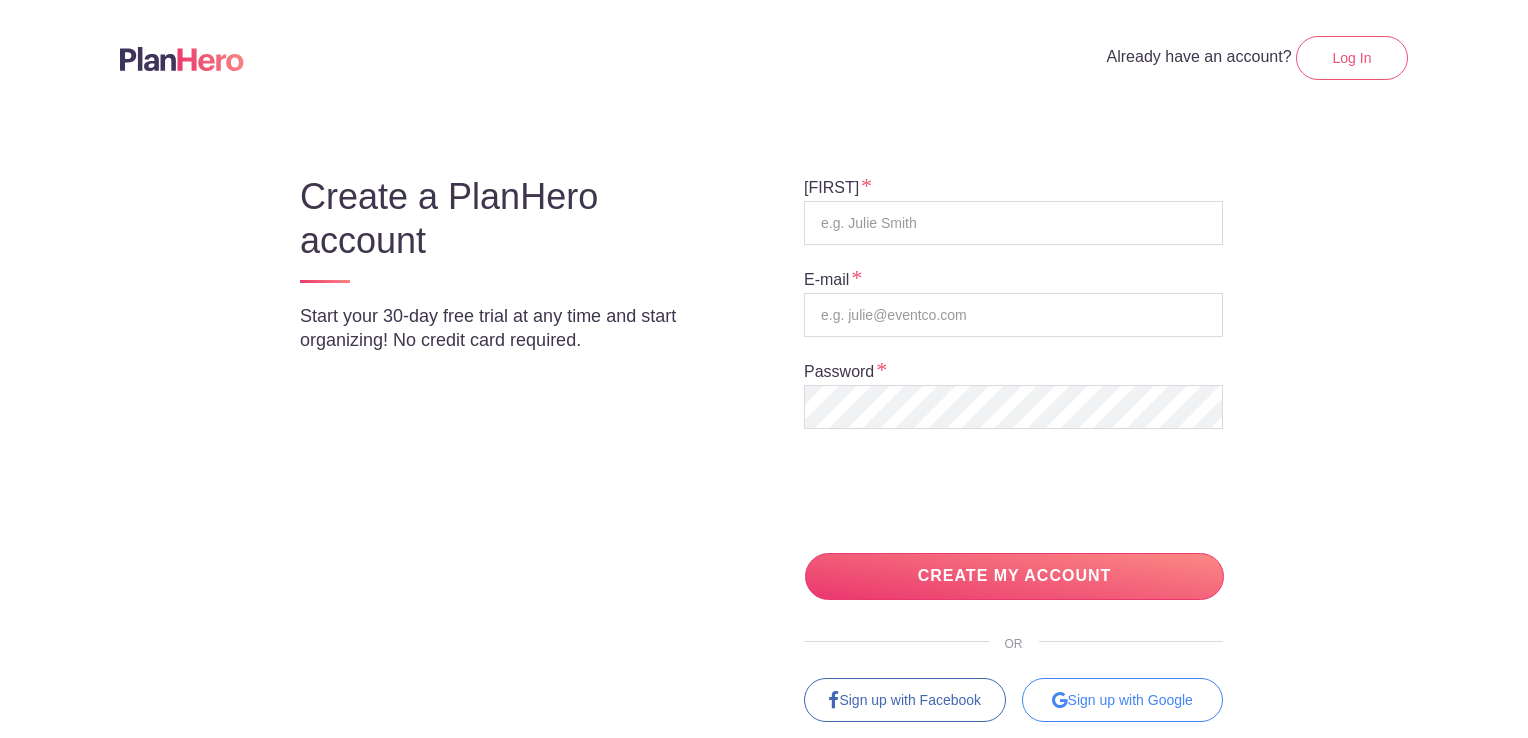 click on "Your Full Name
E-mail
Password
CREATE MY ACCOUNT" at bounding box center (1013, 388) 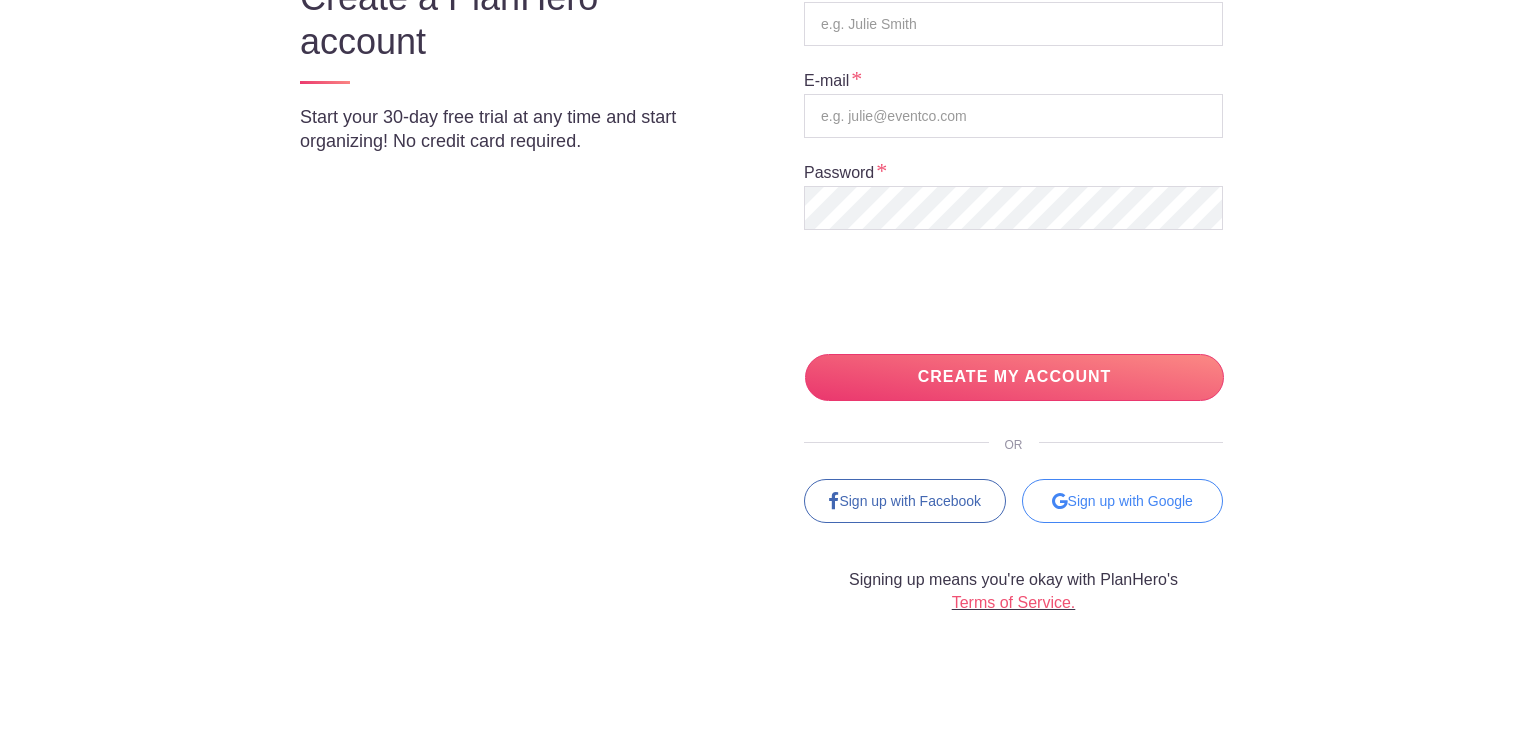 scroll, scrollTop: 0, scrollLeft: 0, axis: both 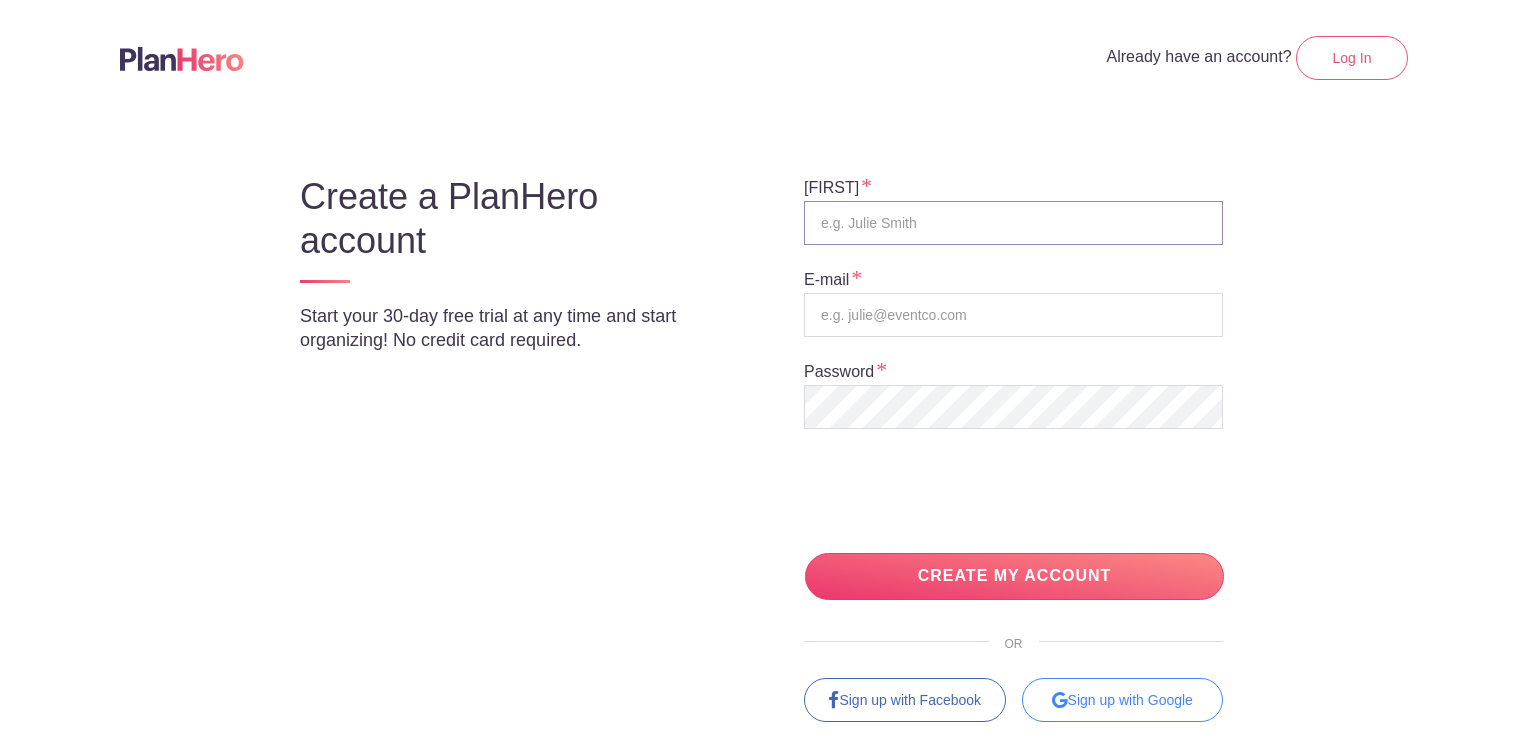click at bounding box center [1013, 223] 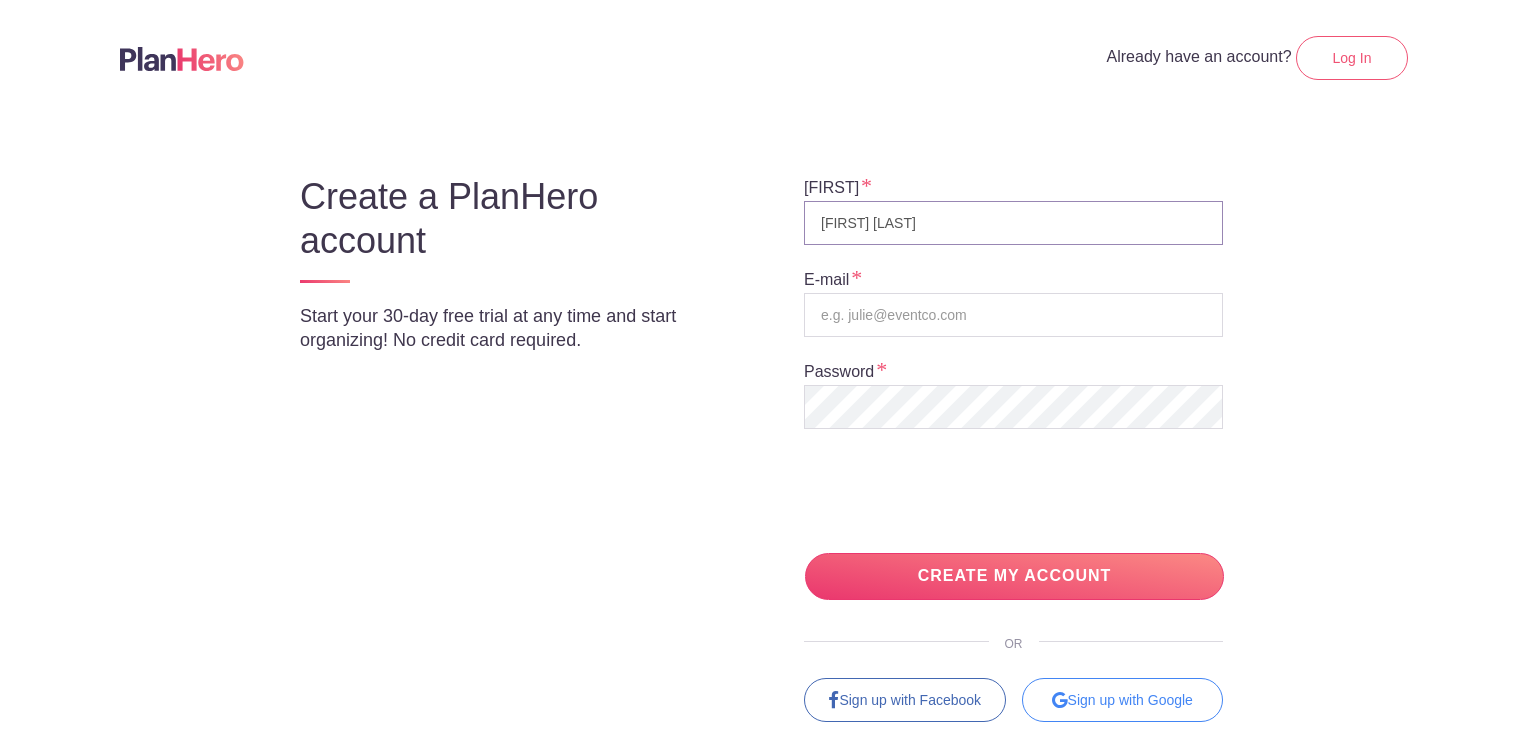 type on "Beth O'Connor" 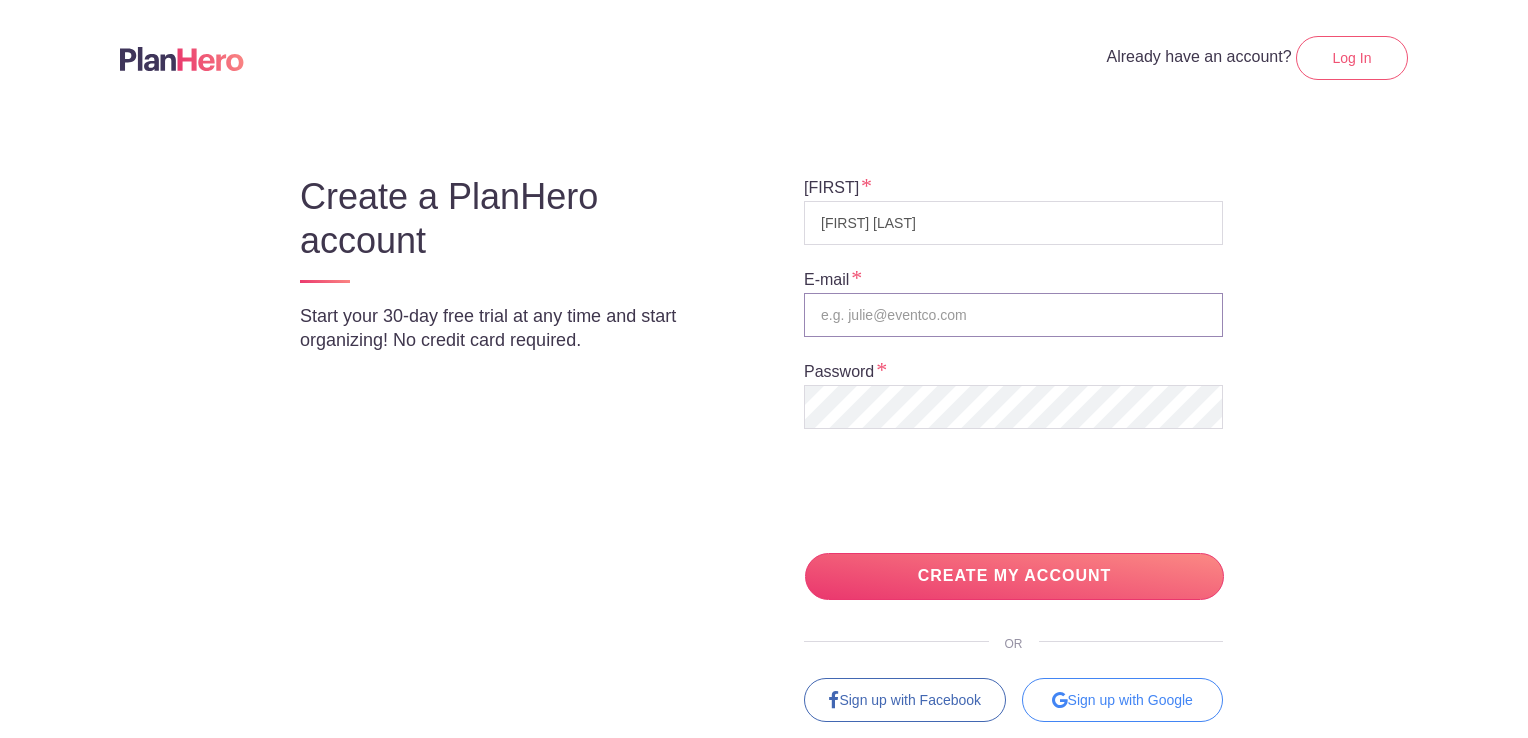 click at bounding box center [1013, 315] 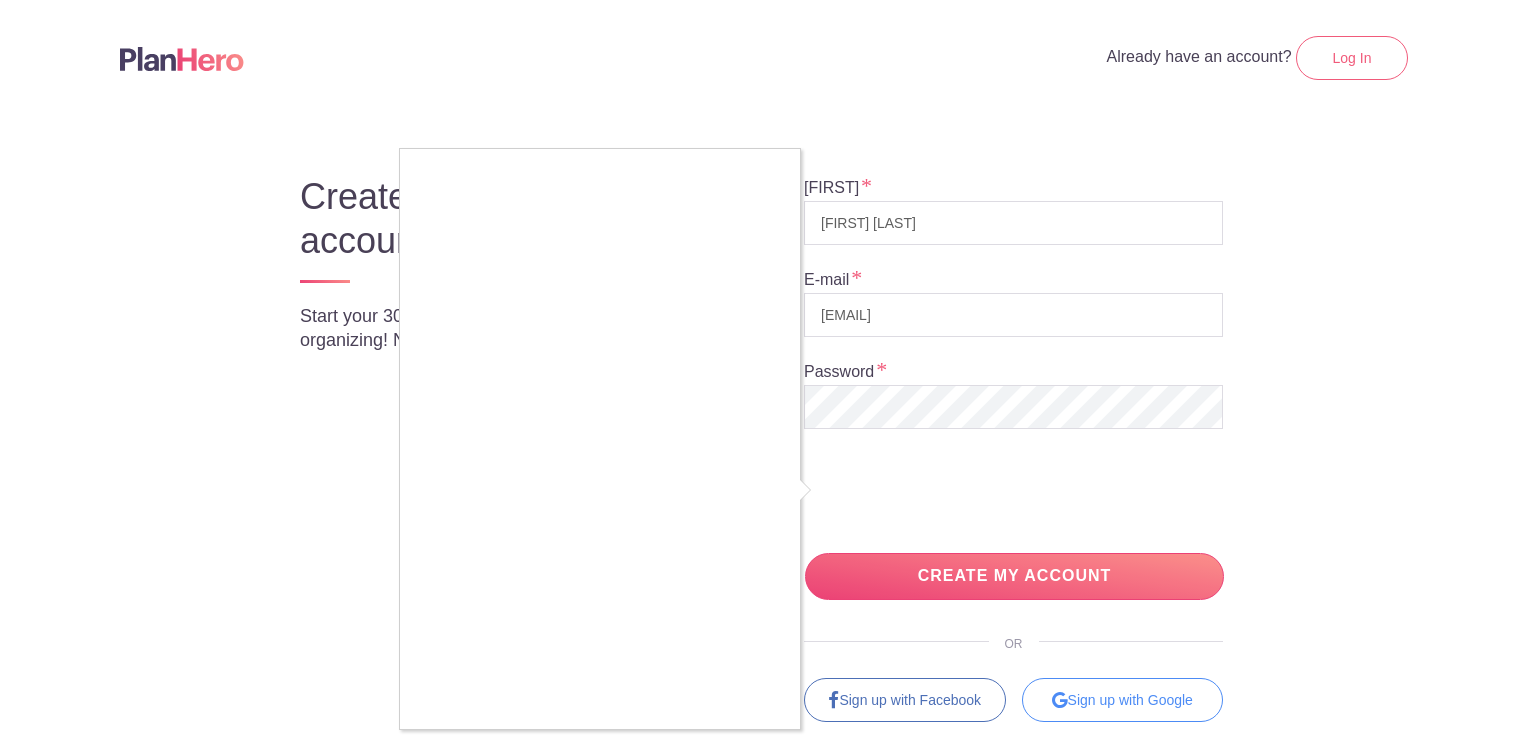 click at bounding box center (764, 369) 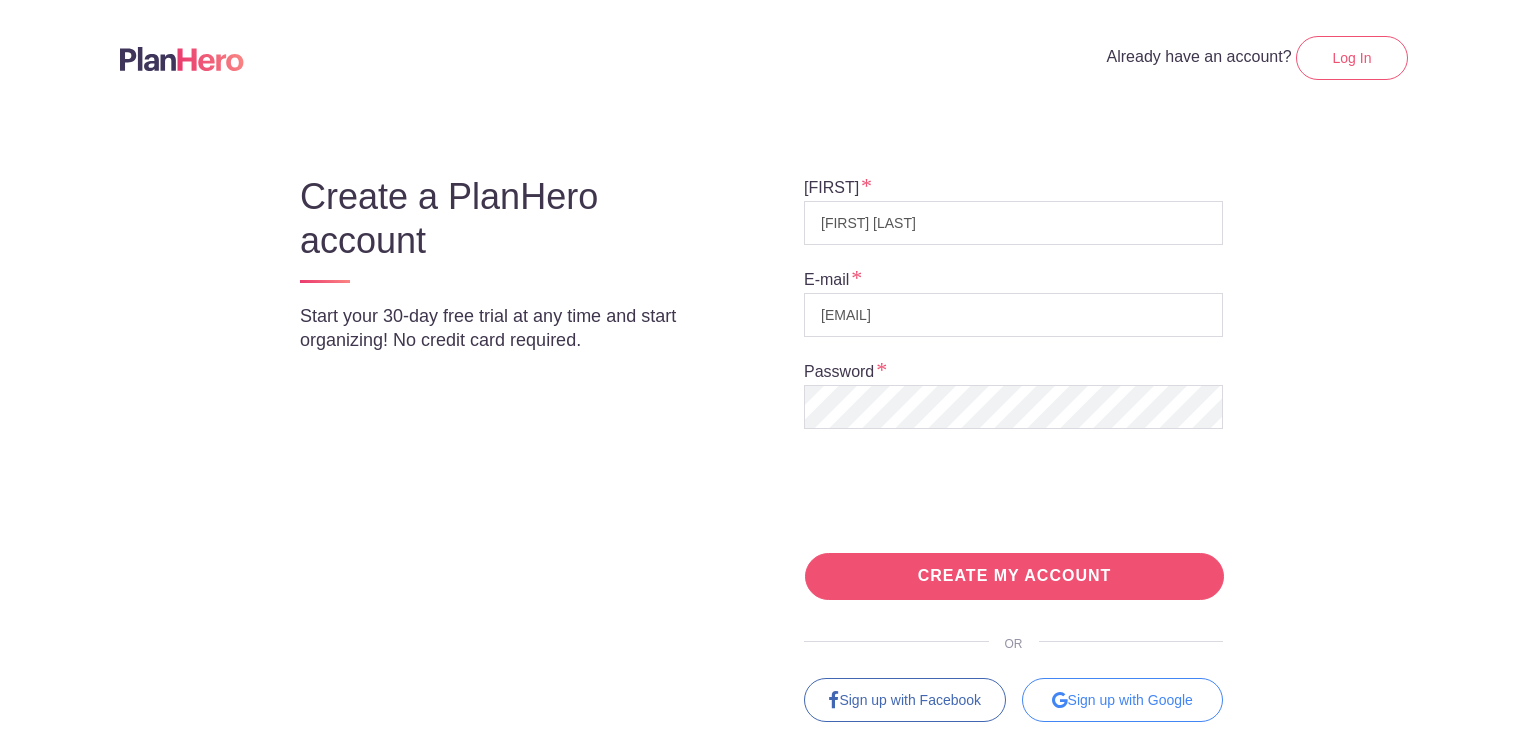 click on "CREATE MY ACCOUNT" at bounding box center (1014, 576) 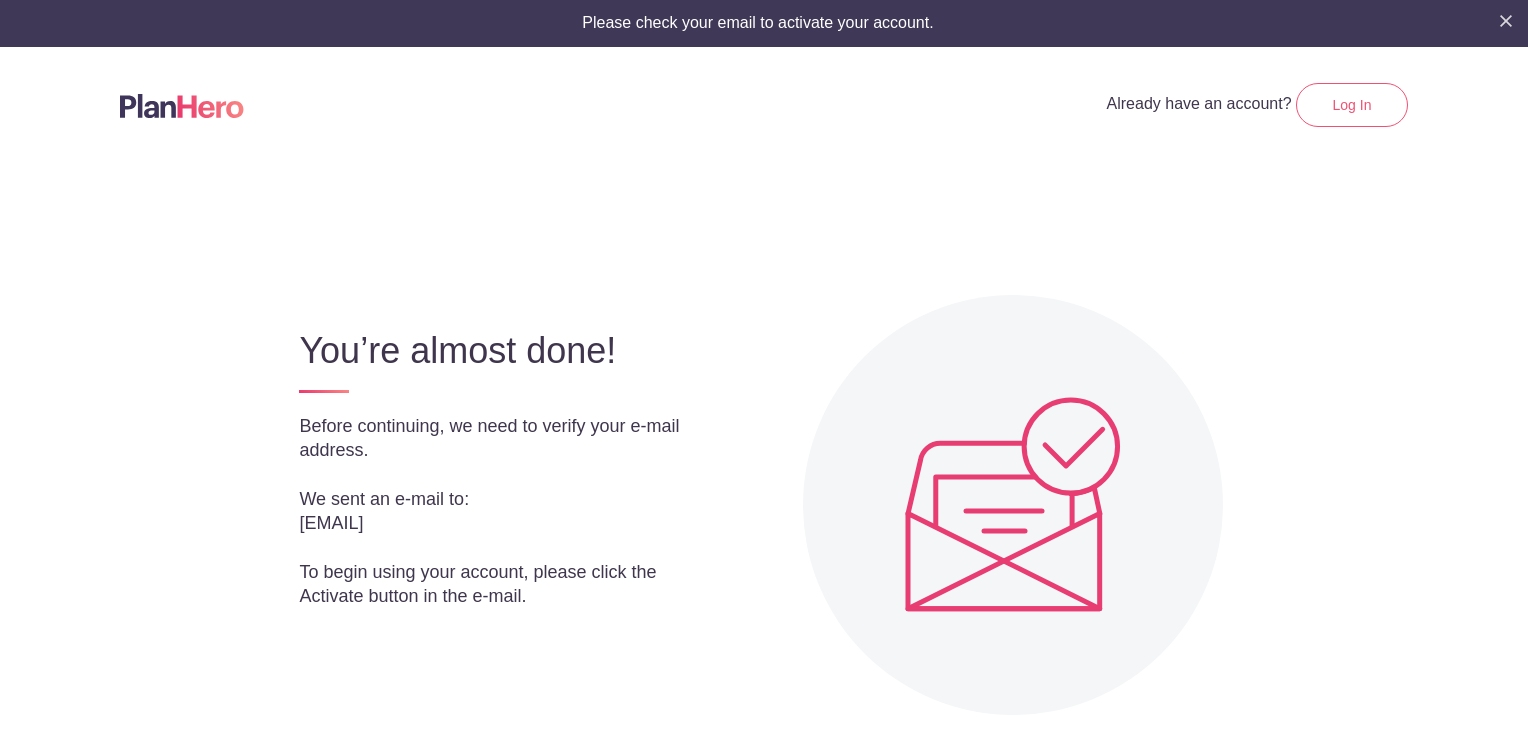 scroll, scrollTop: 0, scrollLeft: 0, axis: both 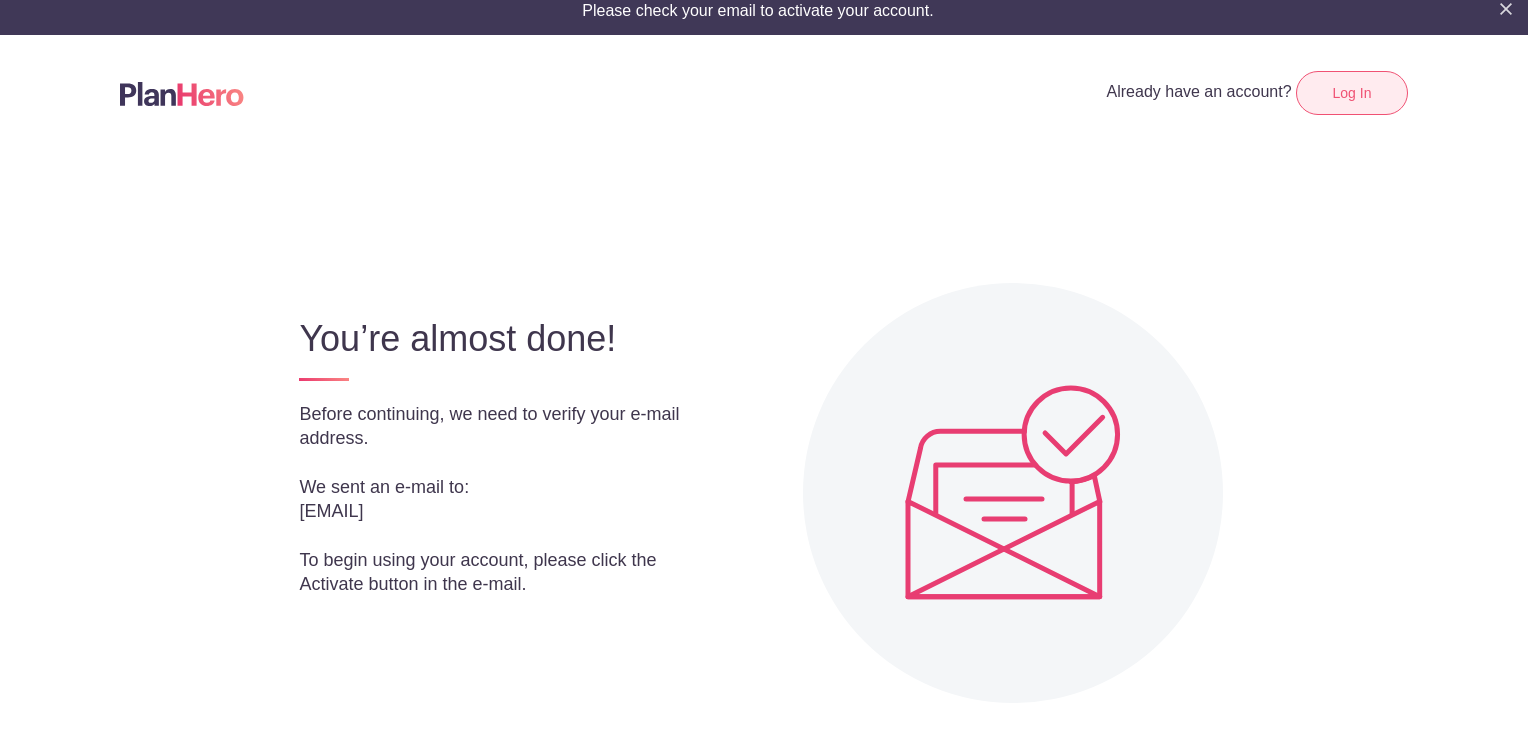 click on "Log In" at bounding box center (1352, 93) 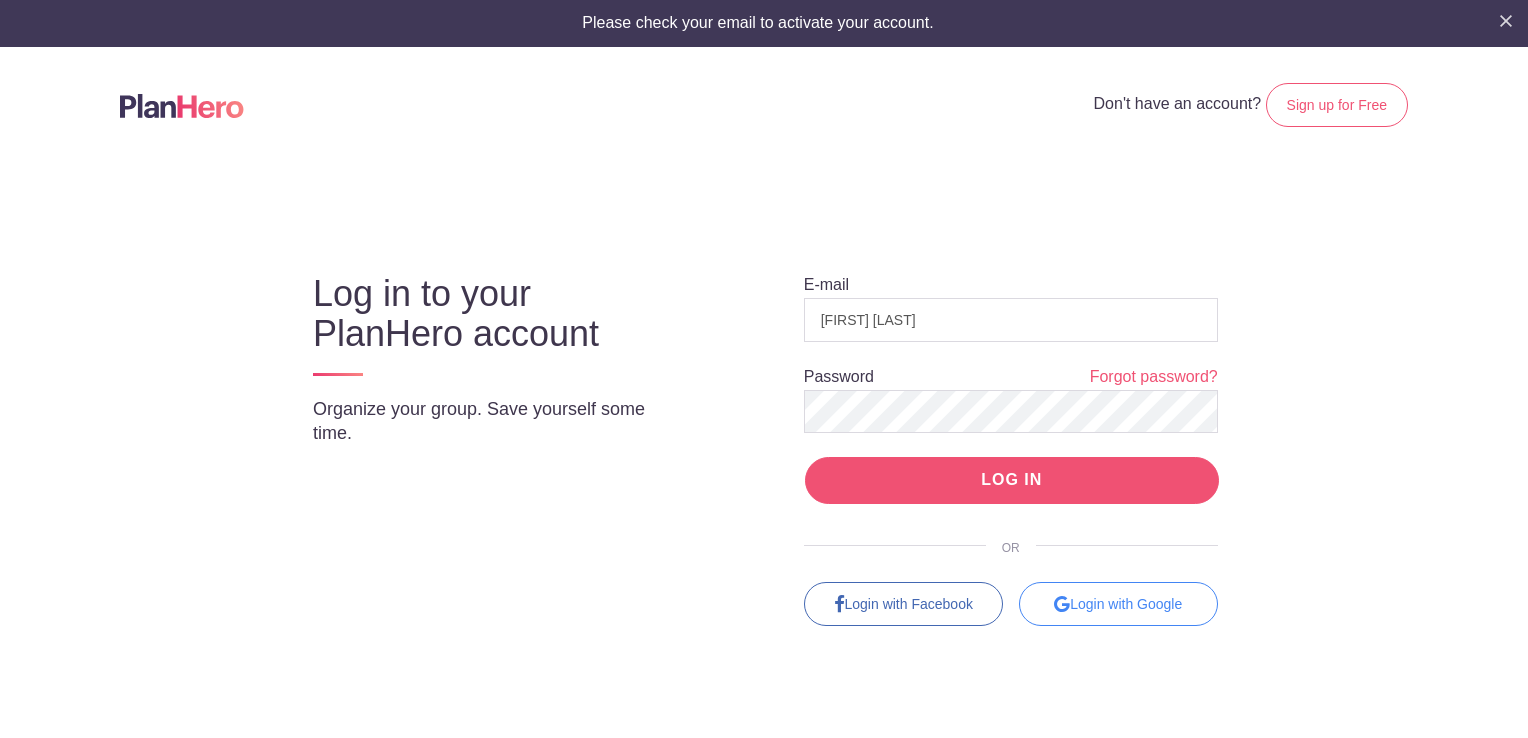 click on "LOG IN" at bounding box center (1012, 480) 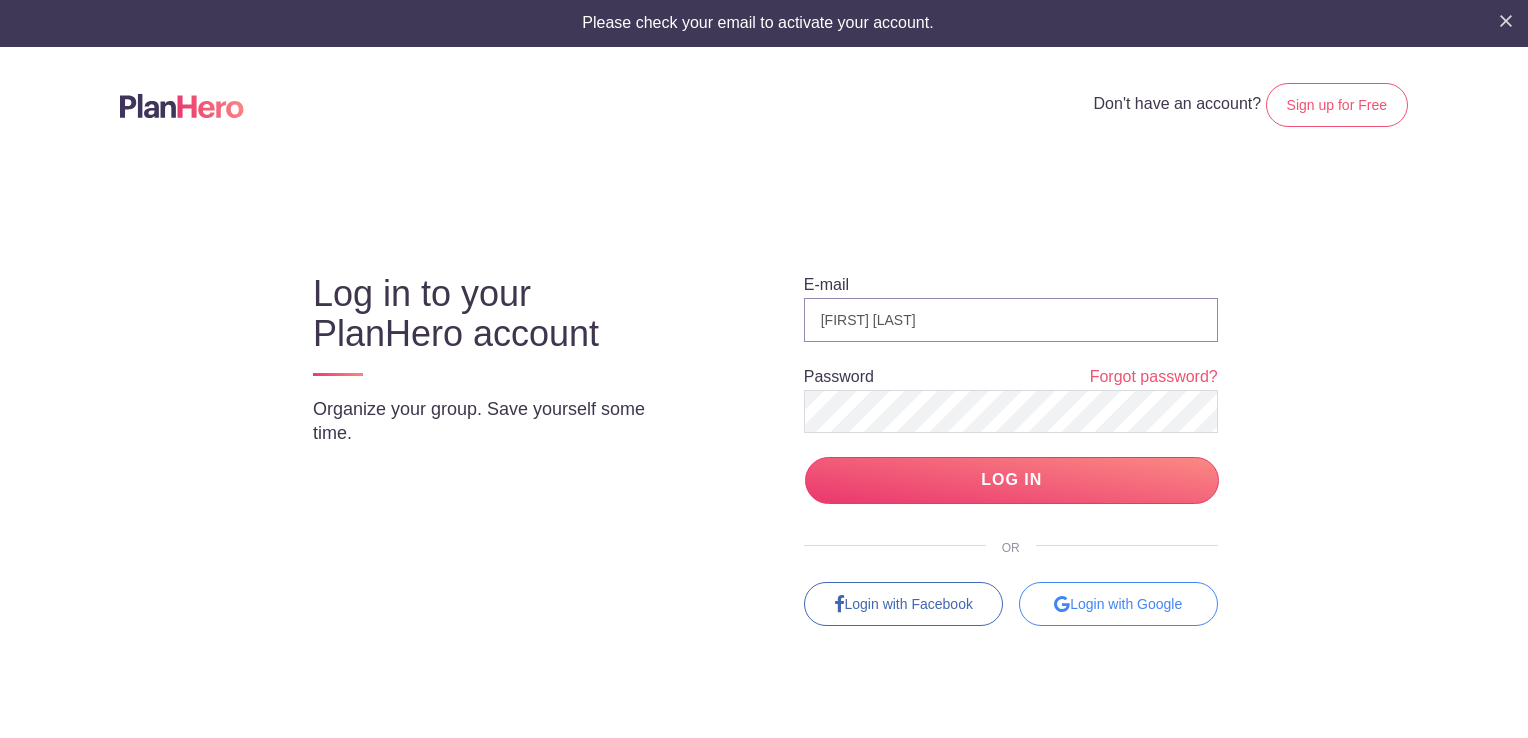 click on "Beth O'Connor" at bounding box center (1011, 320) 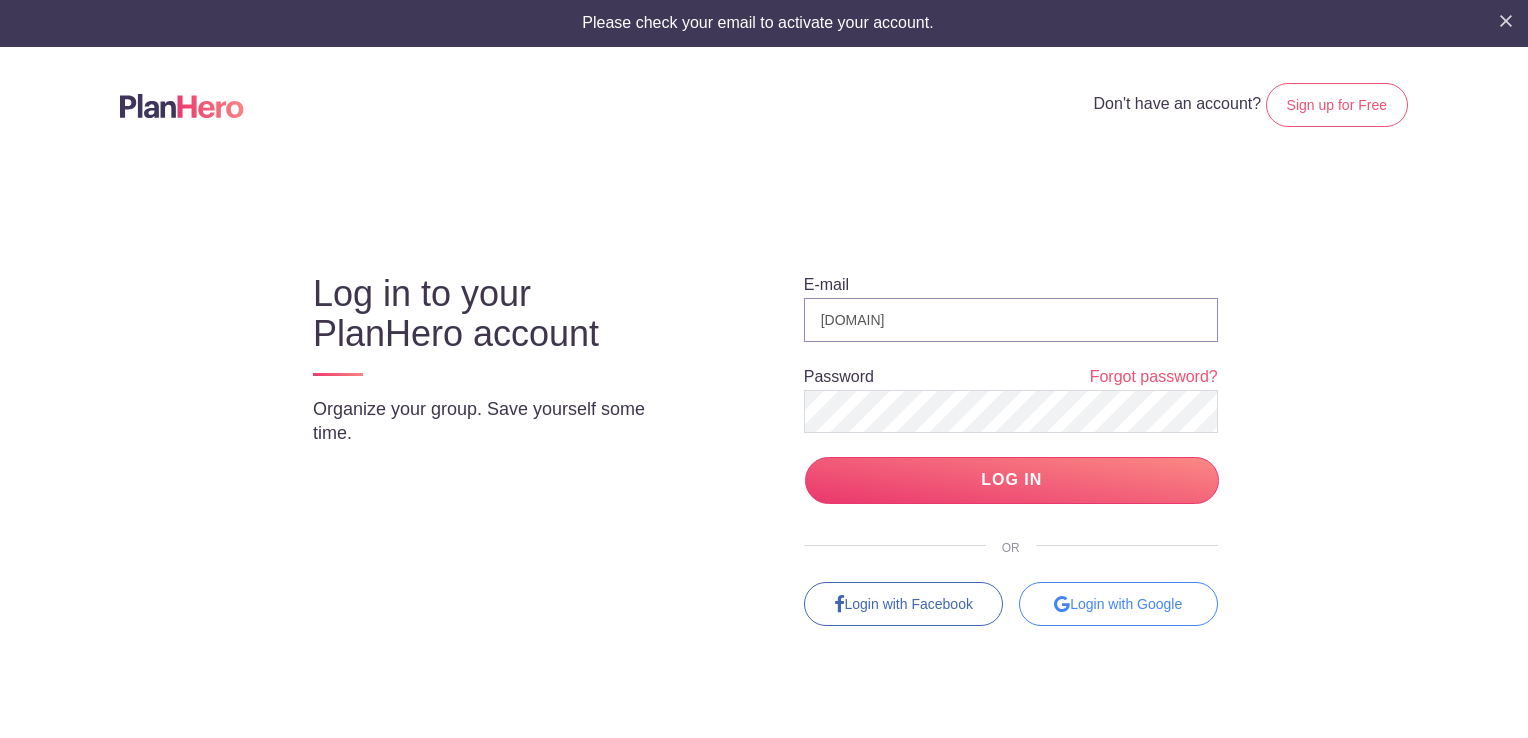 type on "[EMAIL]" 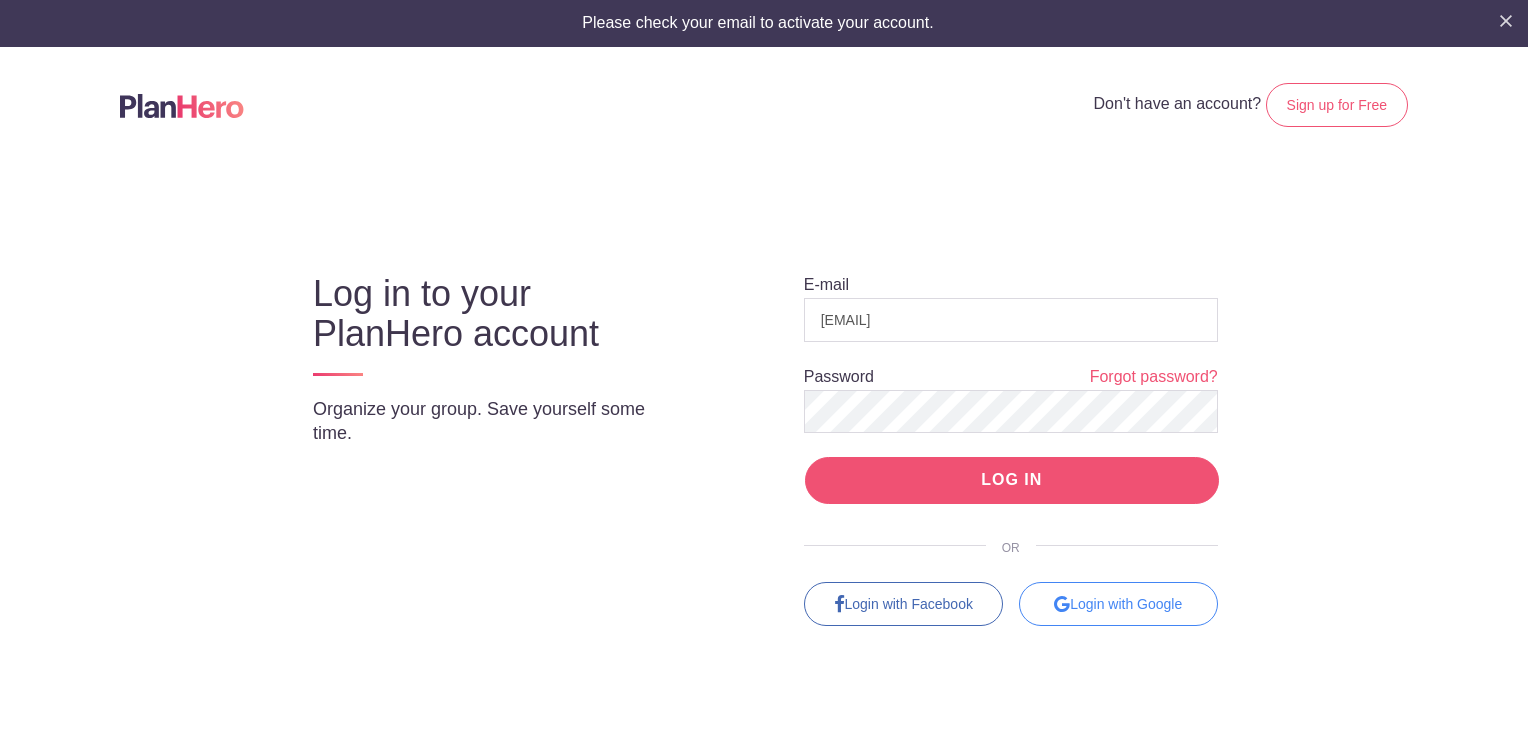 click on "LOG IN" at bounding box center (1012, 480) 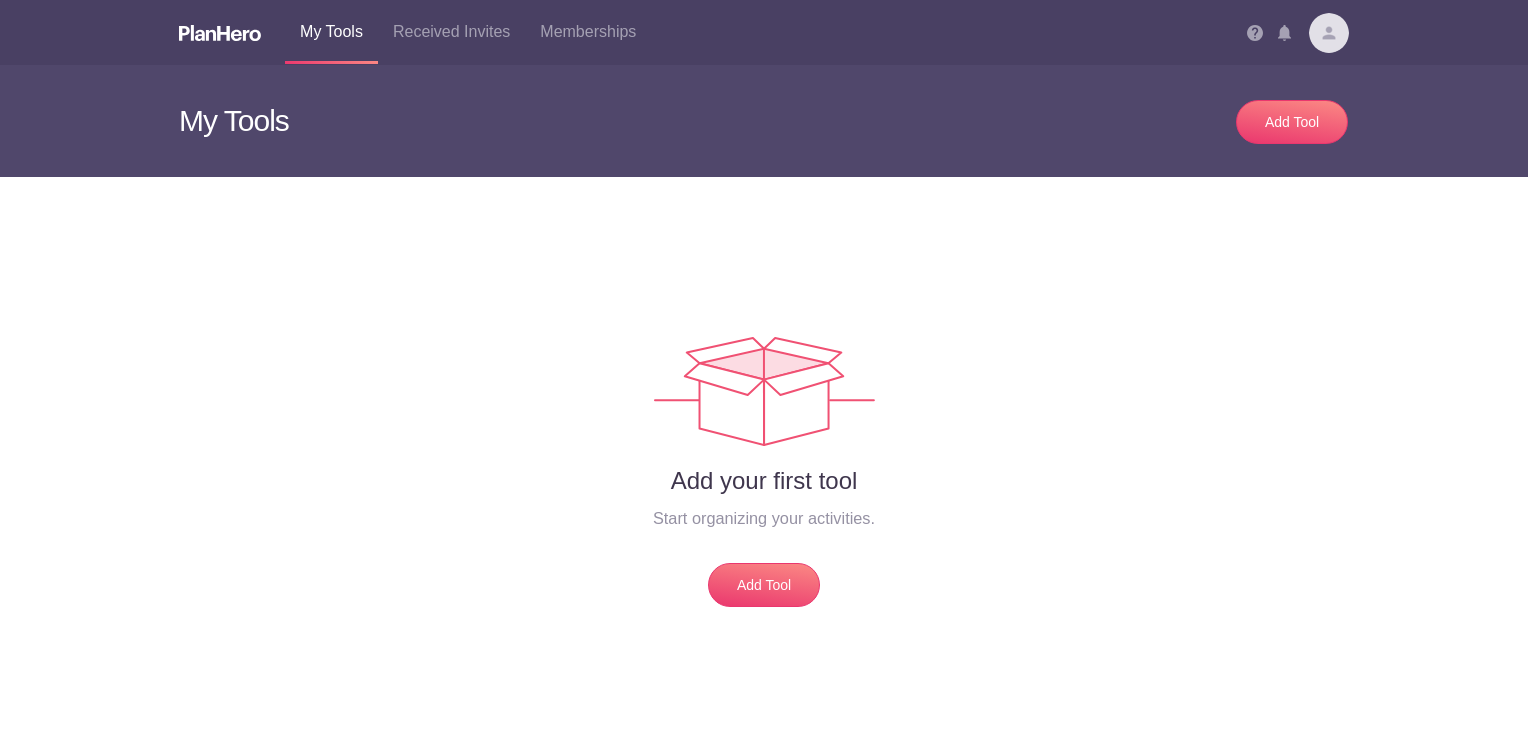 scroll, scrollTop: 0, scrollLeft: 0, axis: both 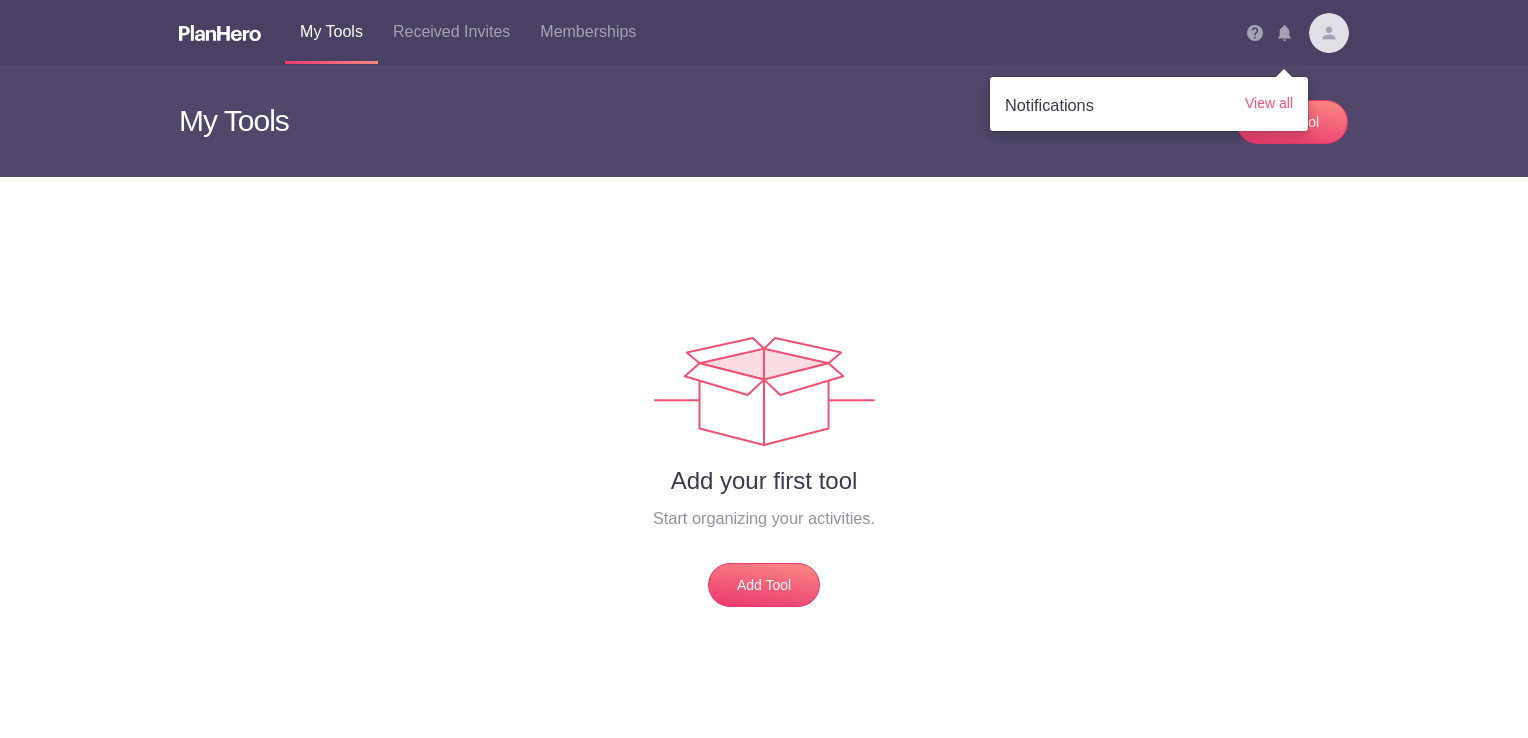 click at bounding box center (1329, 33) 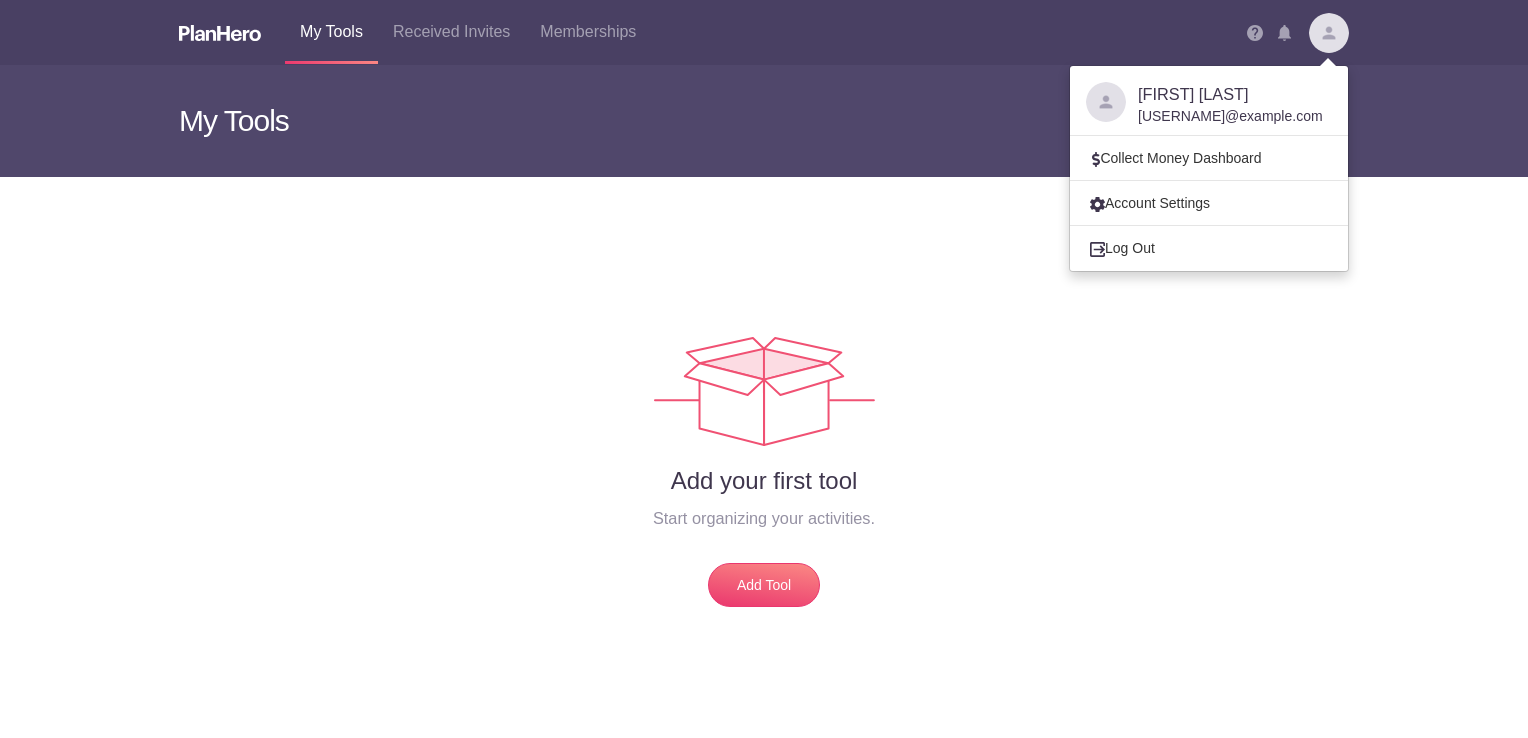click on "Add your first tool
Start organizing your activities.
Add Tool" at bounding box center (764, 392) 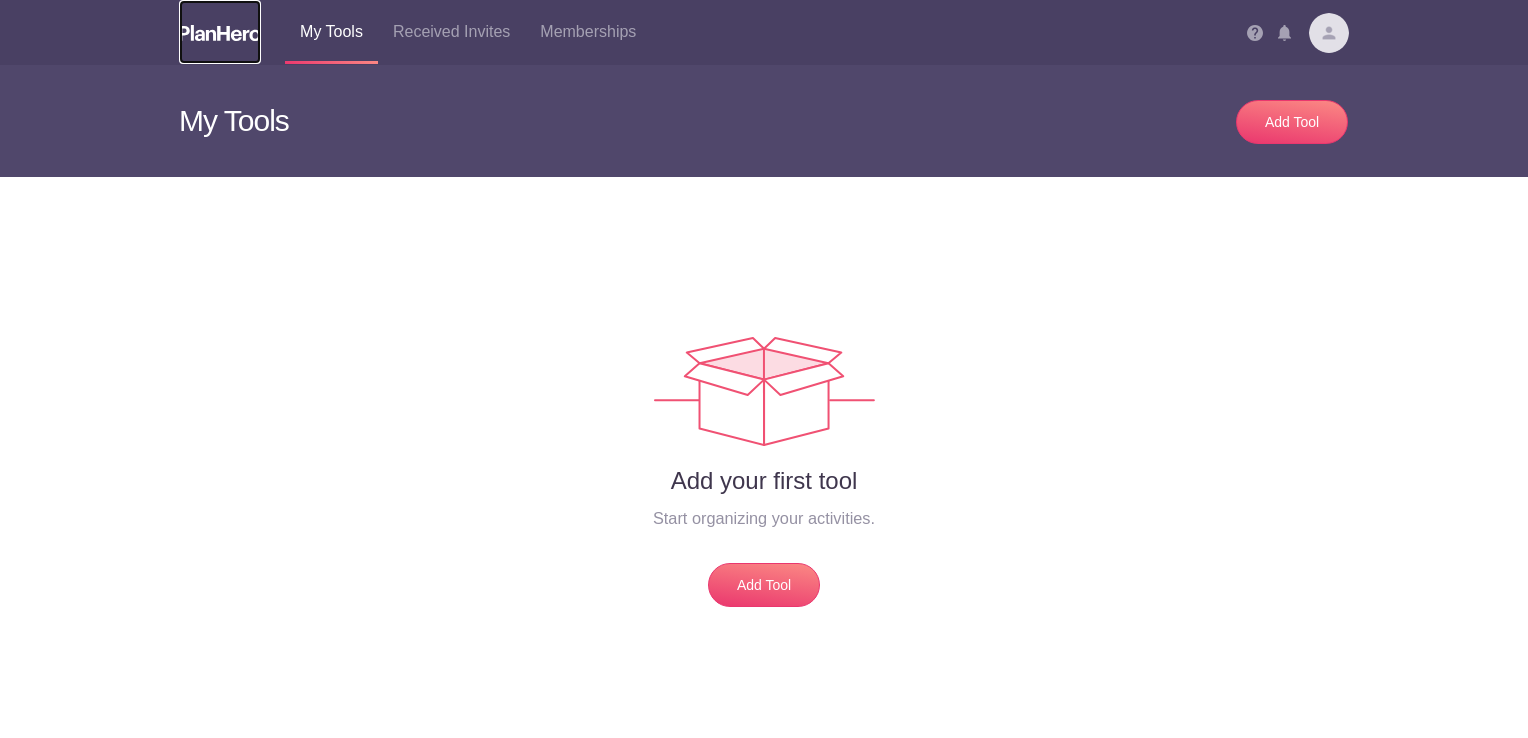 click at bounding box center [220, 33] 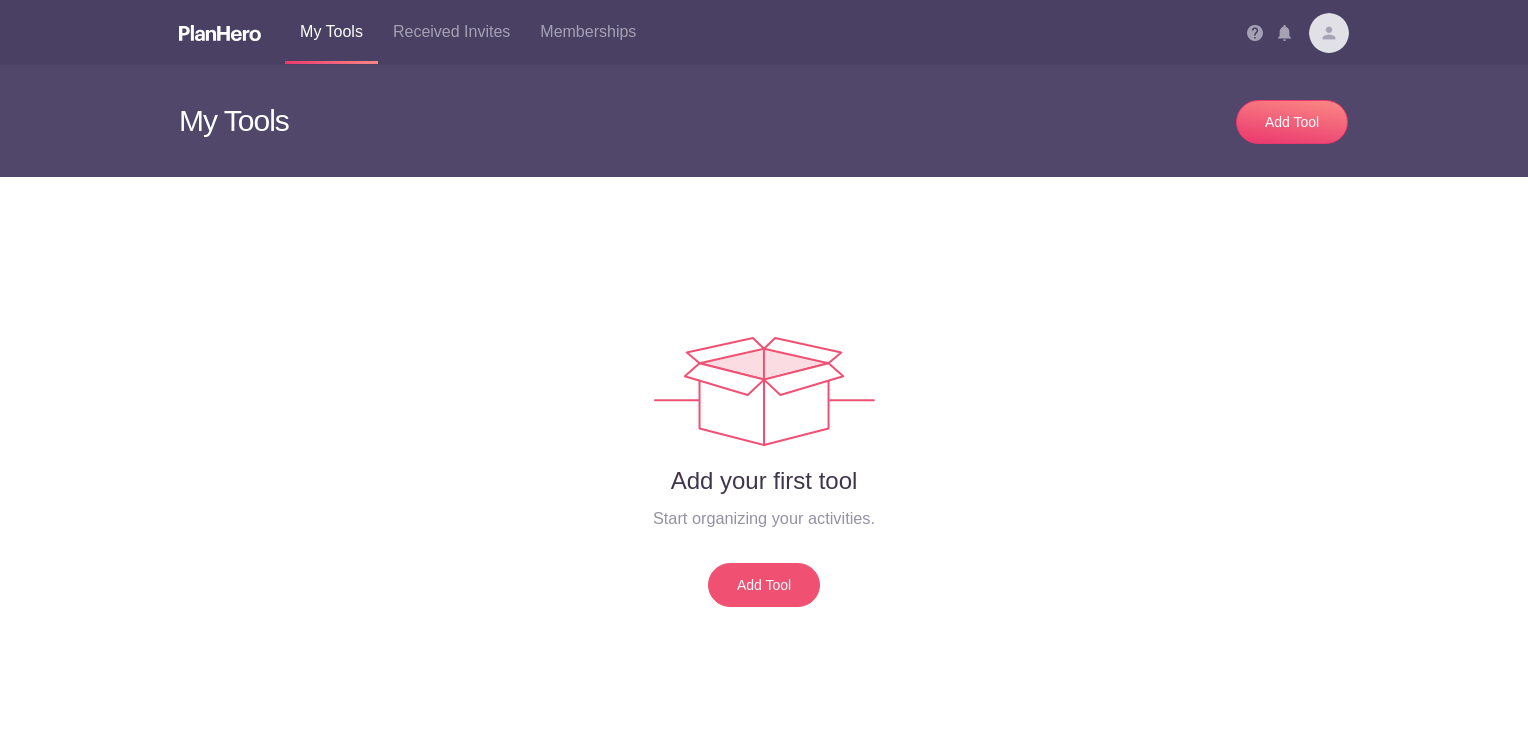 click on "Add Tool" at bounding box center (764, 585) 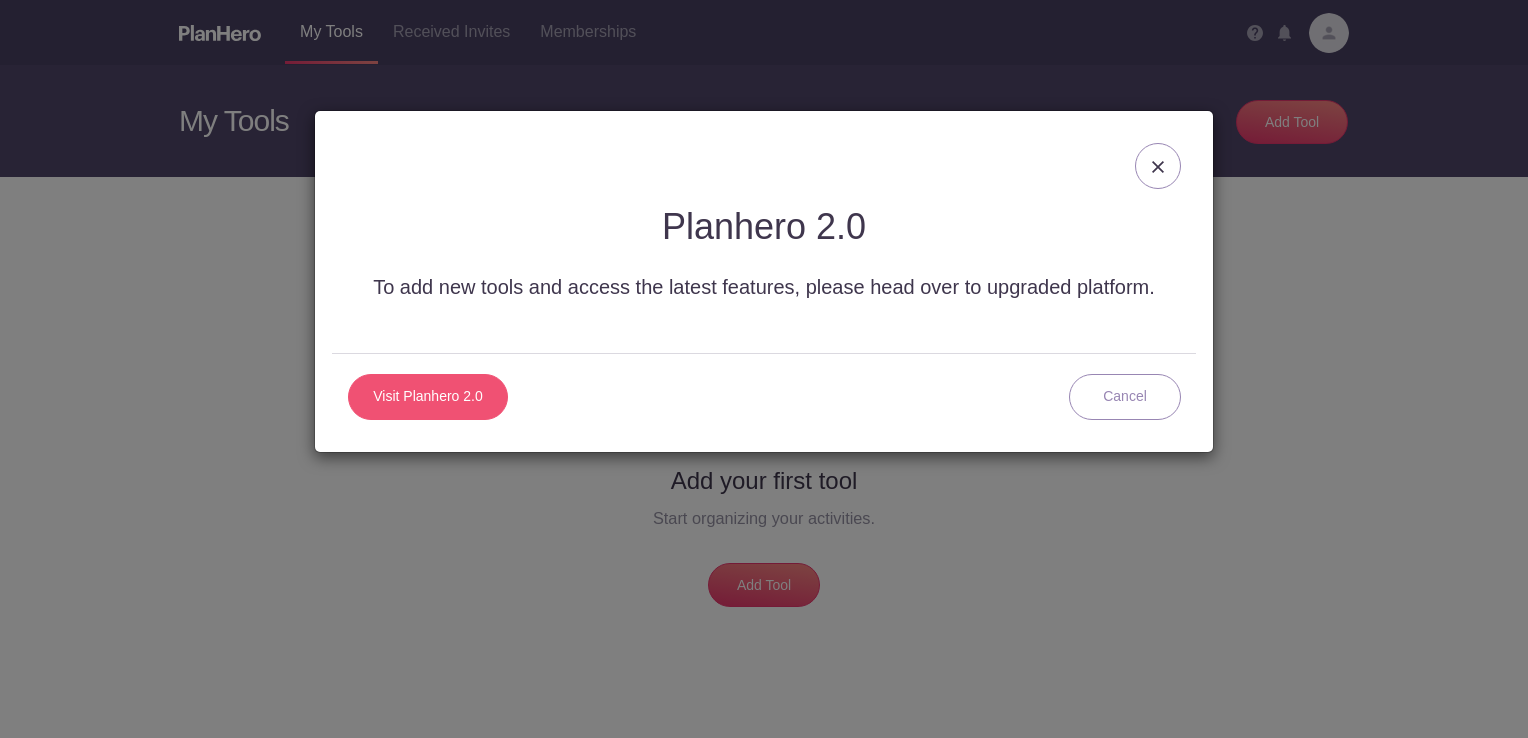 click on "Visit Planhero 2.0" at bounding box center (428, 397) 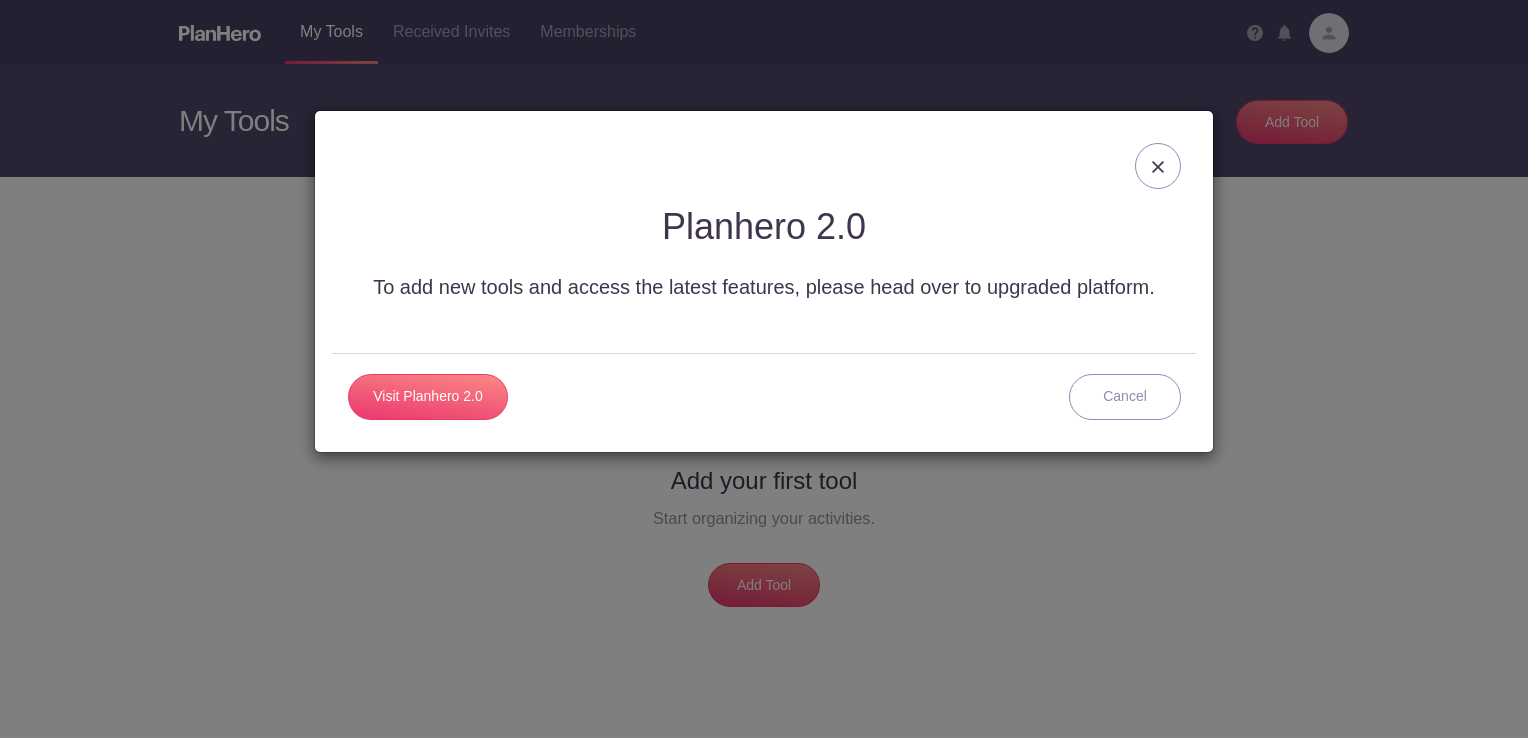 click at bounding box center [1158, 167] 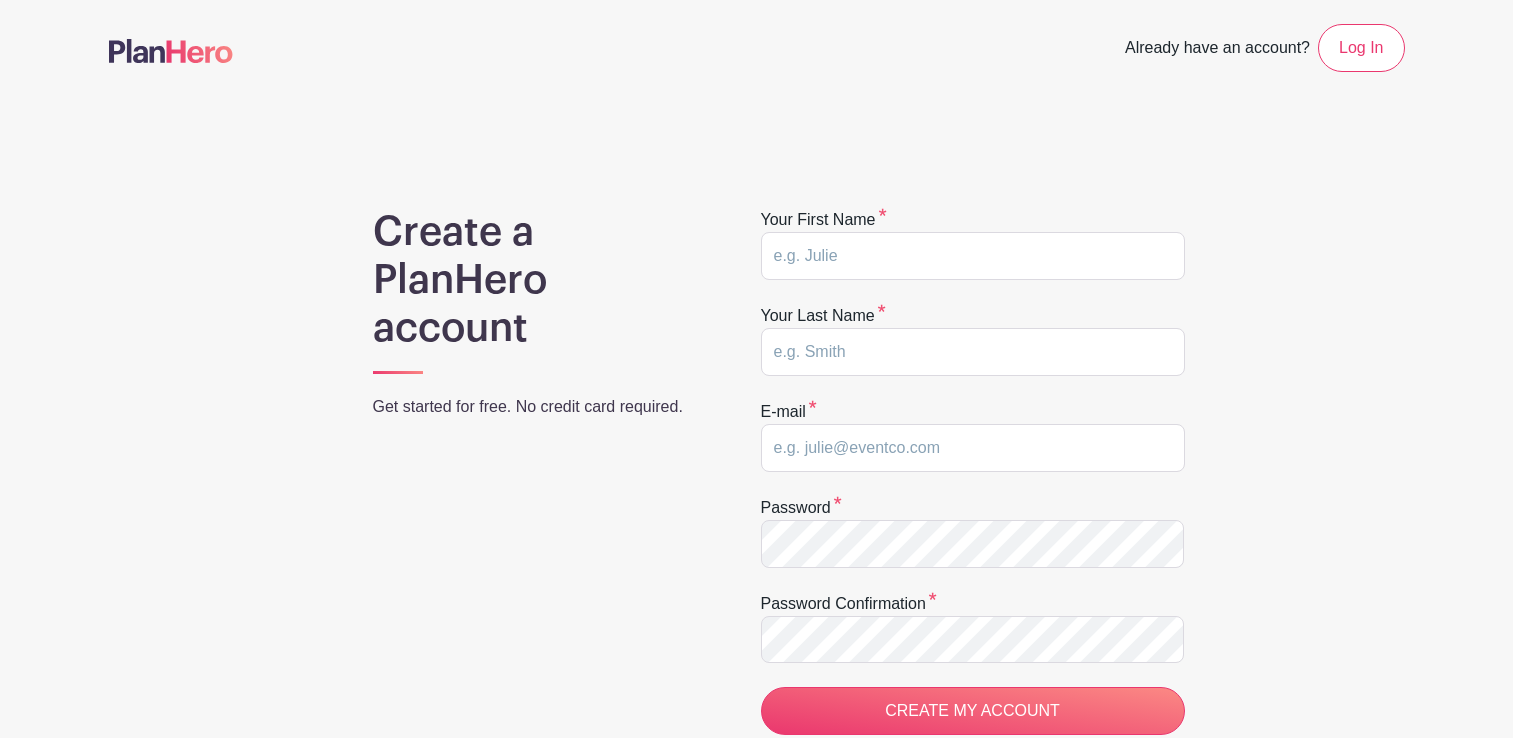 scroll, scrollTop: 0, scrollLeft: 0, axis: both 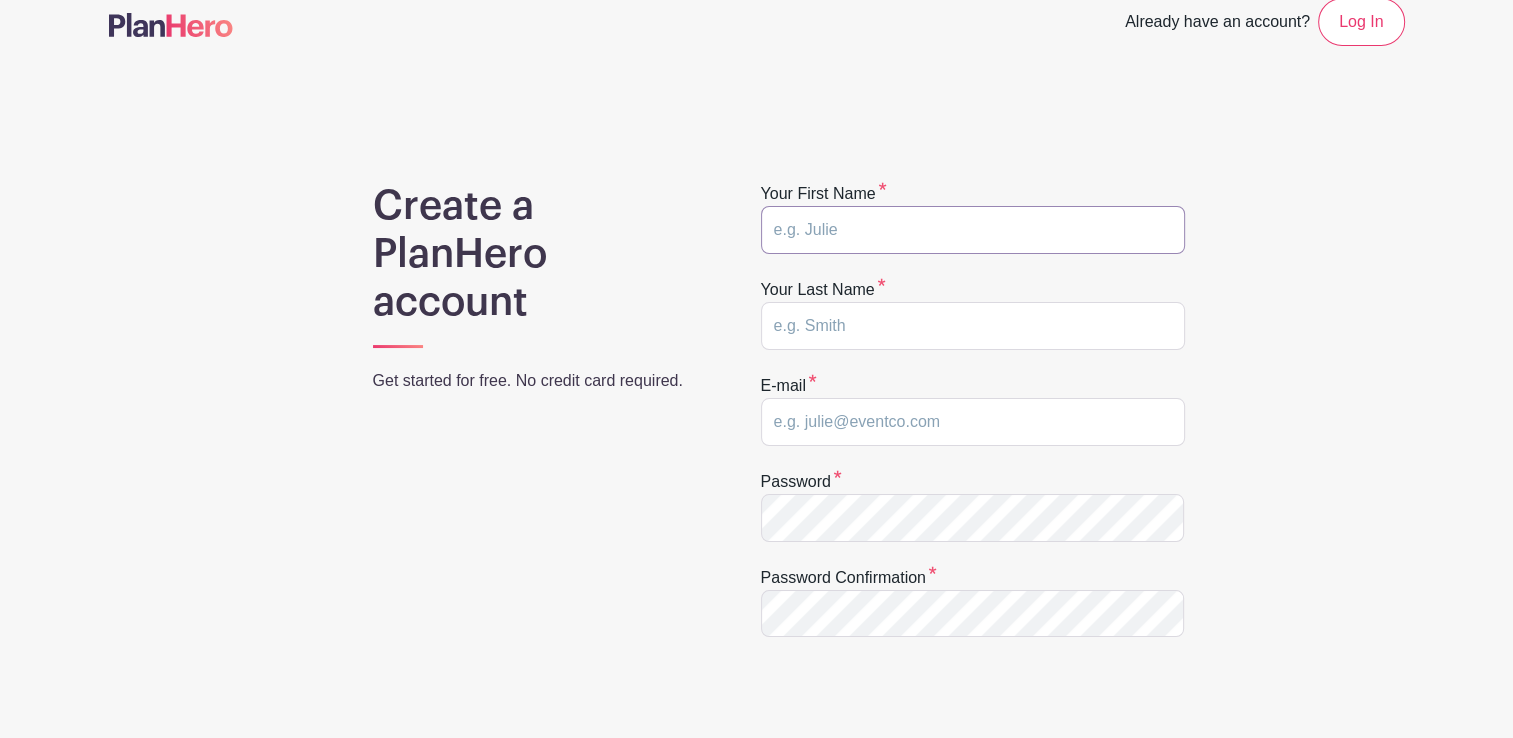 click at bounding box center (973, 230) 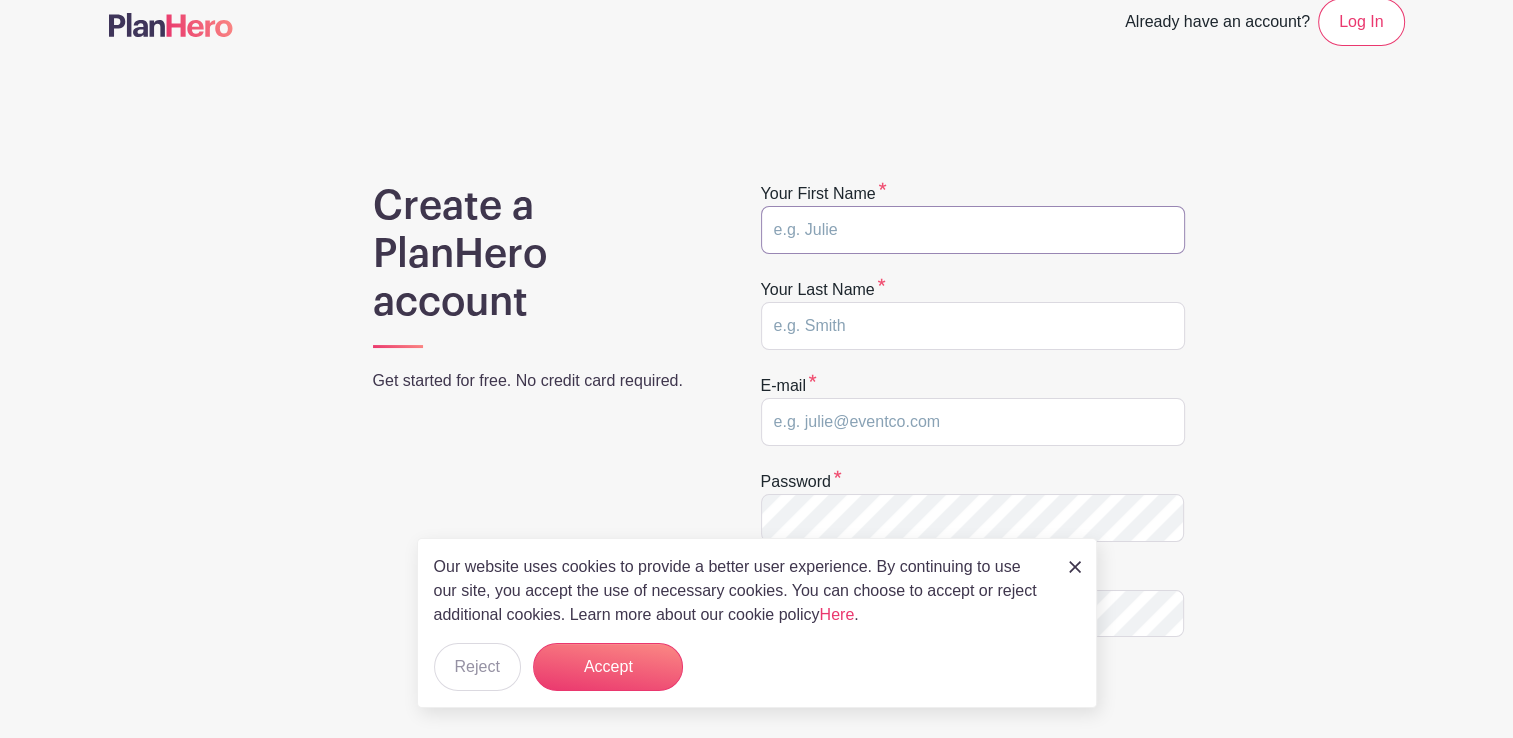 type on "[FIRST]" 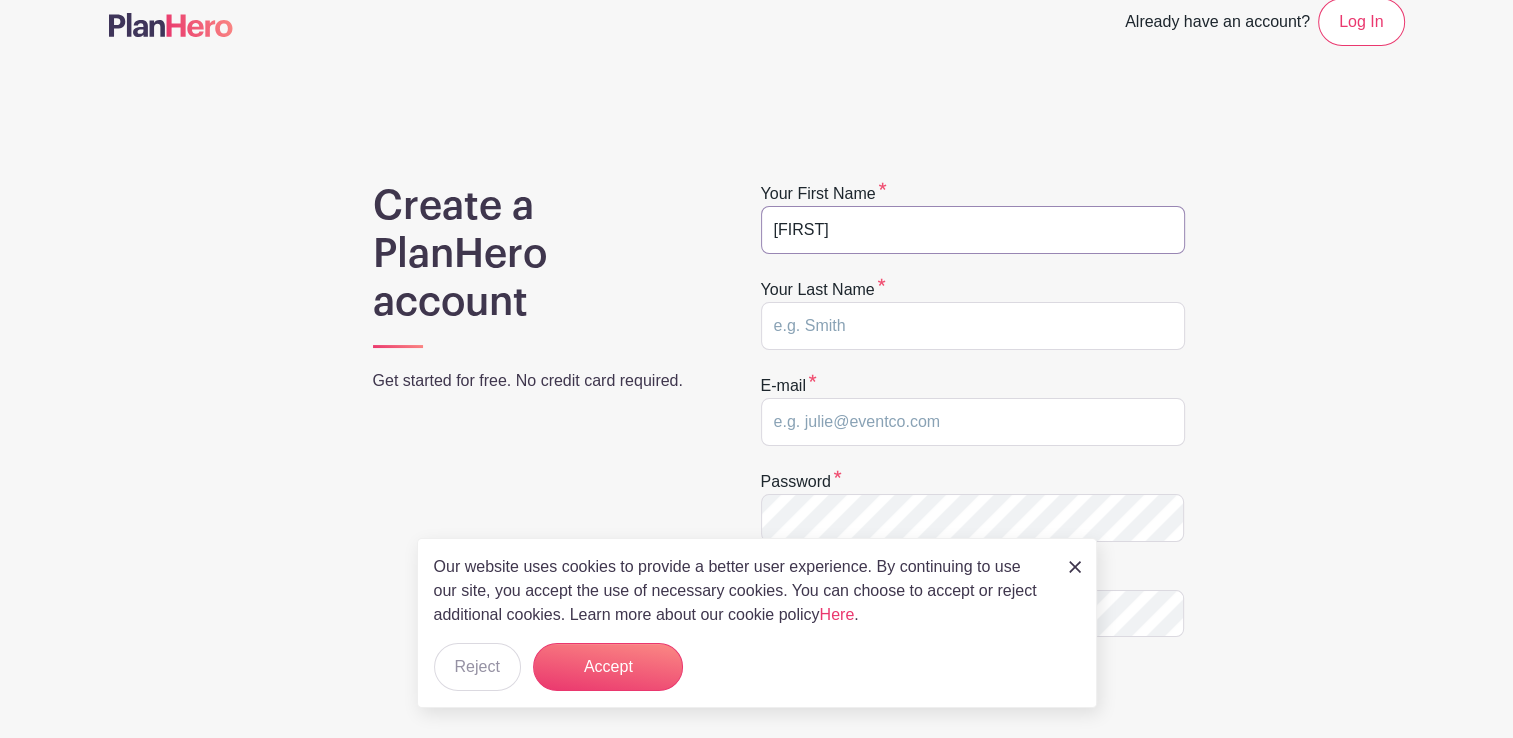 type on "O'Connor" 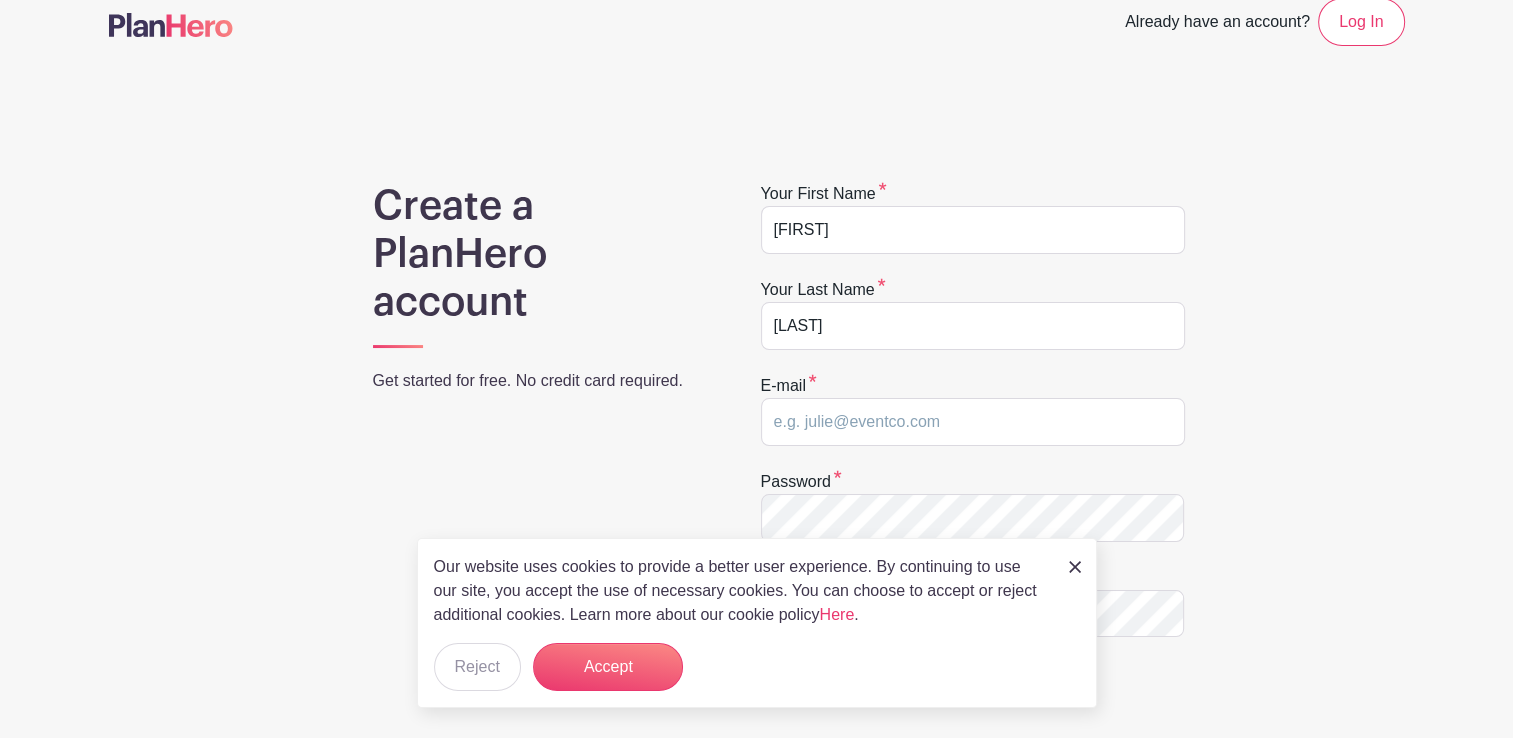 type on "boconnor@jamichigan.org" 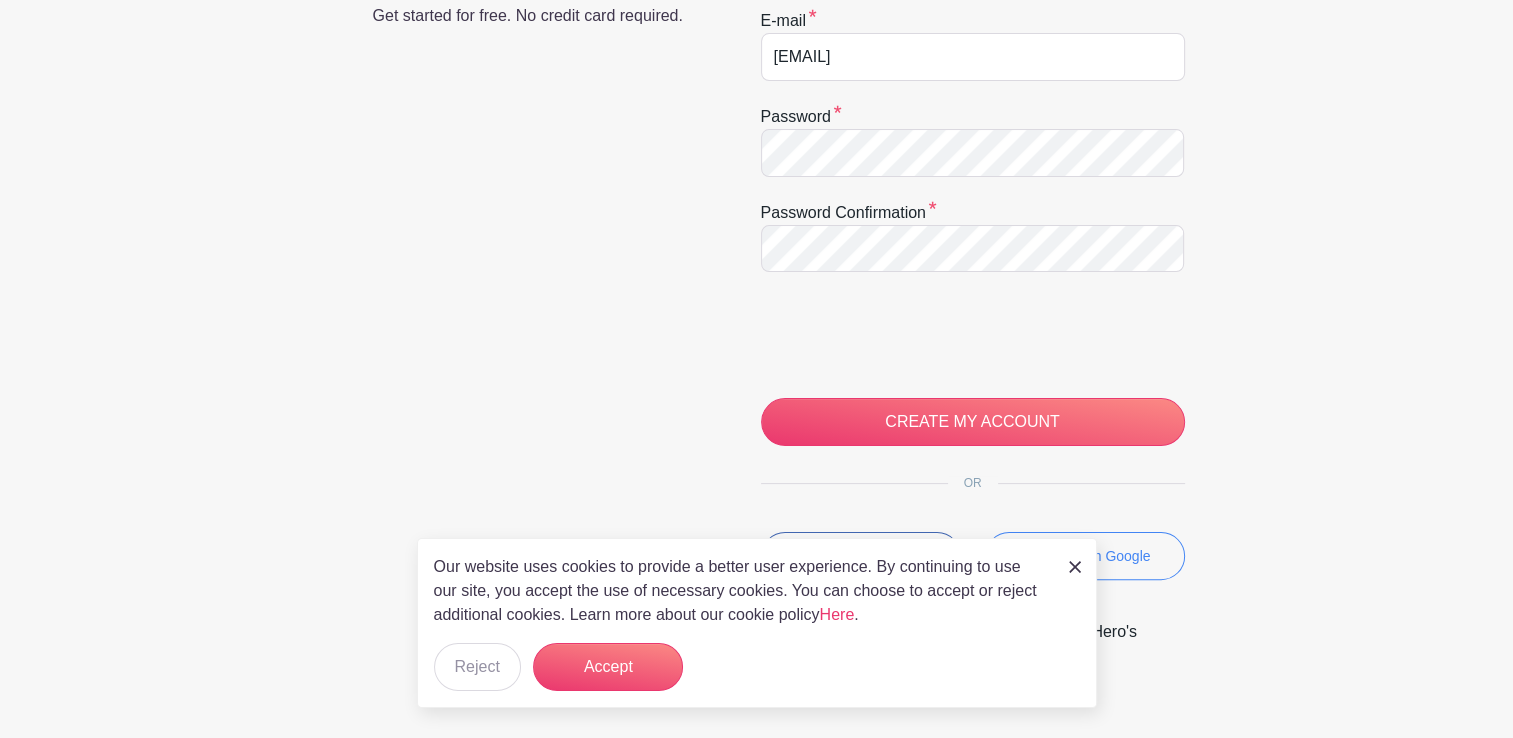 scroll, scrollTop: 443, scrollLeft: 0, axis: vertical 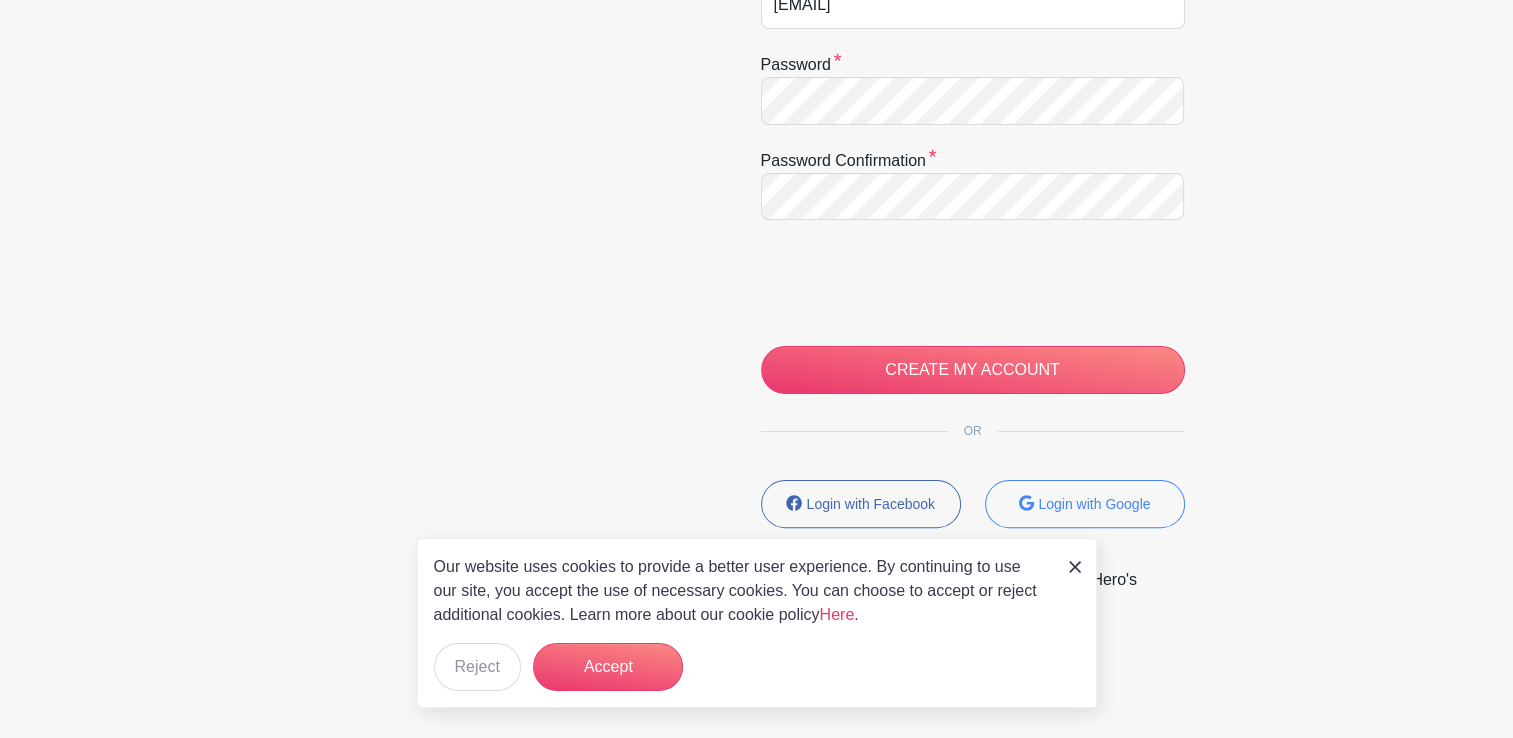 click on "Our website uses cookies to provide a better user experience. By continuing to use our site, you accept the use of necessary cookies. You can choose to accept or reject additional cookies. Learn more about our cookie policy  Here .
Reject
Accept" at bounding box center [757, 623] 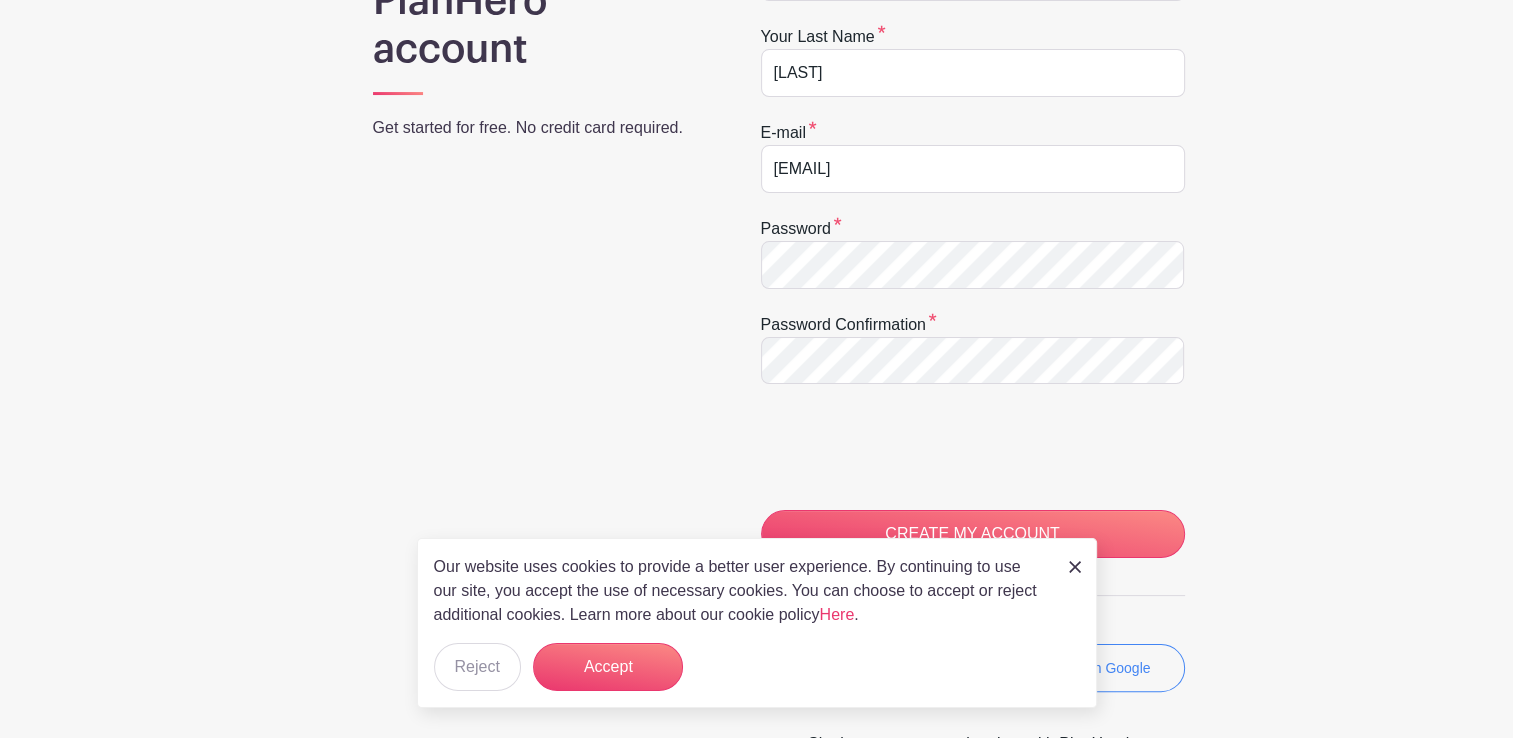 scroll, scrollTop: 275, scrollLeft: 0, axis: vertical 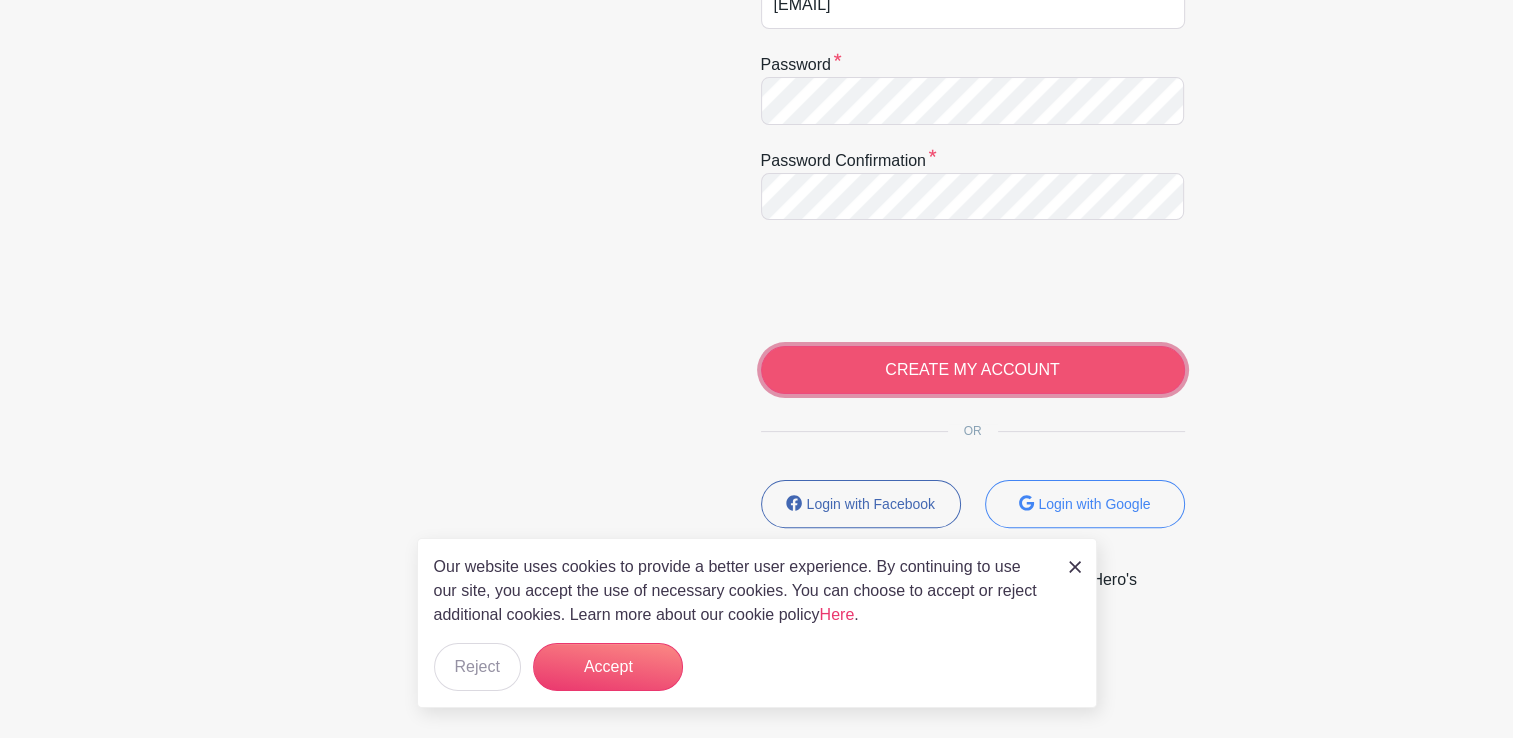 click on "CREATE MY ACCOUNT" at bounding box center (973, 370) 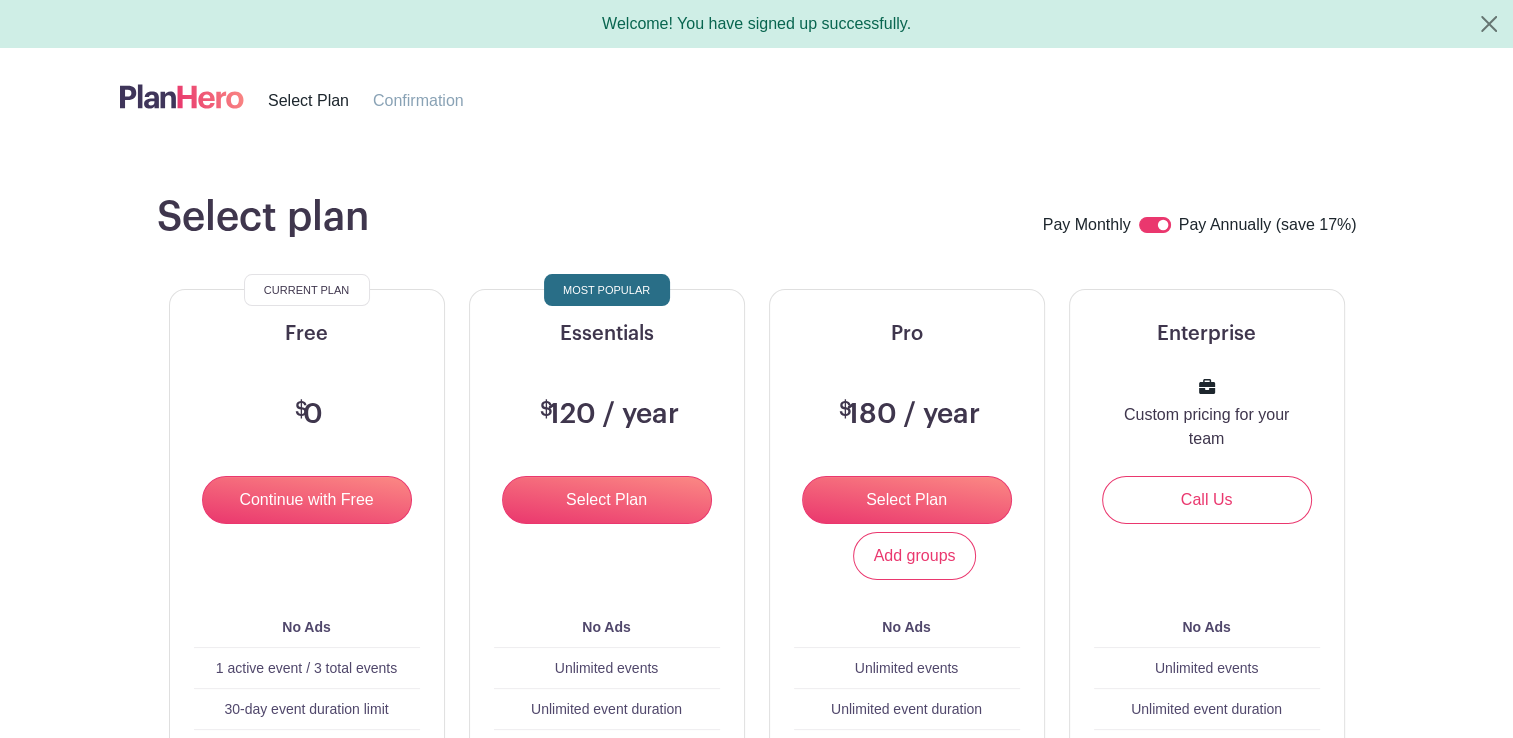 scroll, scrollTop: 30, scrollLeft: 0, axis: vertical 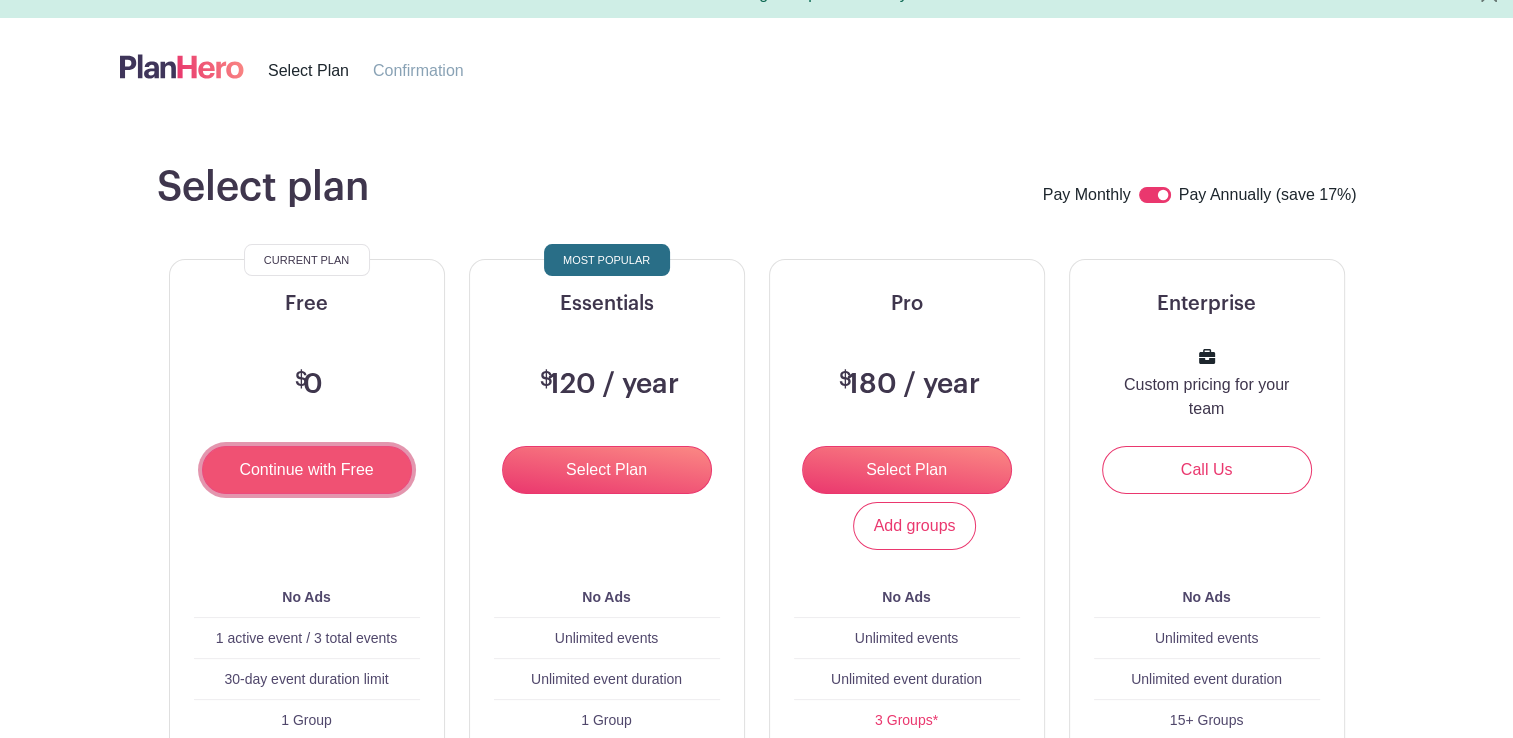click on "Continue with Free" at bounding box center (307, 470) 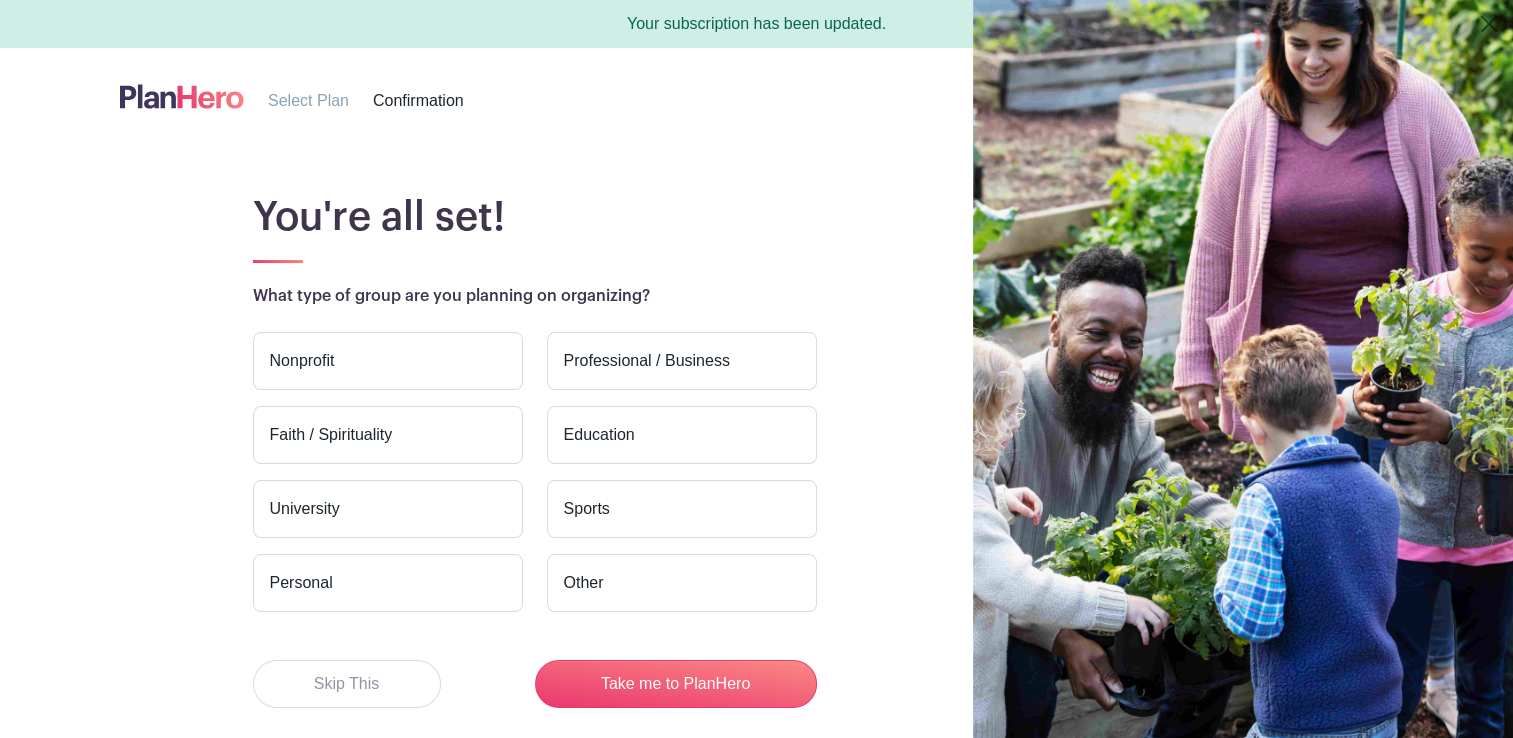 scroll, scrollTop: 92, scrollLeft: 0, axis: vertical 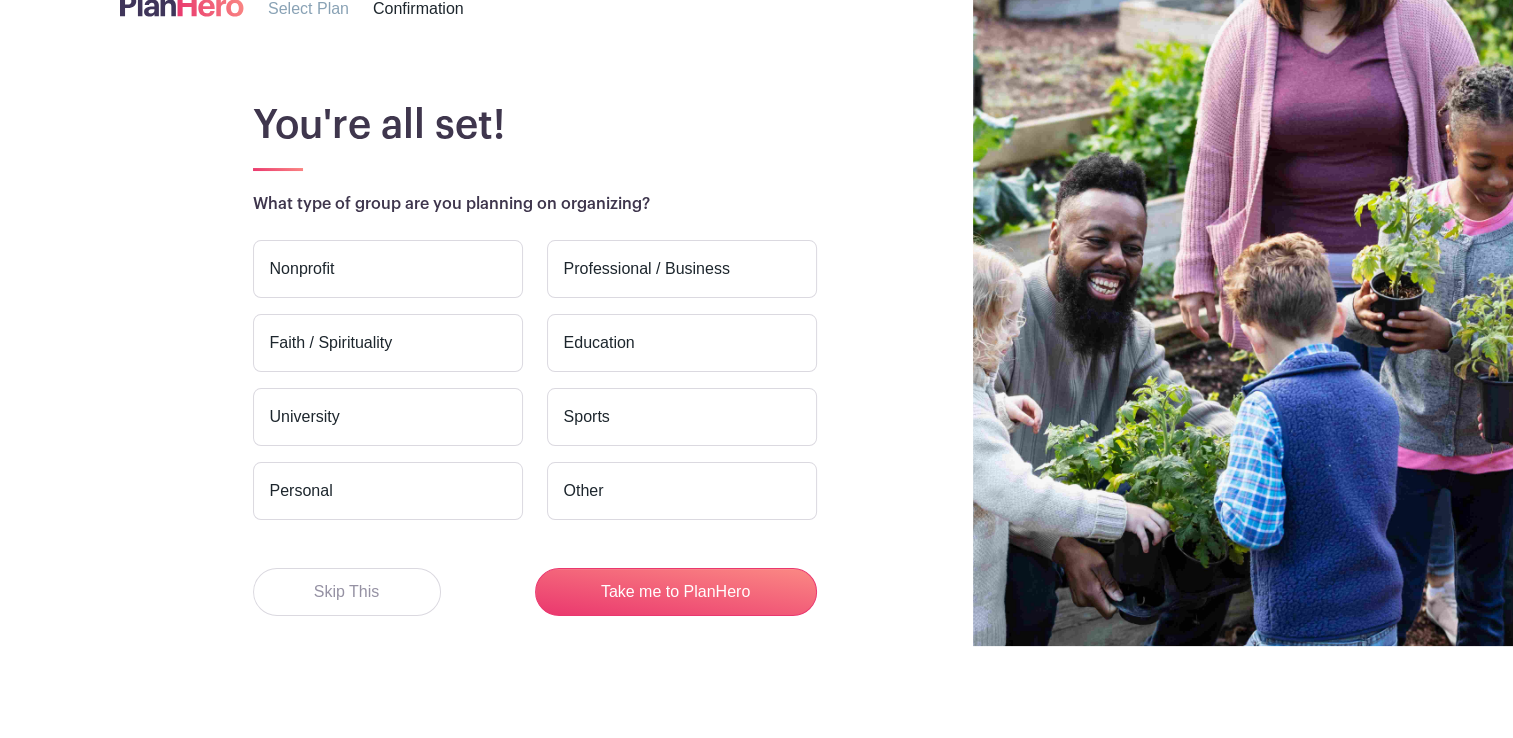 click on "Nonprofit" at bounding box center (388, 269) 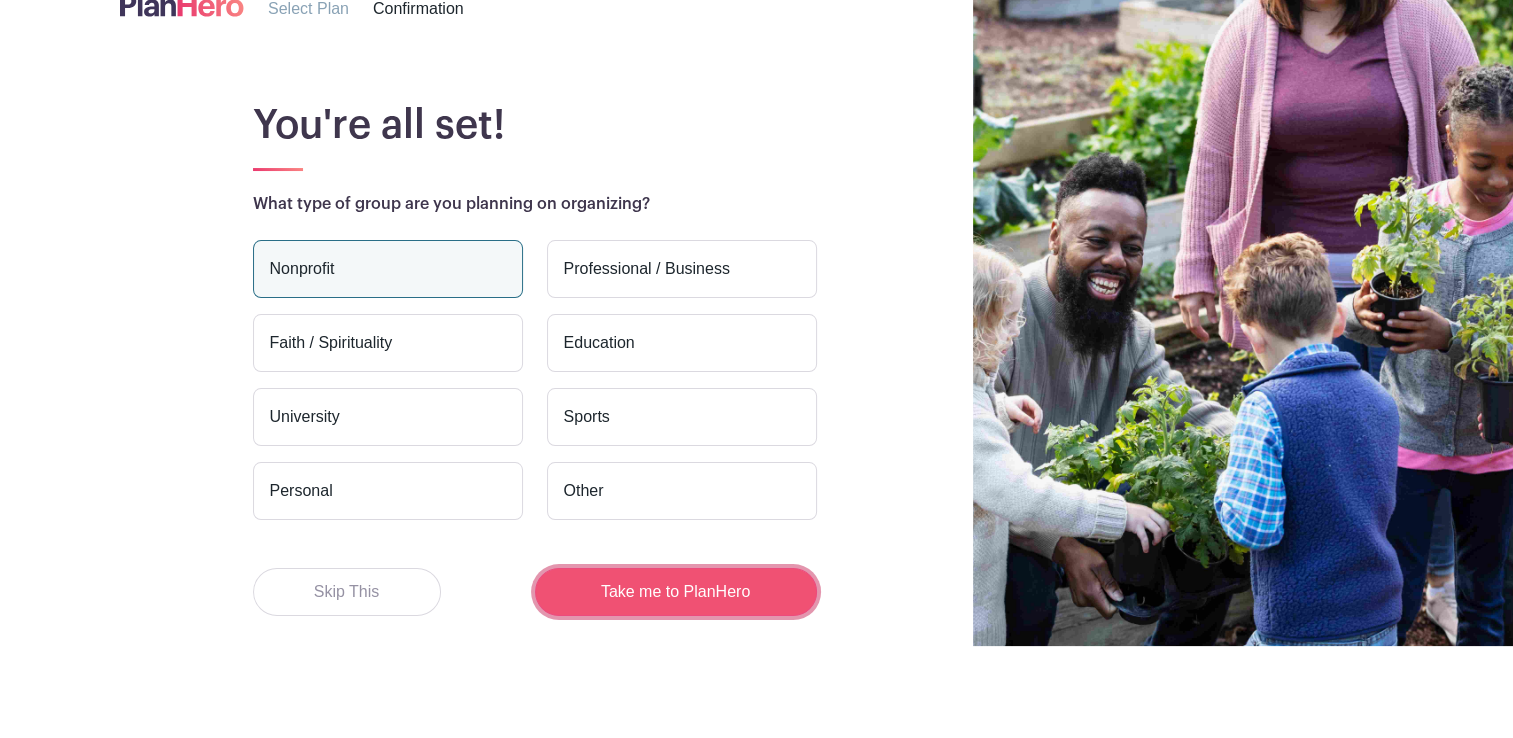 click on "Take me to PlanHero" at bounding box center [676, 592] 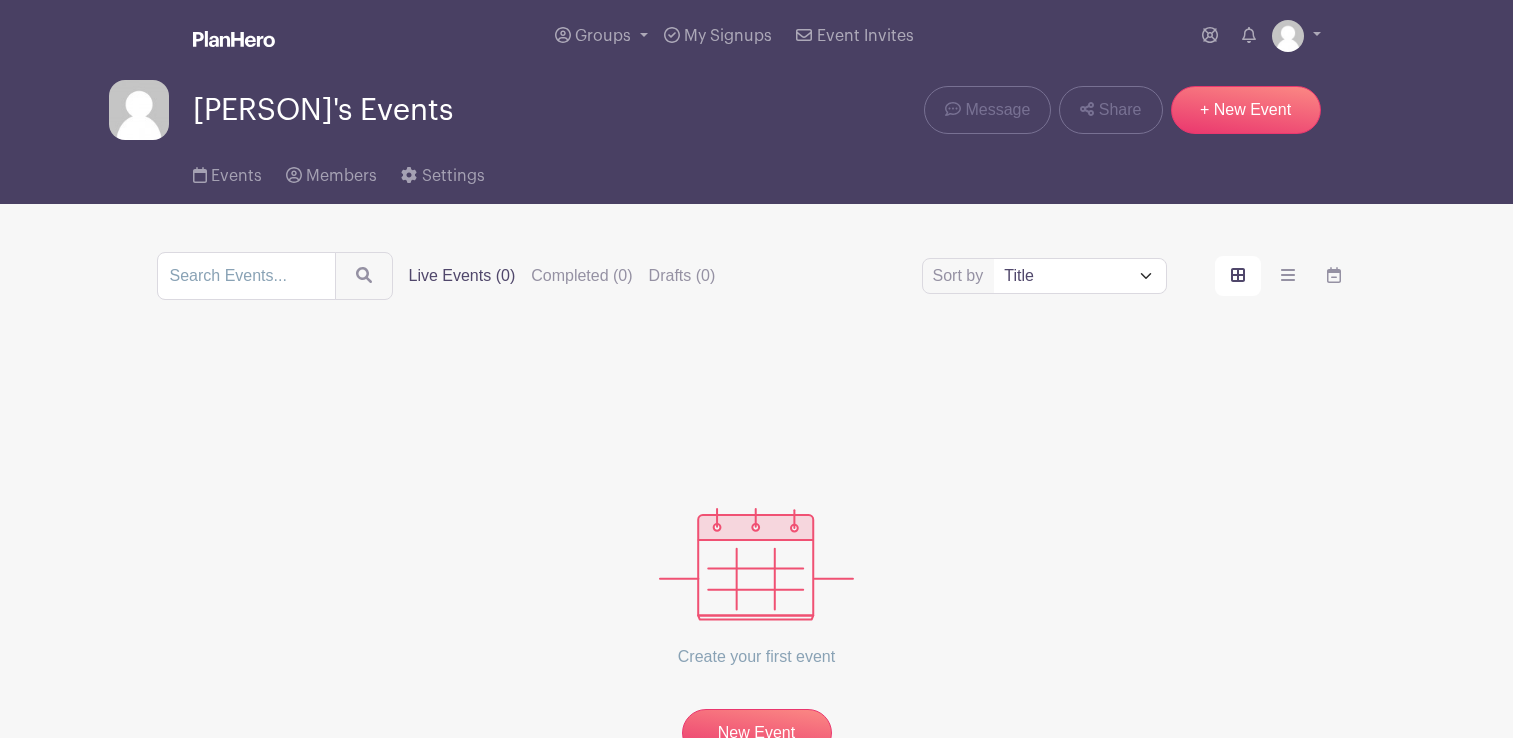 scroll, scrollTop: 0, scrollLeft: 0, axis: both 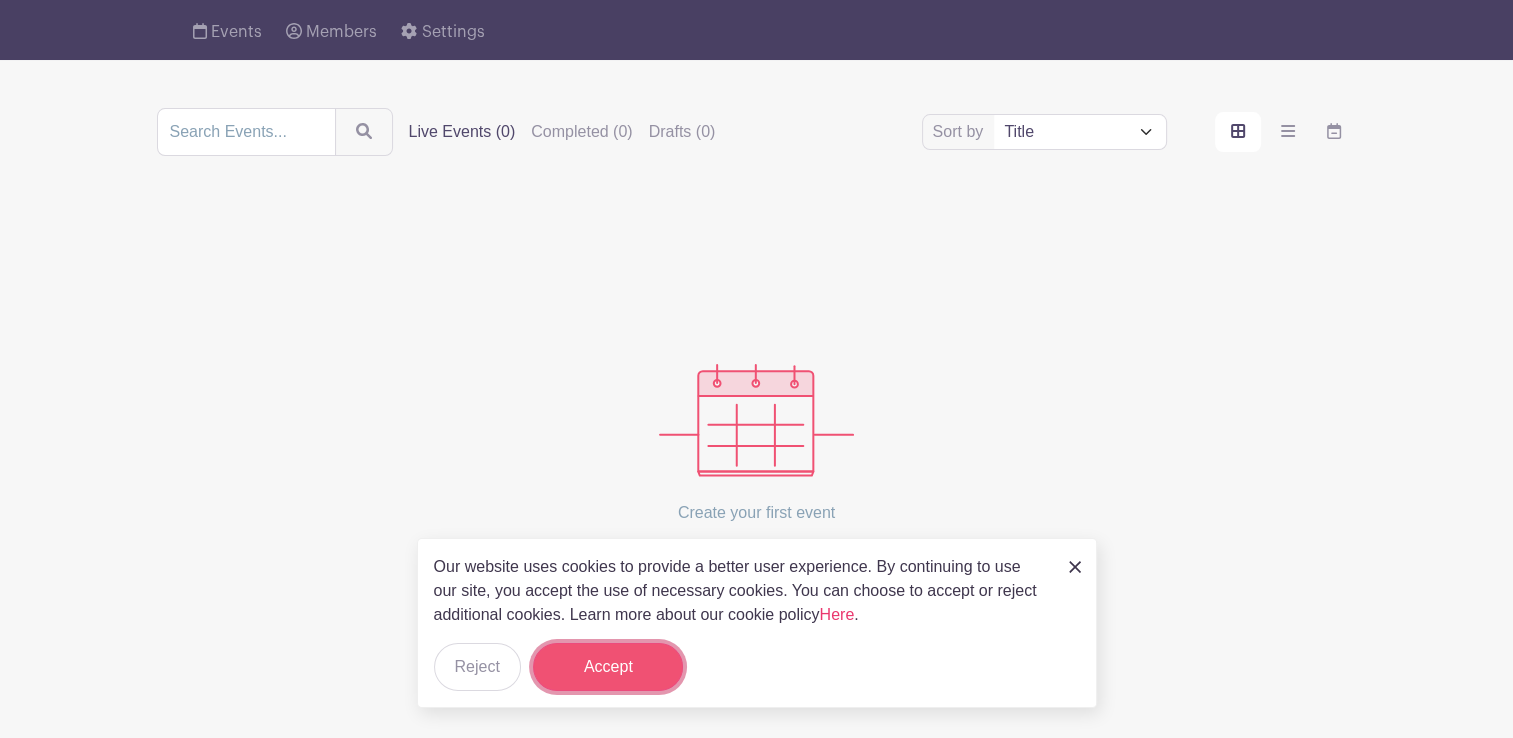 click on "Accept" at bounding box center (608, 667) 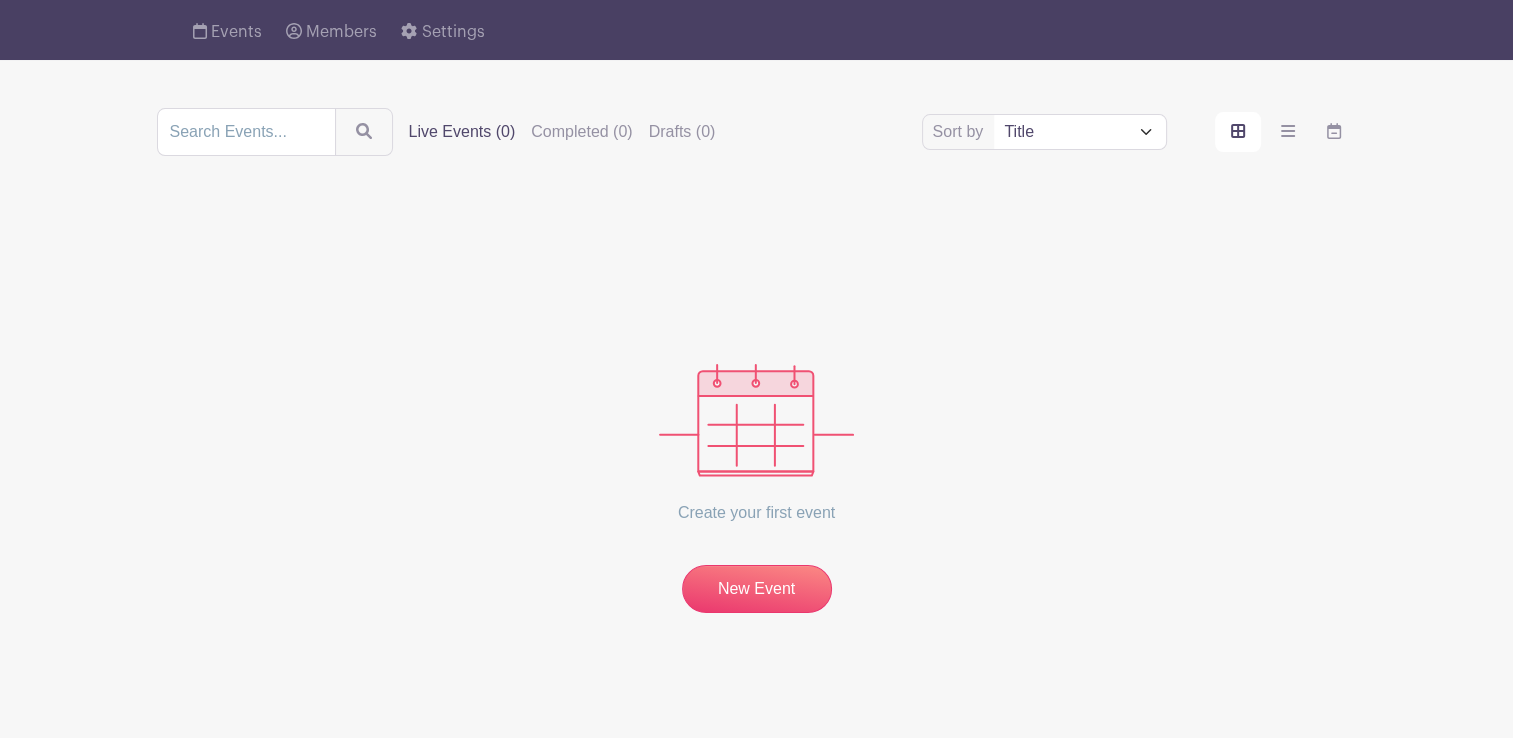 click on "Title
Recently modified
Newest
Upcoming dates" at bounding box center [1079, 132] 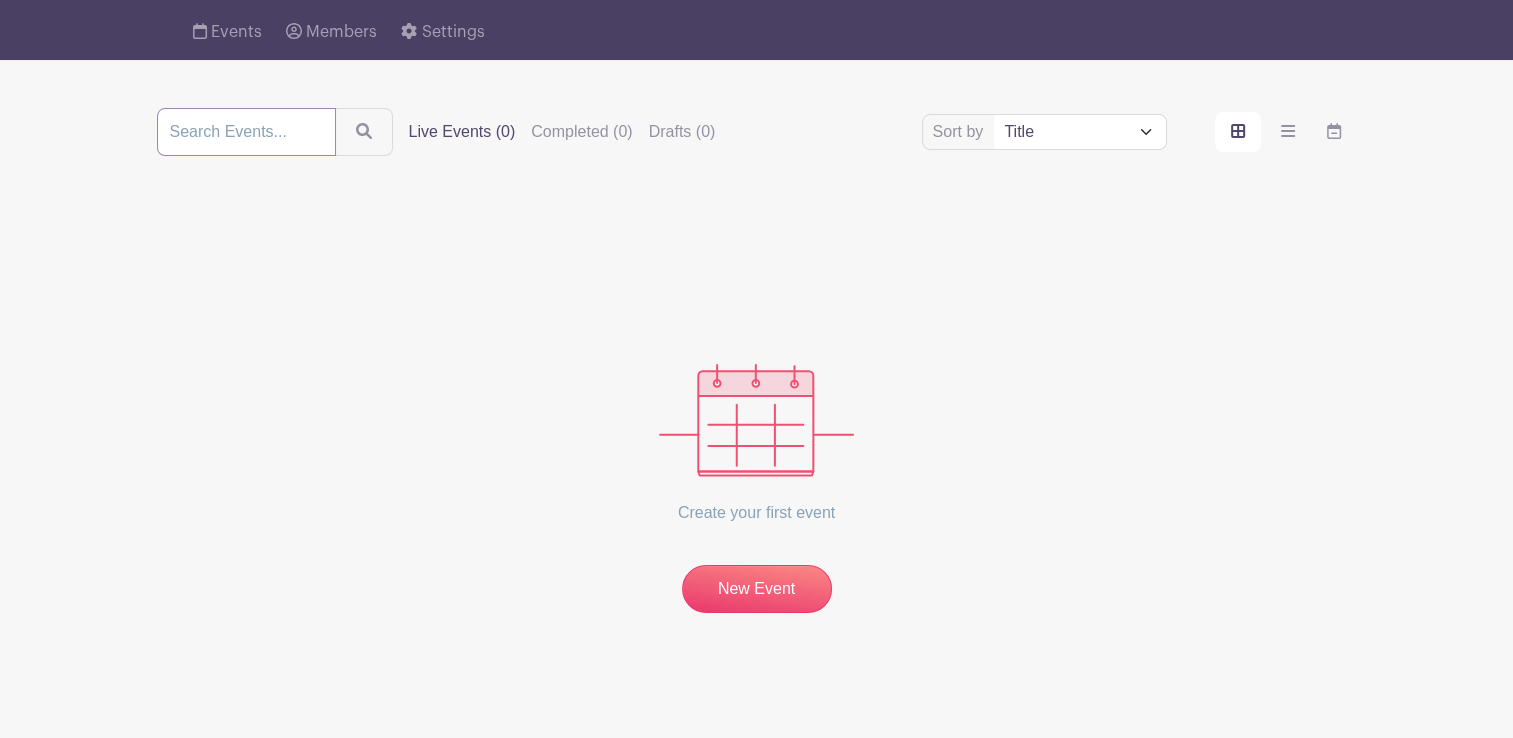 click at bounding box center [246, 132] 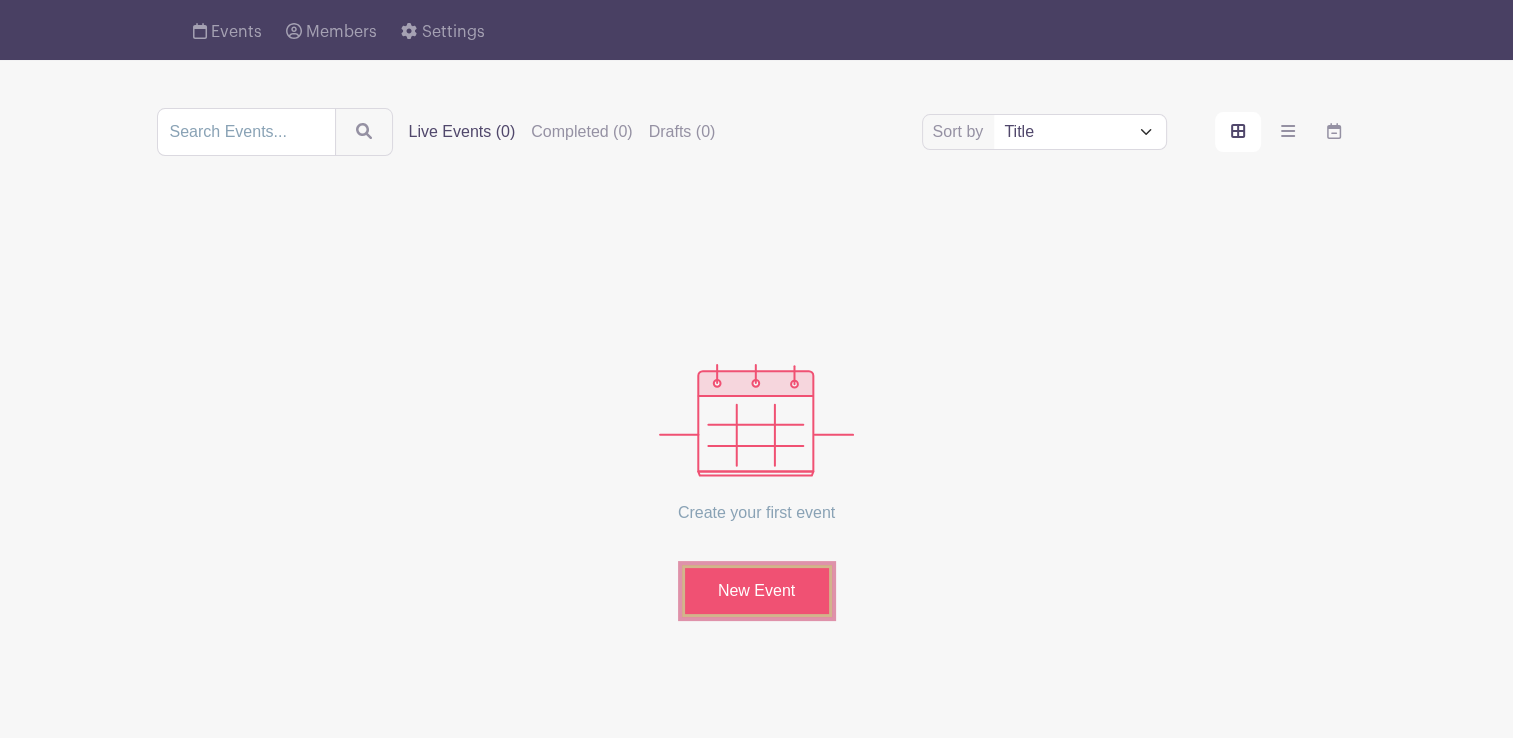 click on "New Event" at bounding box center [757, 591] 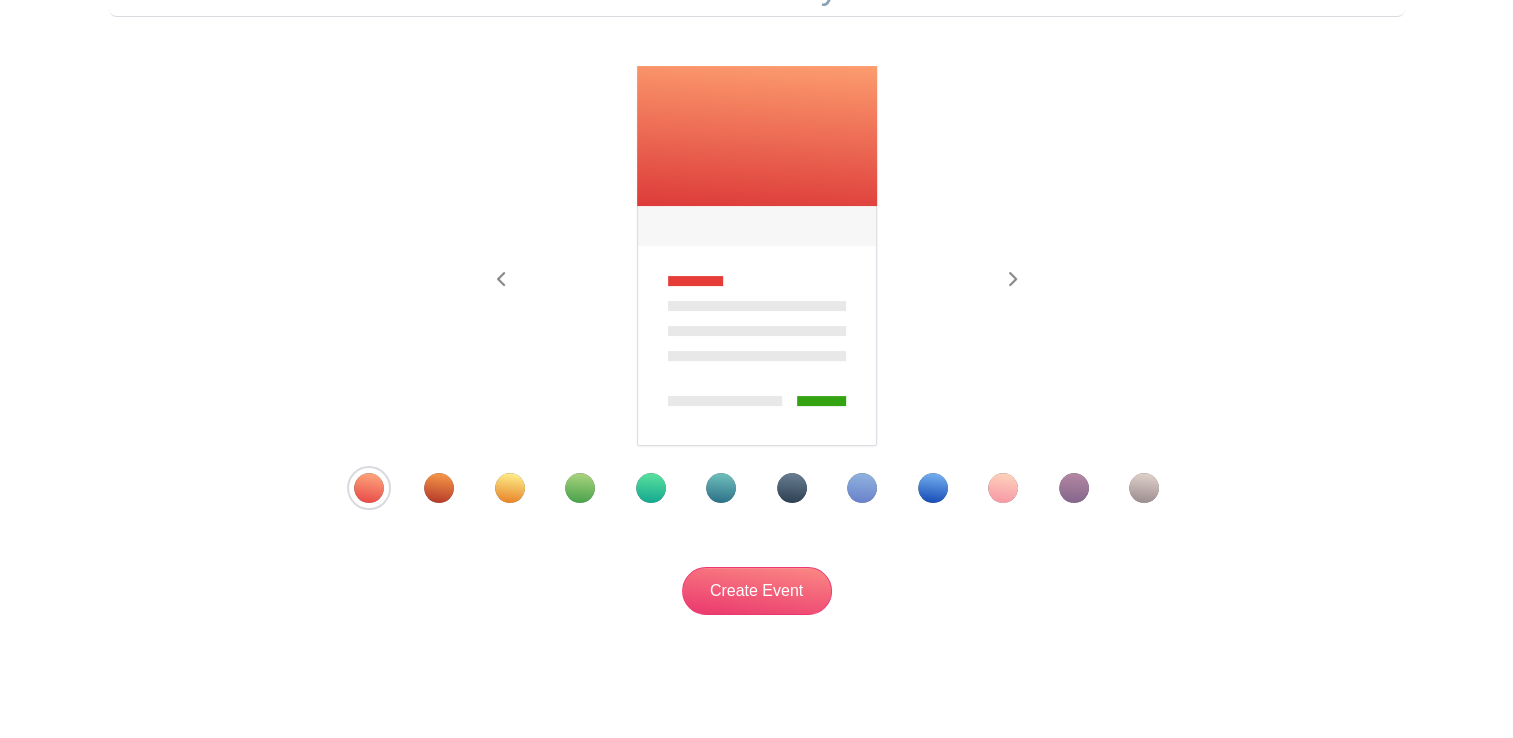 scroll, scrollTop: 260, scrollLeft: 0, axis: vertical 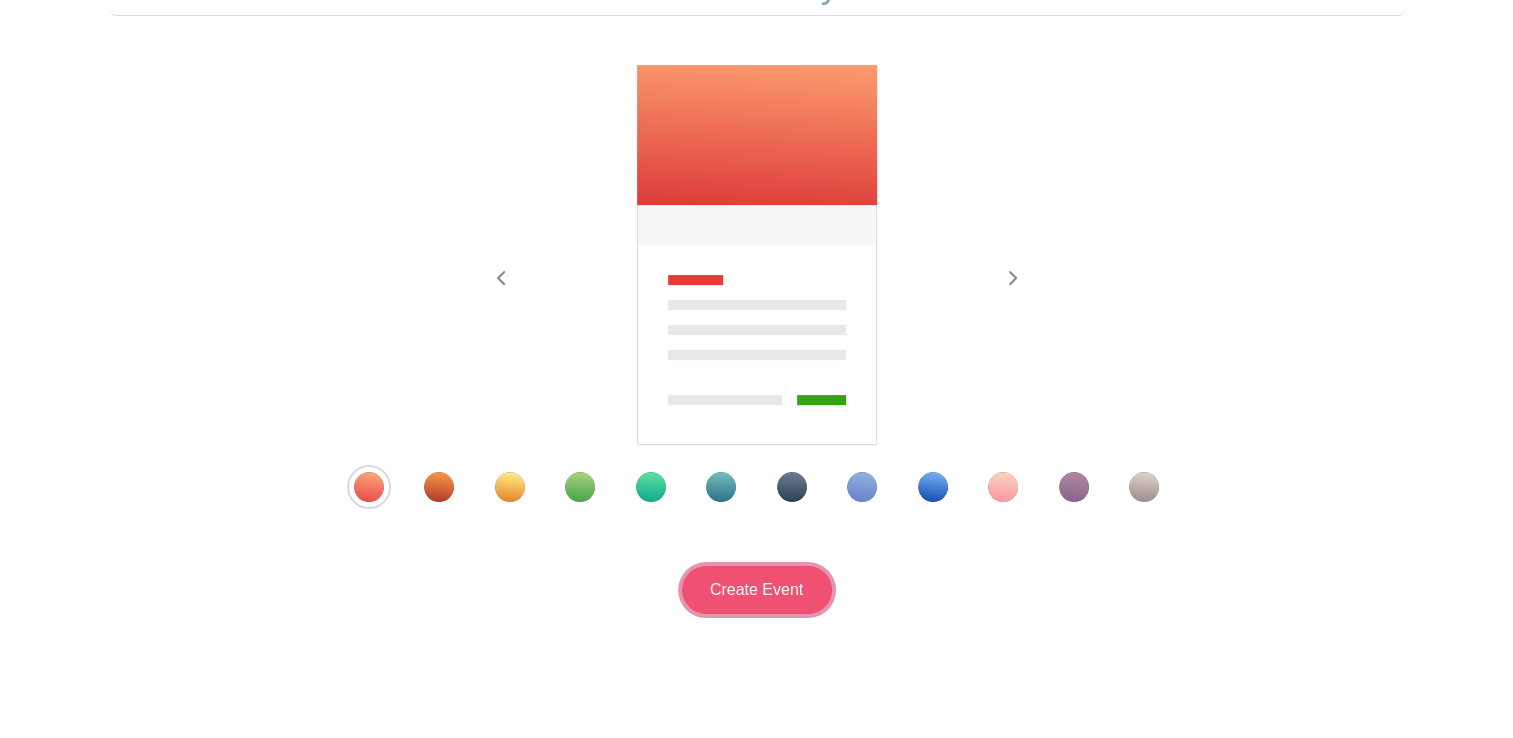 click on "Create Event" at bounding box center (757, 590) 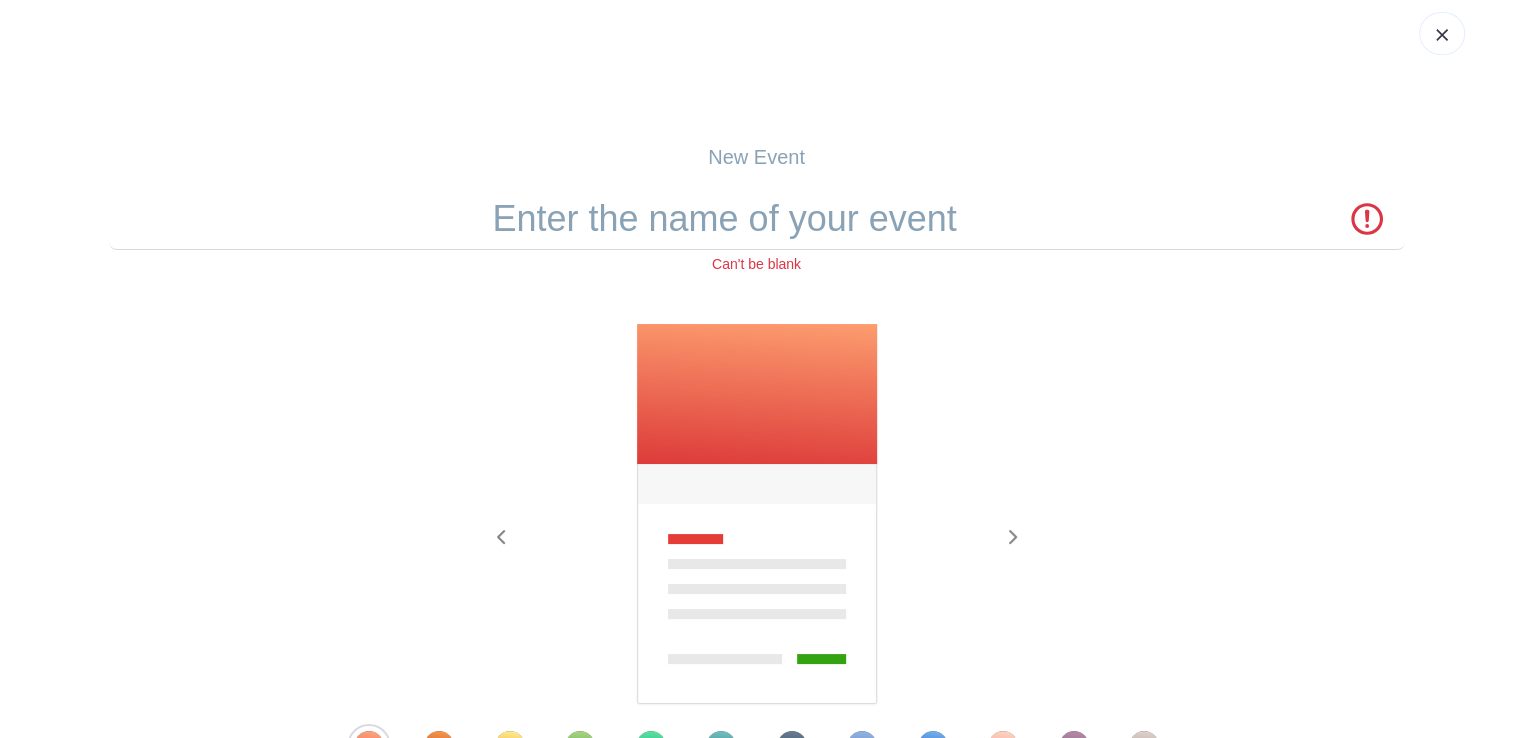 scroll, scrollTop: 0, scrollLeft: 0, axis: both 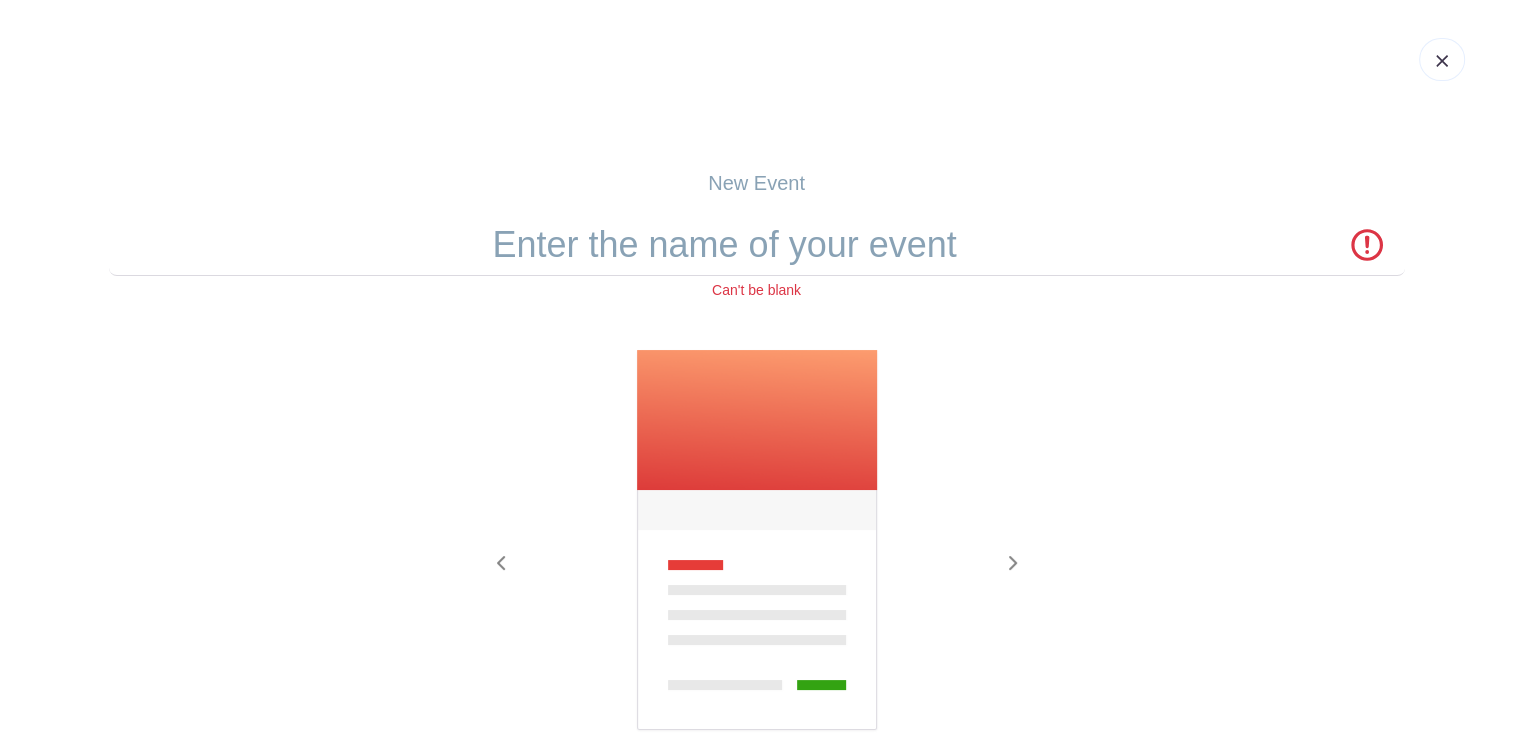 click at bounding box center (757, 541) 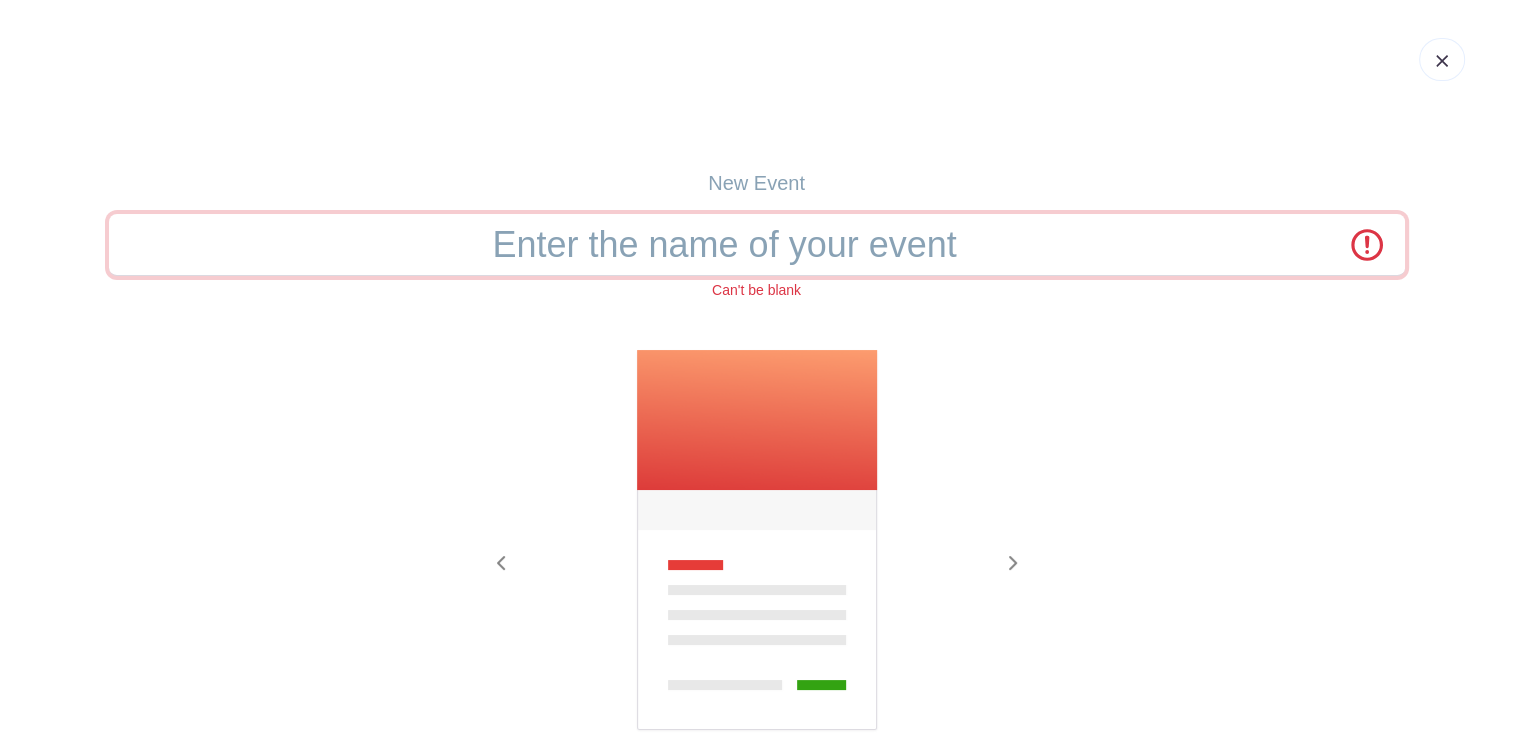 click at bounding box center [757, 245] 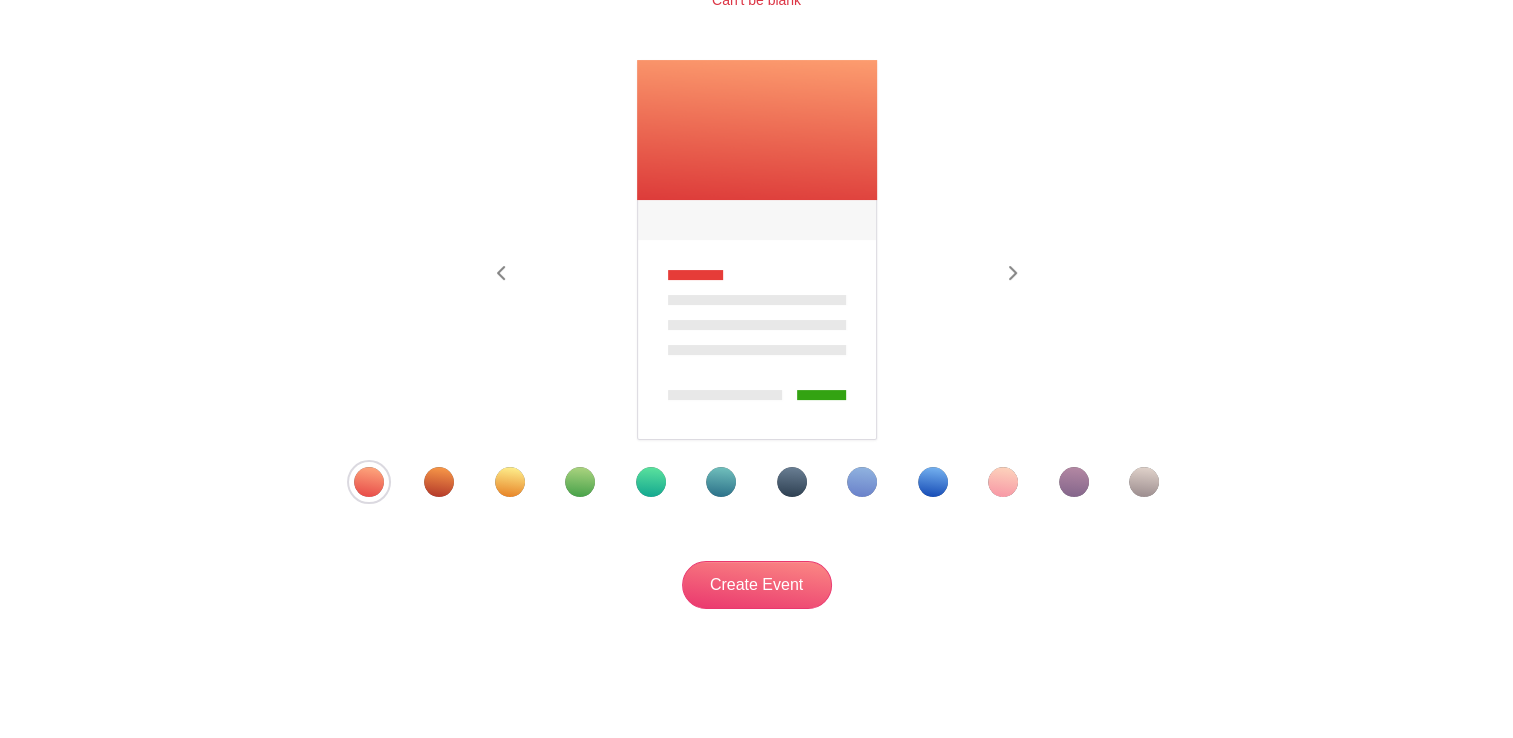 scroll, scrollTop: 332, scrollLeft: 0, axis: vertical 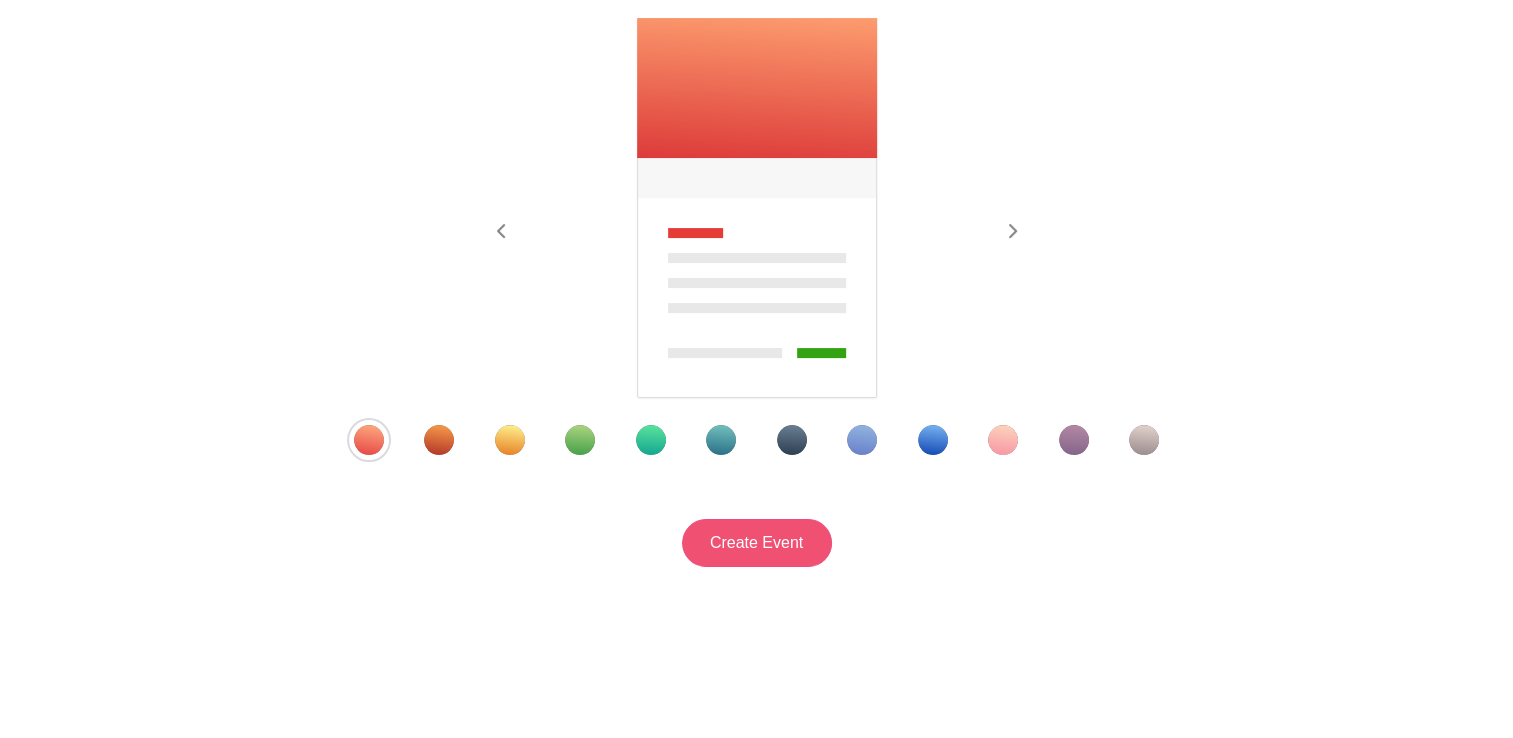 type on "JA Finance Park [PERSON] Academy" 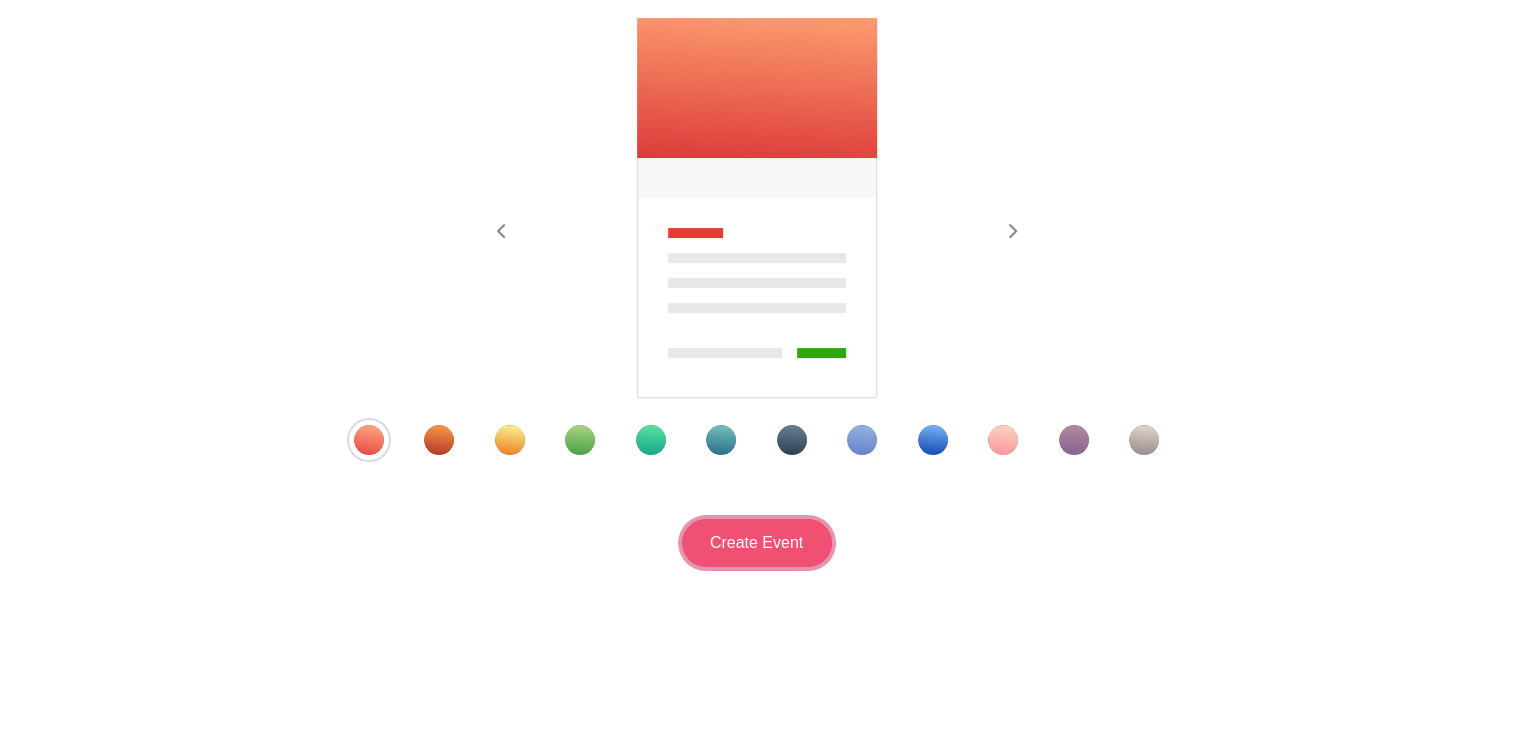 click on "Create Event" at bounding box center (757, 543) 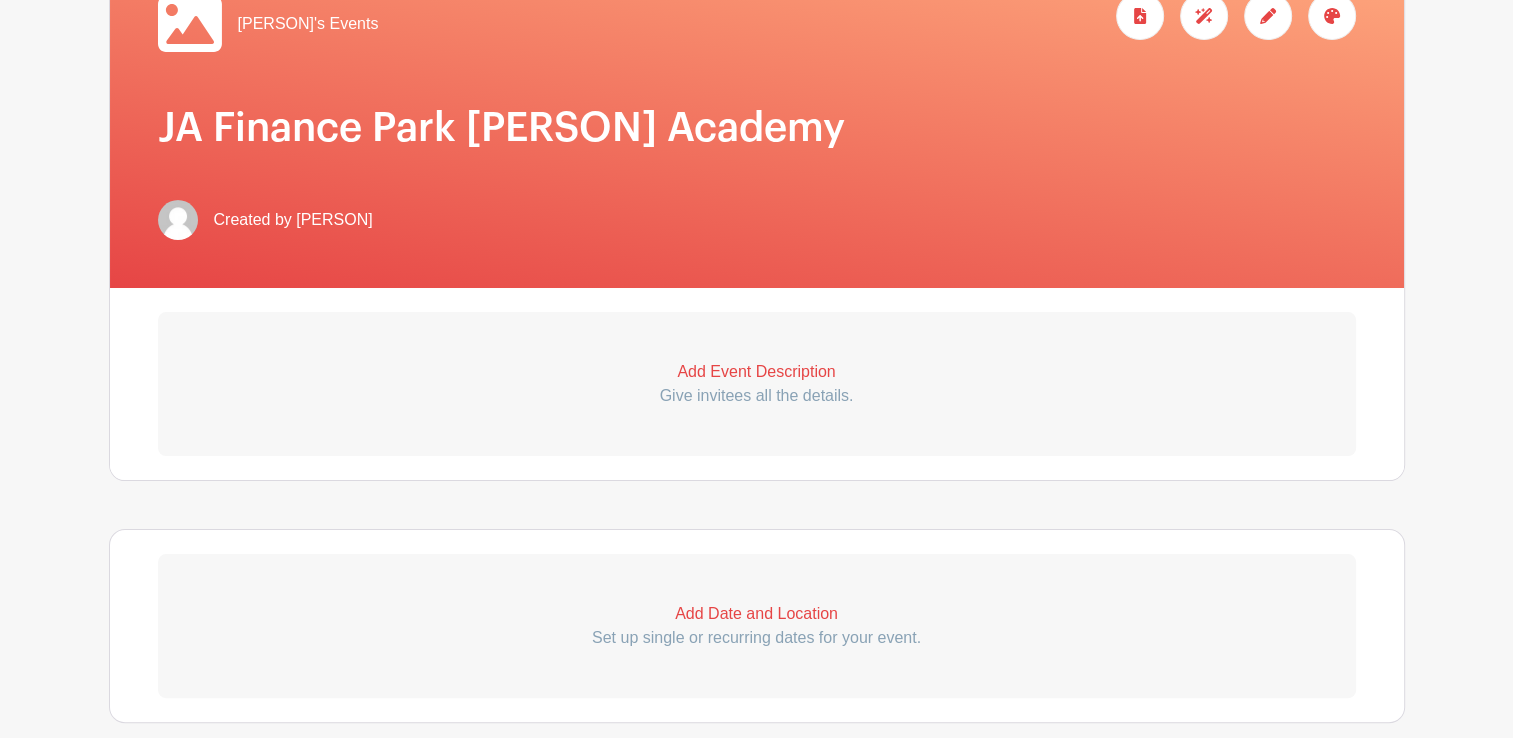 scroll, scrollTop: 368, scrollLeft: 0, axis: vertical 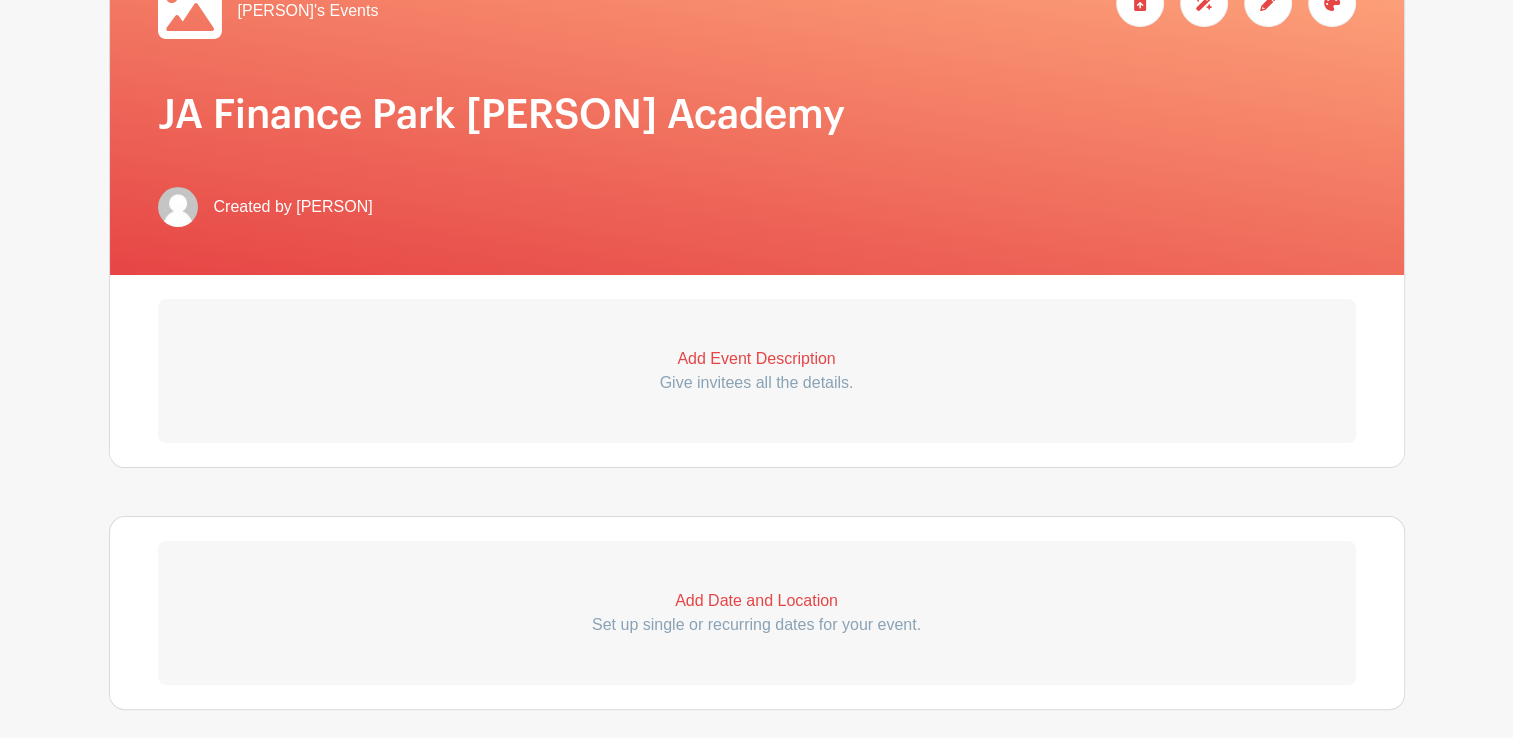 click on "Add Date and Location" at bounding box center (757, 601) 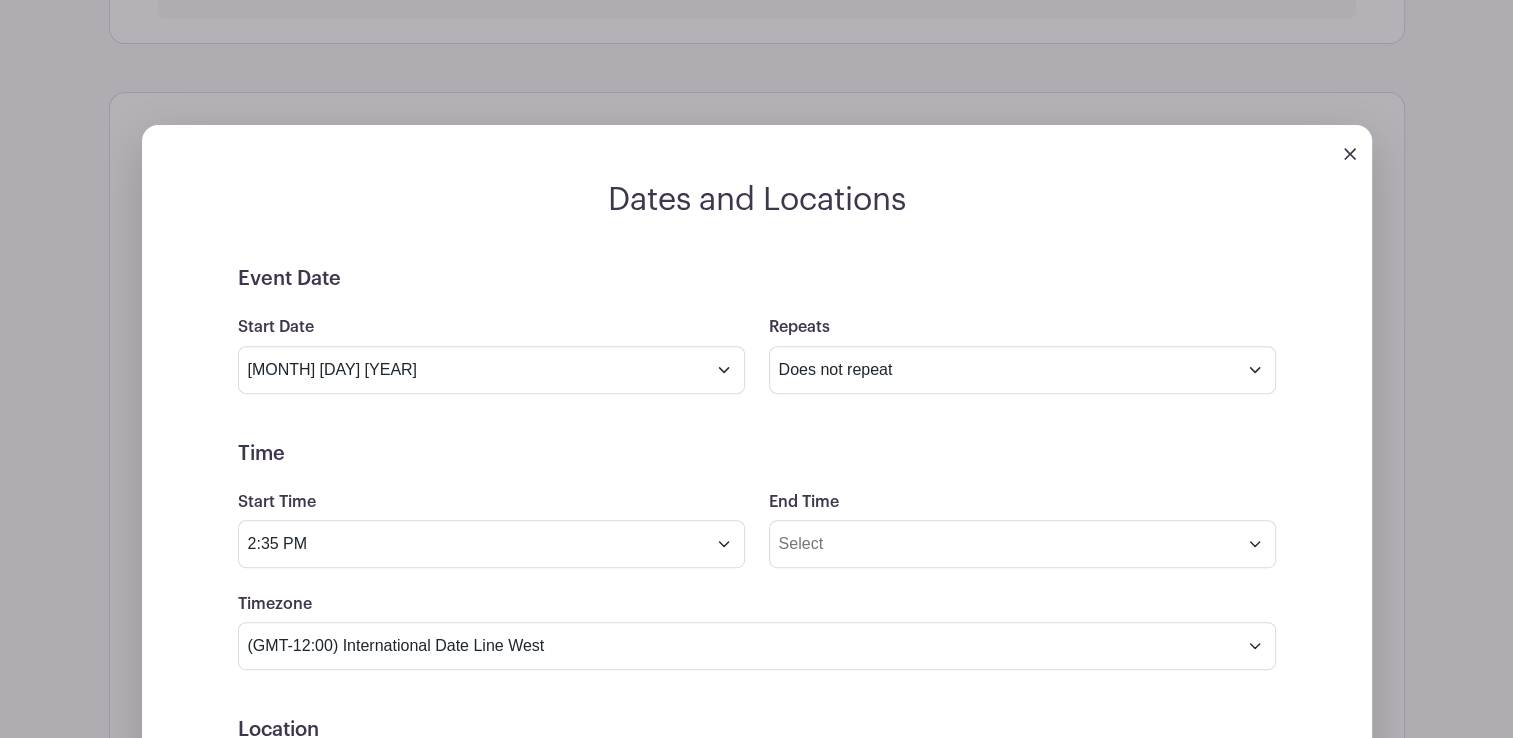 scroll, scrollTop: 803, scrollLeft: 0, axis: vertical 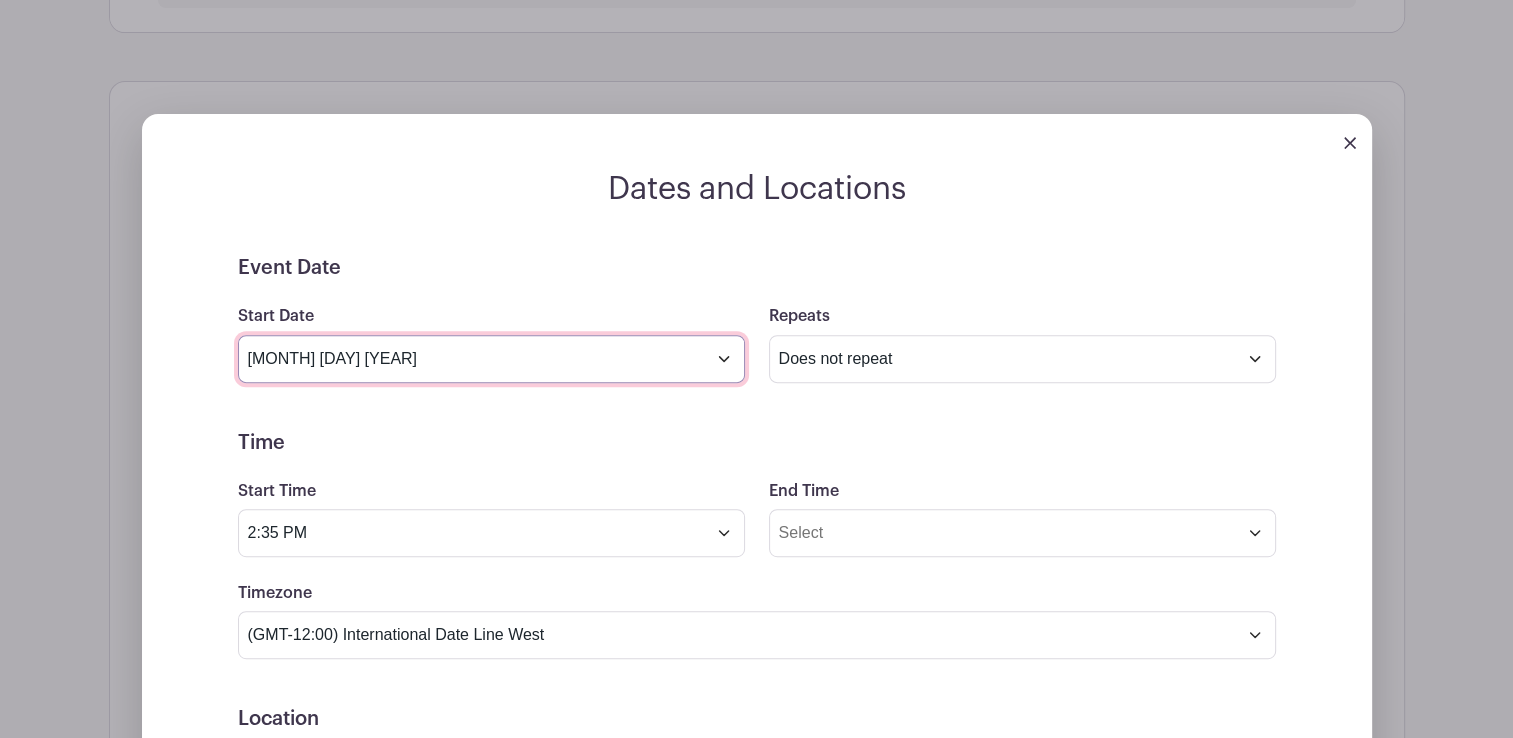 click on "[MONTH] [DAY] [YEAR]" at bounding box center [491, 359] 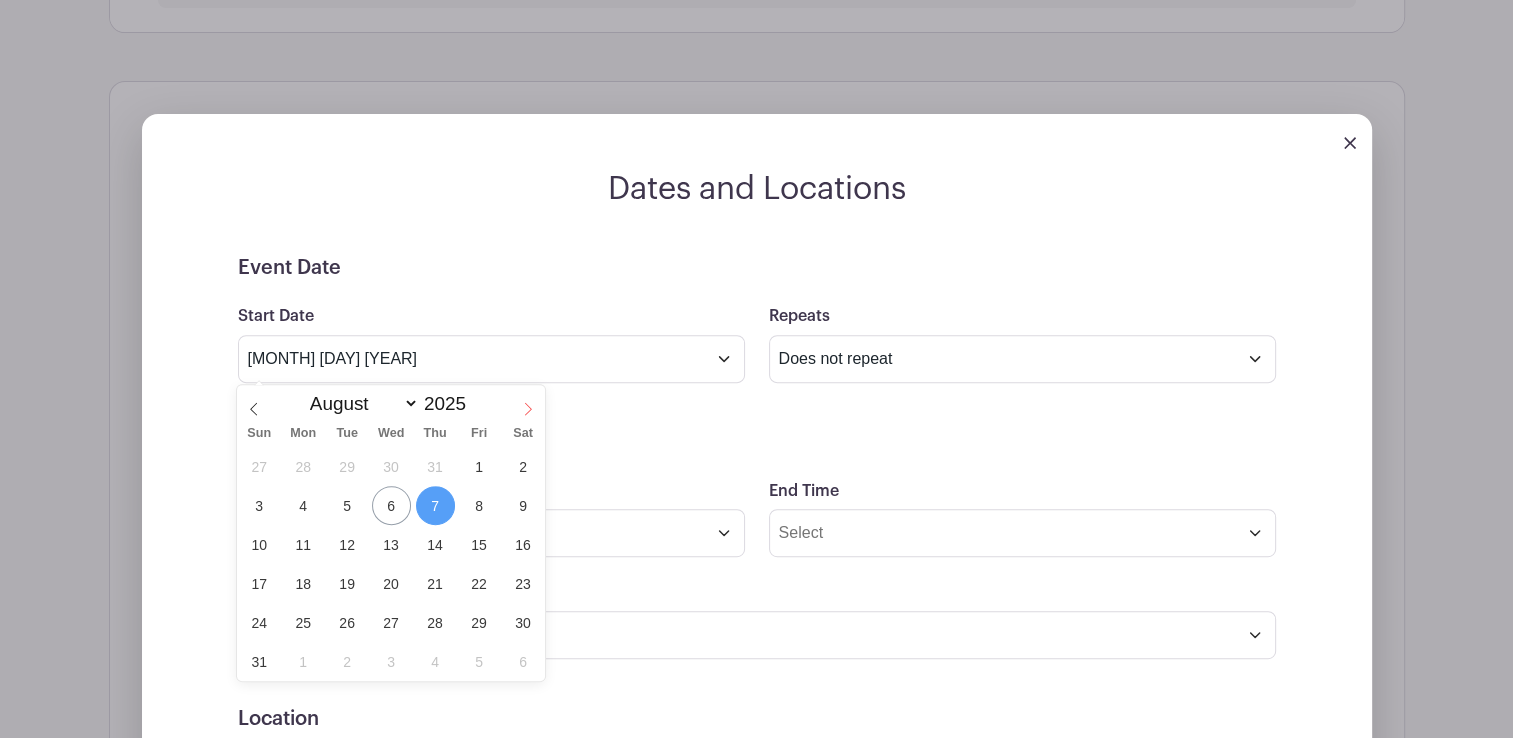 click 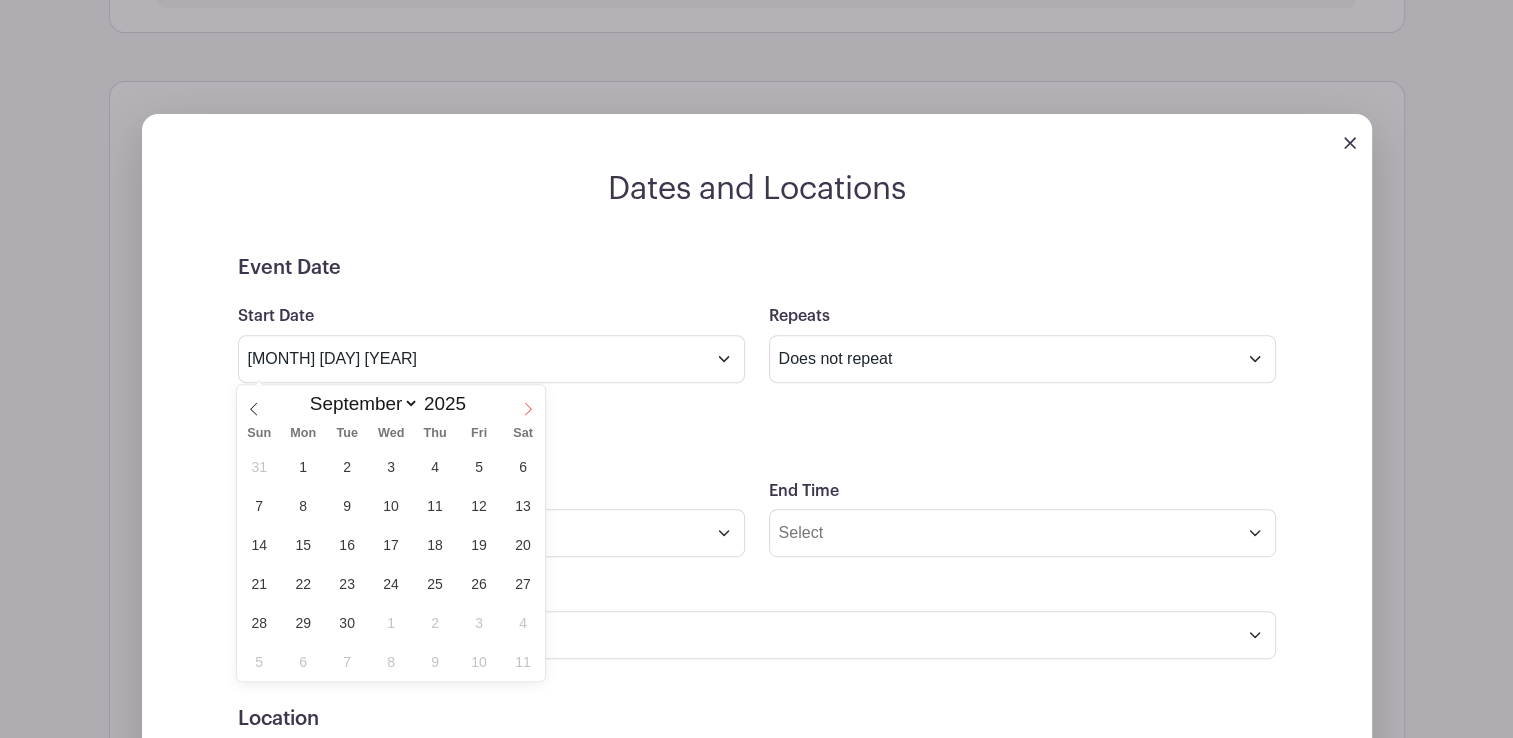 click 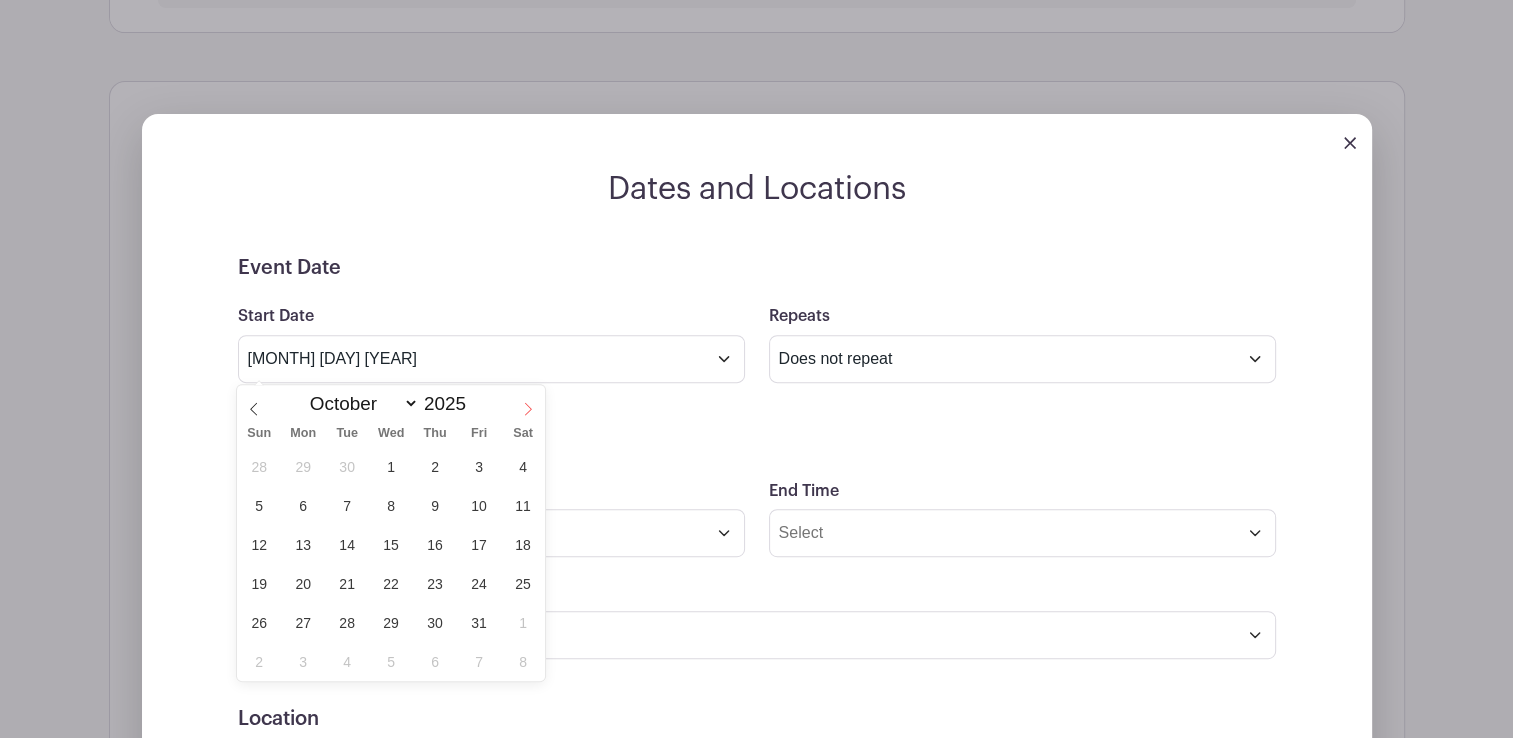 click 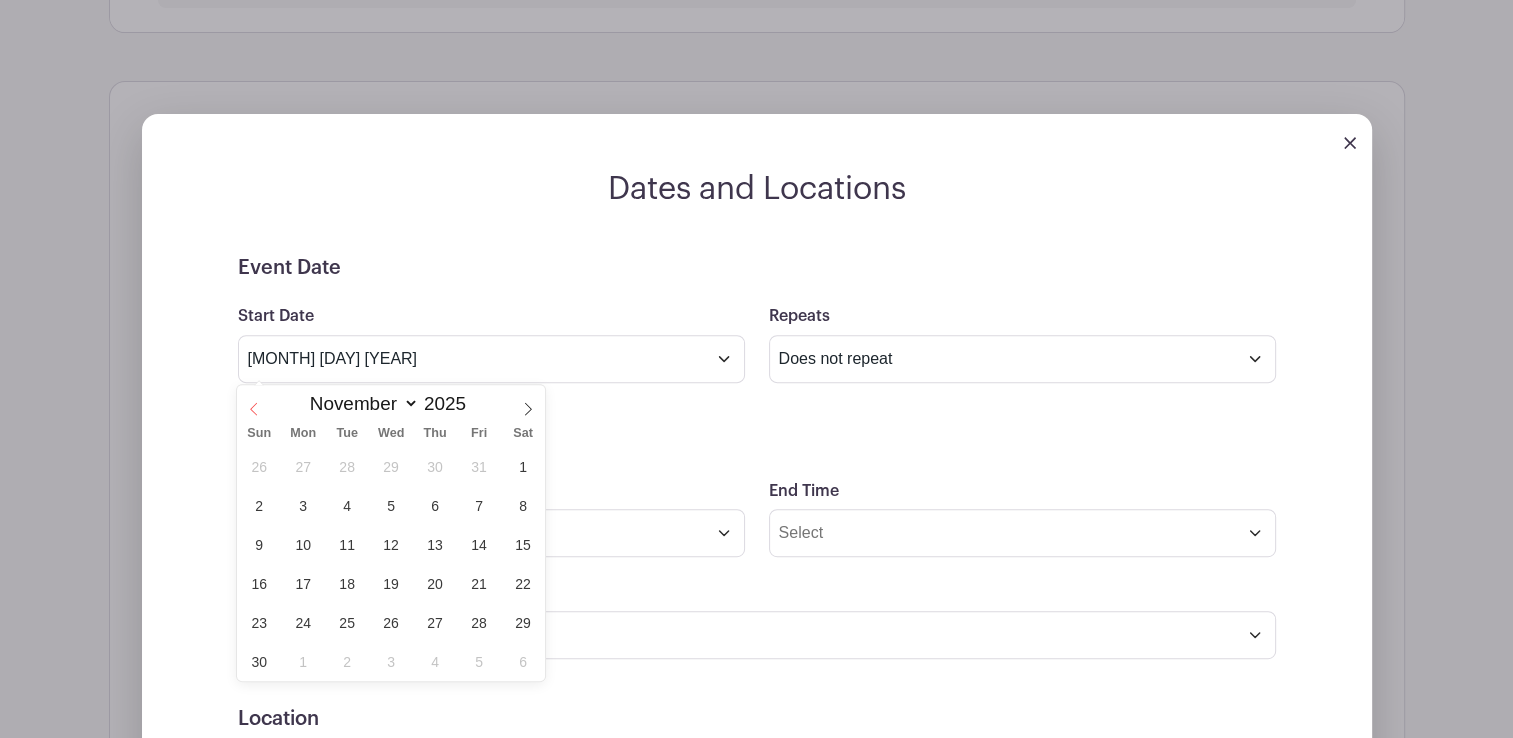 click at bounding box center (254, 402) 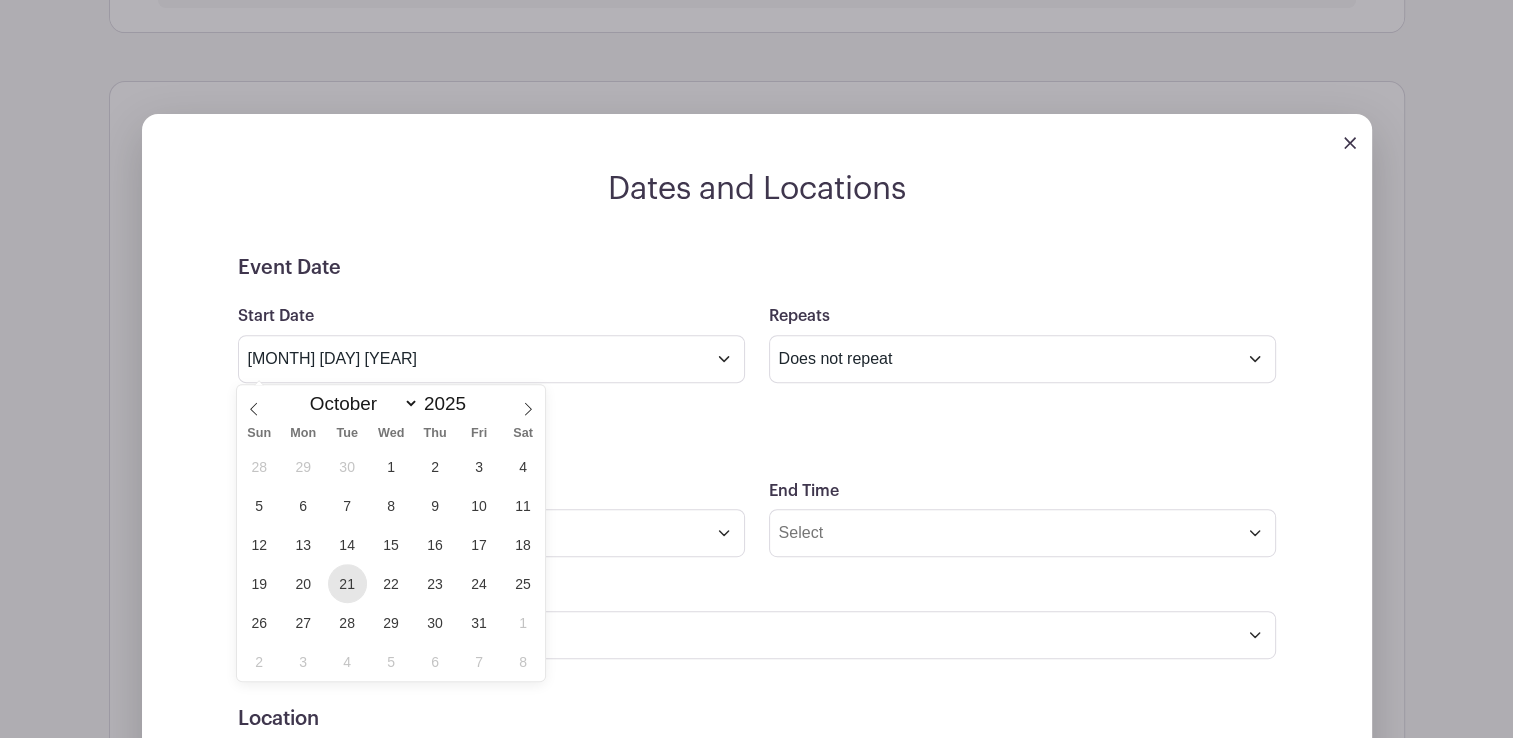 click on "21" at bounding box center [347, 583] 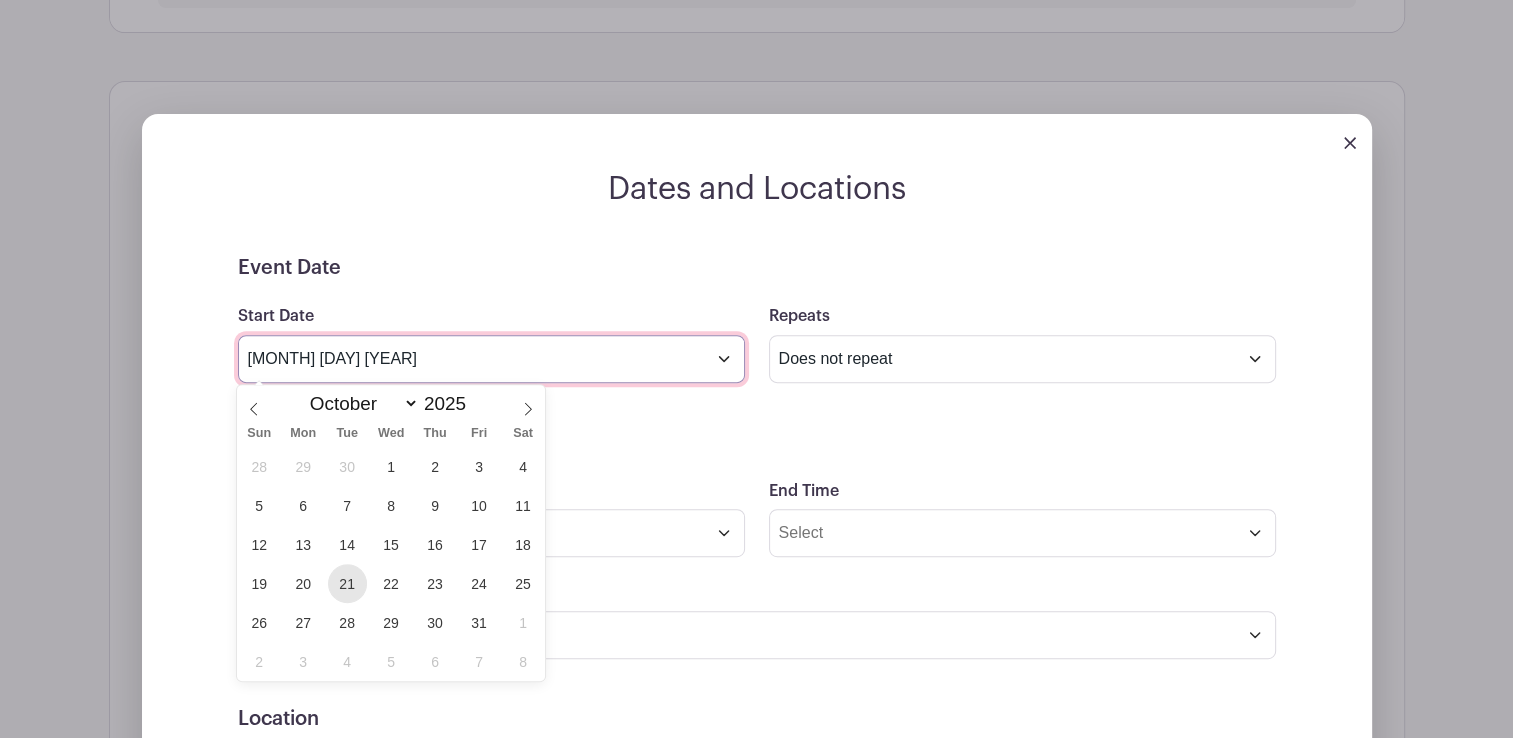 type on "[DATE]" 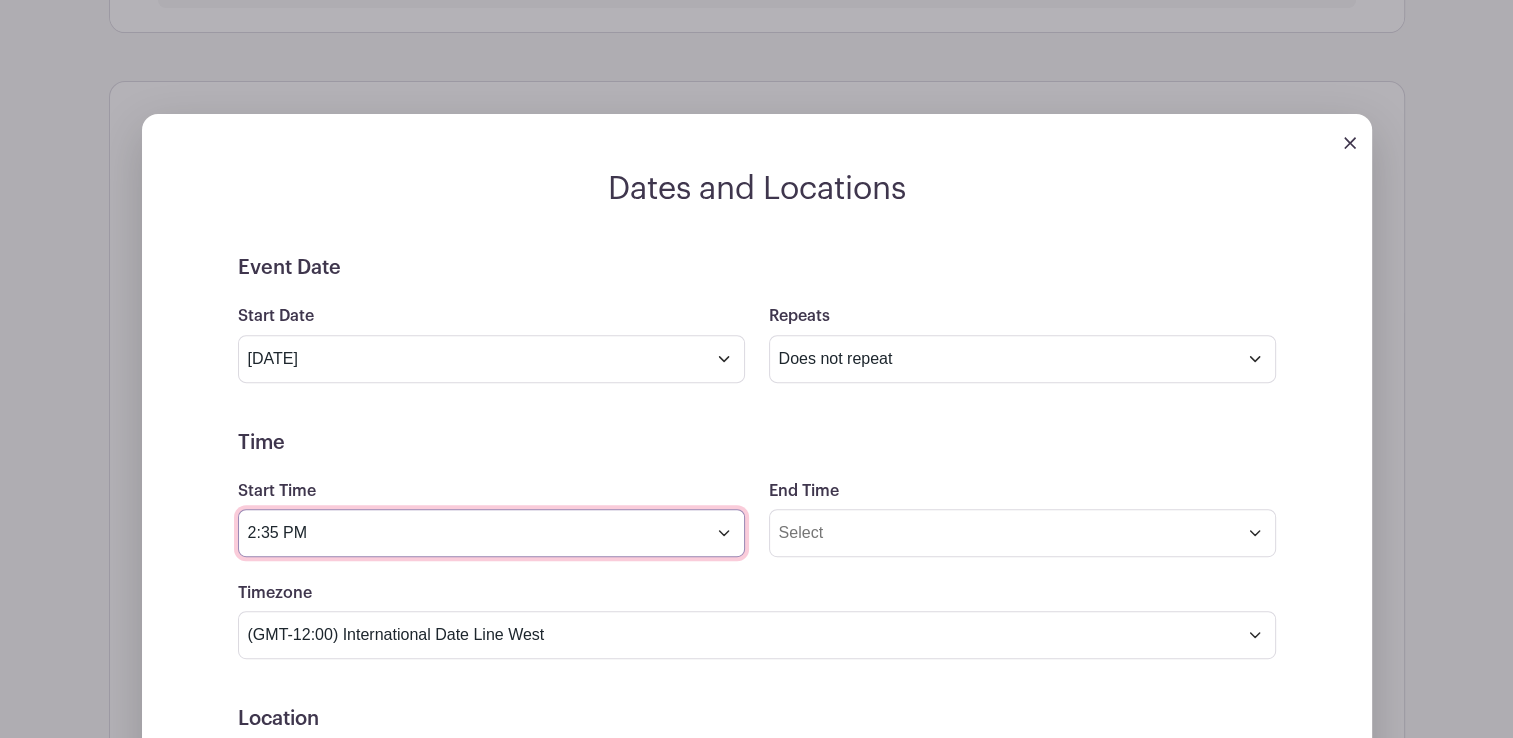 click on "2:35 PM" at bounding box center (491, 533) 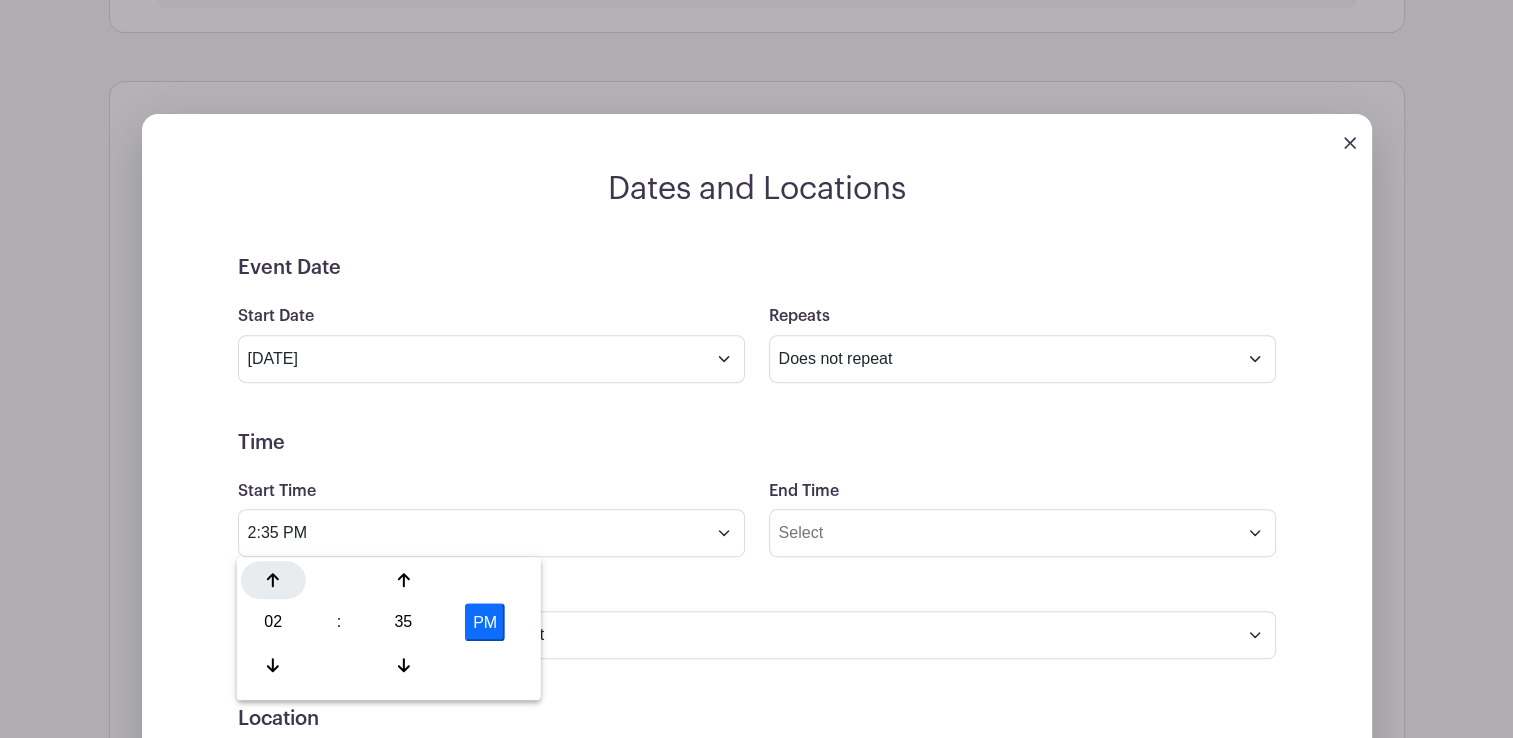 click 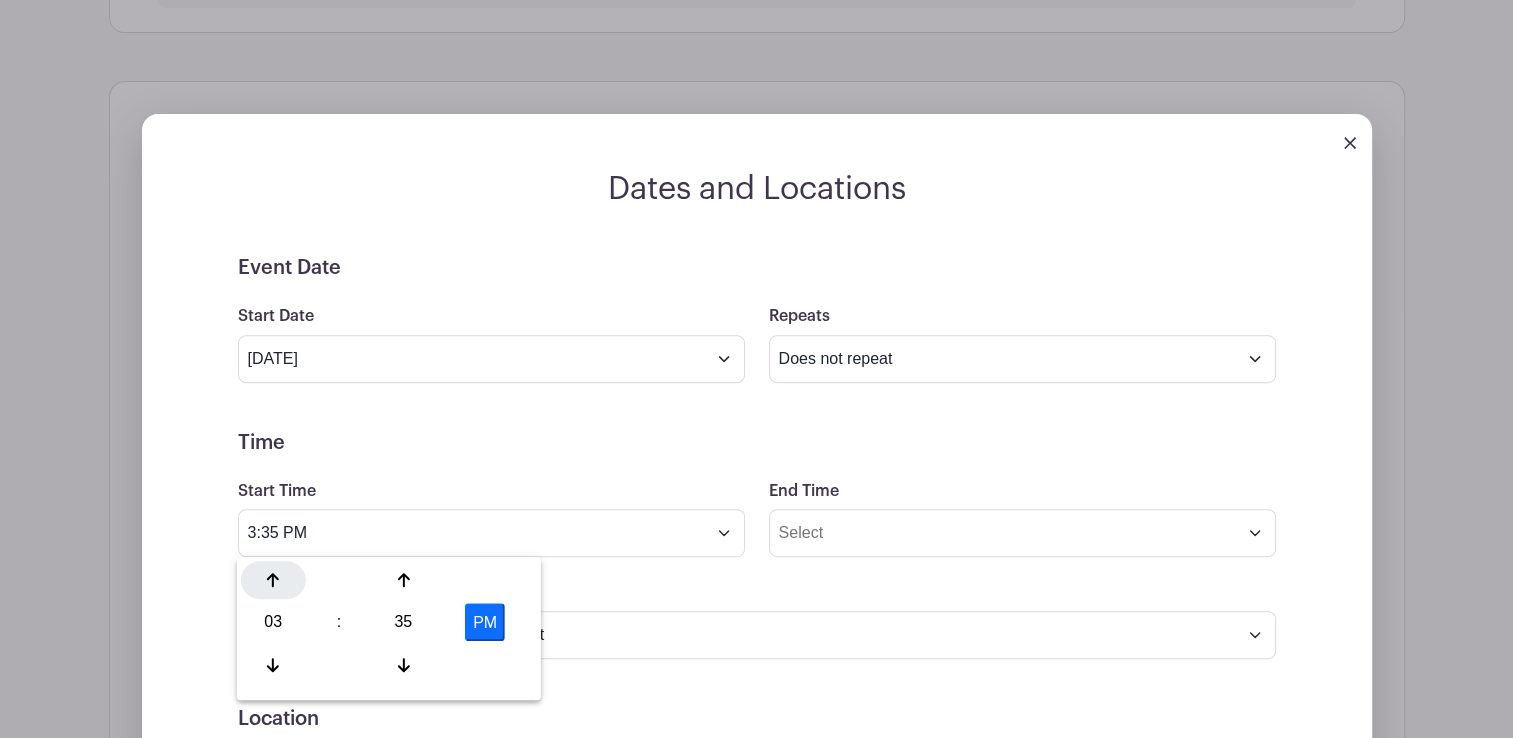 click 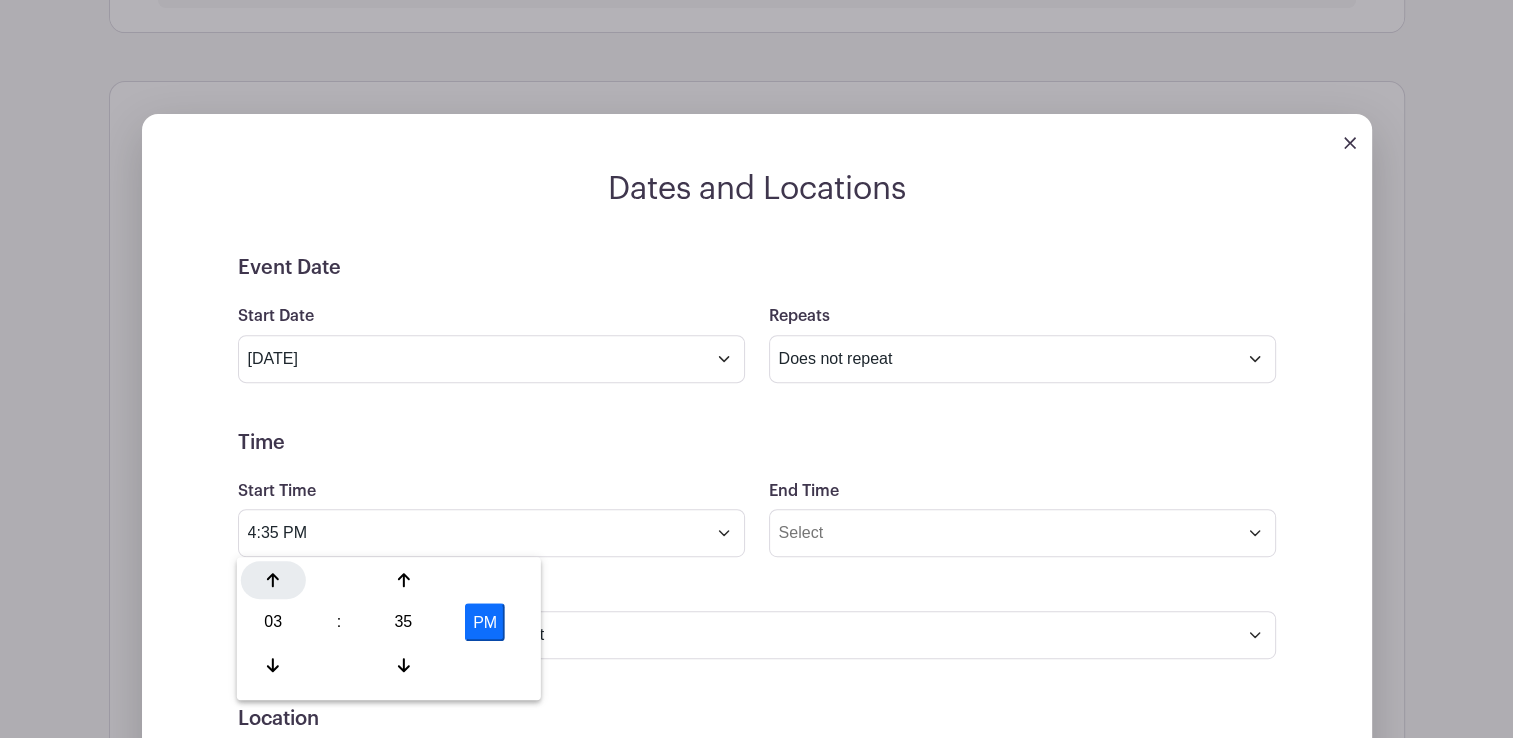 click 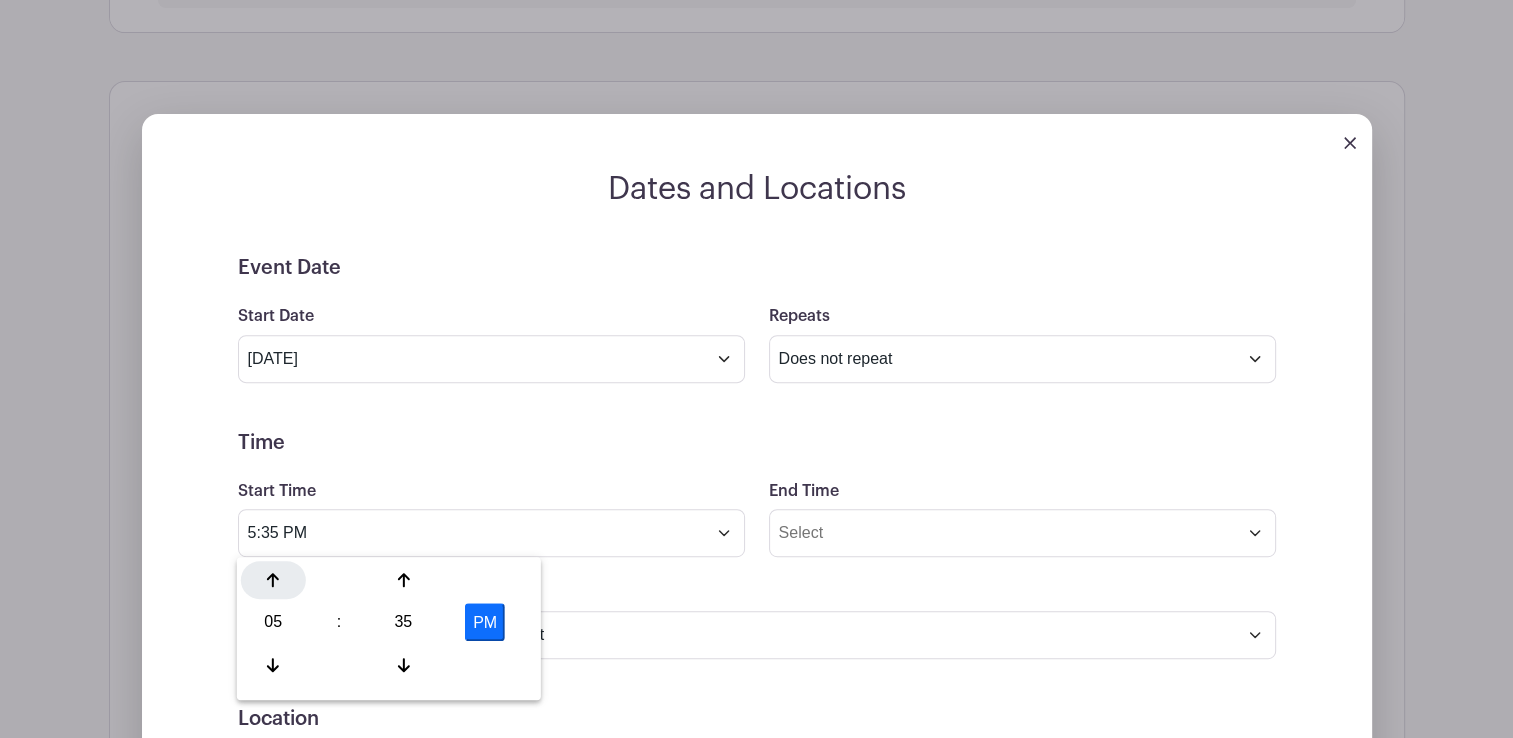click 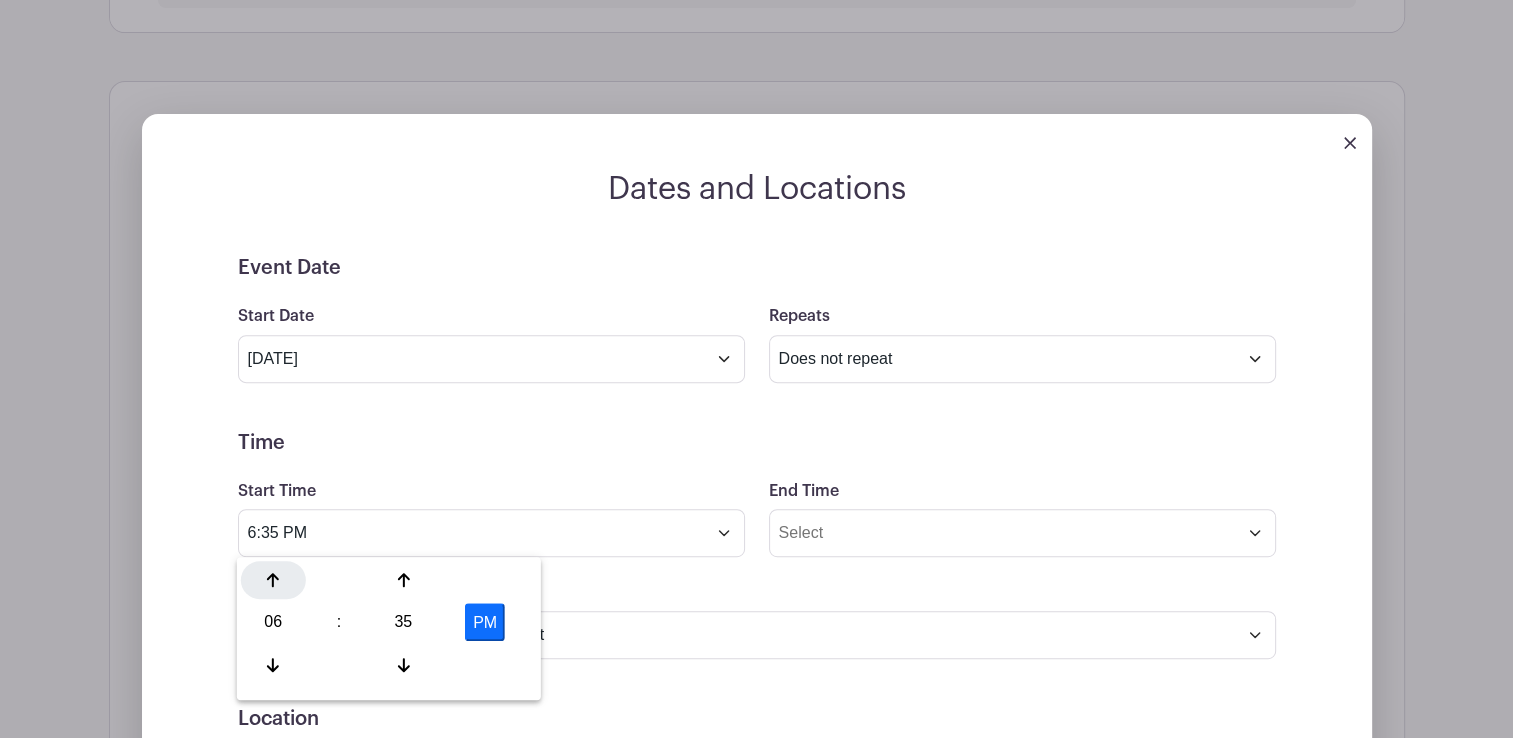 click 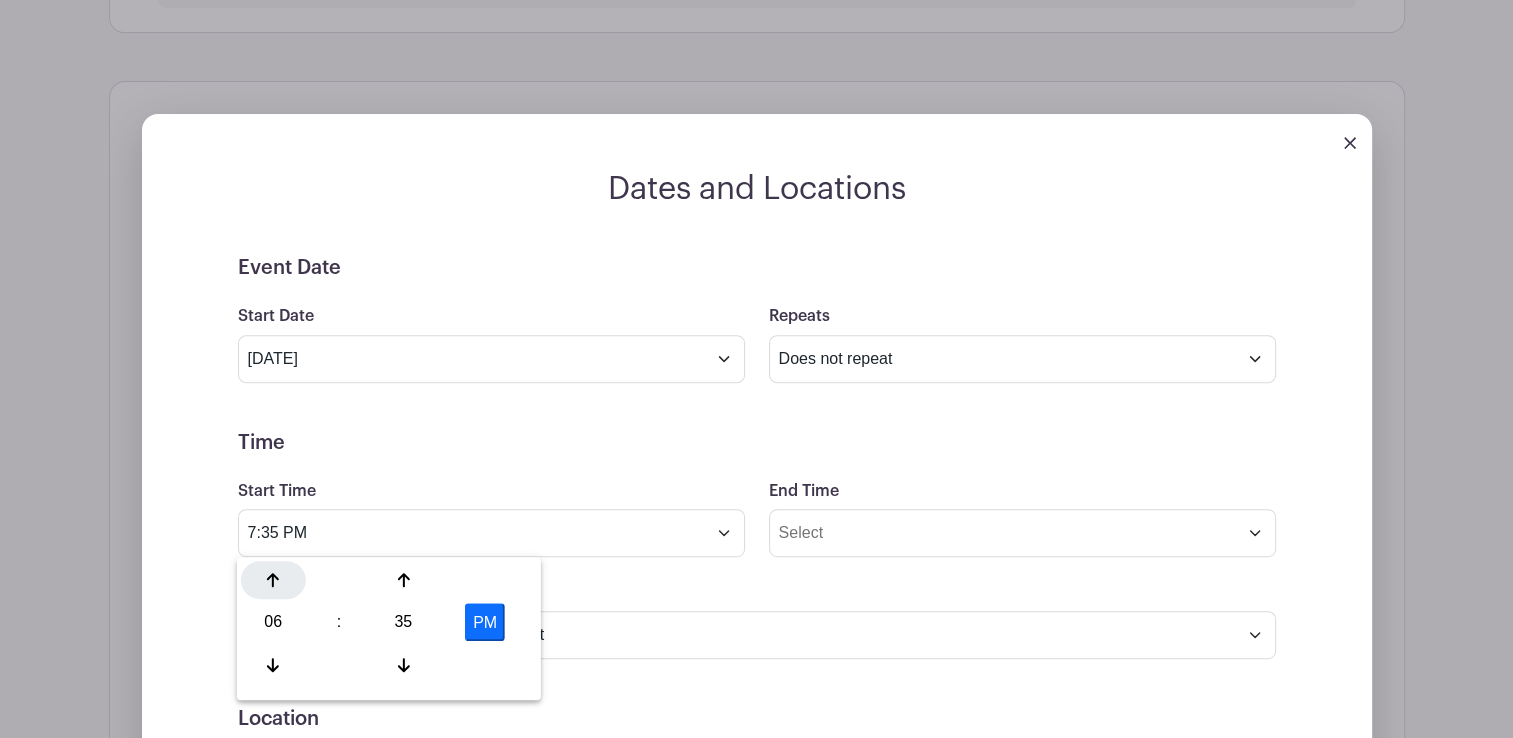 click 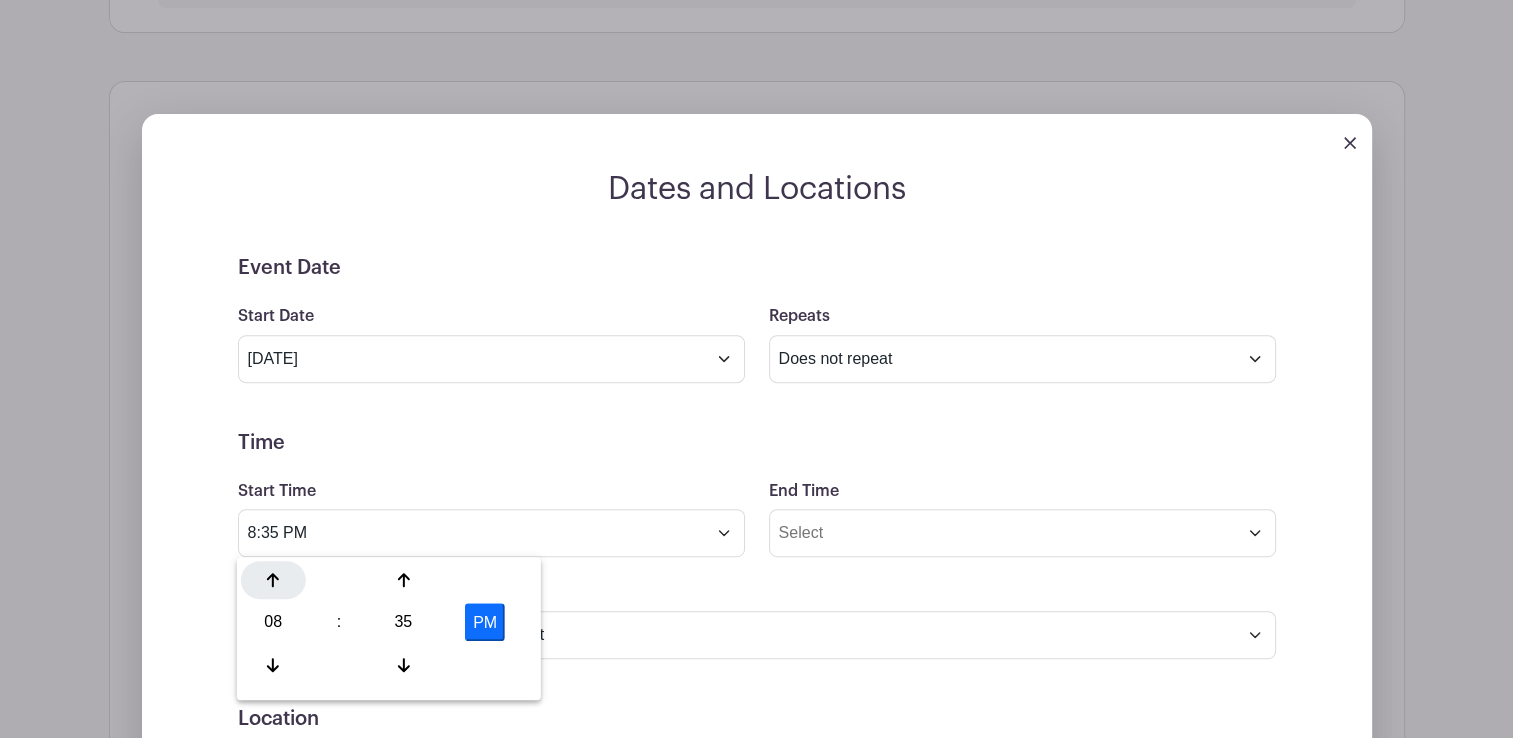 click 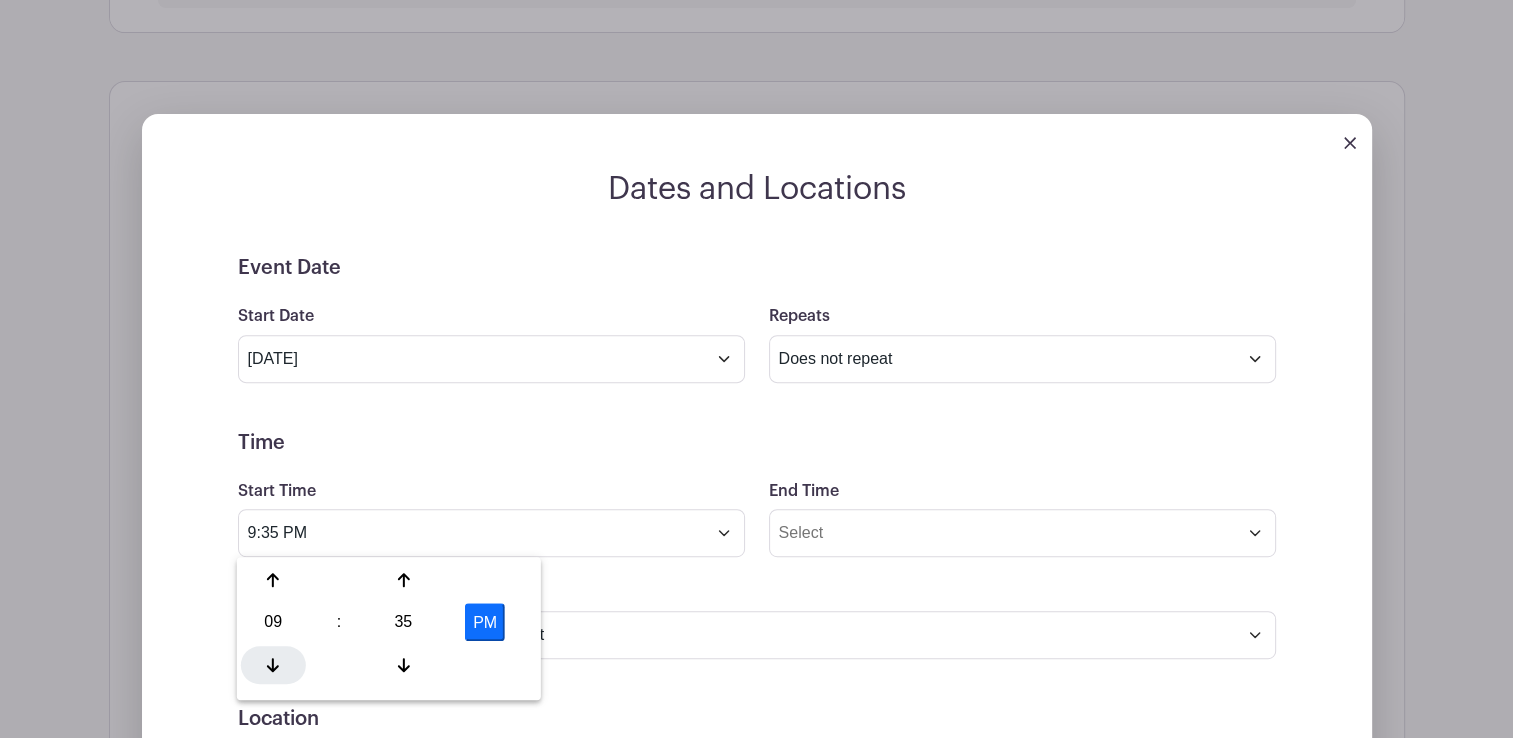 click at bounding box center (273, 665) 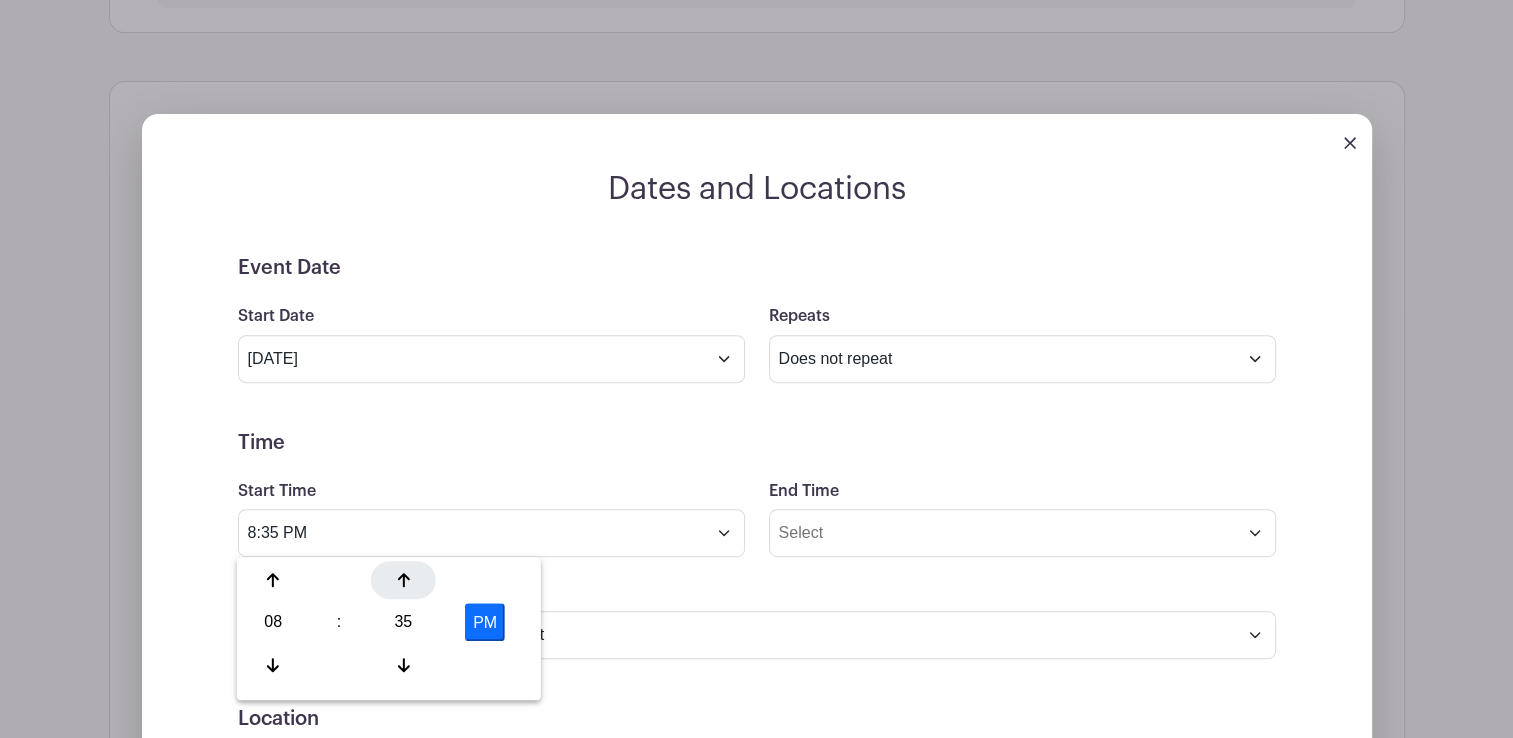 click 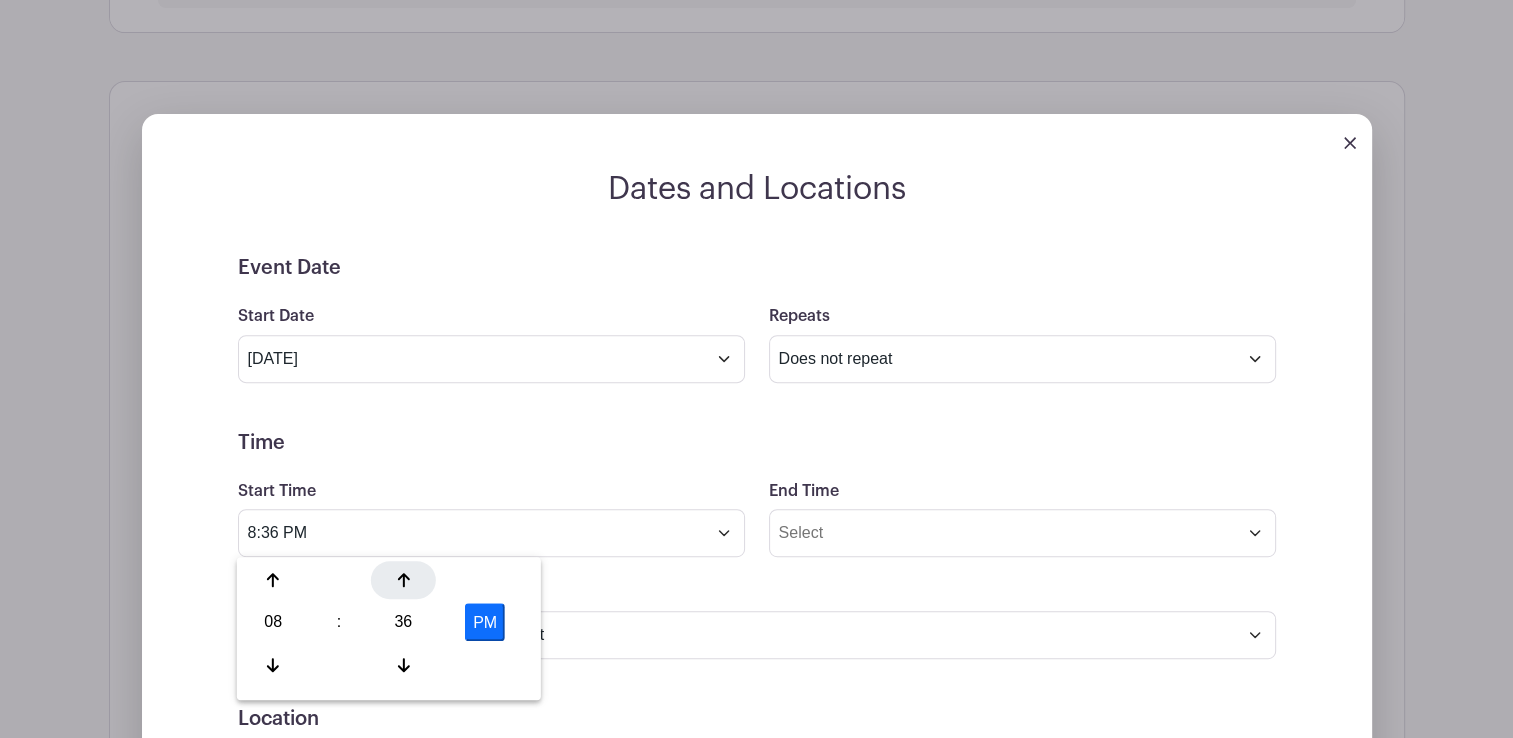 click 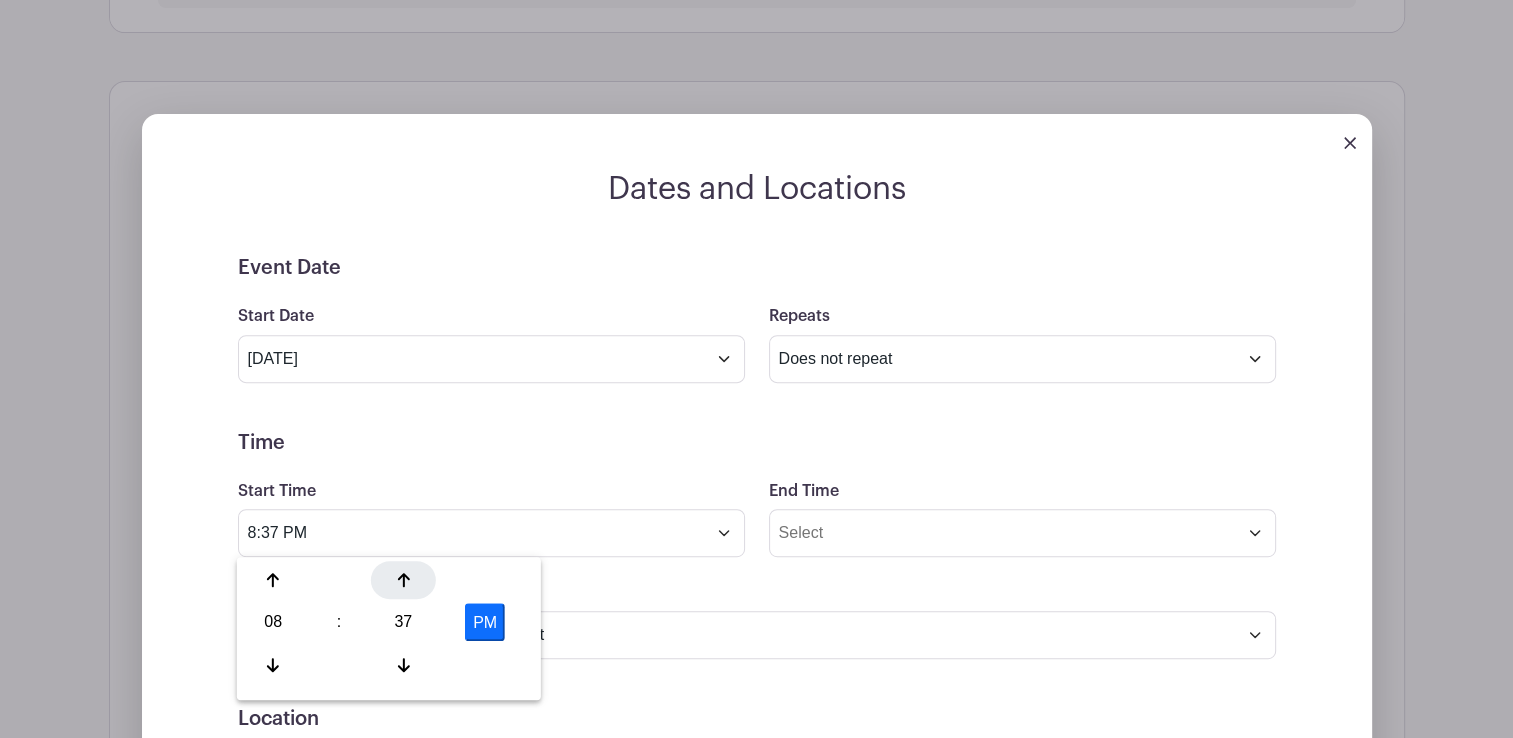click 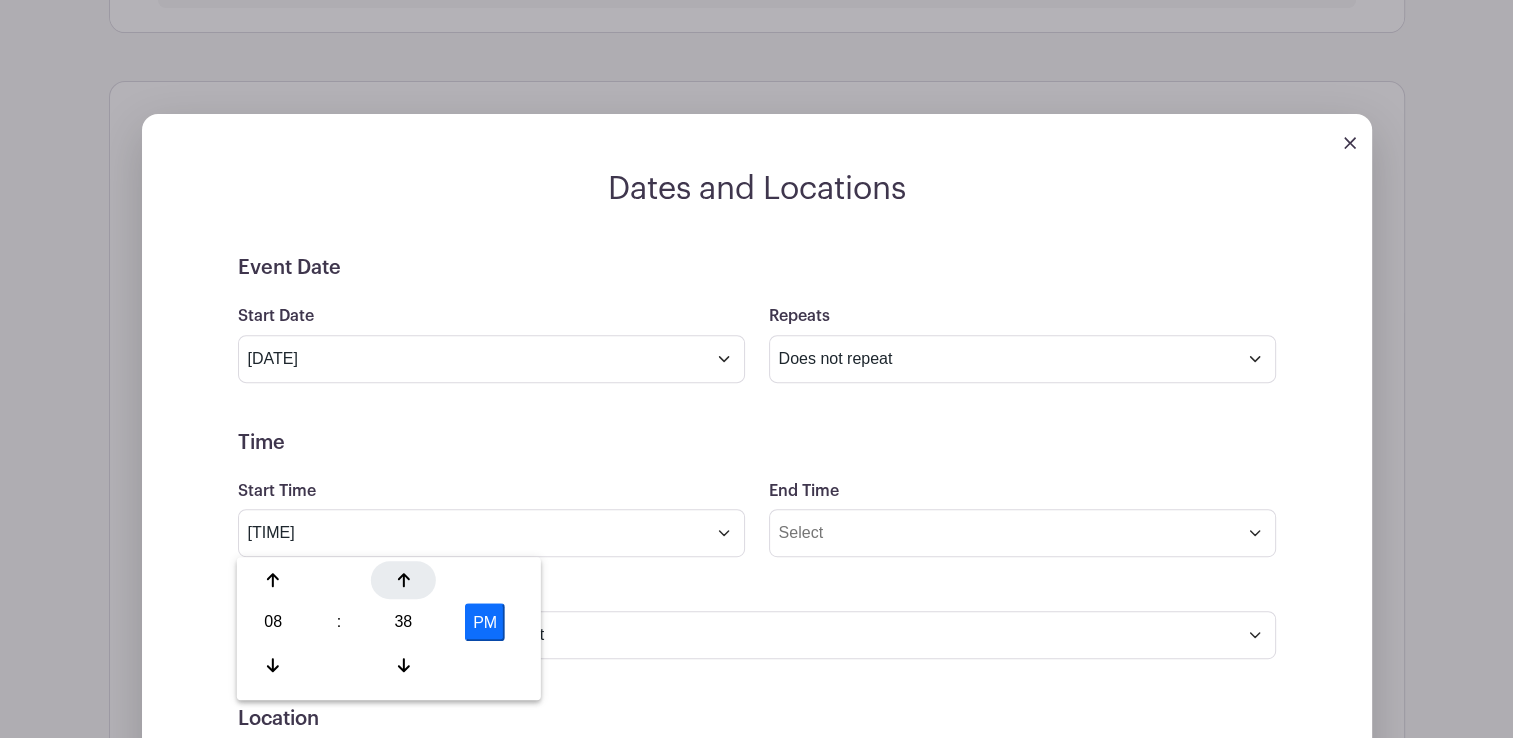 click 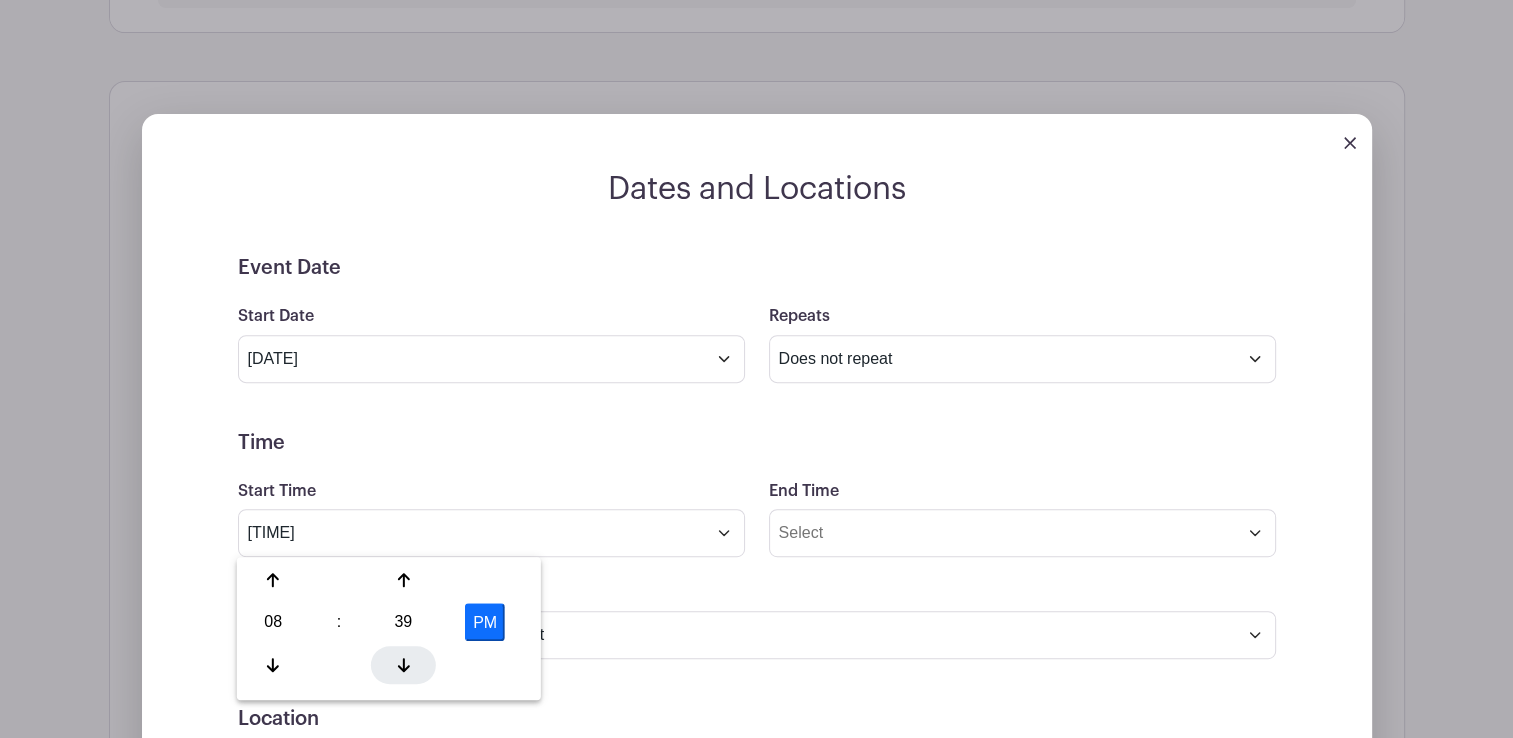 click 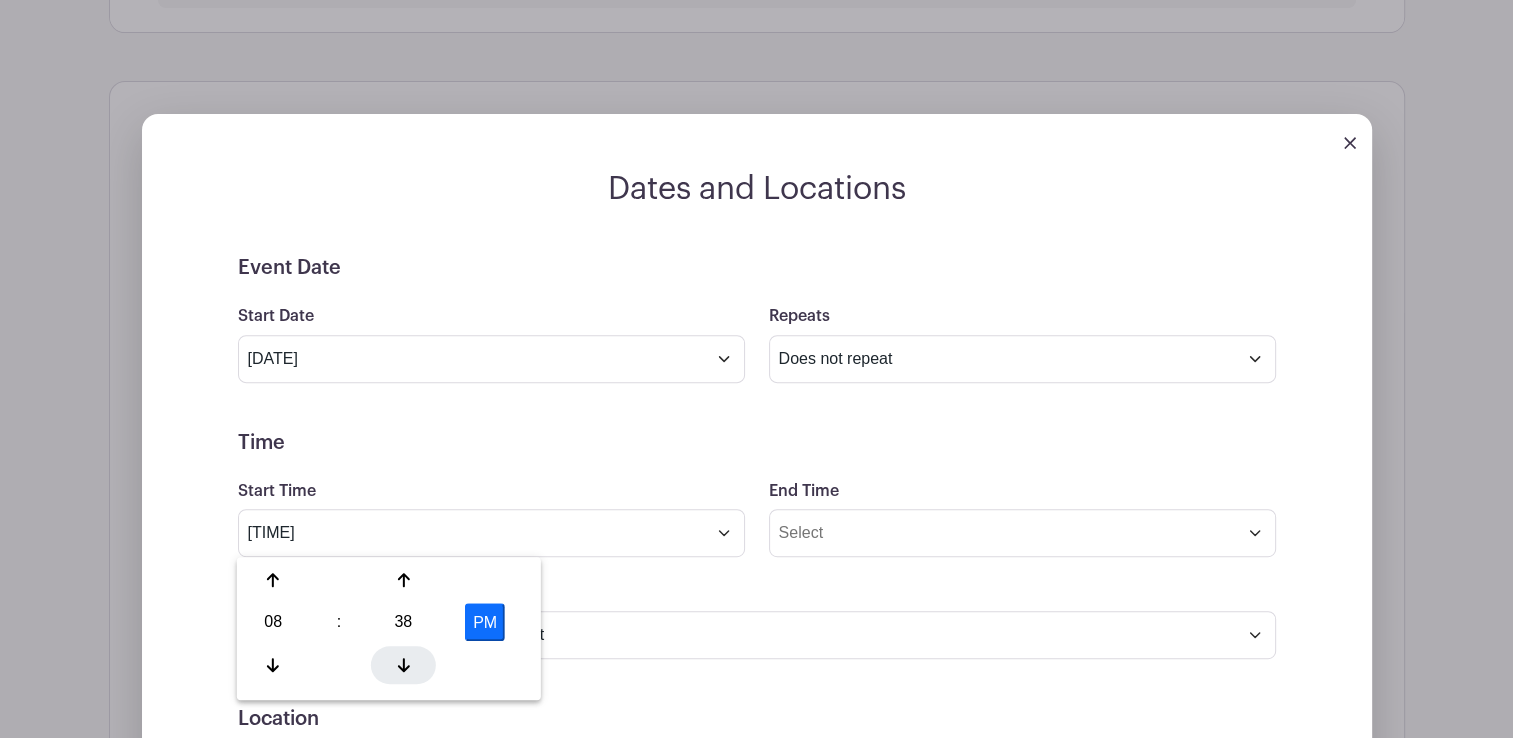 click 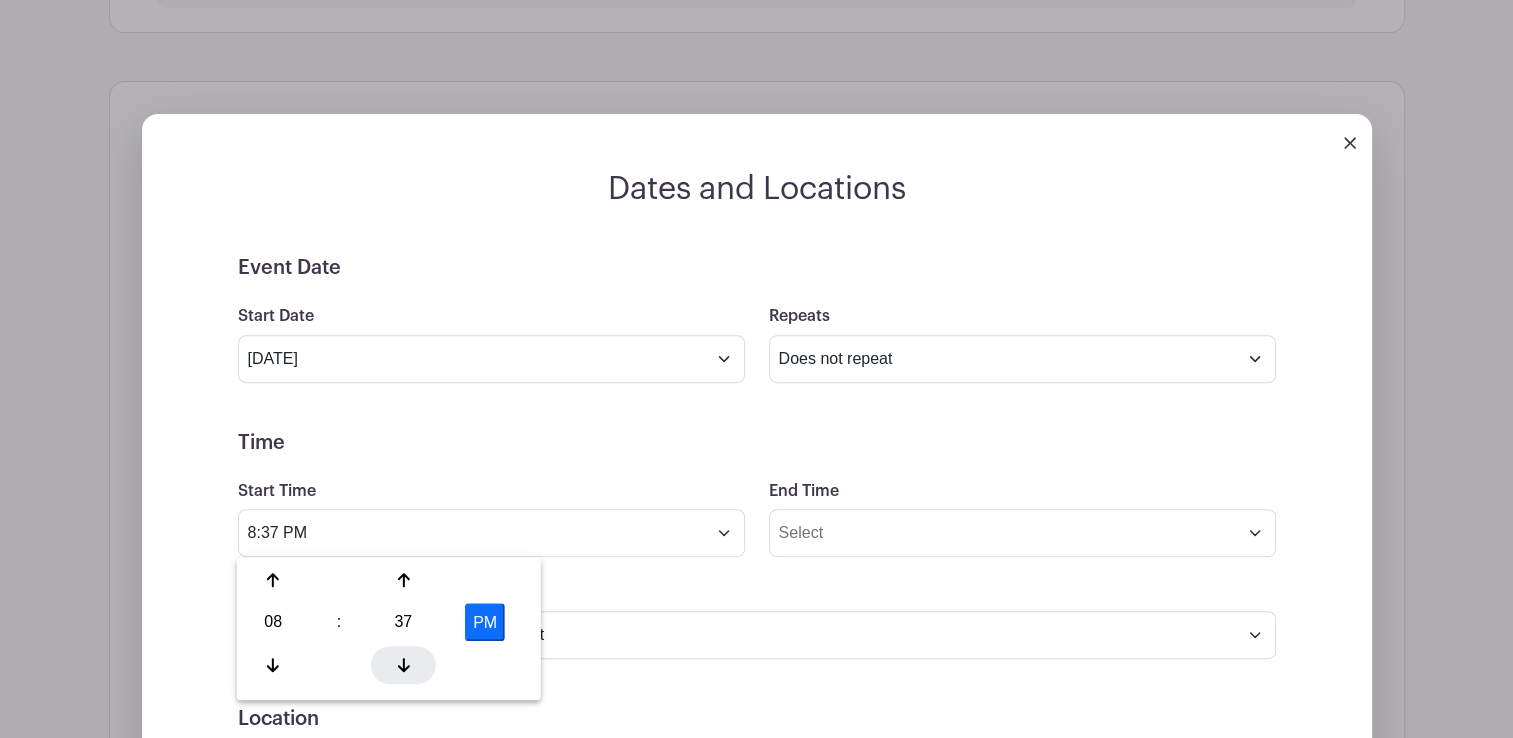 click 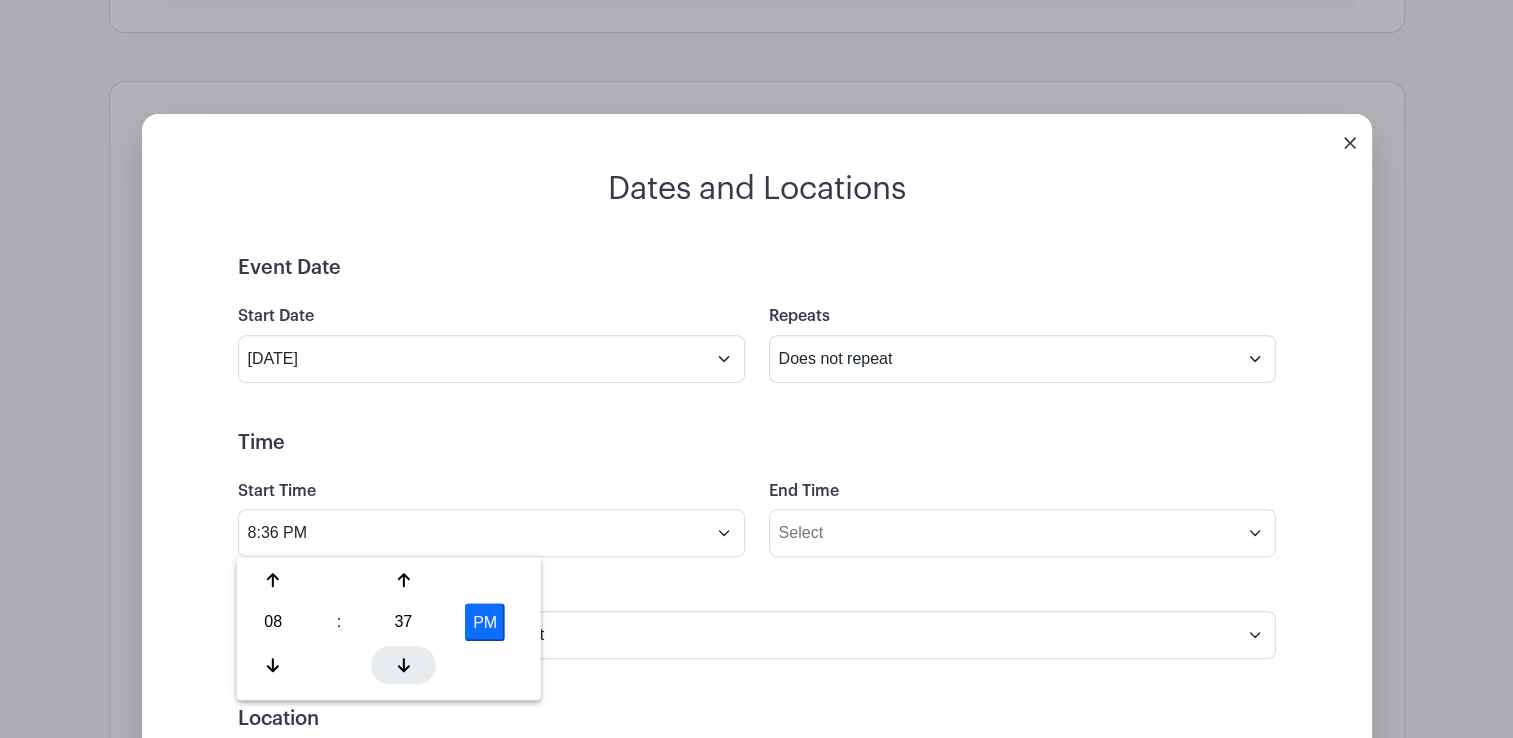 click 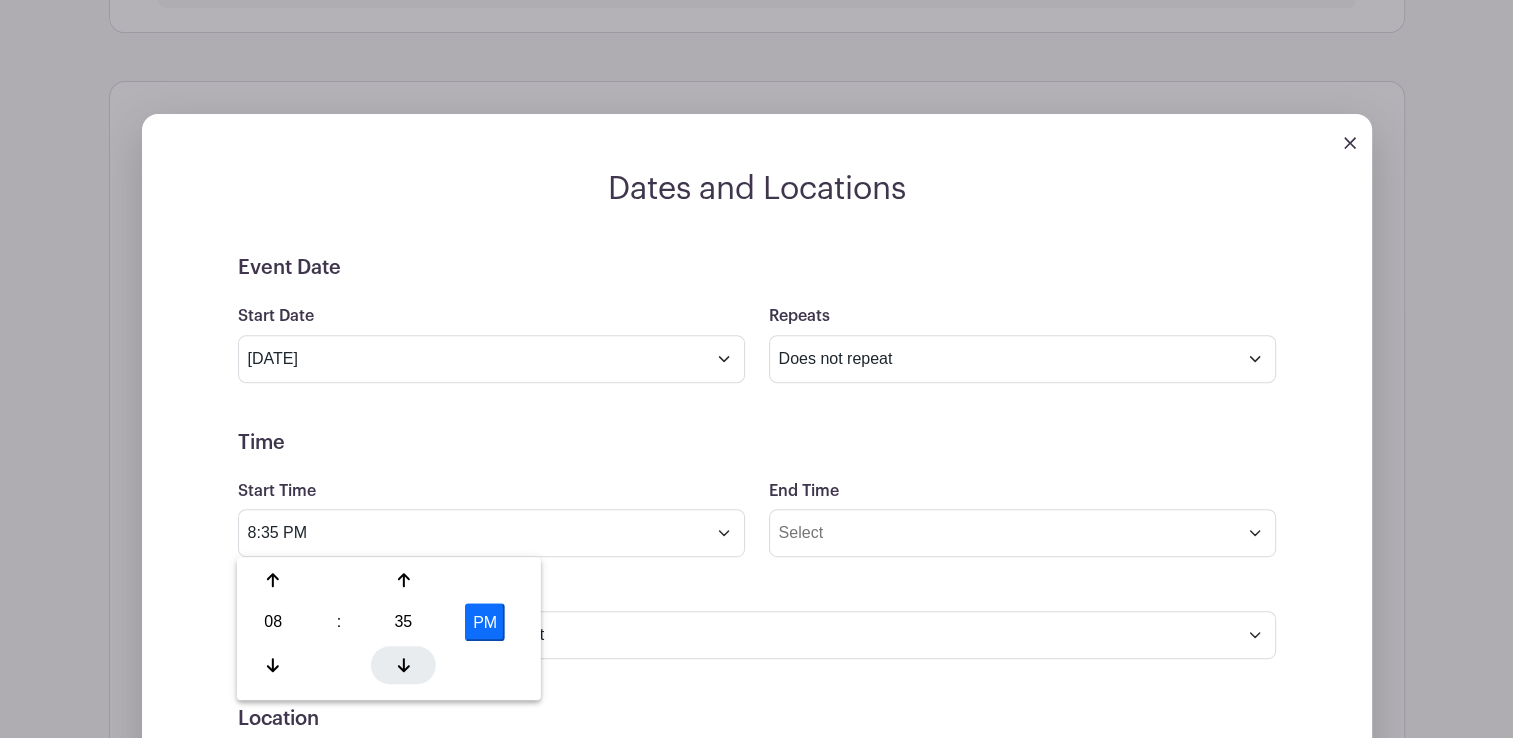 click 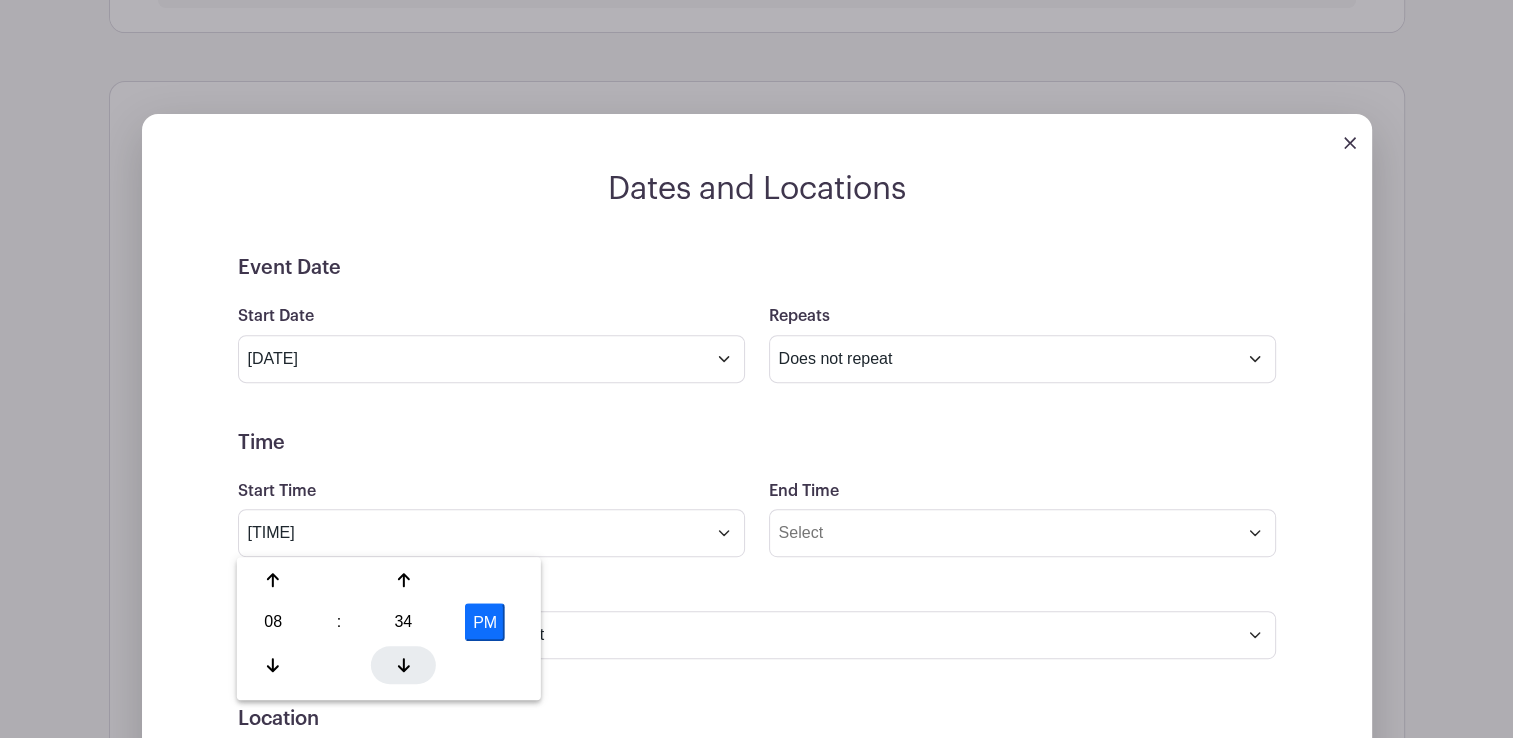 click 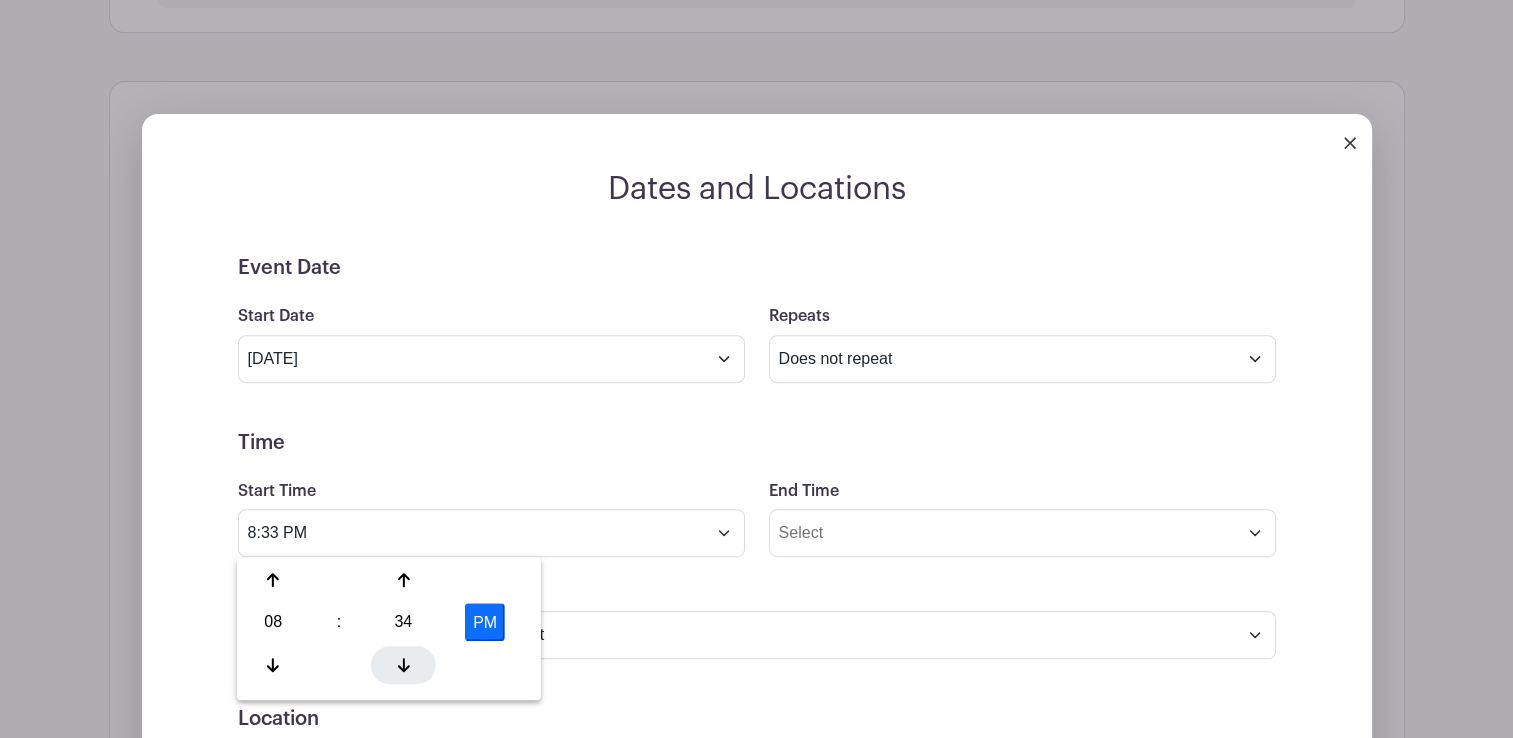 click 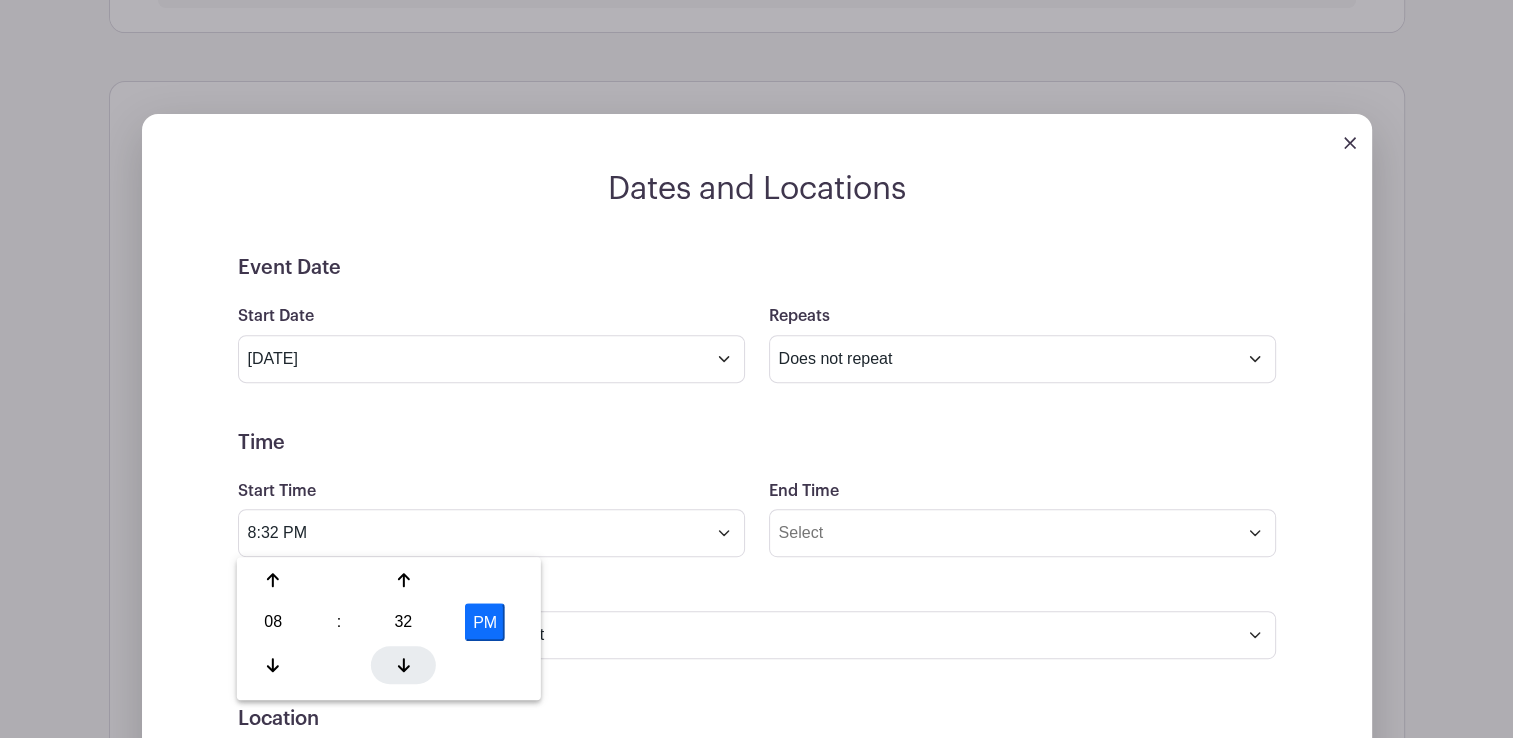 click 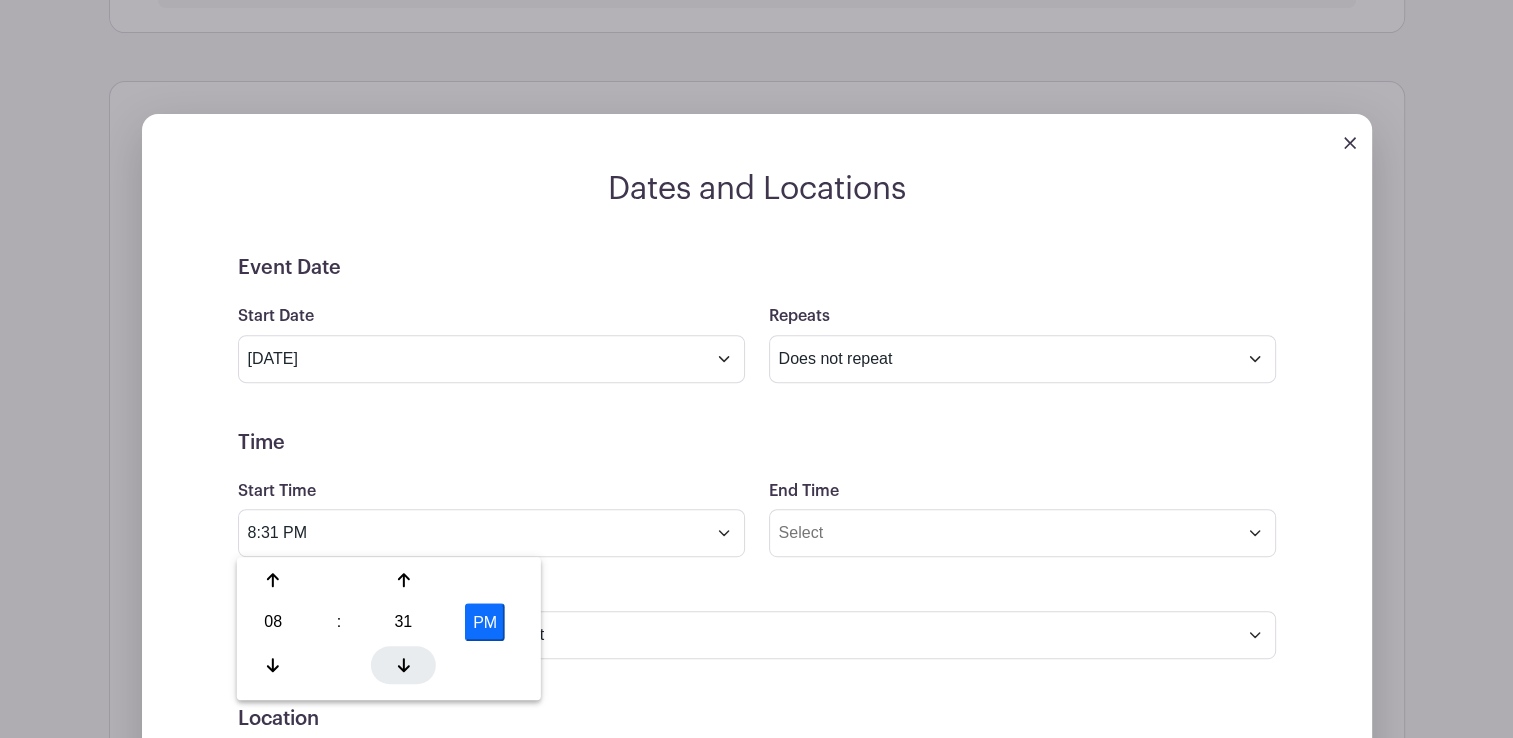 click 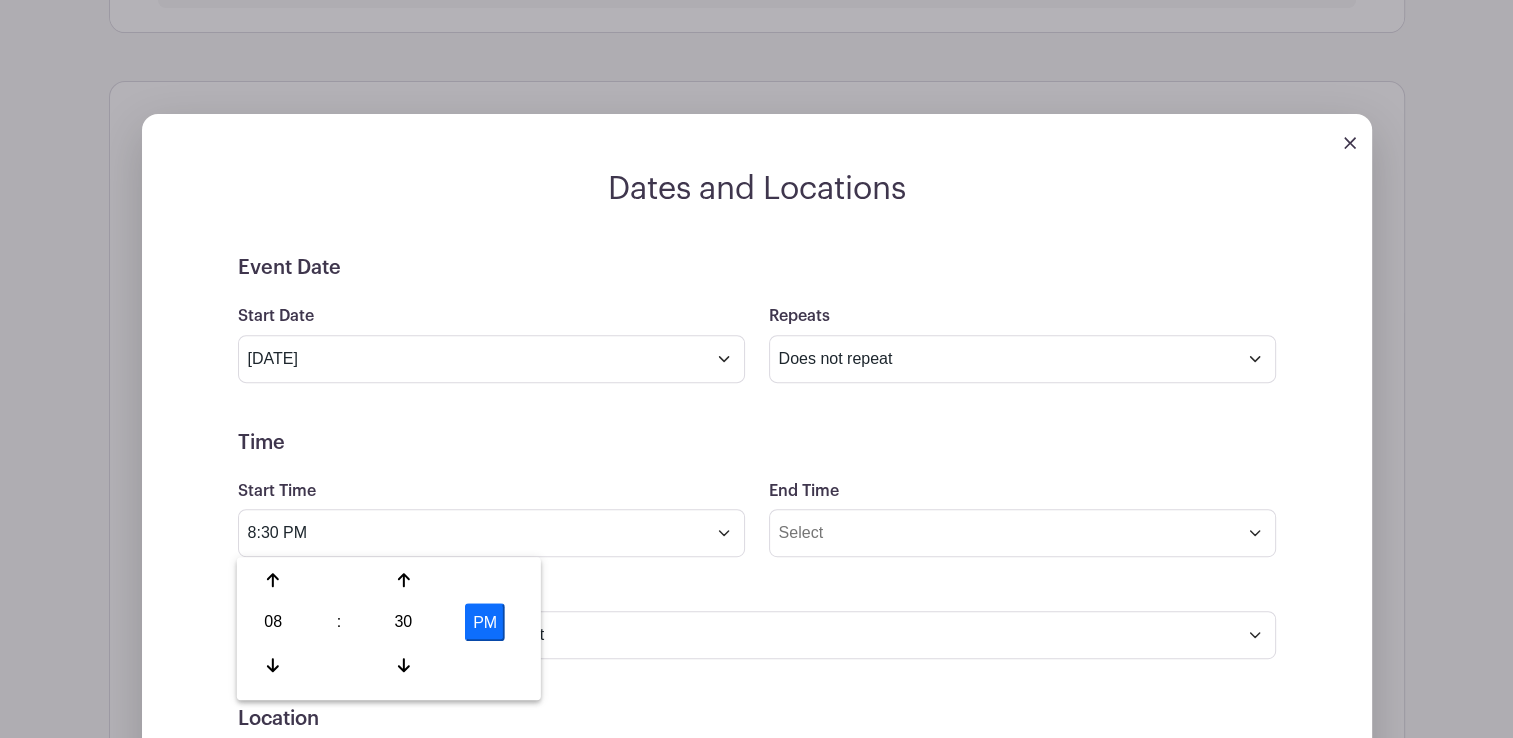 click on "PM" at bounding box center (485, 622) 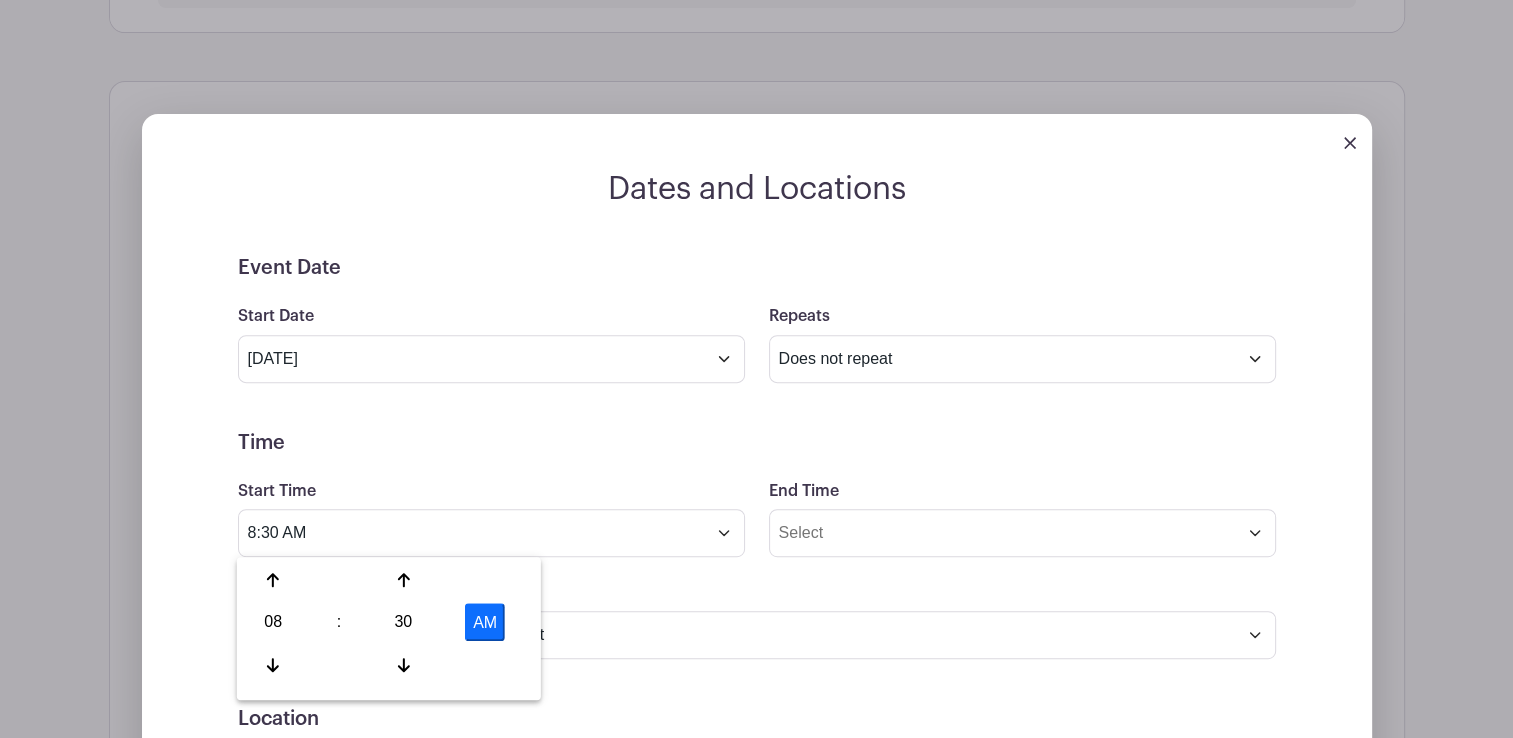 click on "Timezone
(GMT-12:00) International Date Line West
(GMT-11:00) American Samoa
(GMT-11:00) Midway Island
(GMT-10:00) Hawaii
(GMT-09:00) Alaska
(GMT-08:00) Pacific Time (US & Canada)
(GMT-08:00) Tijuana
(GMT-07:00) Arizona
(GMT-07:00) Mazatlan
(GMT-07:00) Mountain Time (US & Canada)
(GMT-06:00) Central America
(GMT-06:00) Central Time (US & Canada)
(GMT-06:00) Chihuahua
(GMT-06:00) Guadalajara
(GMT-06:00) Mexico City
(GMT-06:00) Monterrey
(GMT-06:00) Saskatchewan
(GMT-05:00) Bogota
(GMT-05:00) Eastern Time (US & Canada)
(GMT-05:00) Indiana (East)
(GMT-05:00) Lima
(GMT-05:00) Quito
(GMT-04:00) Atlantic Time (Canada)
(GMT-04:00) Caracas
(GMT-04:00) Georgetown
(GMT-04:00) La Paz
(GMT-04:00) Puerto Rico
(GMT-04:00) Santiago
(GMT-03:30) Newfoundland
(GMT-03:00) Brasilia
(GMT-03:00) Buenos Aires
(GMT-03:00) Montevideo
(GMT-02:00) Greenland
(GMT-02:00) Mid-Atlantic
(GMT-01:00) Azores
(GMT-01:00) Cape Verde Is.
(GMT+00:00) Casablanca" at bounding box center (757, 620) 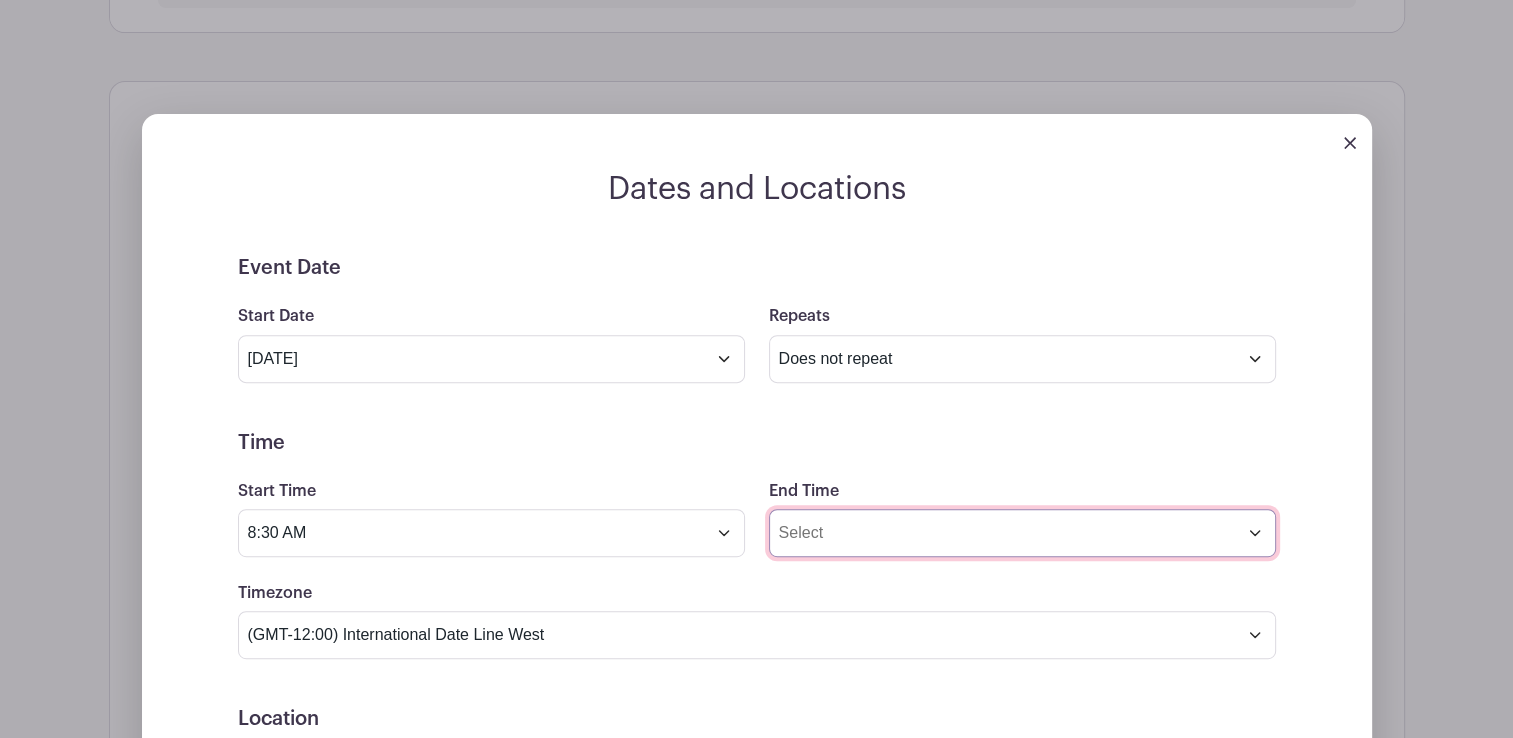 click on "End Time" at bounding box center (1022, 533) 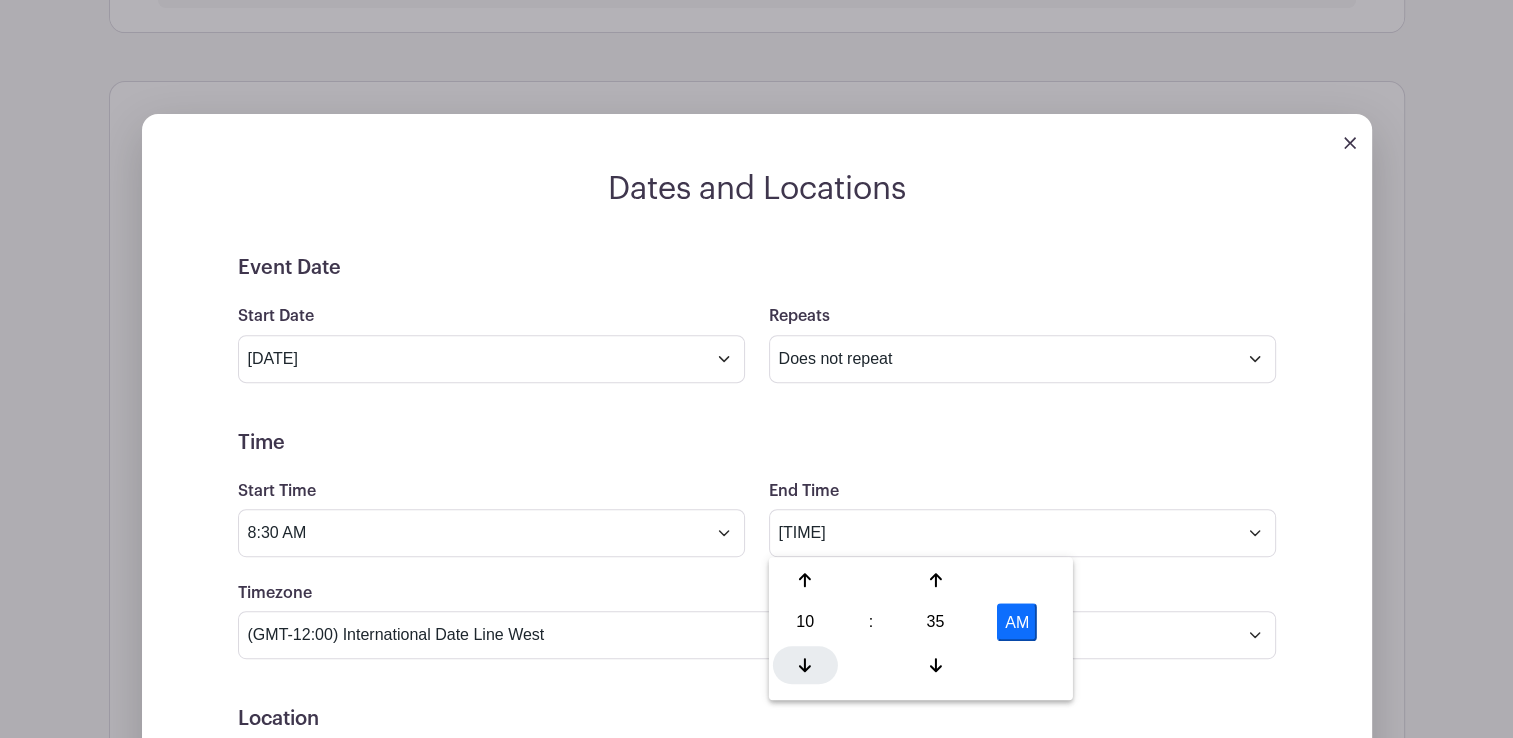 click 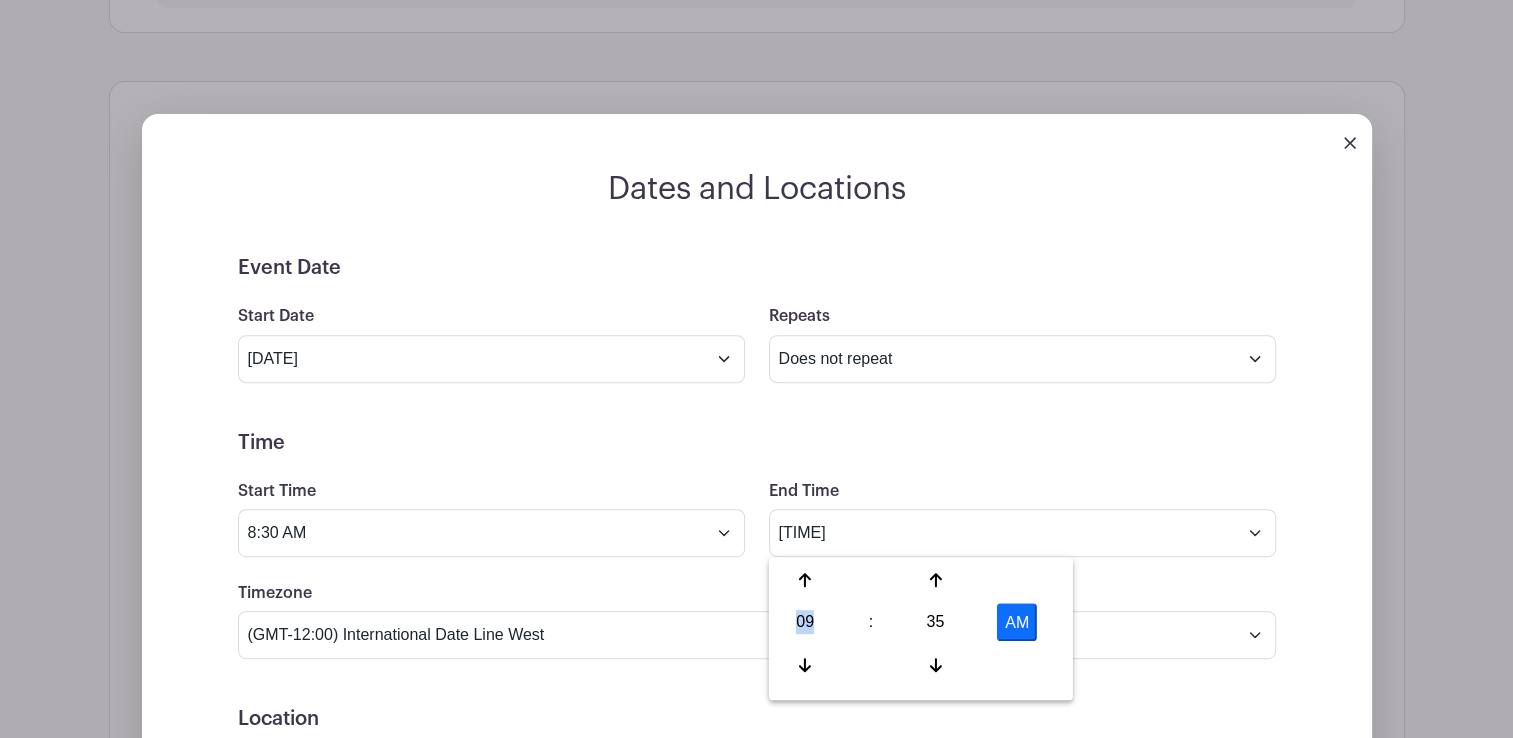 drag, startPoint x: 836, startPoint y: 626, endPoint x: 791, endPoint y: 624, distance: 45.044422 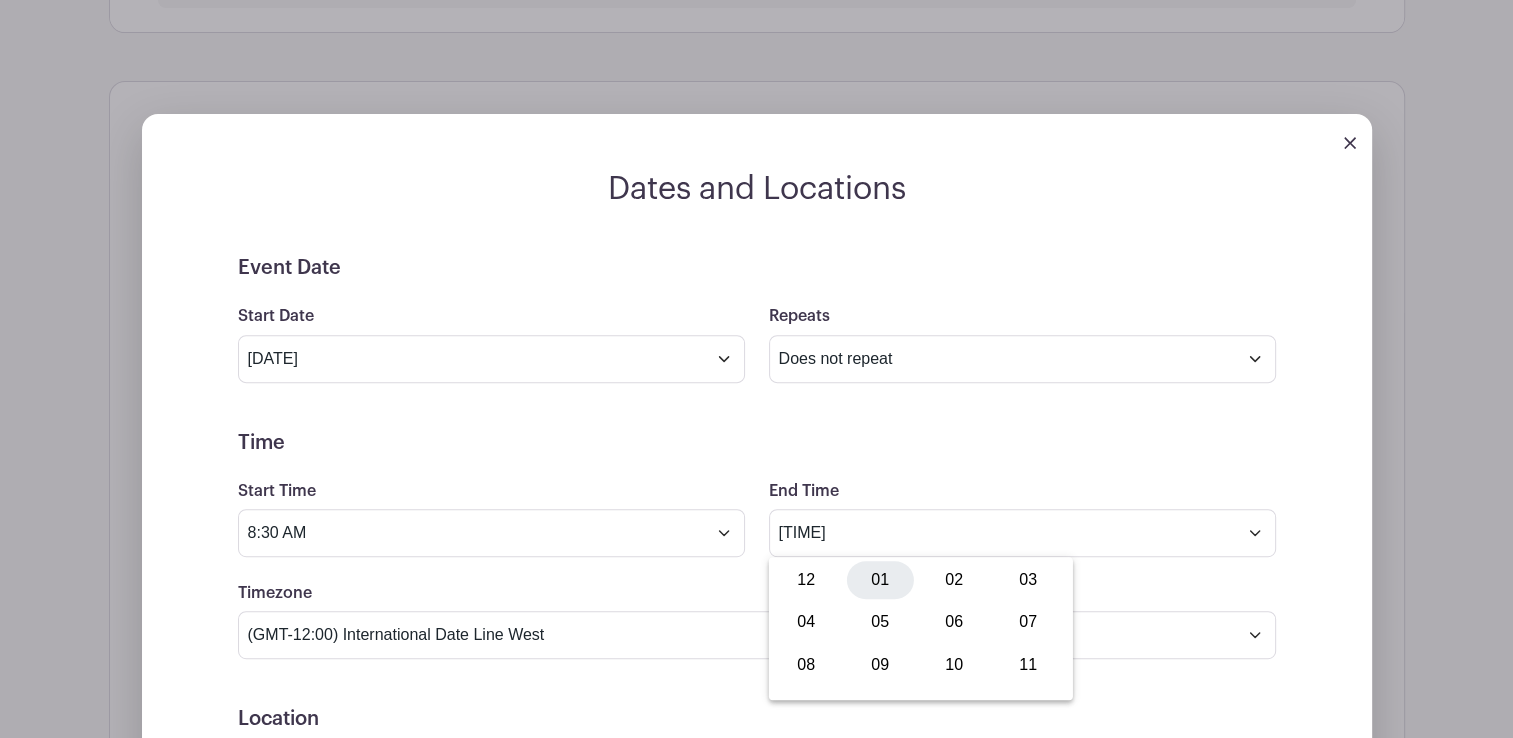 click on "01" at bounding box center (880, 580) 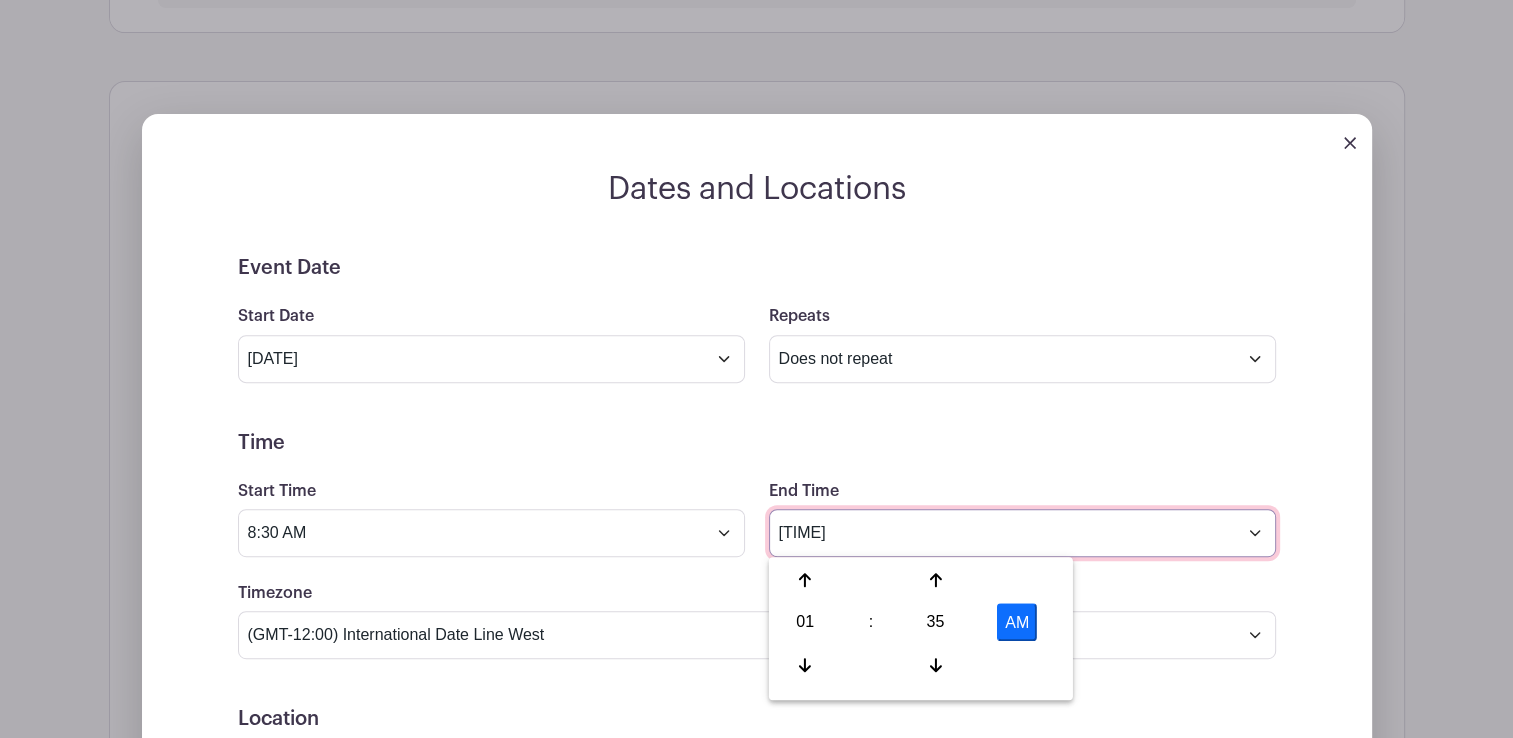 click on "[TIME]" at bounding box center [1022, 533] 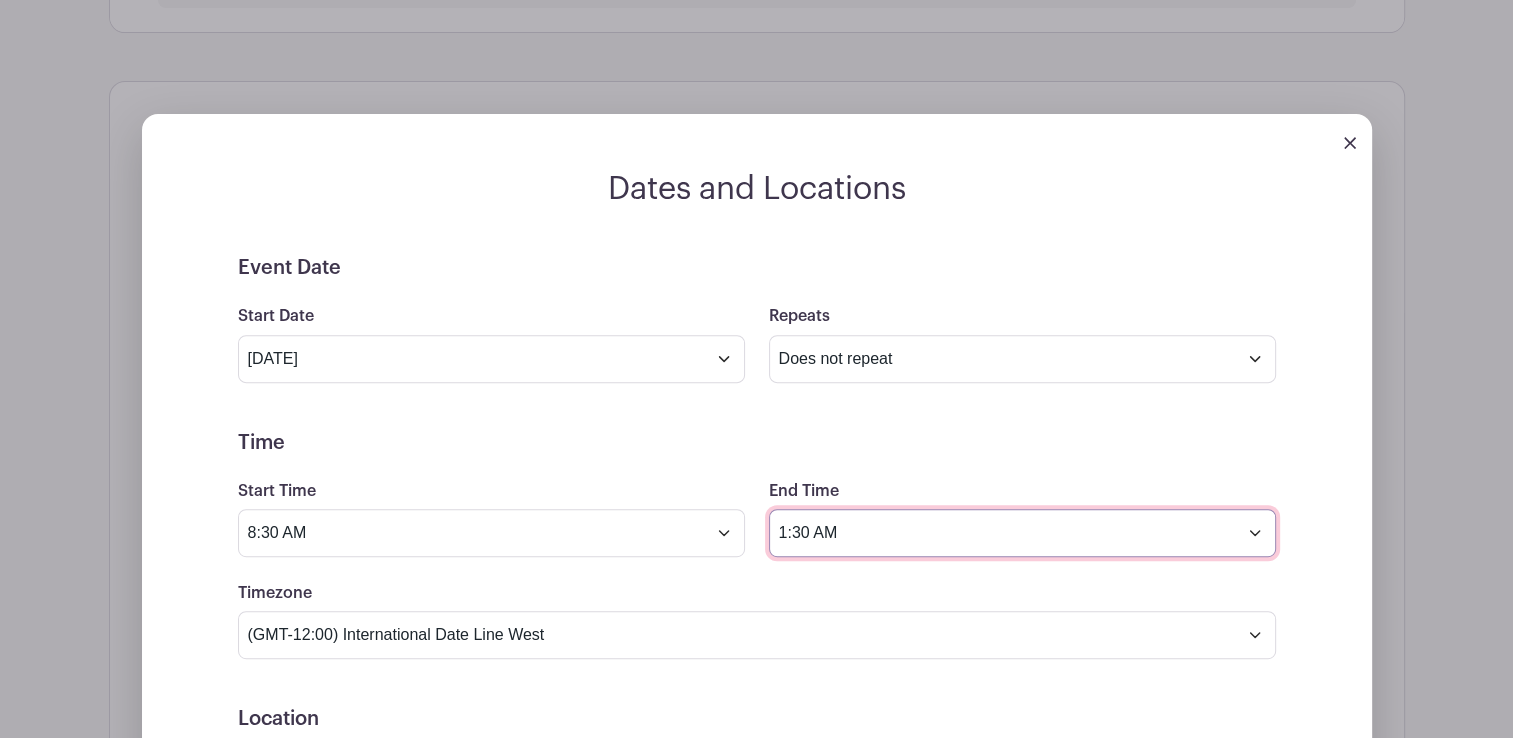 click on "1:30 AM" at bounding box center [1022, 533] 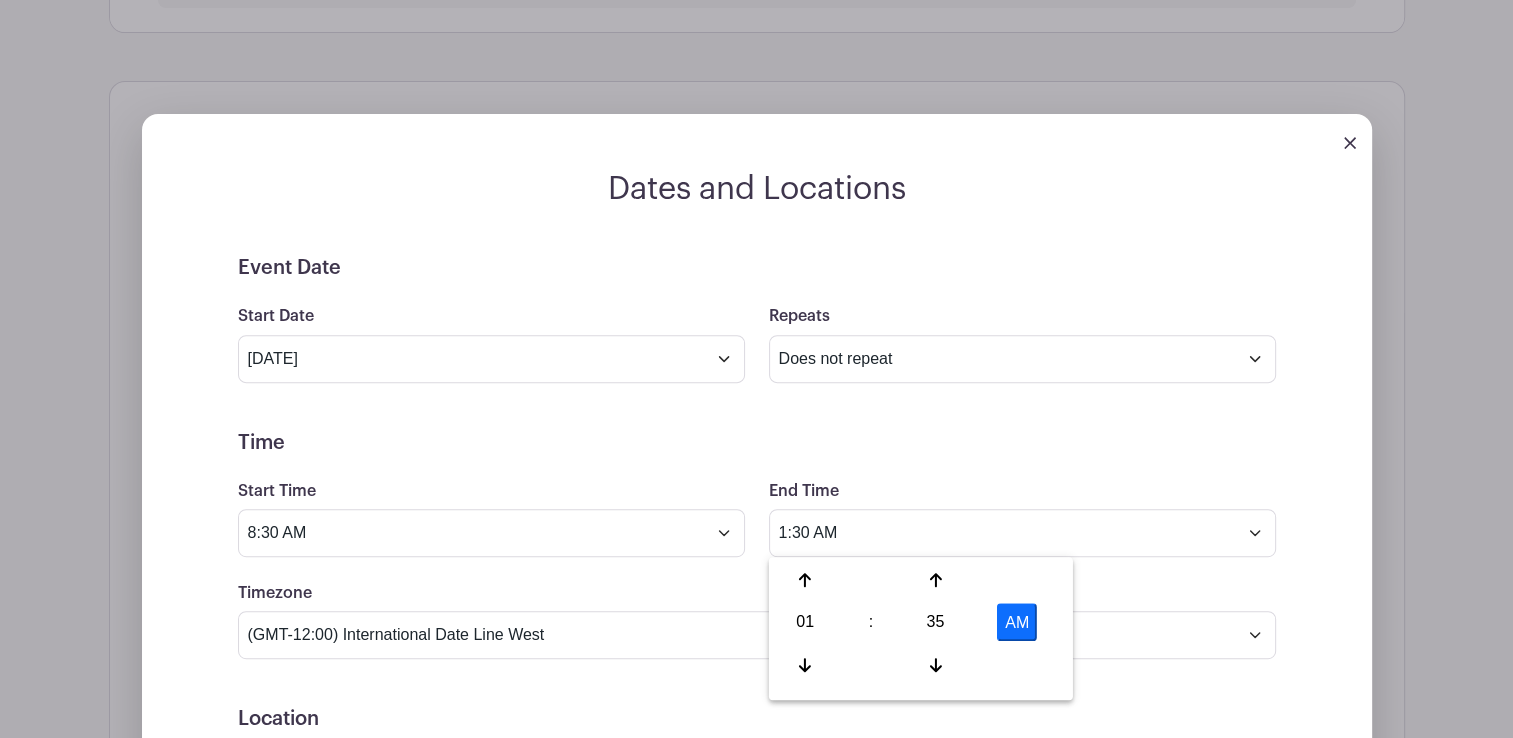 click on "AM" at bounding box center (1017, 622) 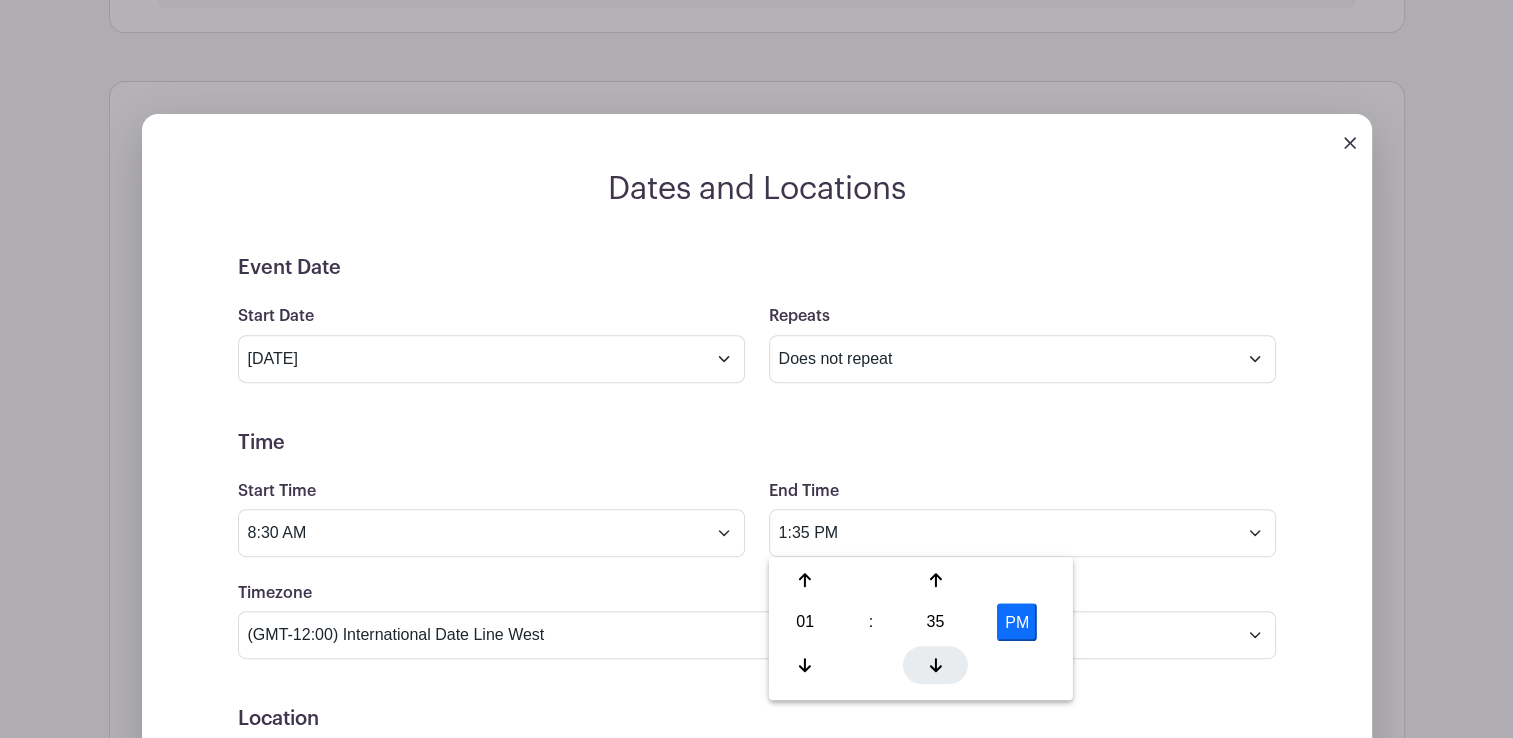 click 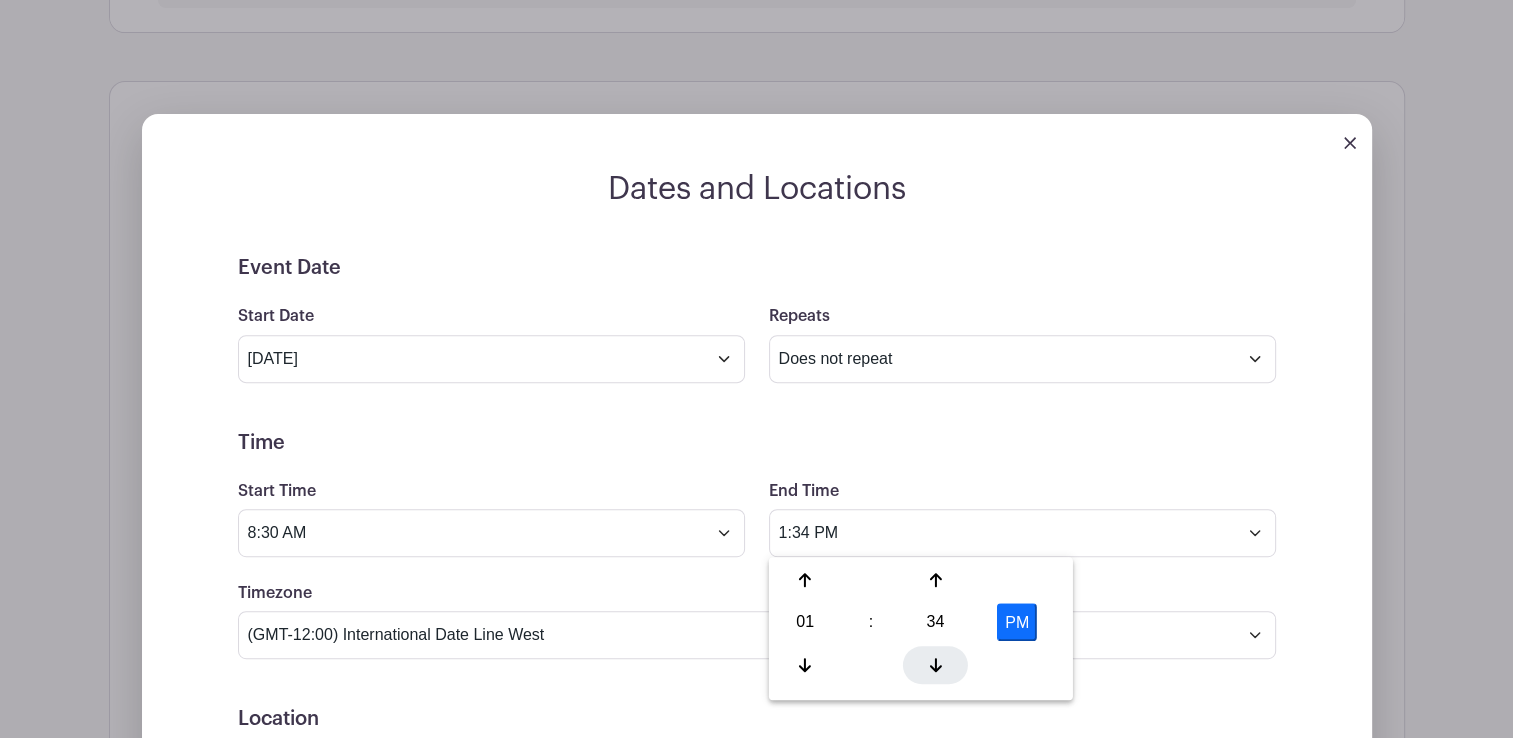 click 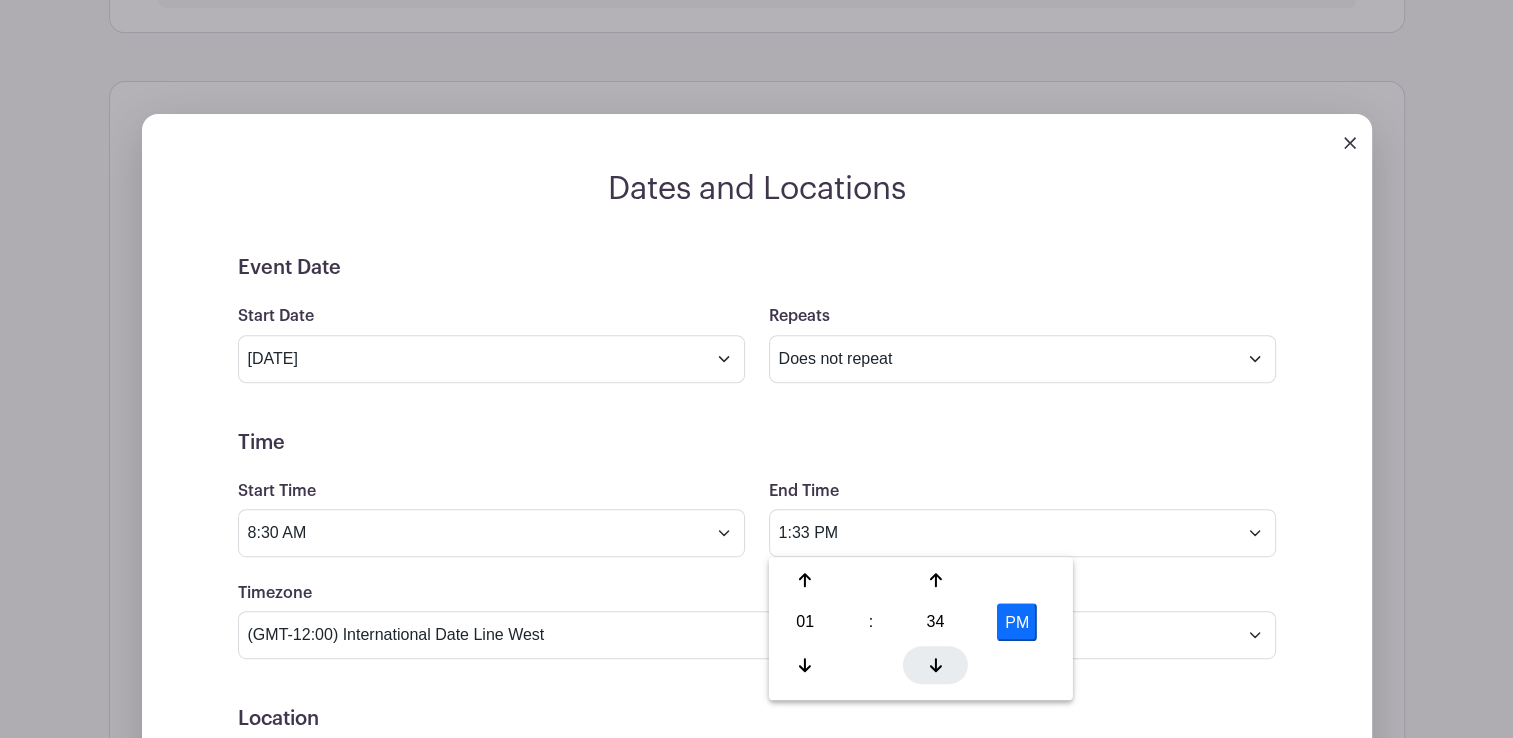 click 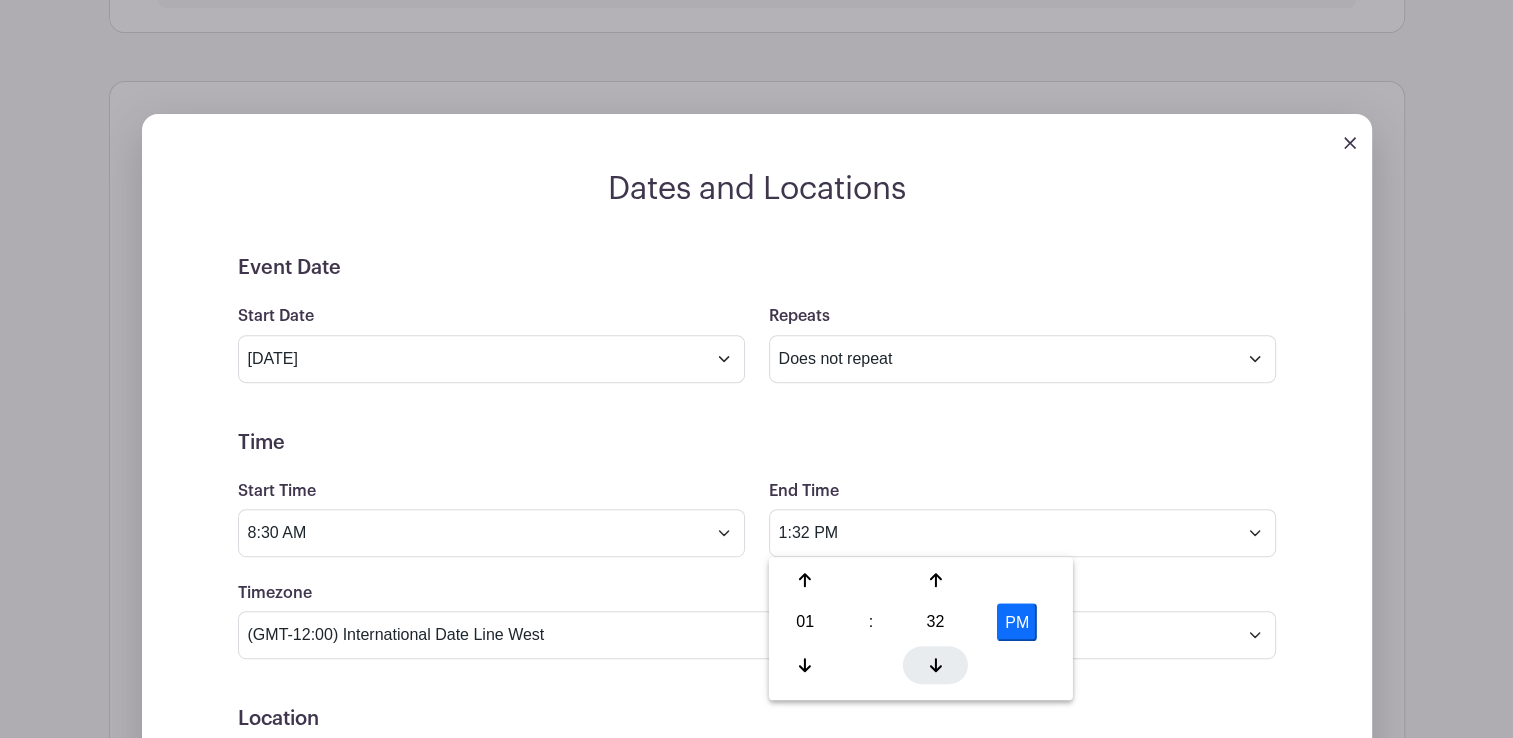 click 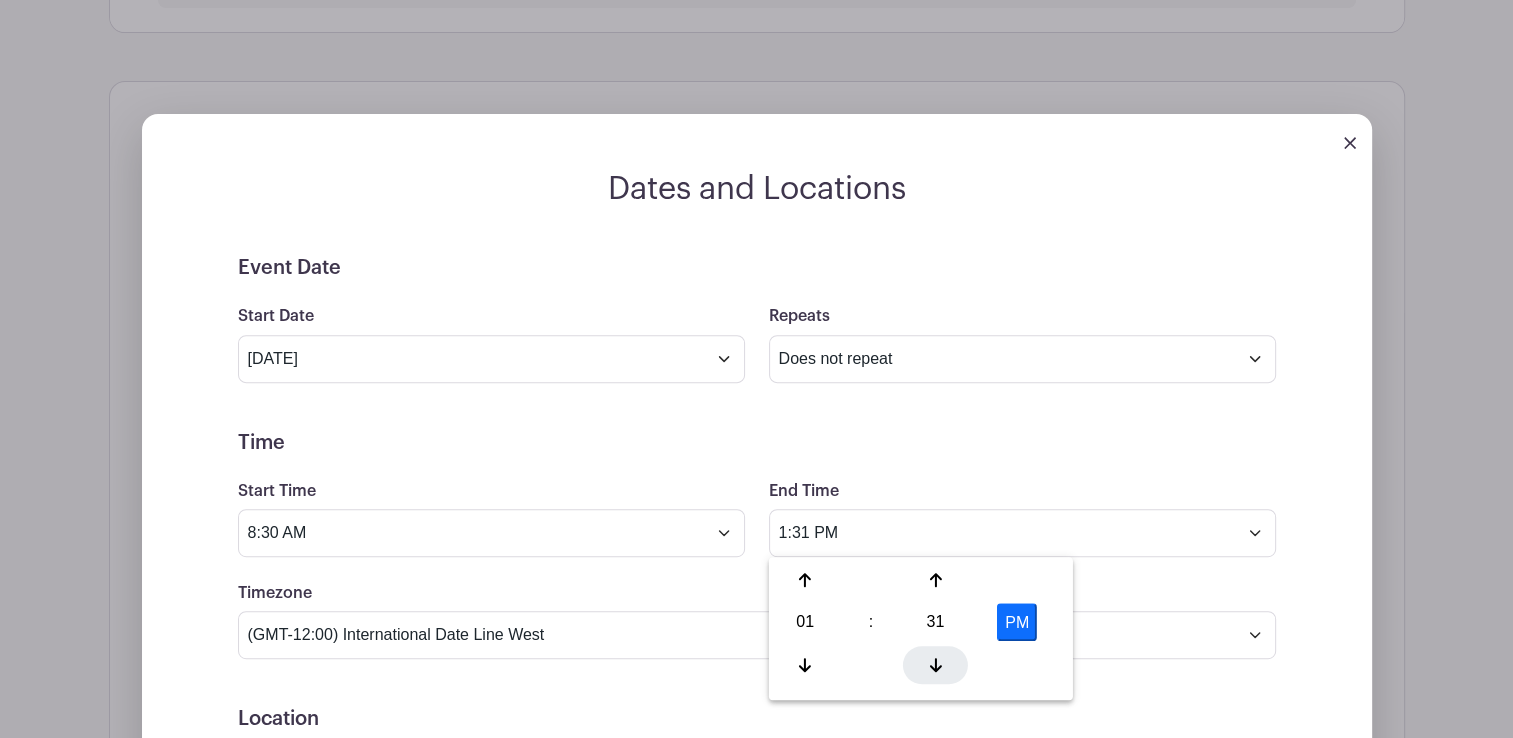 click 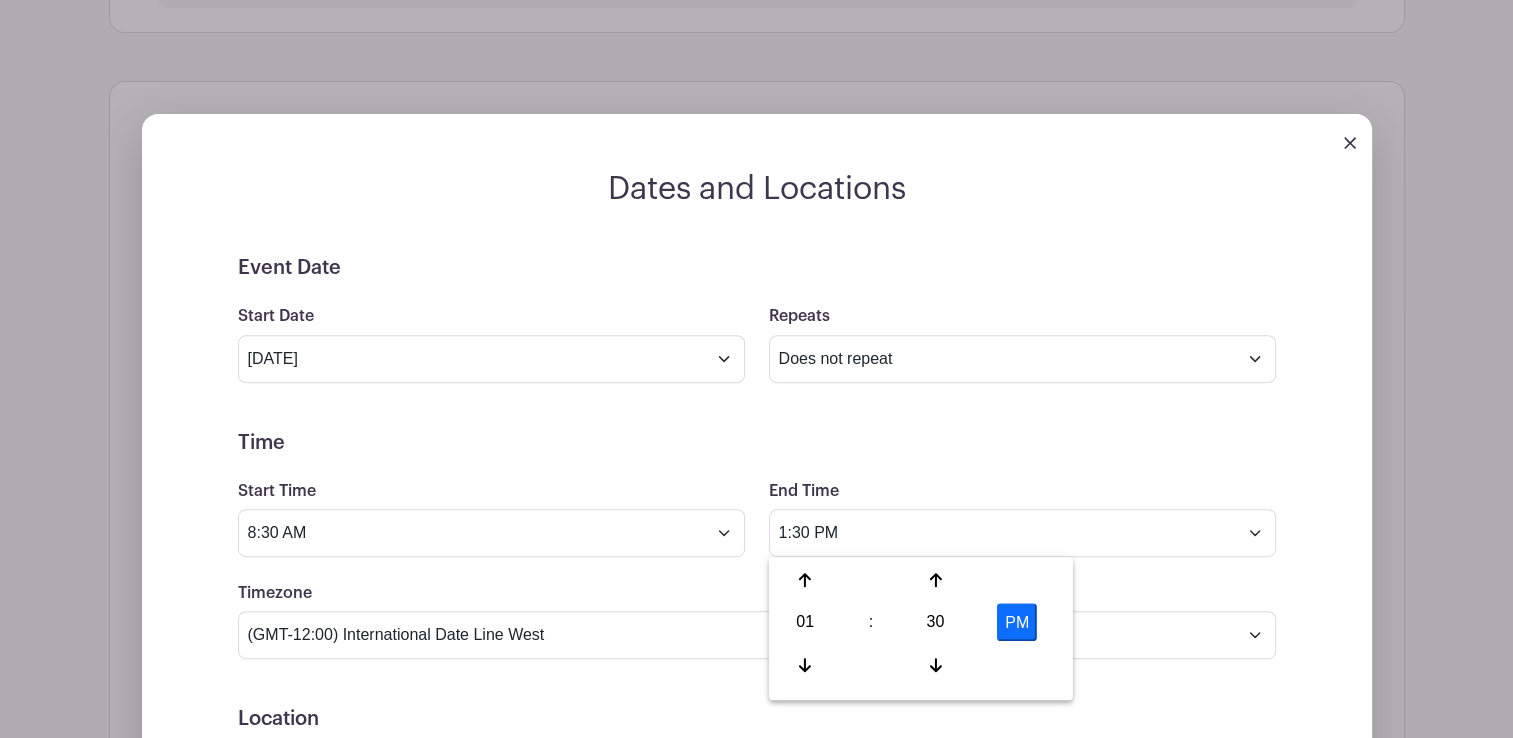 click on "Timezone
(GMT-12:00) International Date Line West
(GMT-11:00) American Samoa
(GMT-11:00) Midway Island
(GMT-10:00) Hawaii
(GMT-09:00) Alaska
(GMT-08:00) Pacific Time (US & Canada)
(GMT-08:00) Tijuana
(GMT-07:00) Arizona
(GMT-07:00) Mazatlan
(GMT-07:00) Mountain Time (US & Canada)
(GMT-06:00) Central America
(GMT-06:00) Central Time (US & Canada)
(GMT-06:00) Chihuahua
(GMT-06:00) Guadalajara
(GMT-06:00) Mexico City
(GMT-06:00) Monterrey
(GMT-06:00) Saskatchewan
(GMT-05:00) Bogota
(GMT-05:00) Eastern Time (US & Canada)
(GMT-05:00) Indiana (East)
(GMT-05:00) Lima
(GMT-05:00) Quito
(GMT-04:00) Atlantic Time (Canada)
(GMT-04:00) Caracas
(GMT-04:00) Georgetown
(GMT-04:00) La Paz
(GMT-04:00) Puerto Rico
(GMT-04:00) Santiago
(GMT-03:30) Newfoundland
(GMT-03:00) Brasilia
(GMT-03:00) Buenos Aires
(GMT-03:00) Montevideo
(GMT-02:00) Greenland
(GMT-02:00) Mid-Atlantic
(GMT-01:00) Azores
(GMT-01:00) Cape Verde Is.
(GMT+00:00) Casablanca" at bounding box center [757, 620] 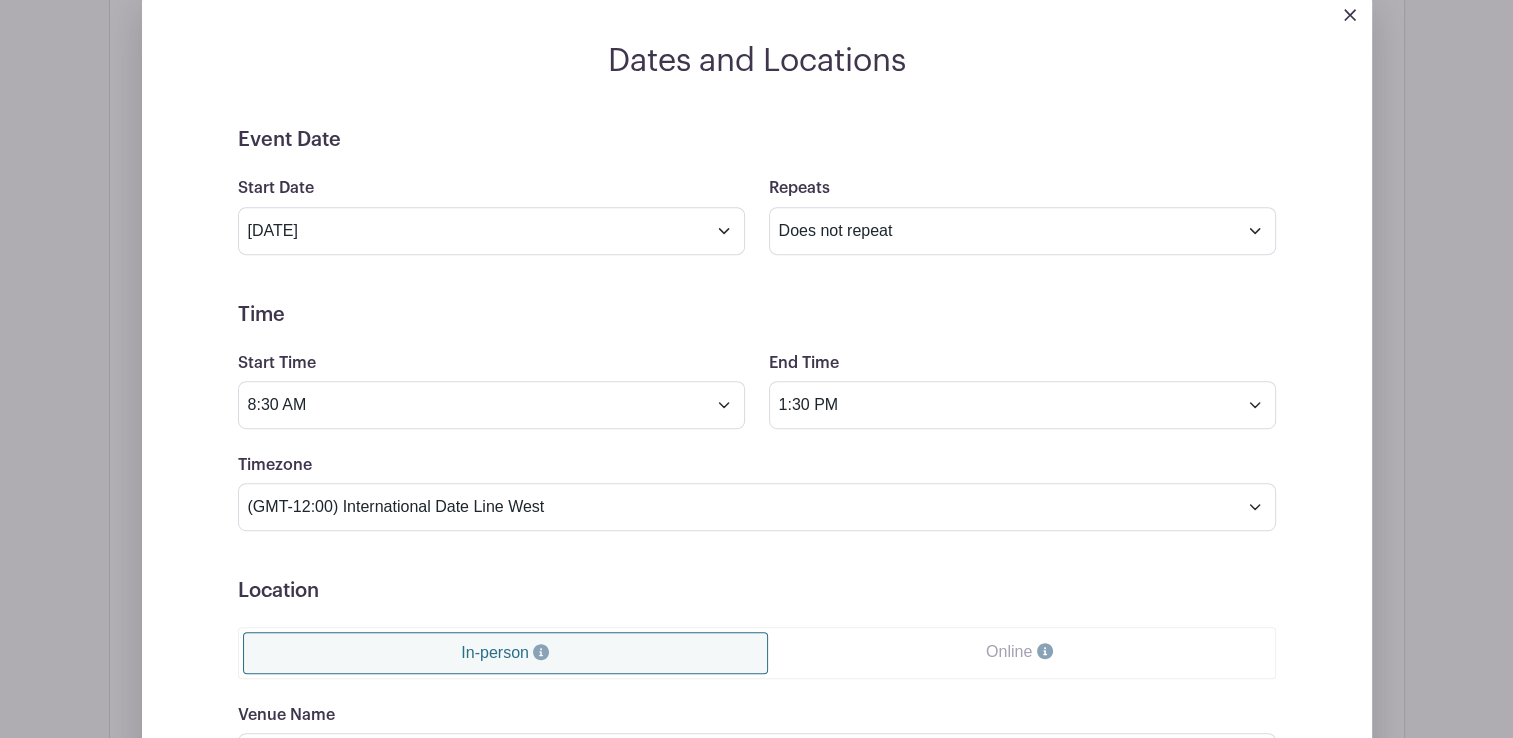 scroll, scrollTop: 940, scrollLeft: 0, axis: vertical 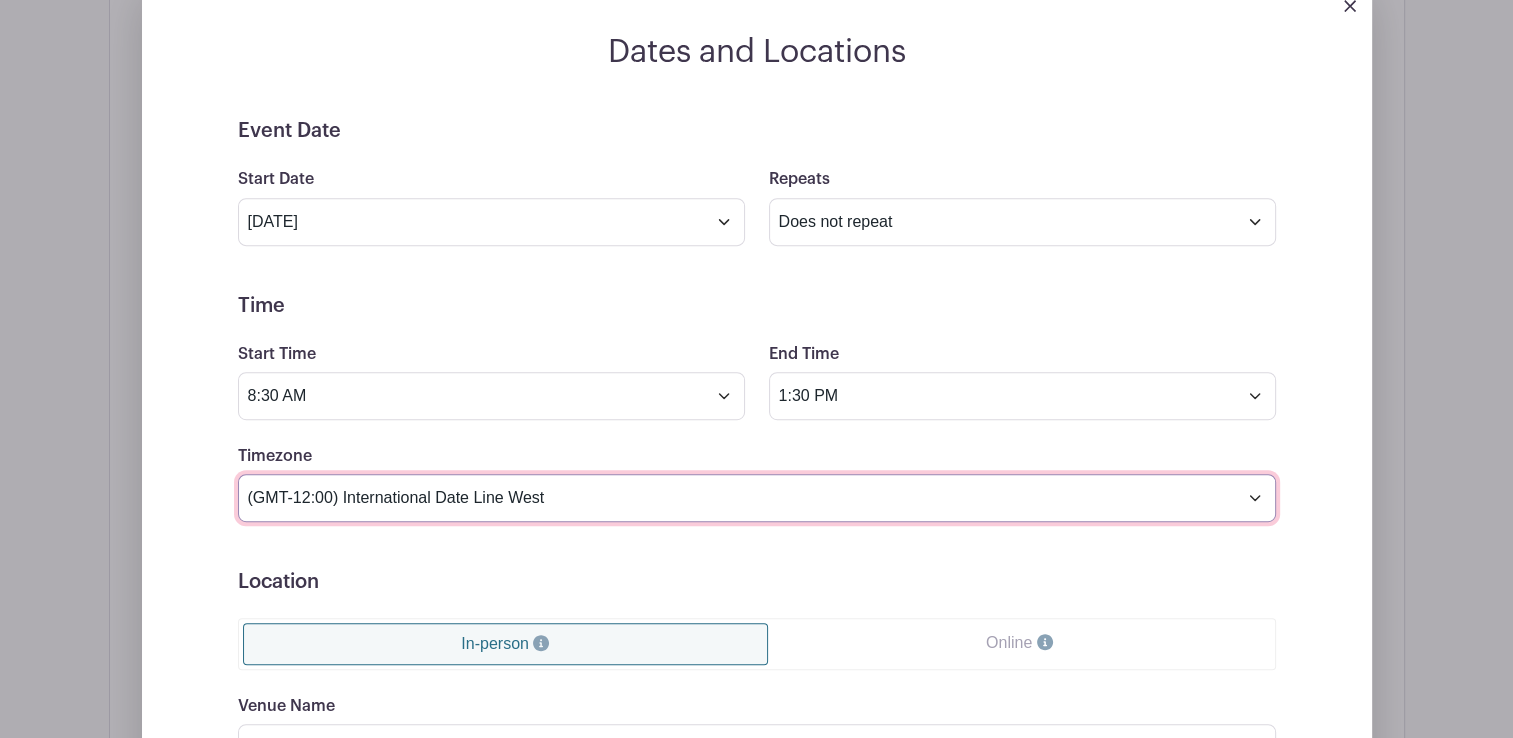 click on "(GMT-12:00) International Date Line West
(GMT-11:00) American Samoa
(GMT-11:00) Midway Island
(GMT-10:00) Hawaii
(GMT-09:00) Alaska
(GMT-08:00) Pacific Time (US & Canada)
(GMT-08:00) Tijuana
(GMT-07:00) Arizona
(GMT-07:00) Mazatlan
(GMT-07:00) Mountain Time (US & Canada)
(GMT-06:00) Central America
(GMT-06:00) Central Time (US & Canada)
(GMT-06:00) Chihuahua
(GMT-06:00) Guadalajara
(GMT-06:00) Mexico City
(GMT-06:00) Monterrey
(GMT-06:00) Saskatchewan
(GMT-05:00) Bogota
(GMT-05:00) Eastern Time (US & Canada)
(GMT-05:00) Indiana (East)
(GMT-05:00) Lima
(GMT-05:00) Quito
(GMT-04:00) Atlantic Time (Canada)
(GMT-04:00) Caracas
(GMT-04:00) Georgetown
(GMT-04:00) La Paz
(GMT-04:00) Puerto Rico
(GMT-04:00) Santiago
(GMT-03:30) Newfoundland
(GMT-03:00) Brasilia
(GMT-03:00) Buenos Aires
(GMT-03:00) Montevideo
(GMT-02:00) Greenland
(GMT-02:00) Mid-Atlantic
(GMT-01:00) Azores
(GMT-01:00) Cape Verde Is.
(GMT+00:00) Casablanca
(GMT+00:00) Dublin" at bounding box center (757, 498) 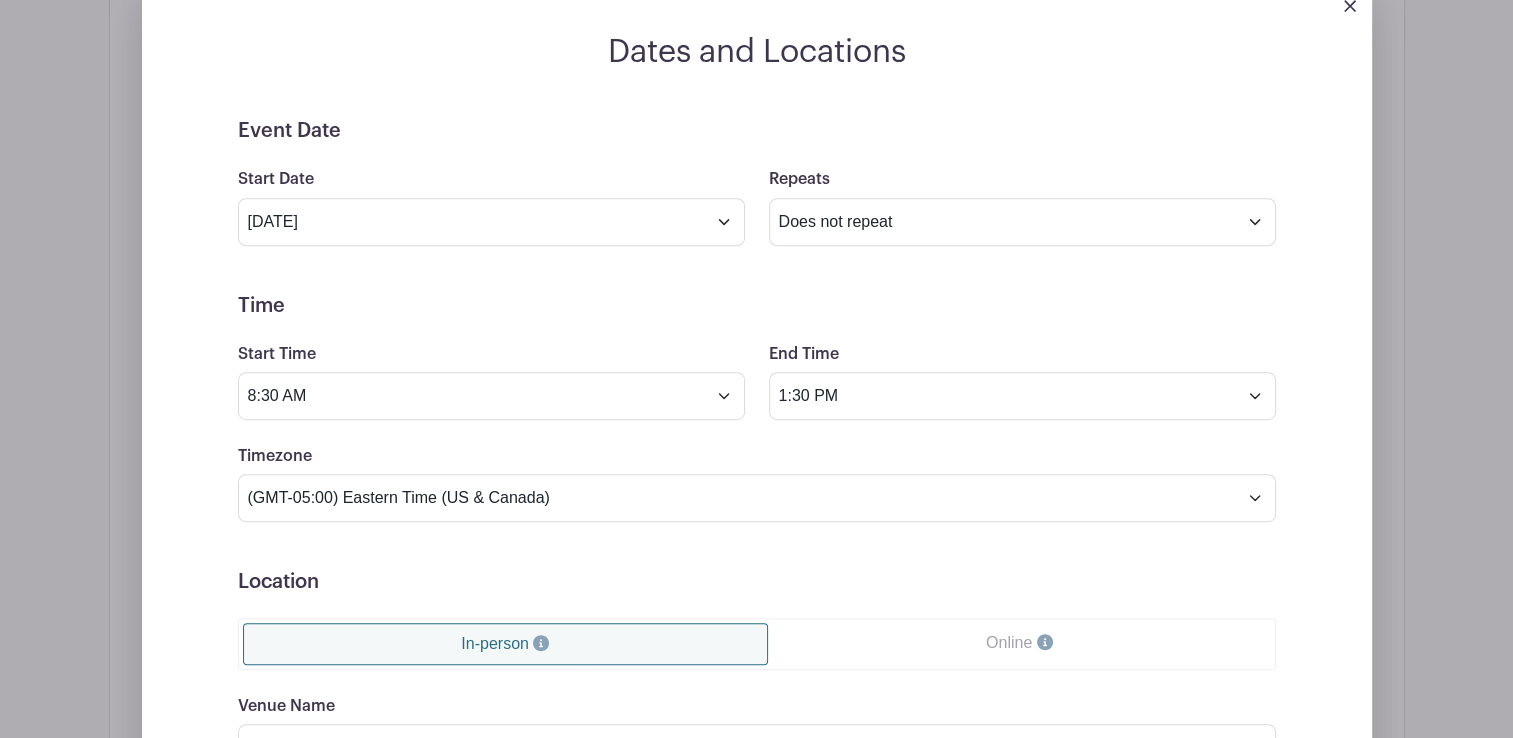 click on "Event Date
Start Date
Oct 21 2025
Repeats
Does not repeat
Daily
Weekly
Monthly on day 21
Monthly on the third Tuesday
Other...
End date
Nov 21 2025
Repeats every
1
Day
Week
Monthly on day 21
Select Repeating Days
Sun
Mon
Tue
Wed
Thu
Fri
Sat
Time
Start Time
8:30 AM
End Time
1:30 PM
Timezone
(GMT-12:00) International Date Line West
(GMT-11:00) American Samoa
(GMT-11:00) Midway Island" at bounding box center [757, 569] 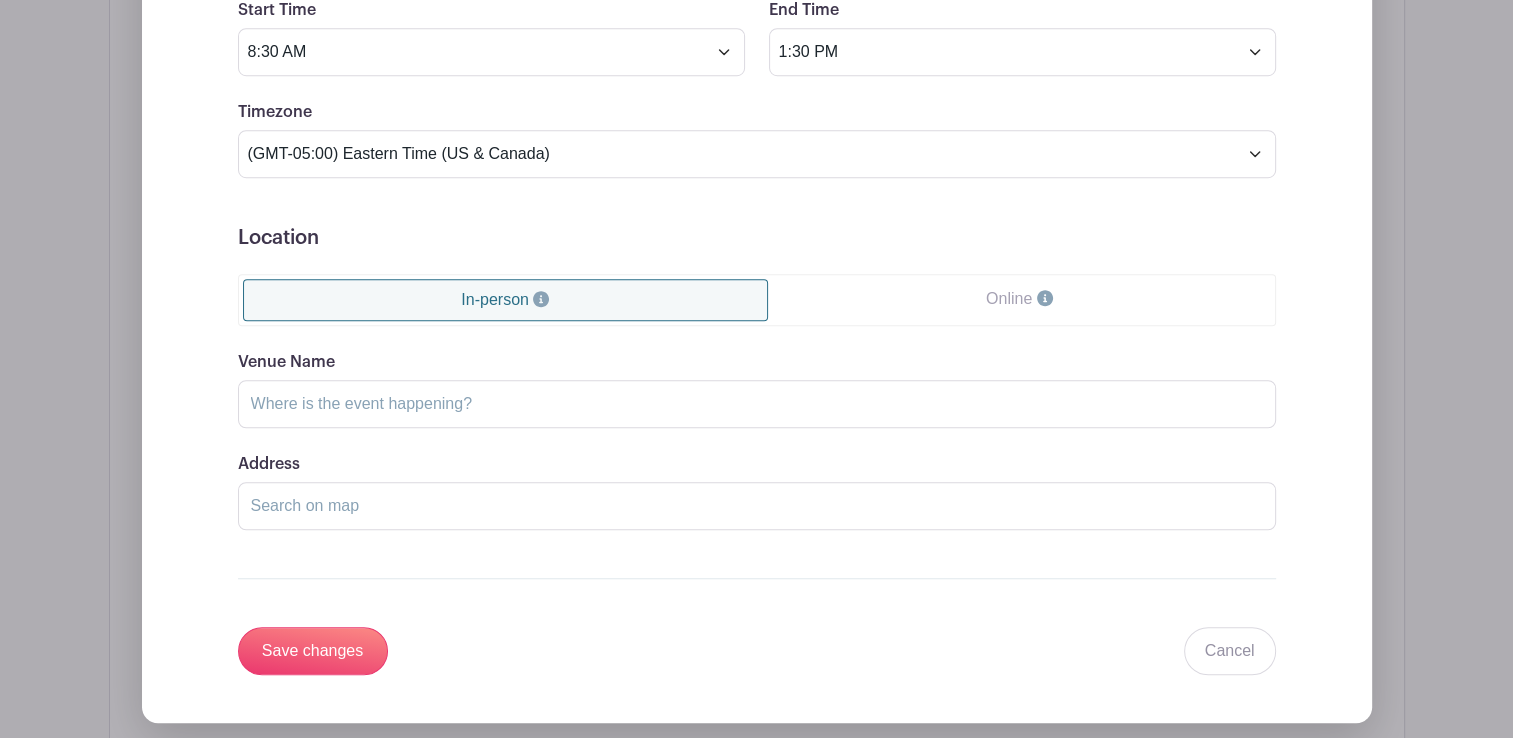 scroll, scrollTop: 1284, scrollLeft: 0, axis: vertical 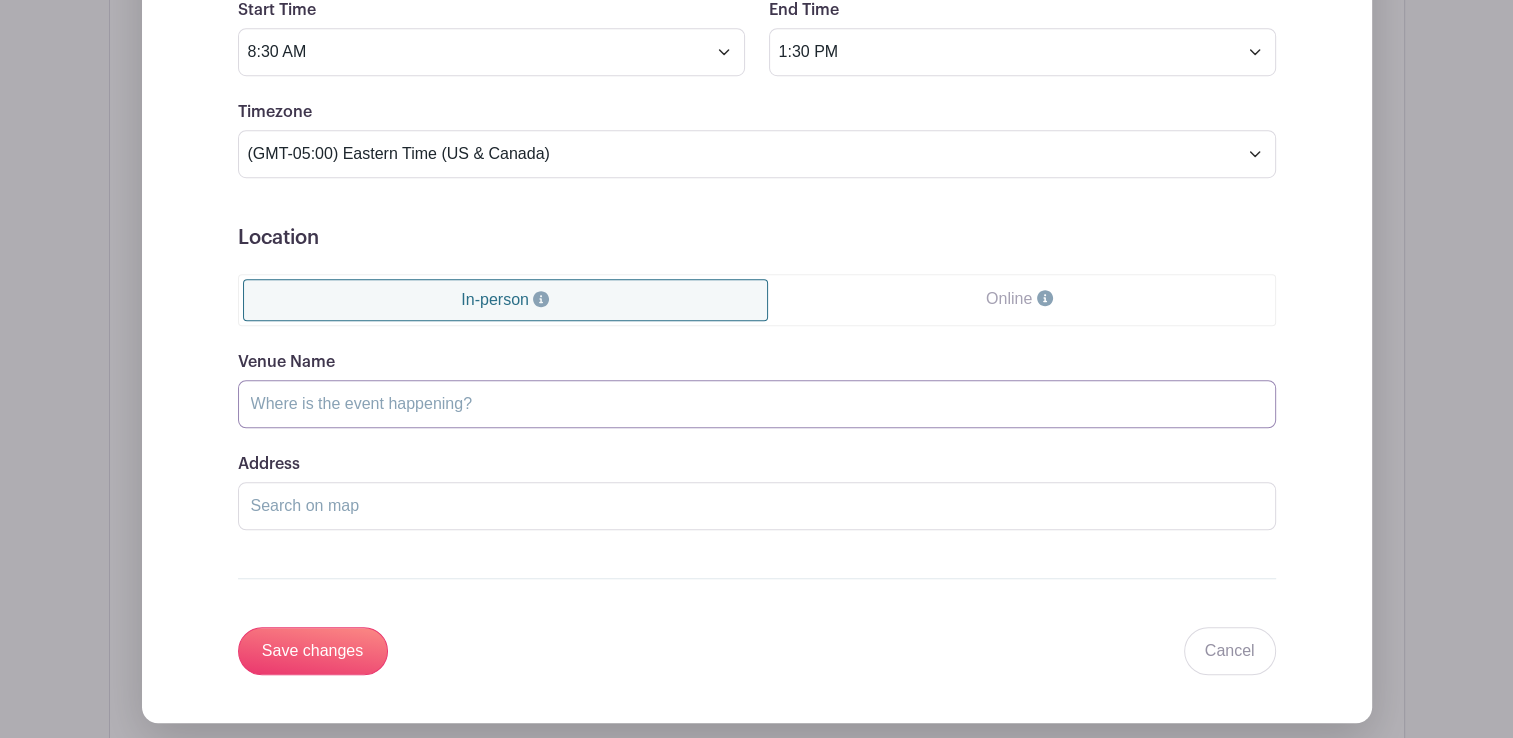 click on "Venue Name" at bounding box center (757, 404) 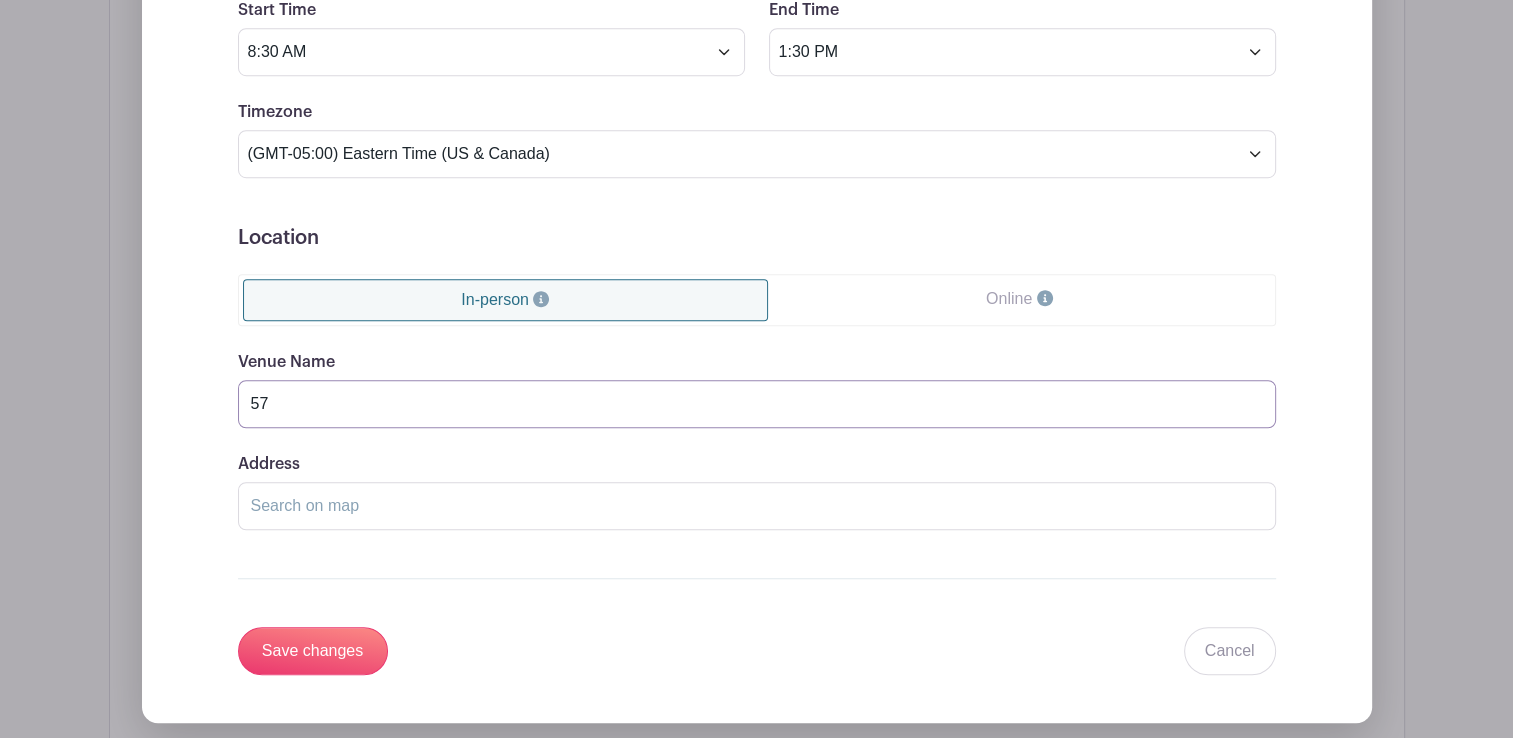 type on "5" 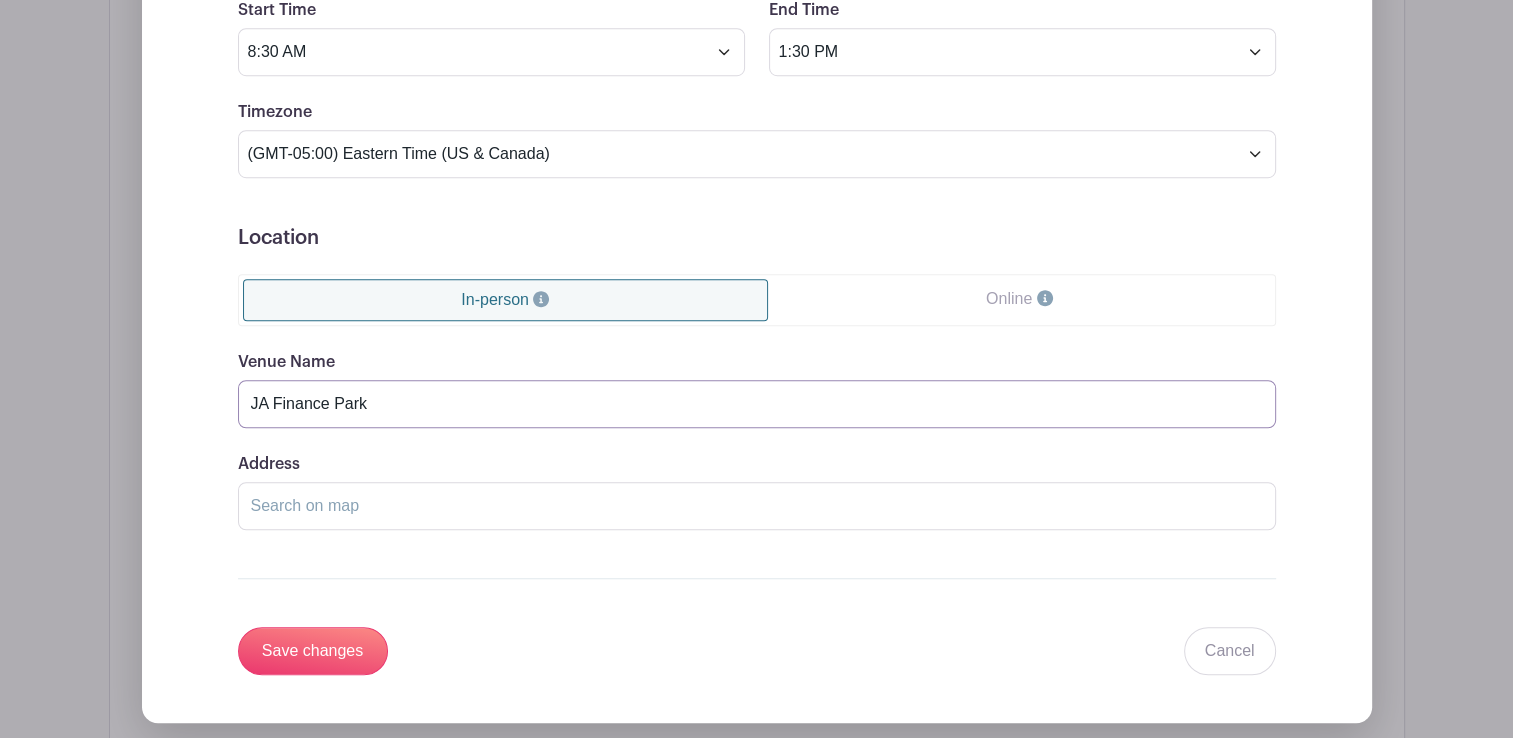 type on "JA Finance Park" 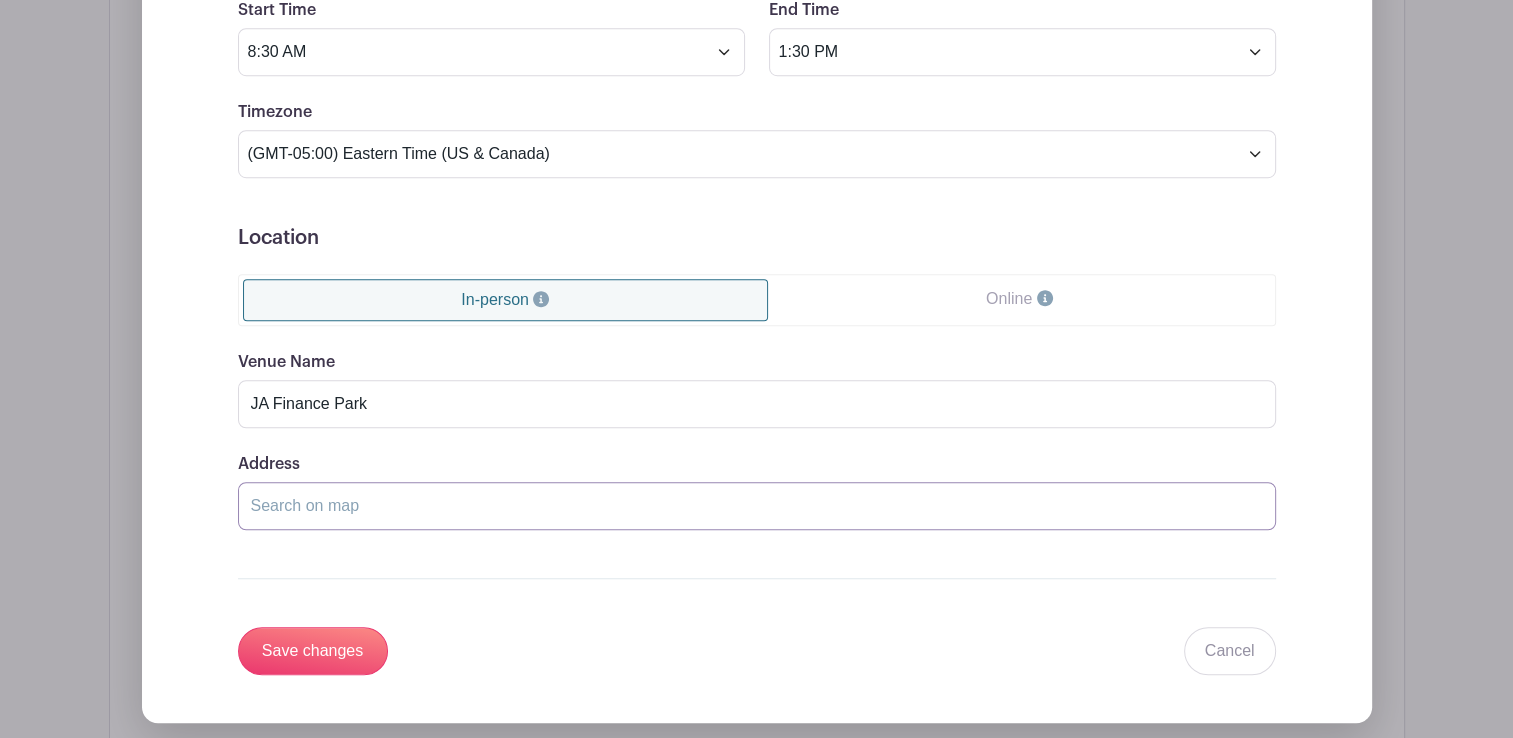 click on "Address" at bounding box center [757, 506] 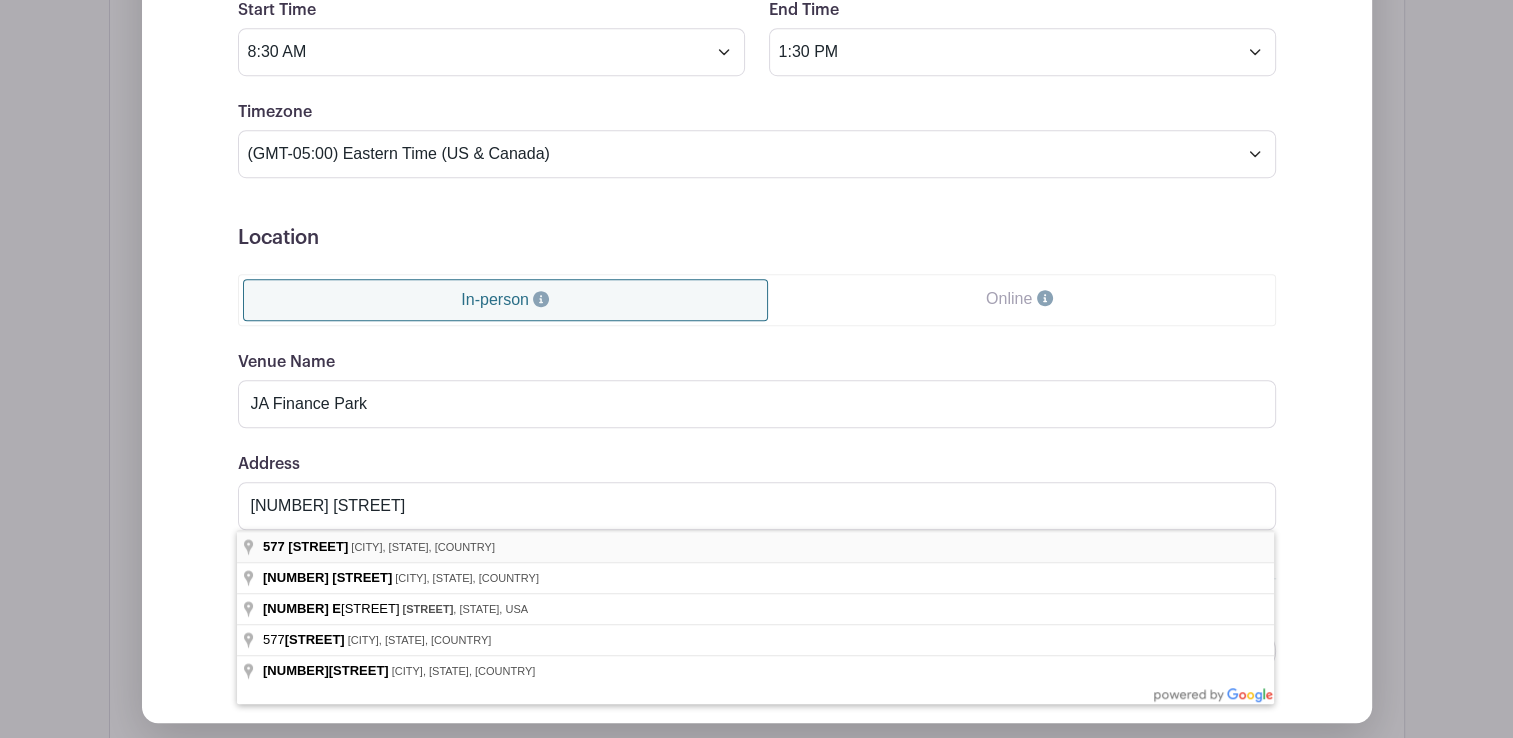type on "[NUMBER] [STREET], [CITY], [STATE], USA" 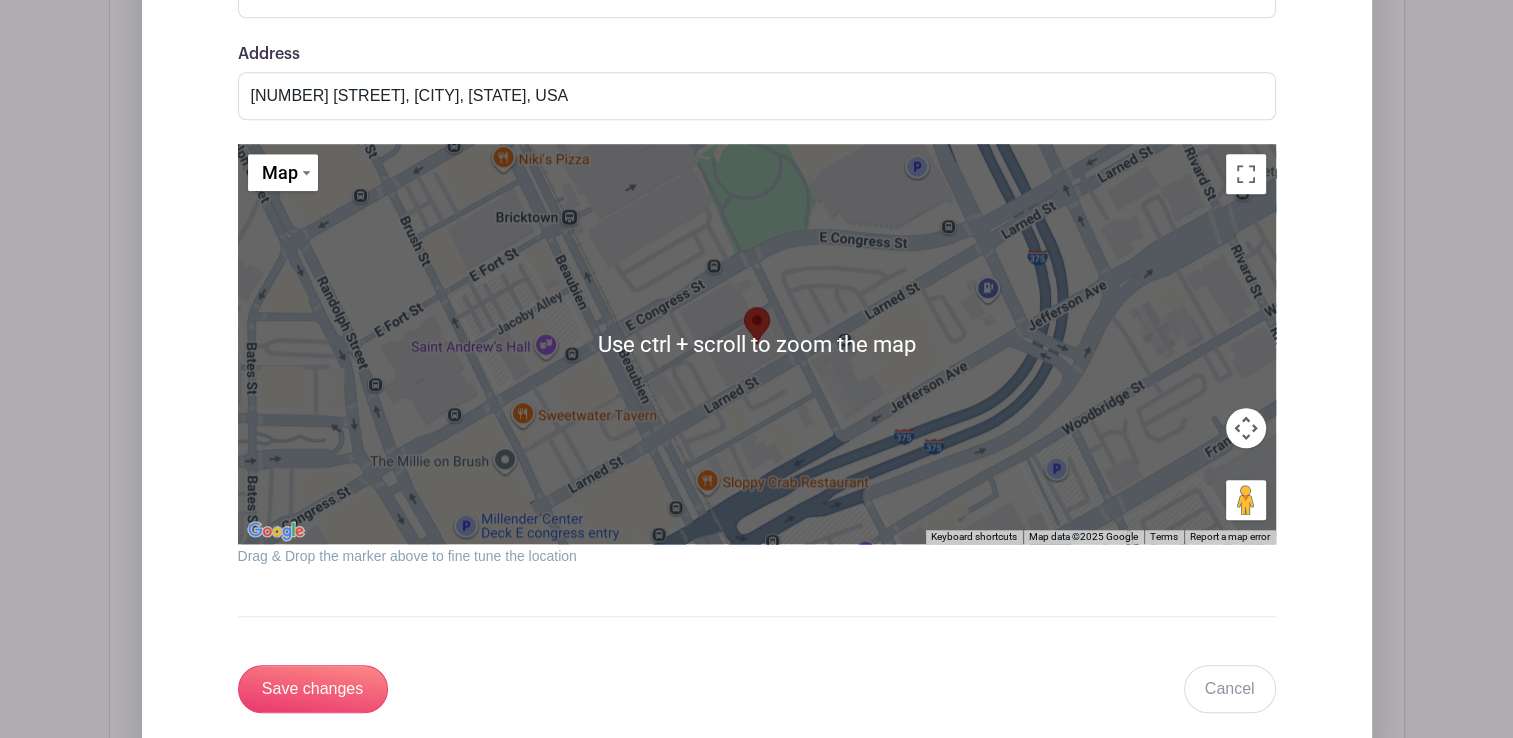 scroll, scrollTop: 1695, scrollLeft: 0, axis: vertical 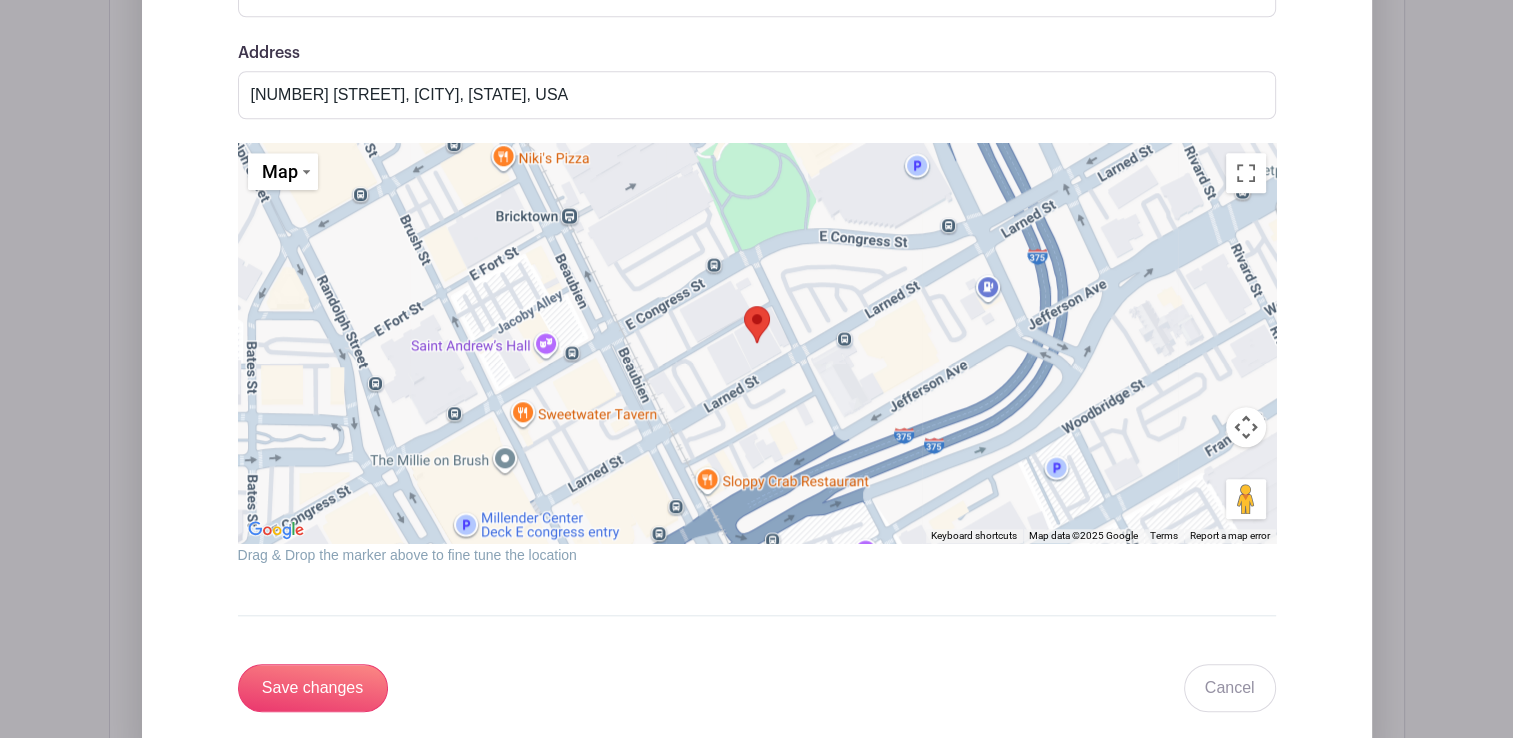 click at bounding box center [757, 343] 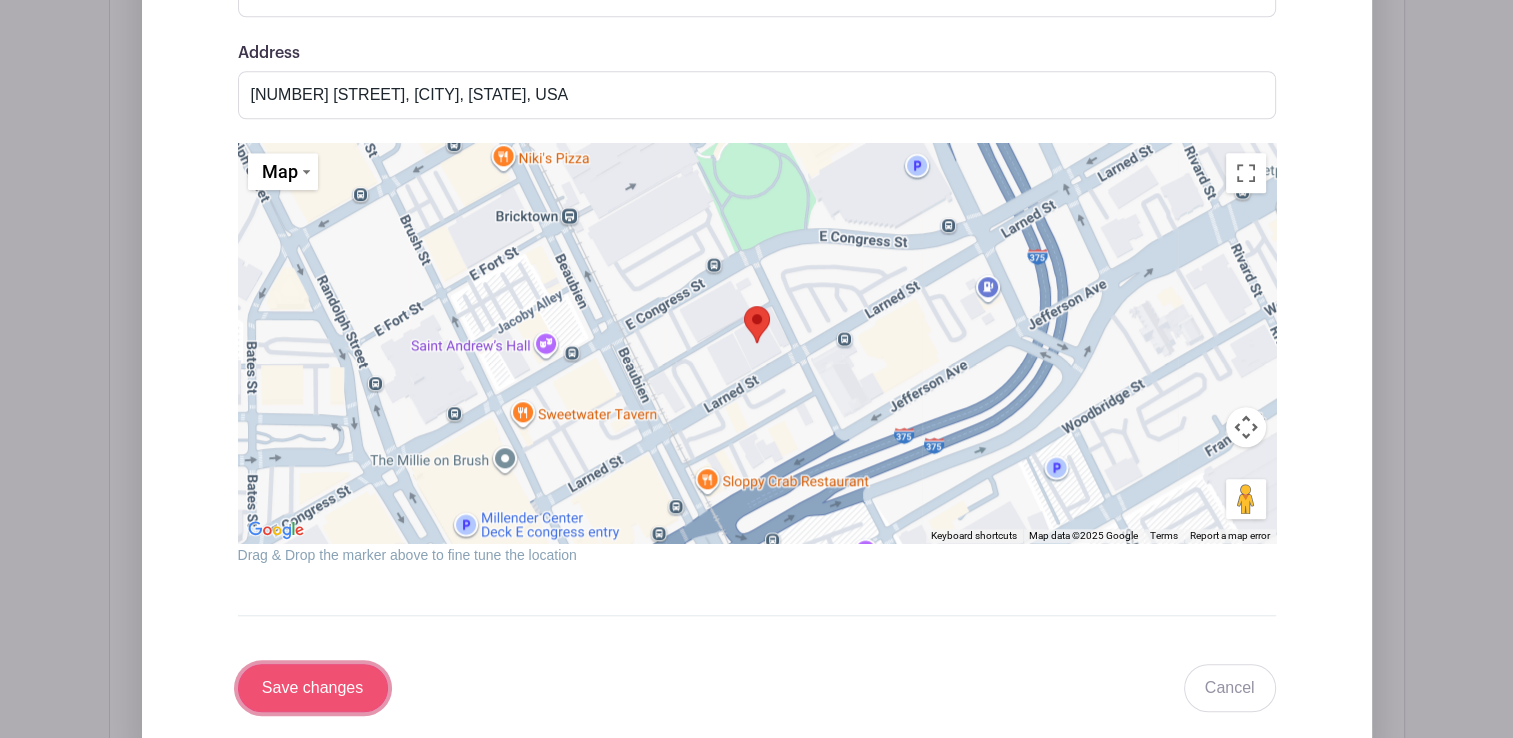 click on "Save changes" at bounding box center (313, 688) 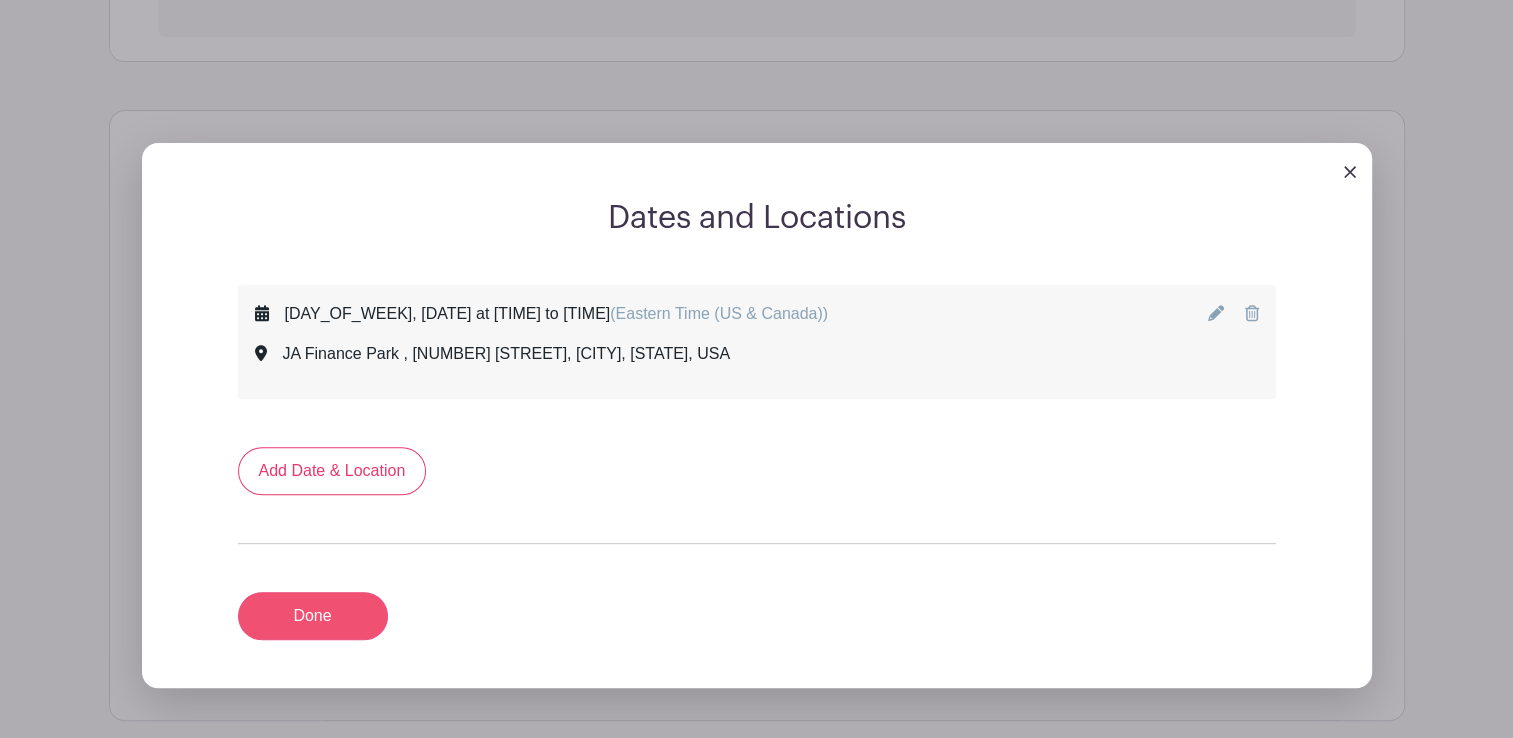scroll, scrollTop: 770, scrollLeft: 0, axis: vertical 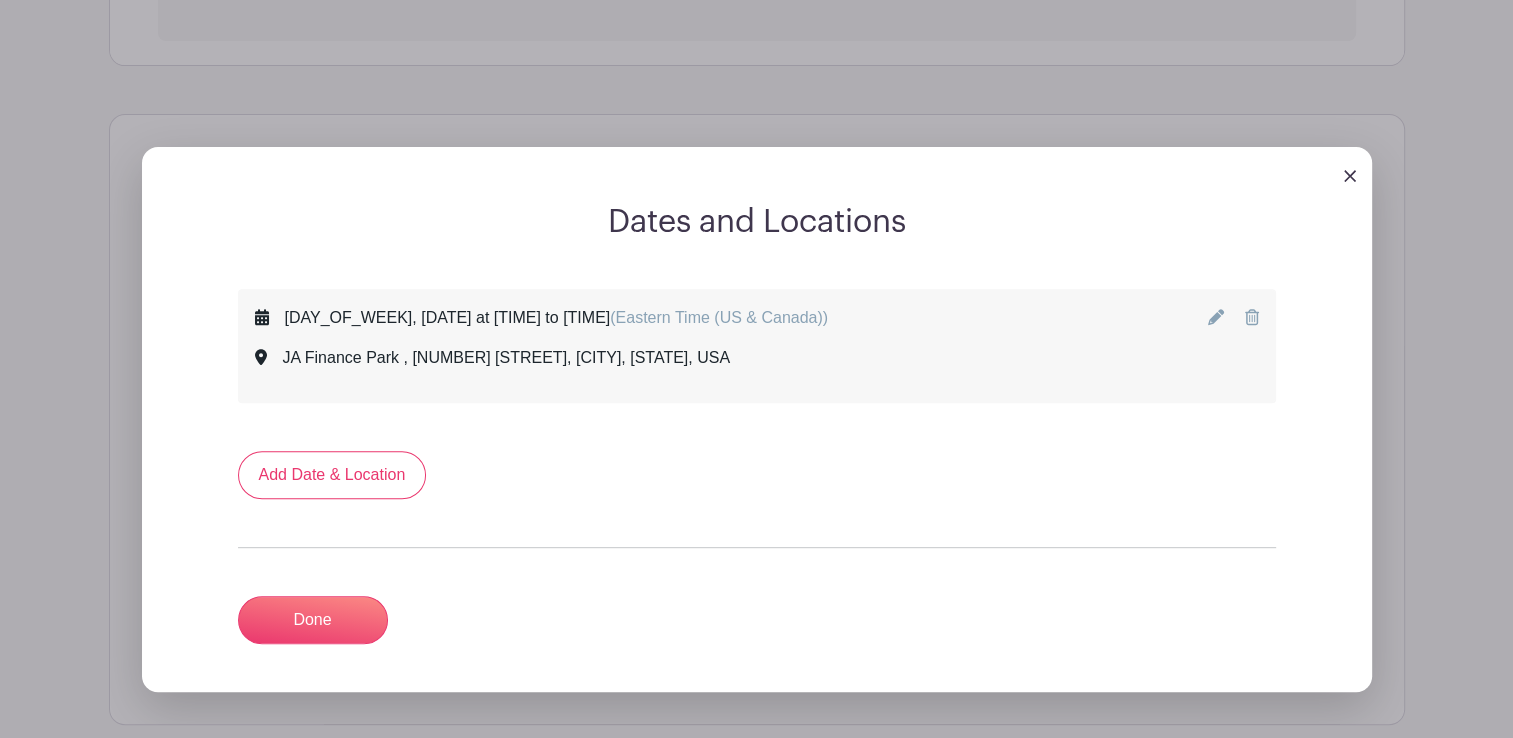 click 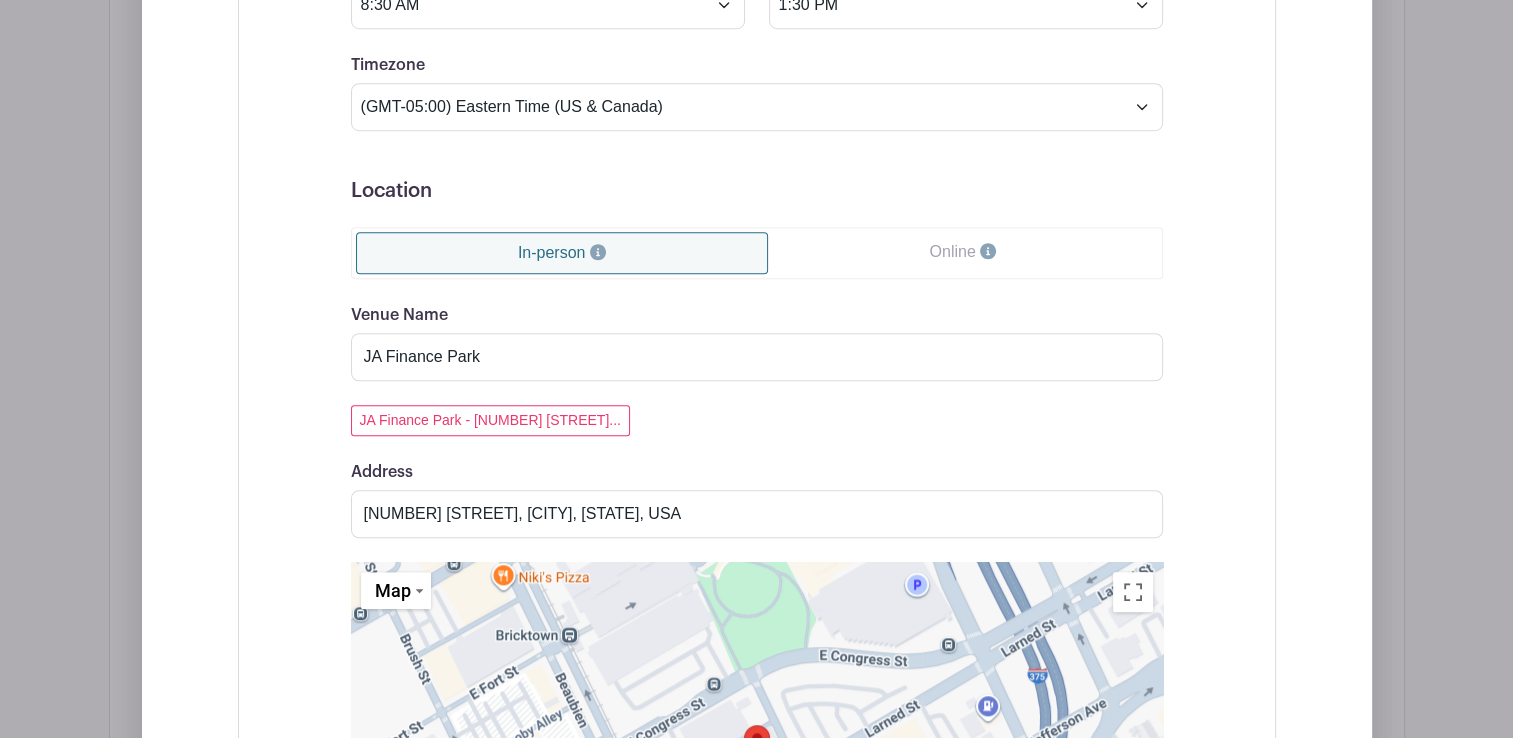 scroll, scrollTop: 1374, scrollLeft: 0, axis: vertical 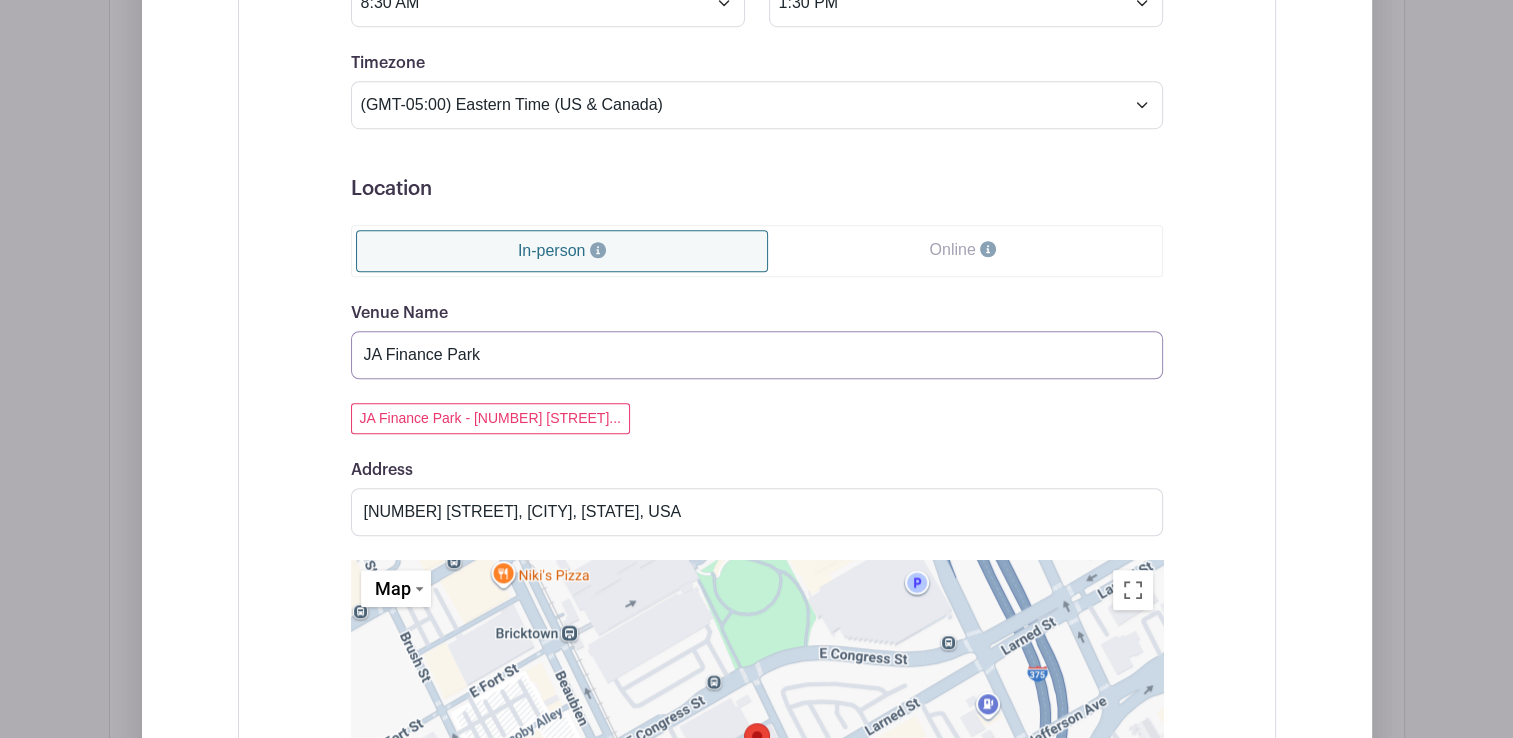 click on "JA Finance Park" at bounding box center (757, 355) 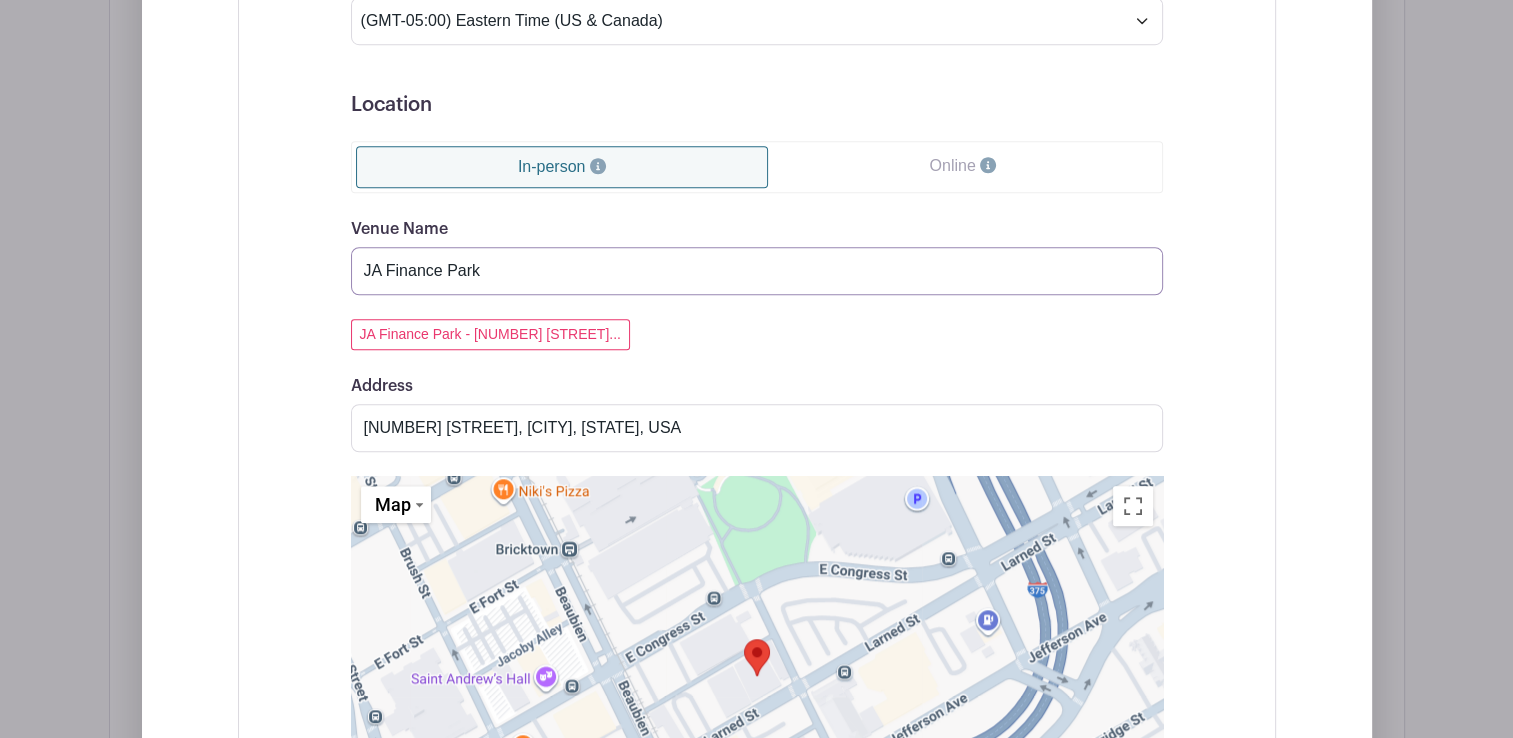 scroll, scrollTop: 1463, scrollLeft: 0, axis: vertical 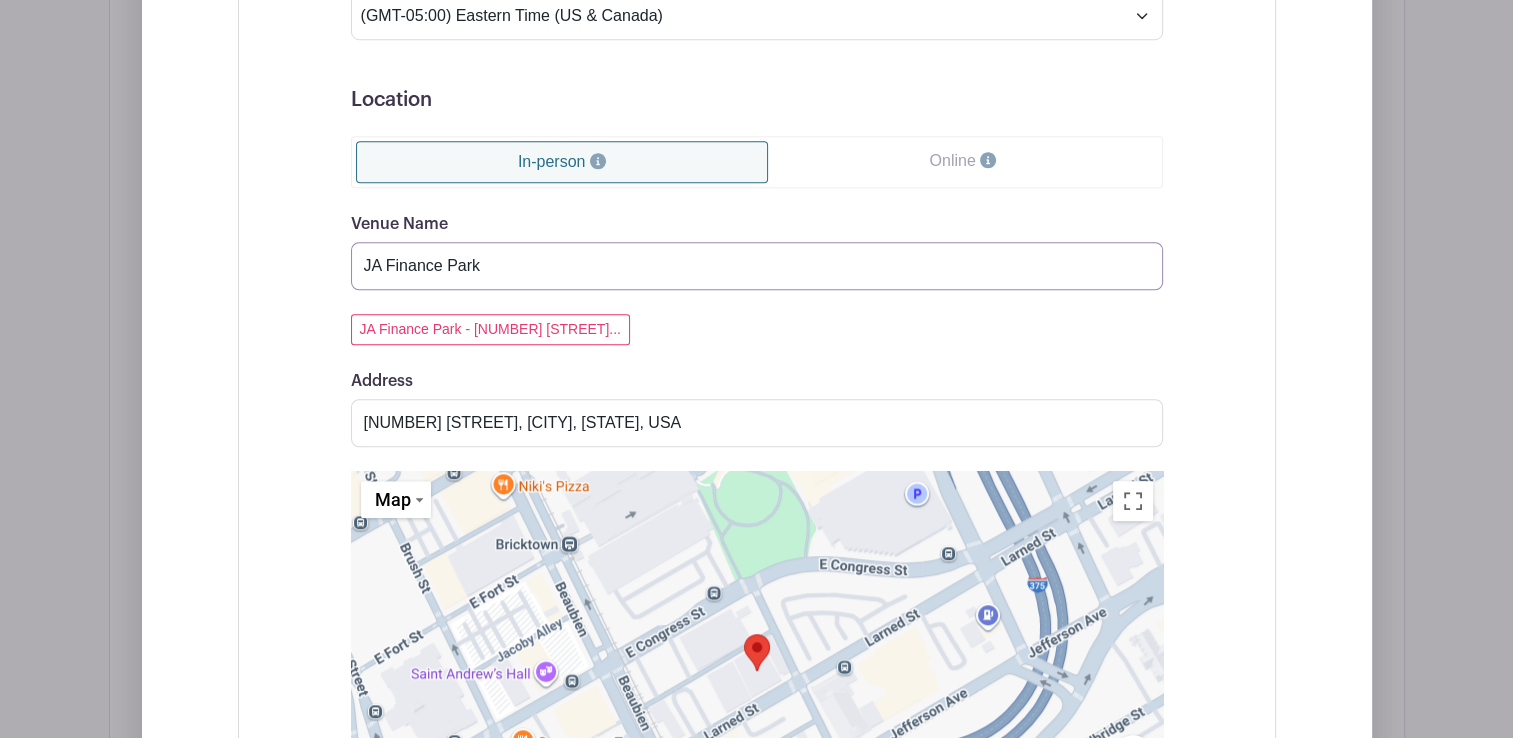 click on "JA Finance Park" at bounding box center (757, 266) 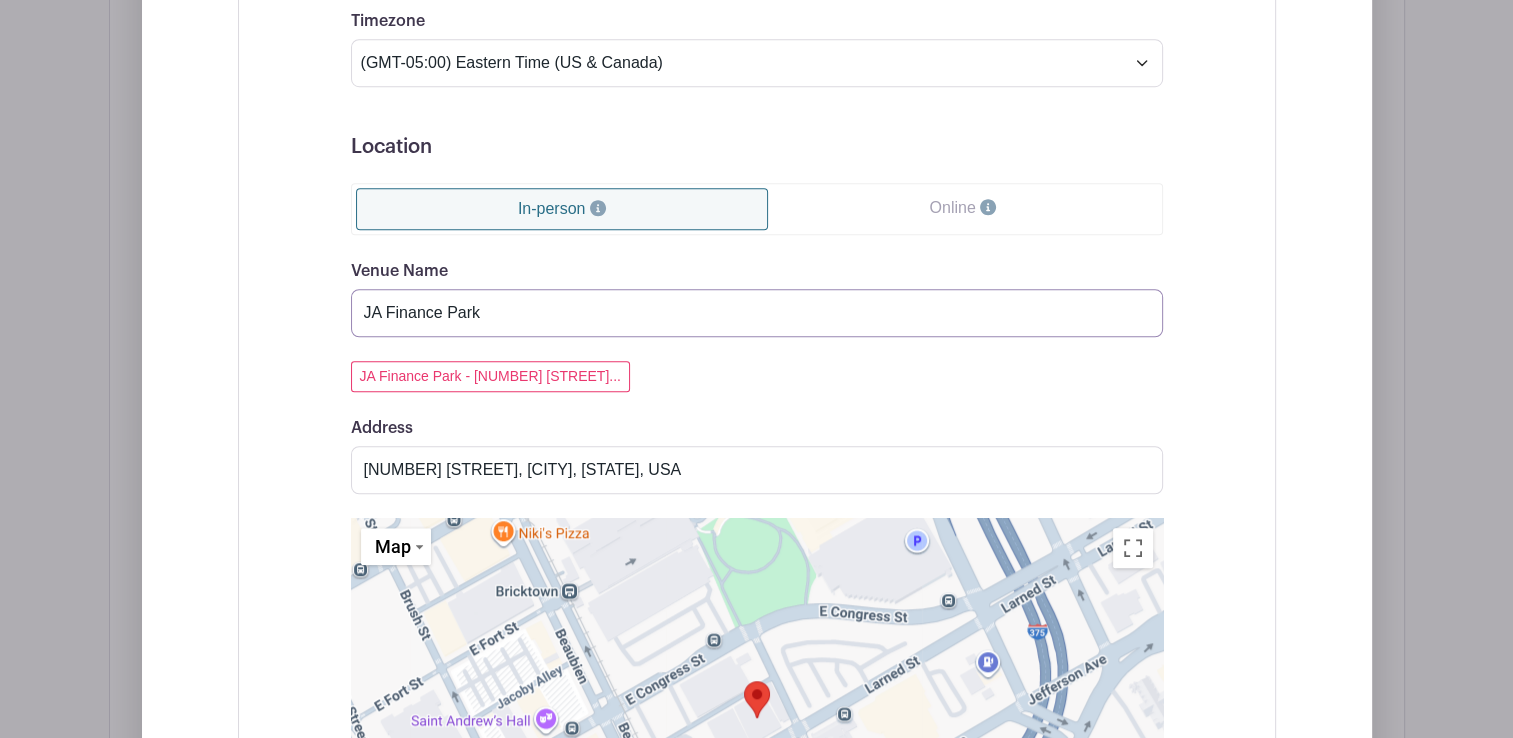 scroll, scrollTop: 1422, scrollLeft: 0, axis: vertical 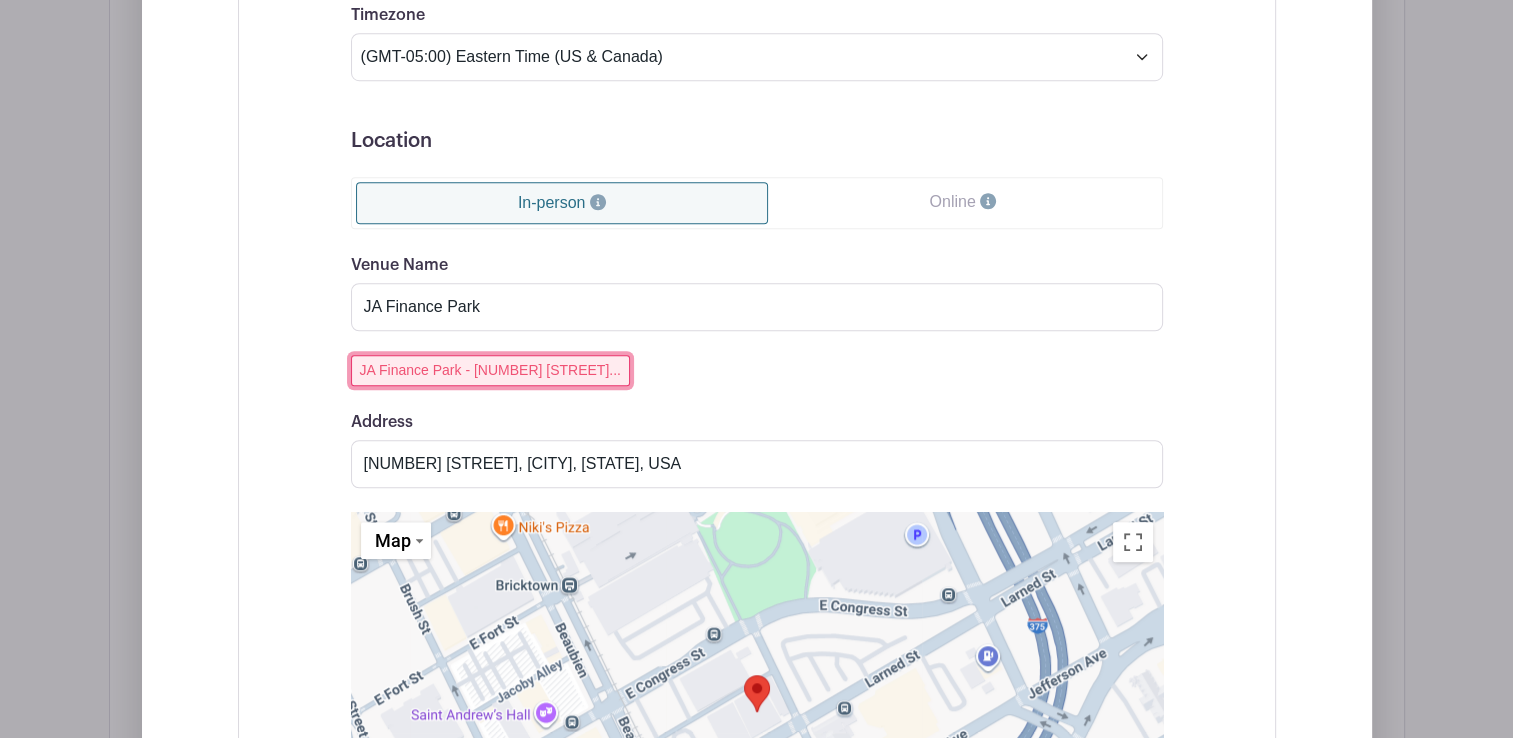 click on "JA Finance Park  - [NUMBER] [STREET]..." at bounding box center (490, 370) 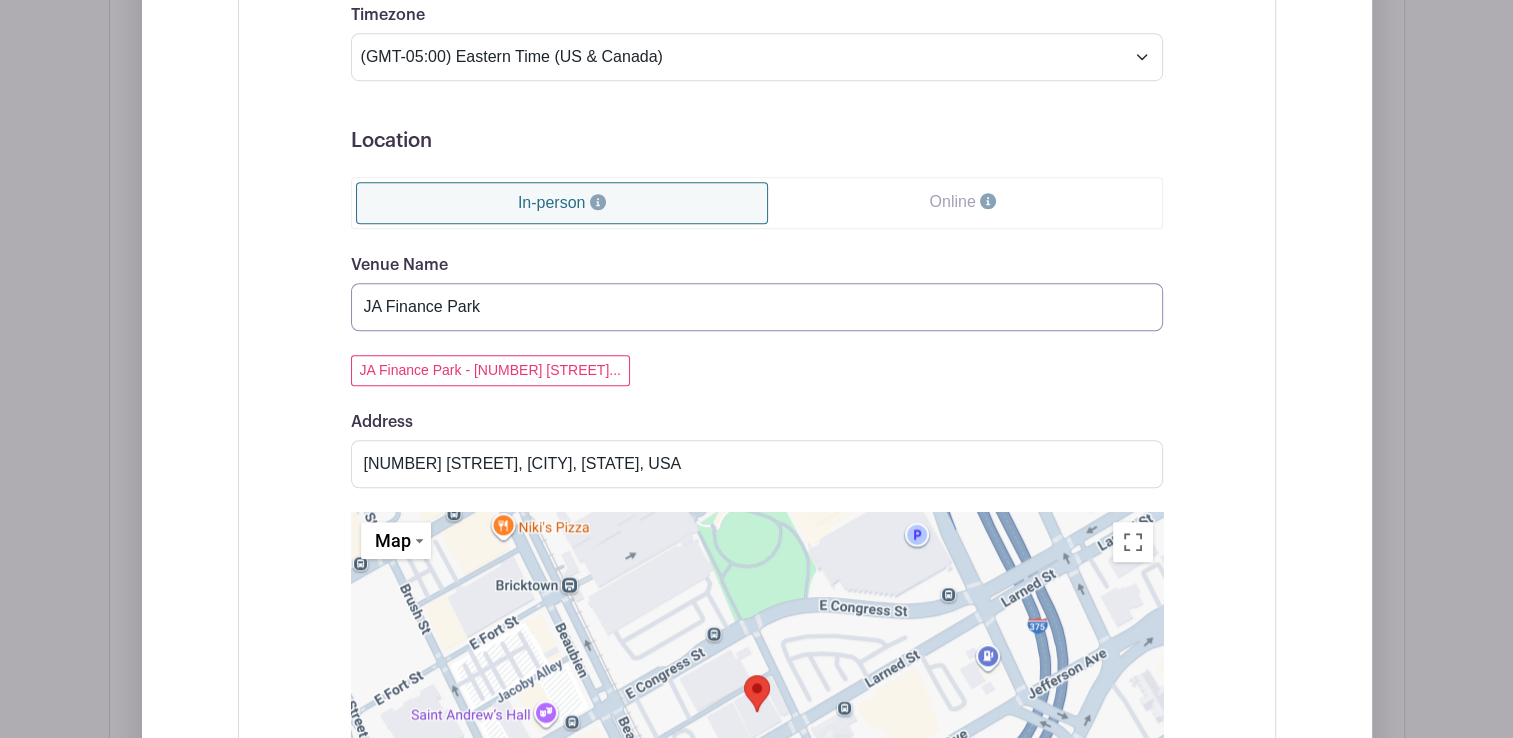 click on "JA Finance Park" at bounding box center (757, 307) 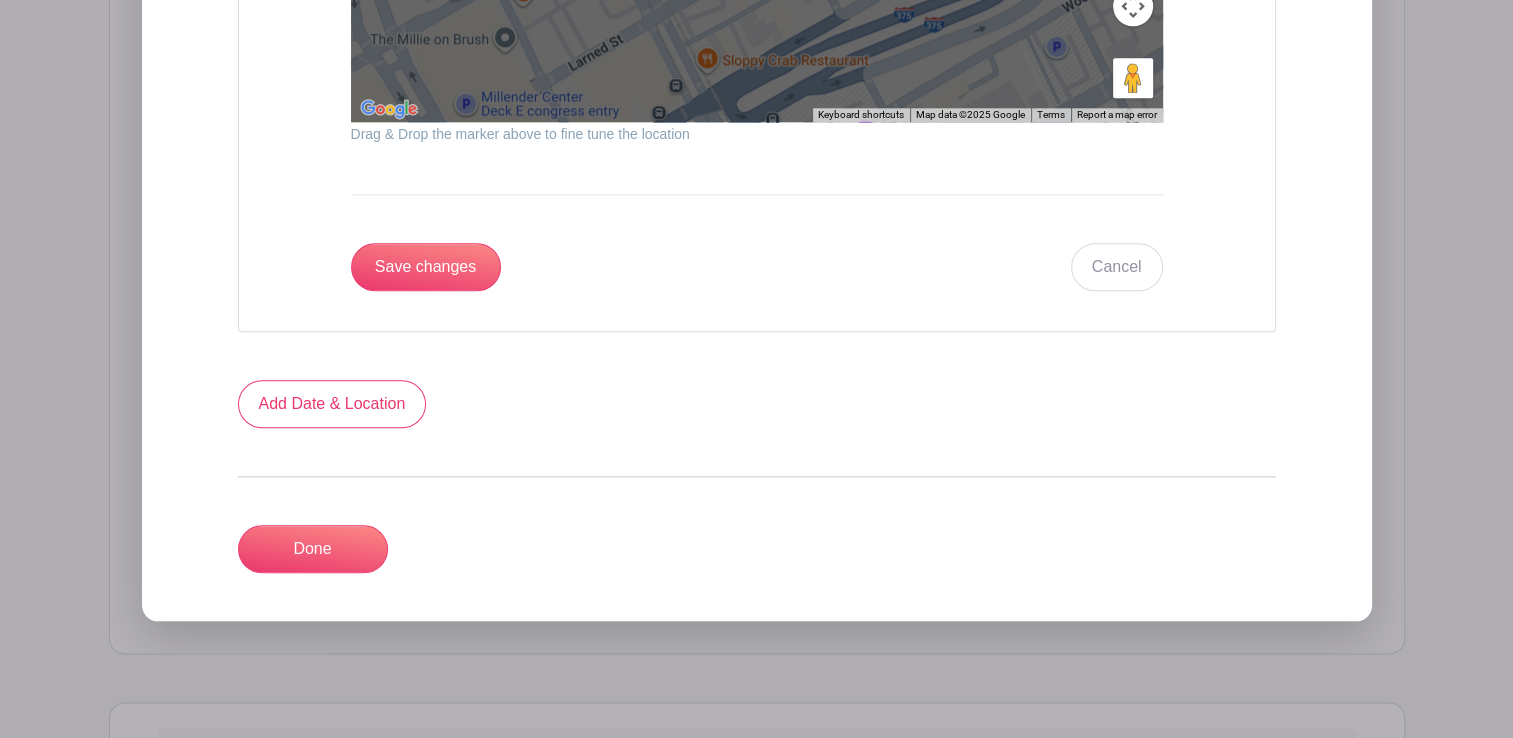 scroll, scrollTop: 2216, scrollLeft: 0, axis: vertical 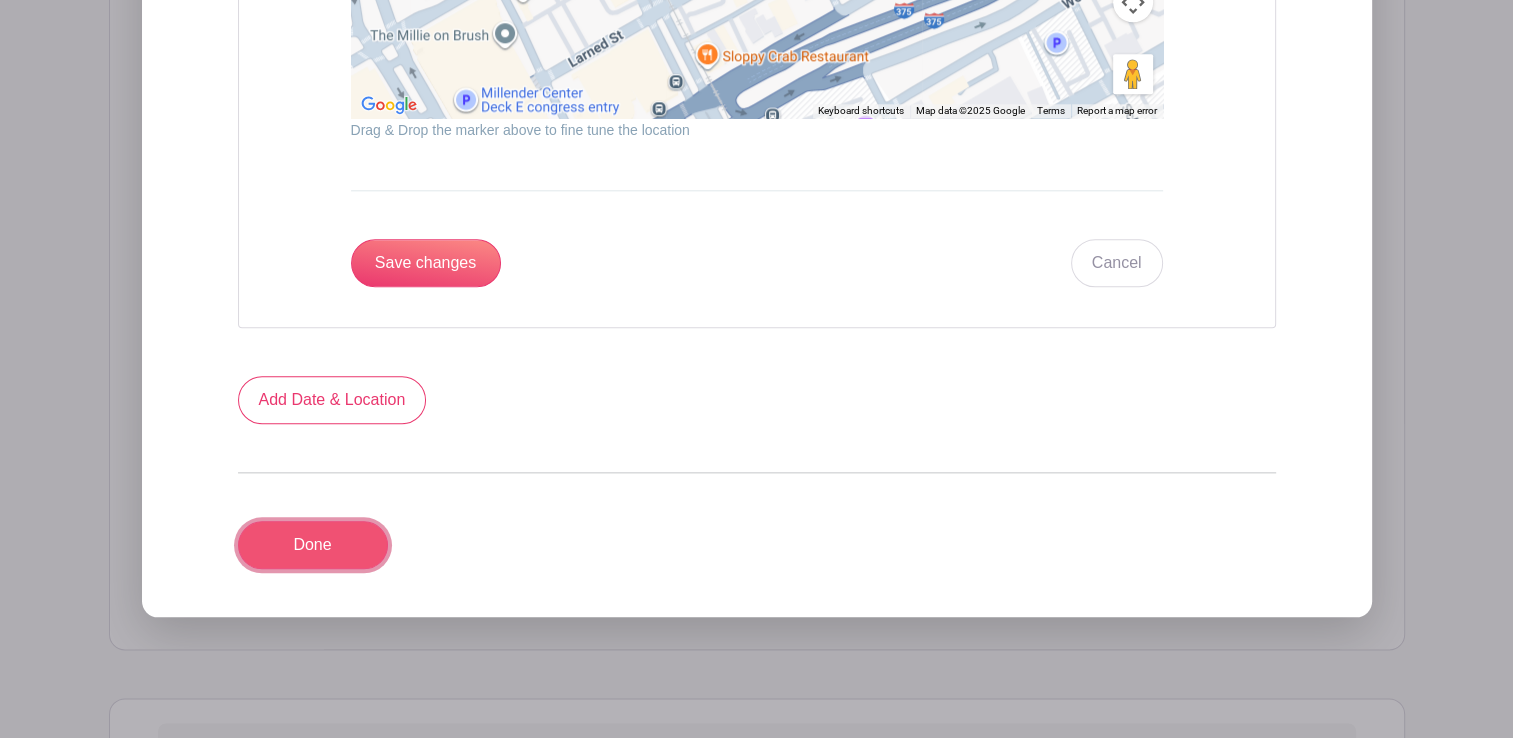 click on "Done" at bounding box center (313, 545) 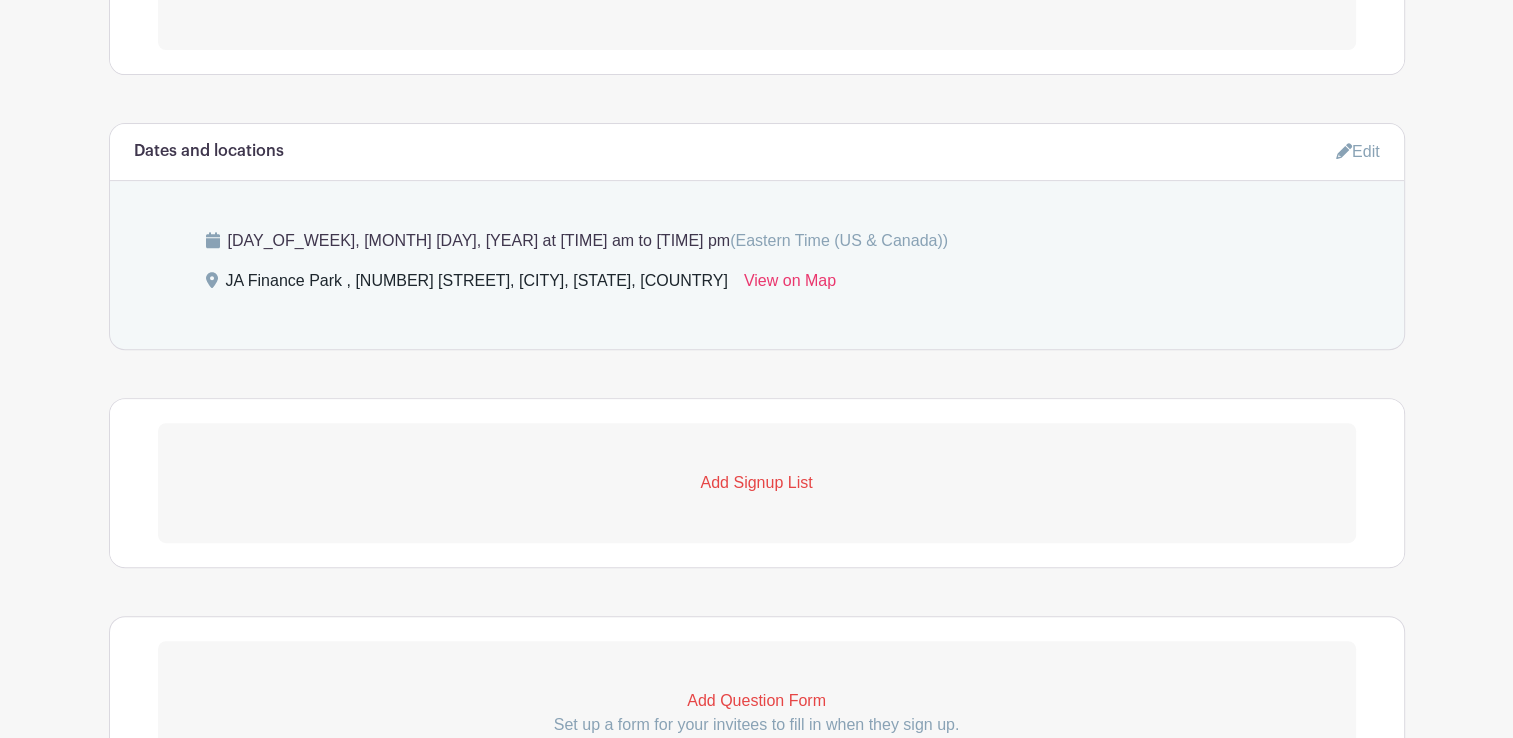 scroll, scrollTop: 764, scrollLeft: 0, axis: vertical 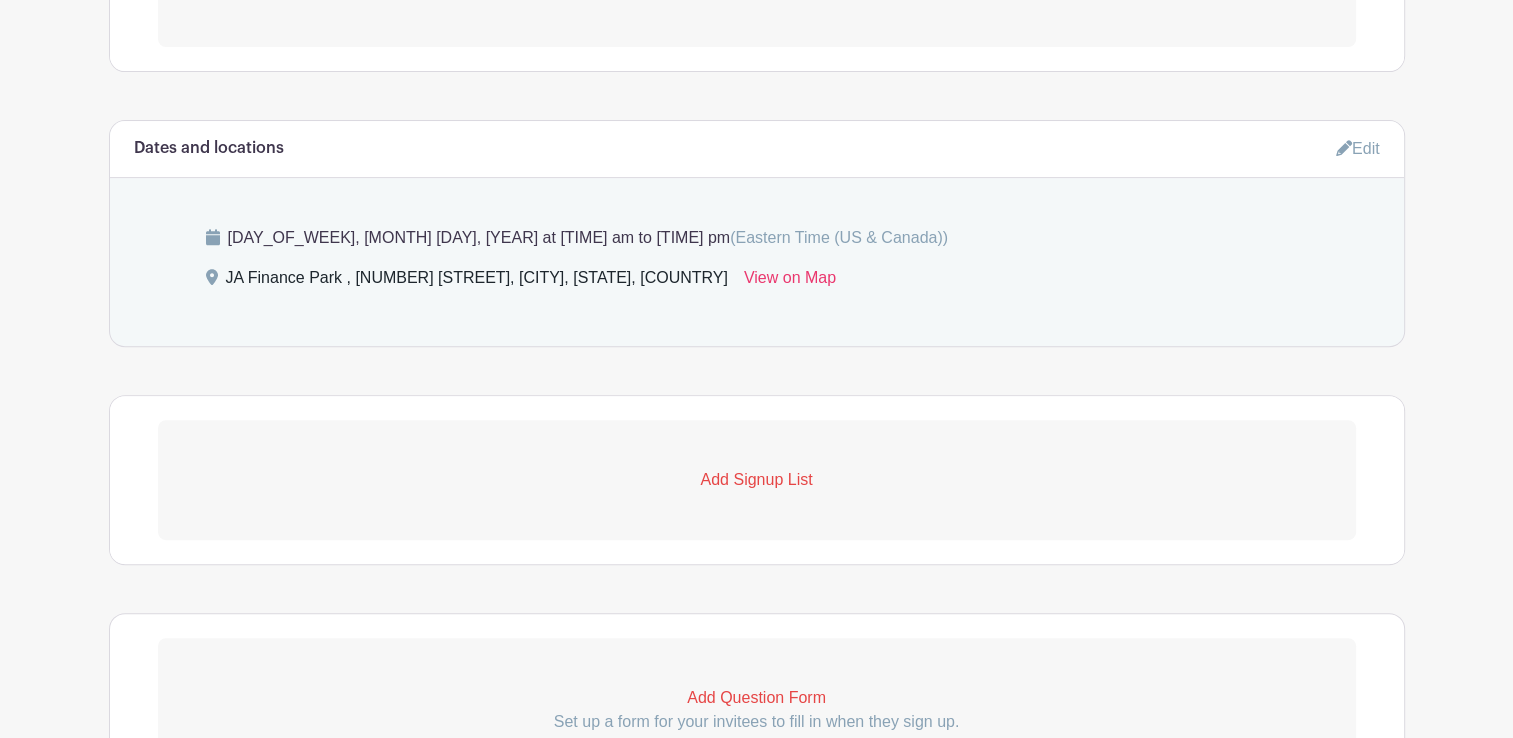click on "Add Signup List" at bounding box center [757, 480] 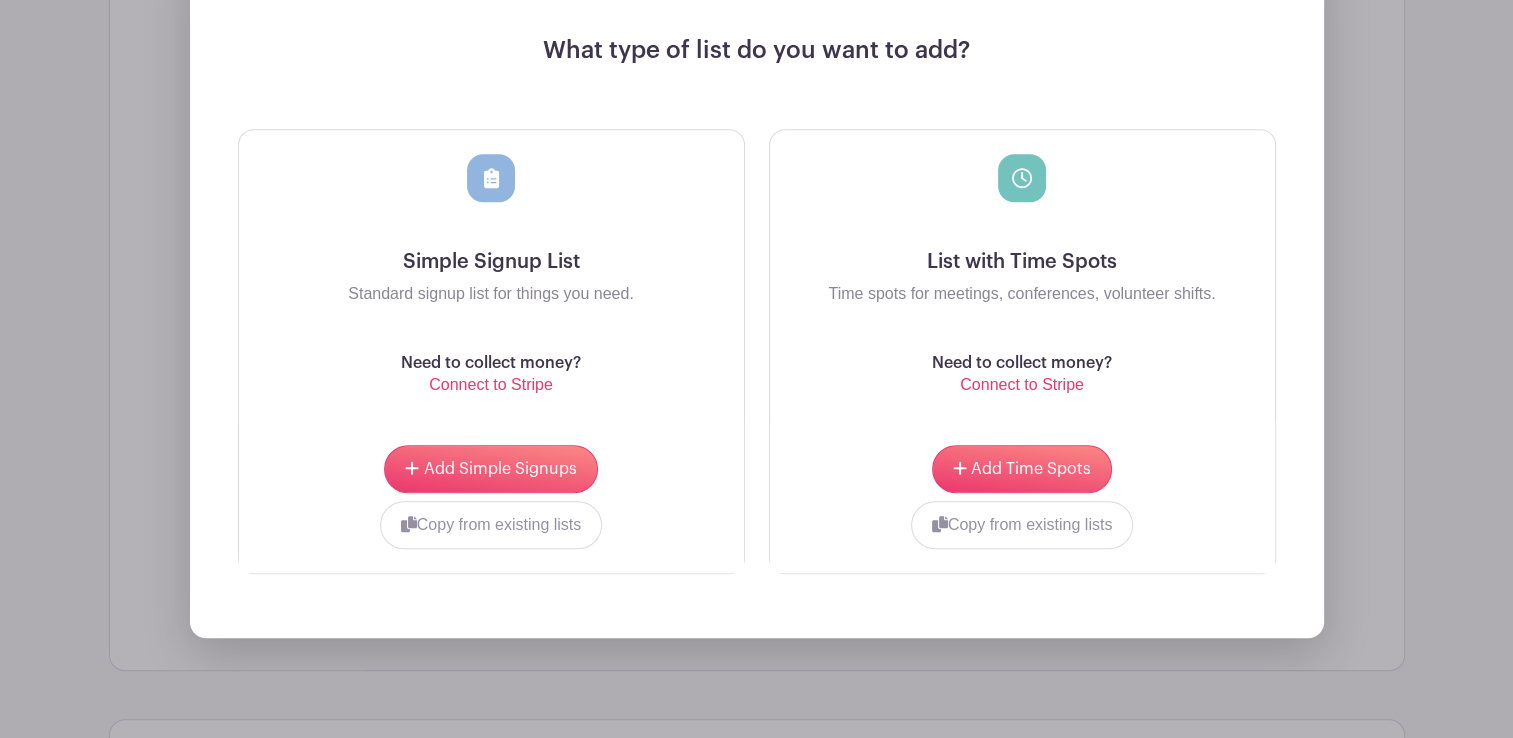 scroll, scrollTop: 1292, scrollLeft: 0, axis: vertical 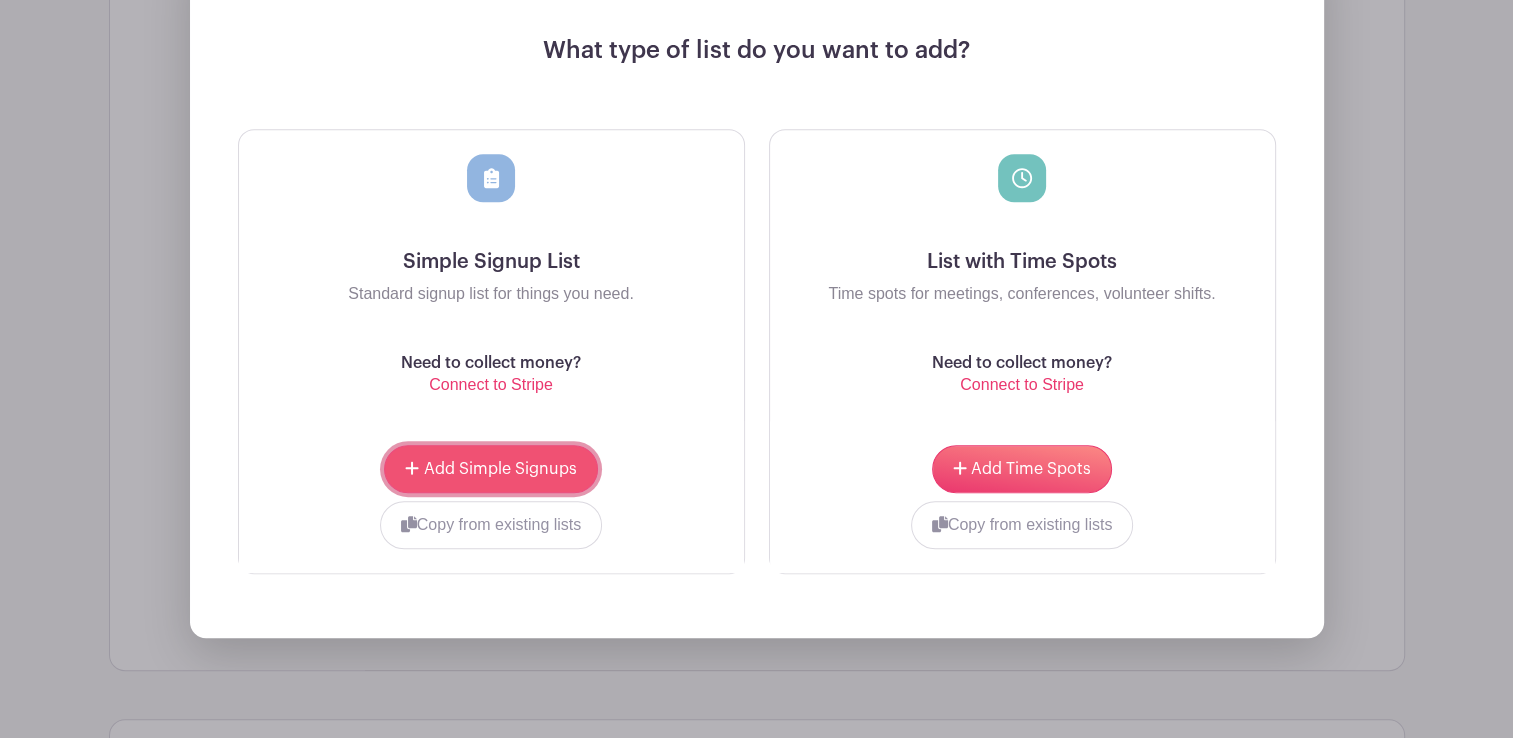 click on "Add Simple Signups" at bounding box center [500, 469] 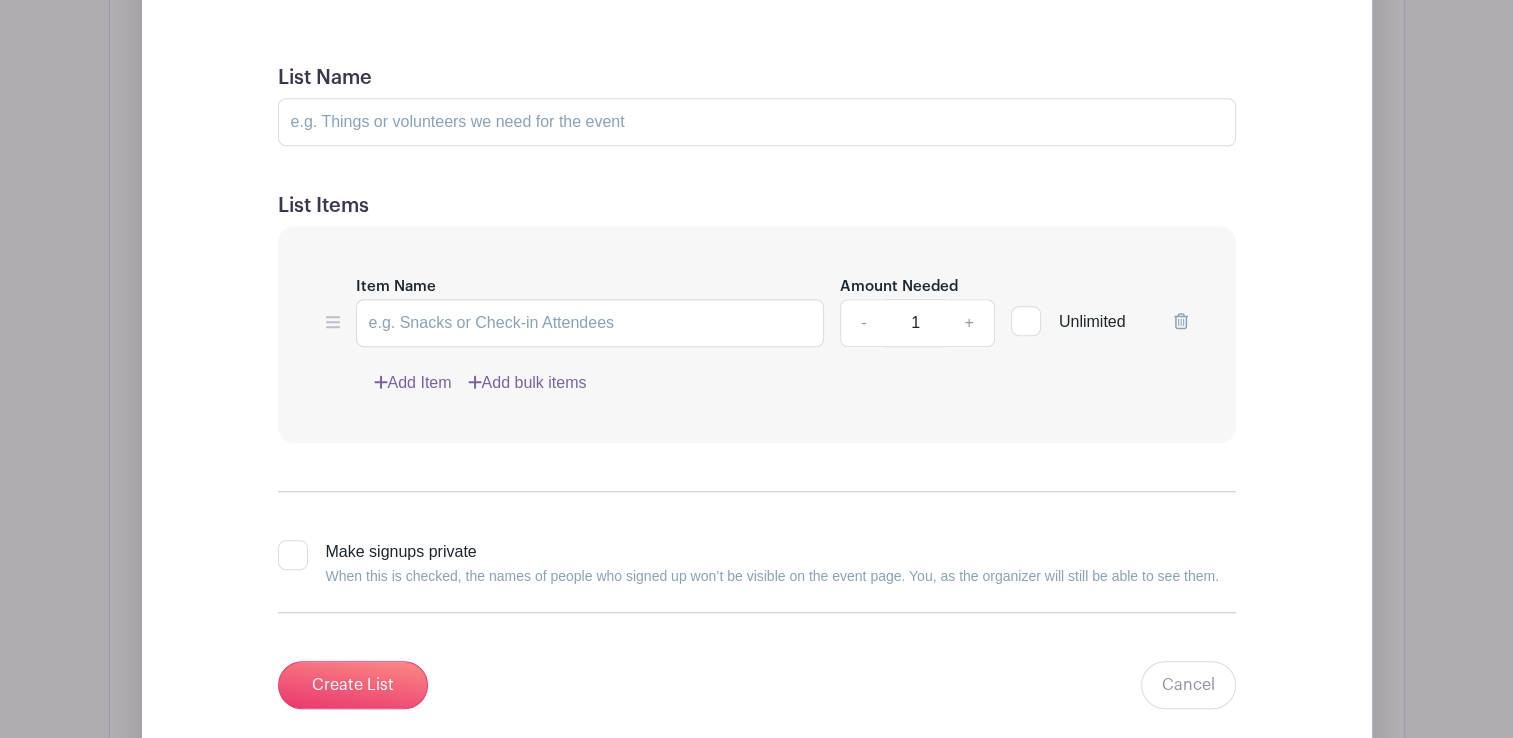 scroll, scrollTop: 1524, scrollLeft: 0, axis: vertical 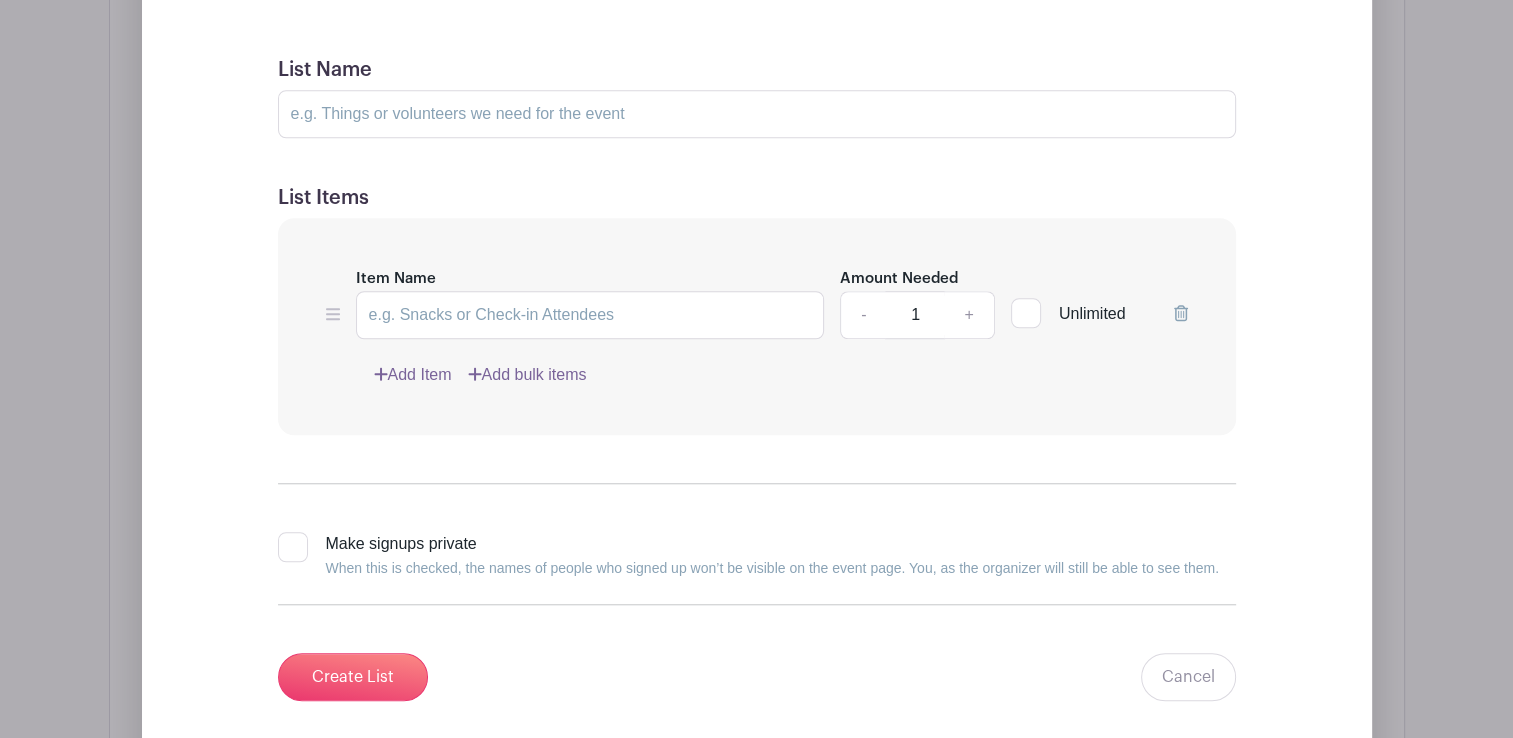 click at bounding box center [293, 547] 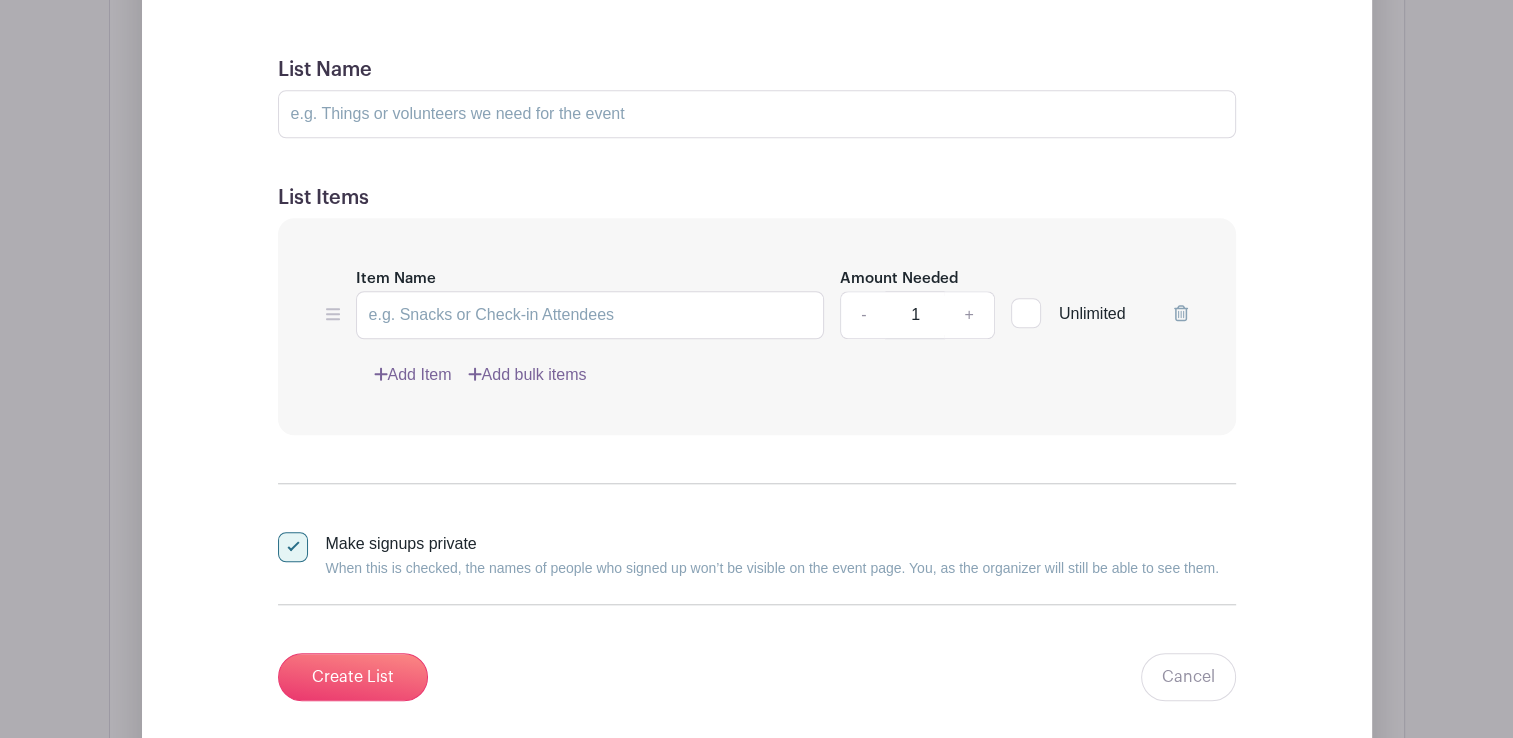 click 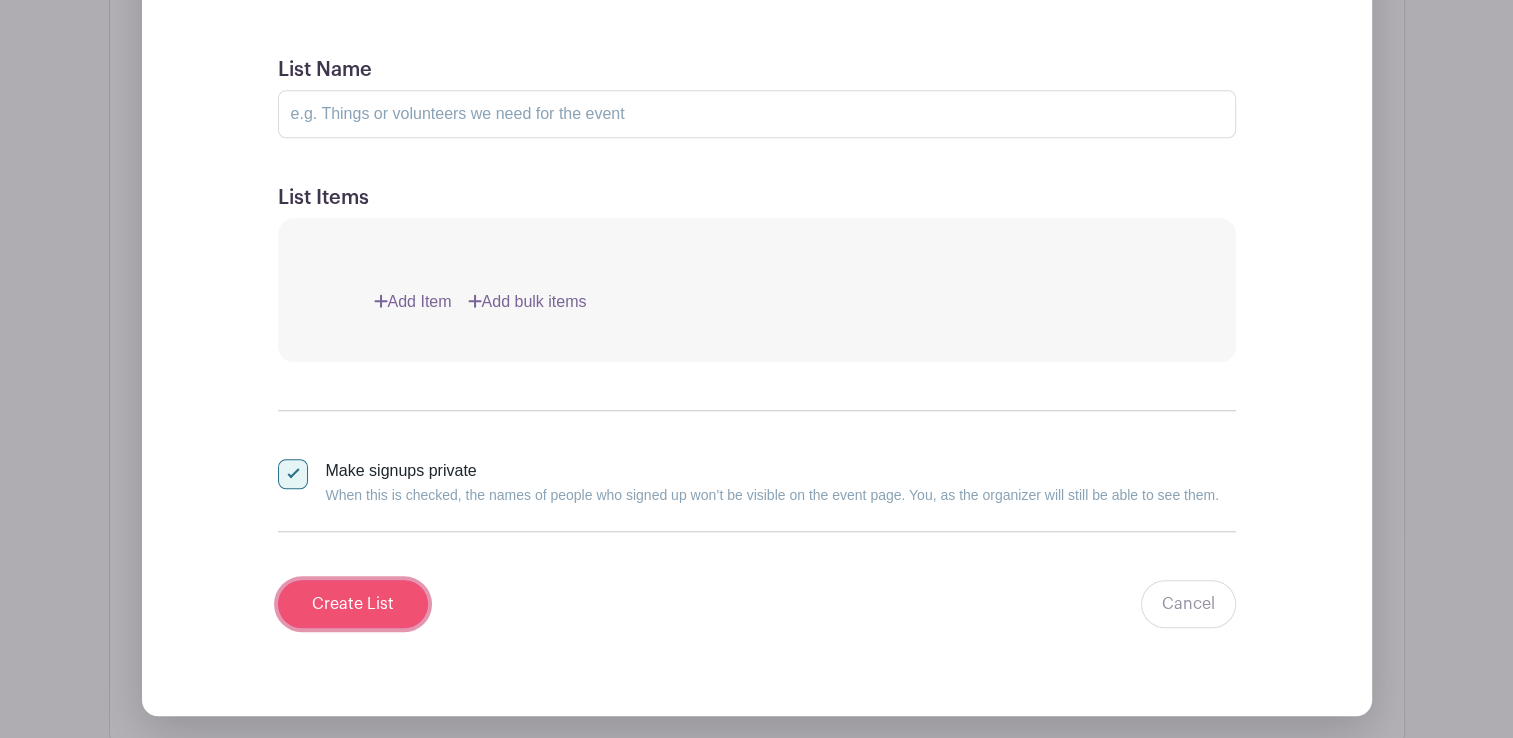 click on "Create List" at bounding box center [353, 604] 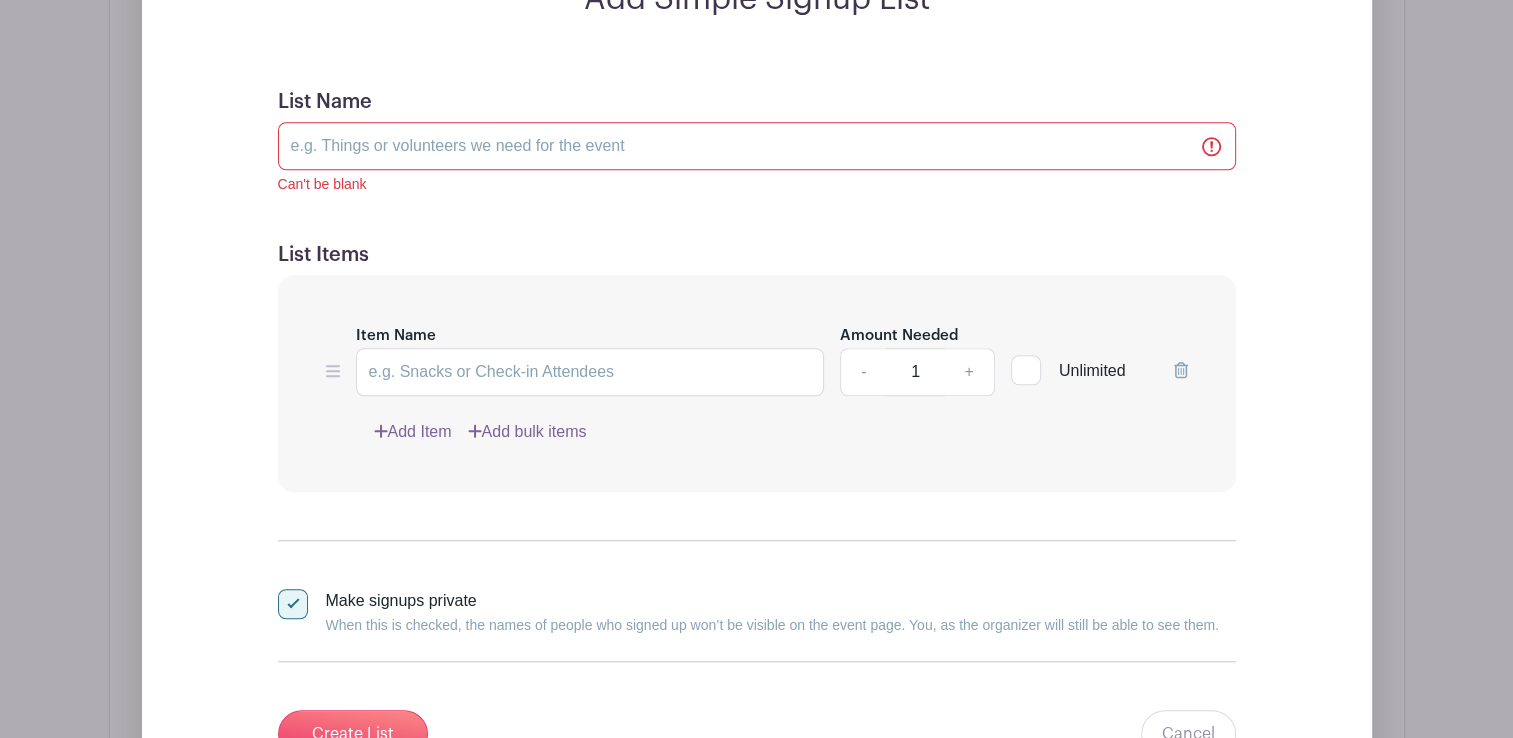 scroll, scrollTop: 1490, scrollLeft: 0, axis: vertical 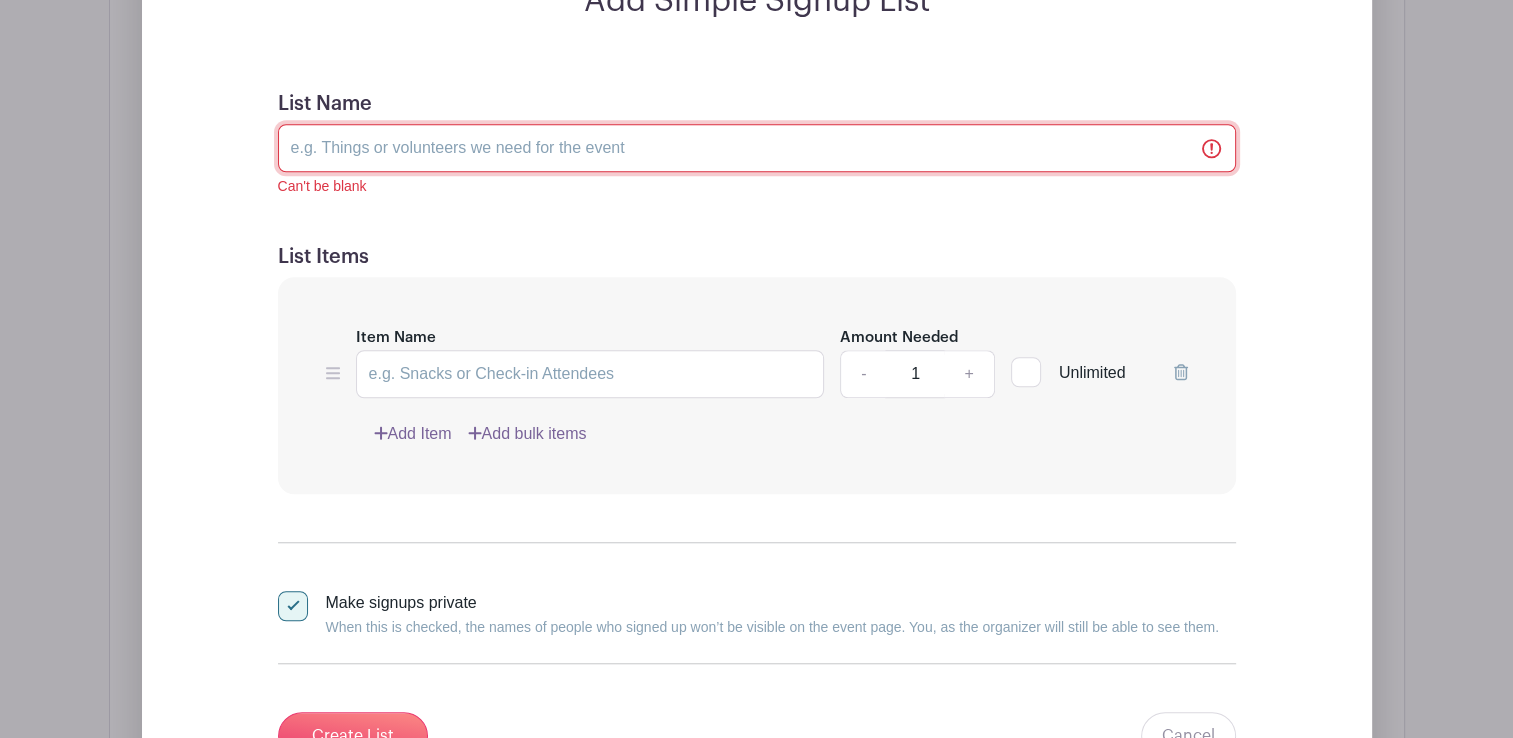 click on "List Name" at bounding box center [757, 148] 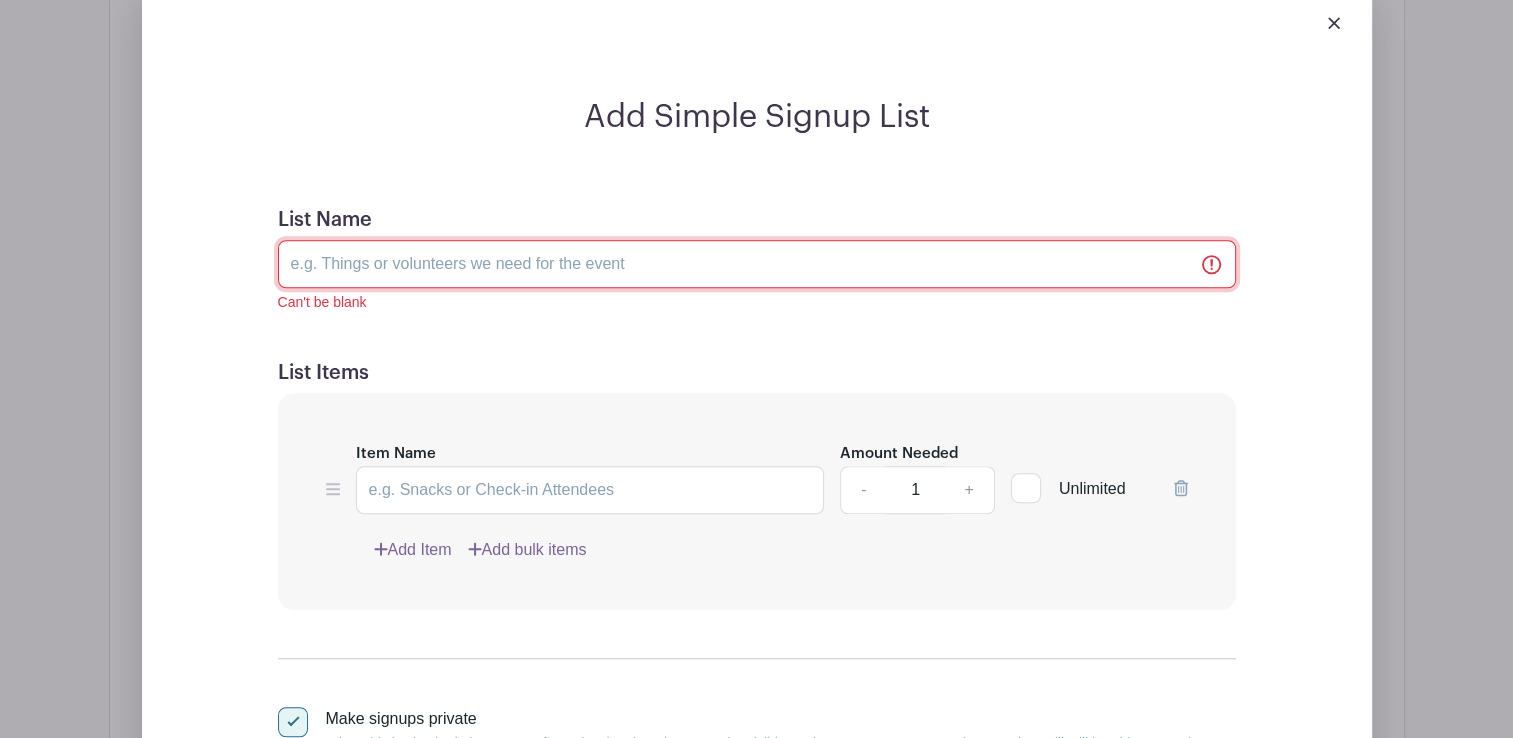 scroll, scrollTop: 1372, scrollLeft: 0, axis: vertical 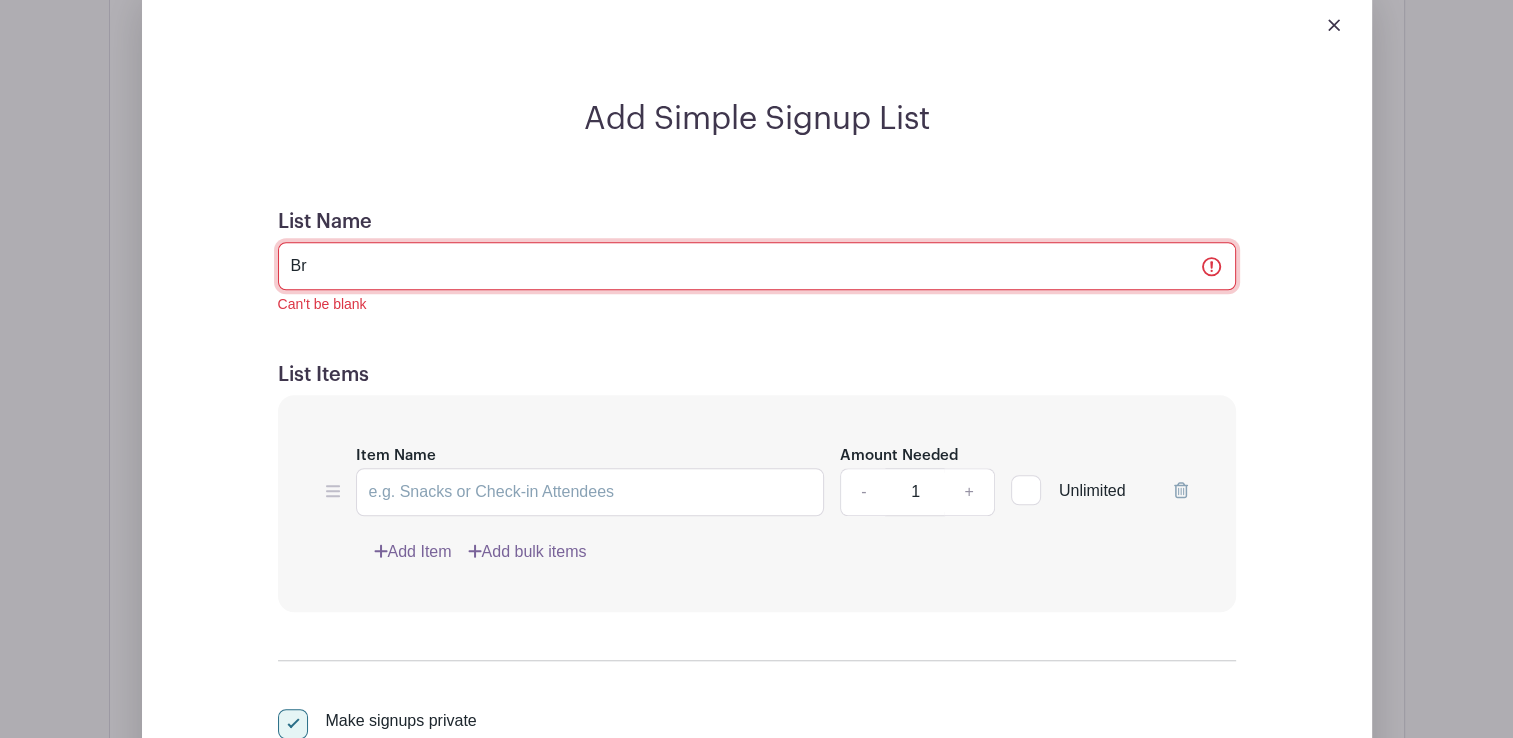 type on "B" 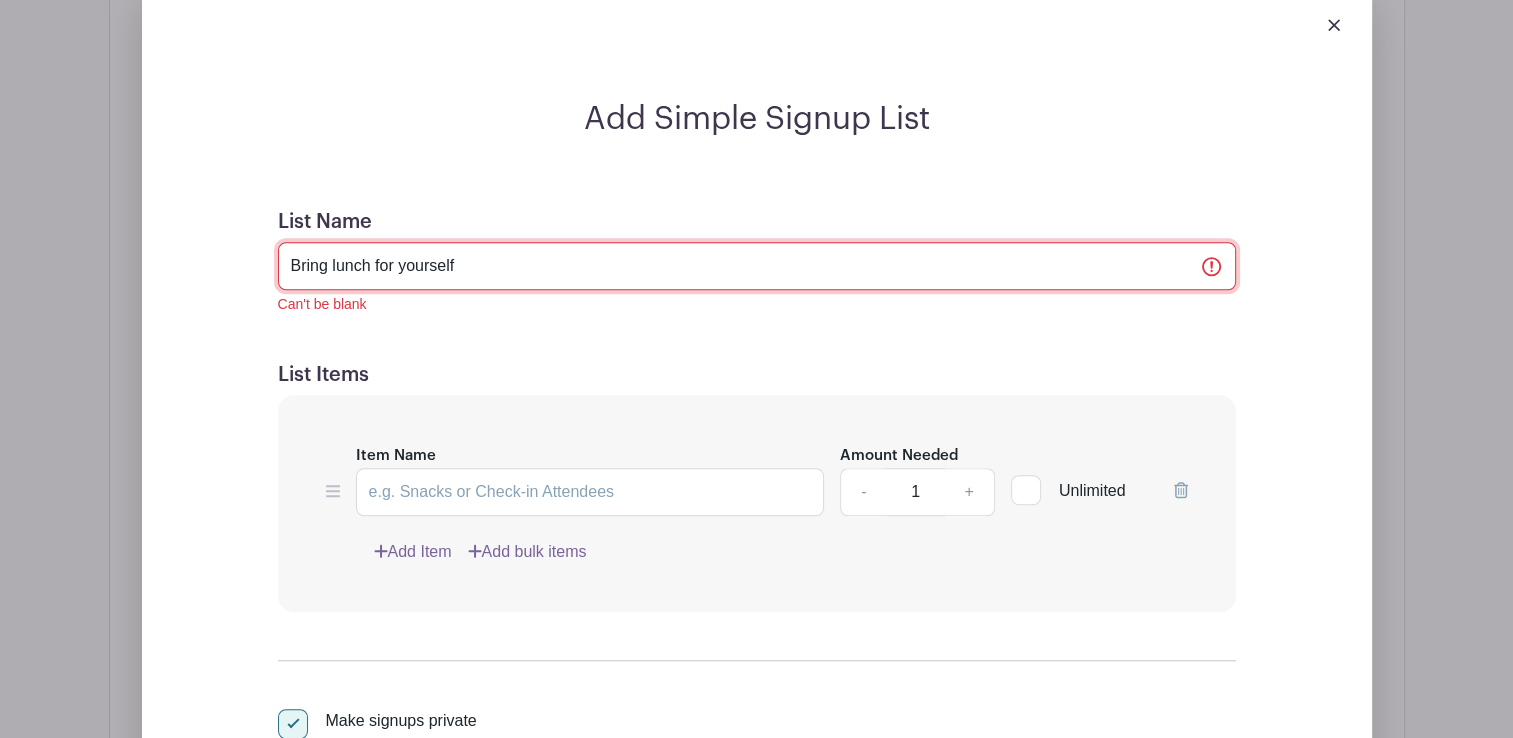 type on "Bring lunch for yourself" 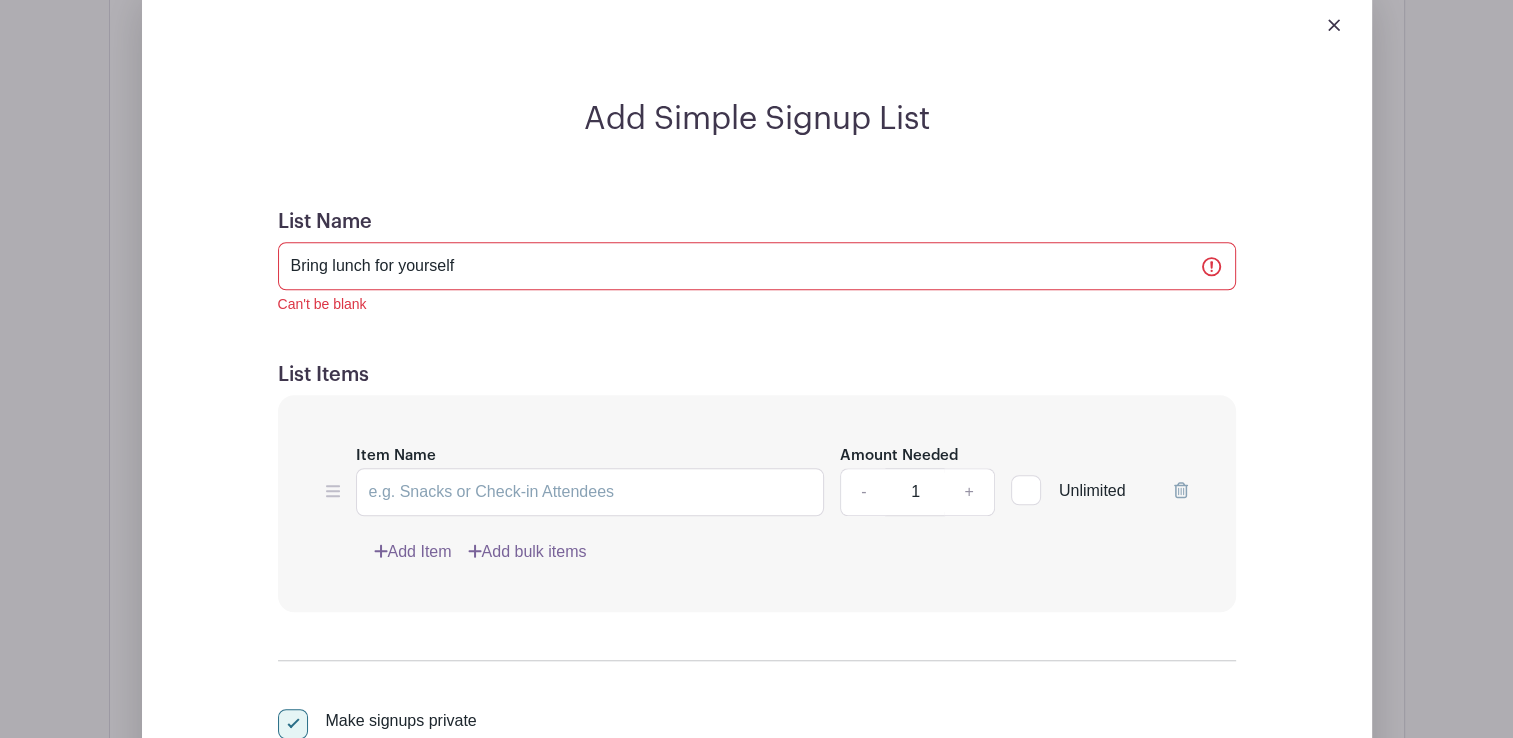 click on "Add Item
Add bulk items" at bounding box center [757, 552] 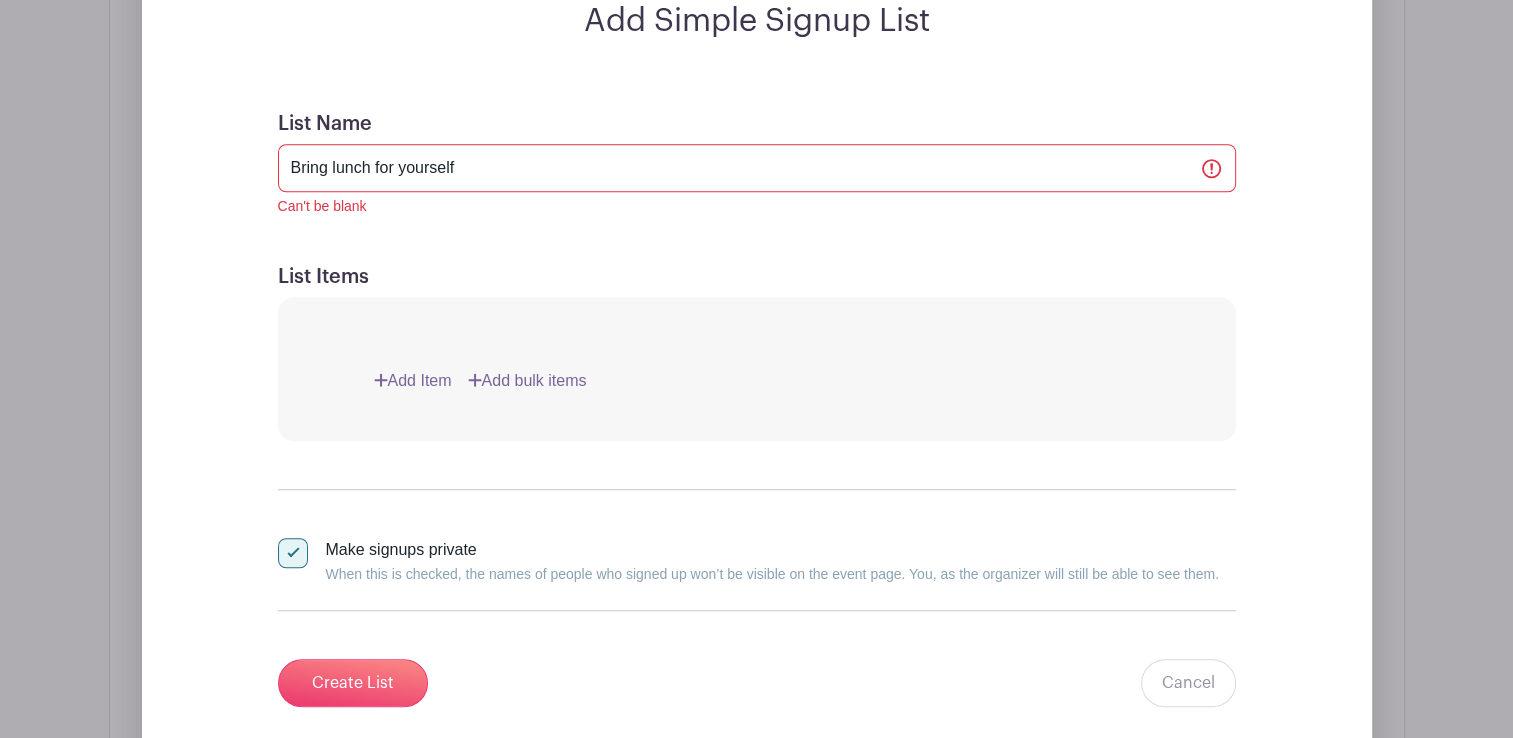 scroll, scrollTop: 1471, scrollLeft: 0, axis: vertical 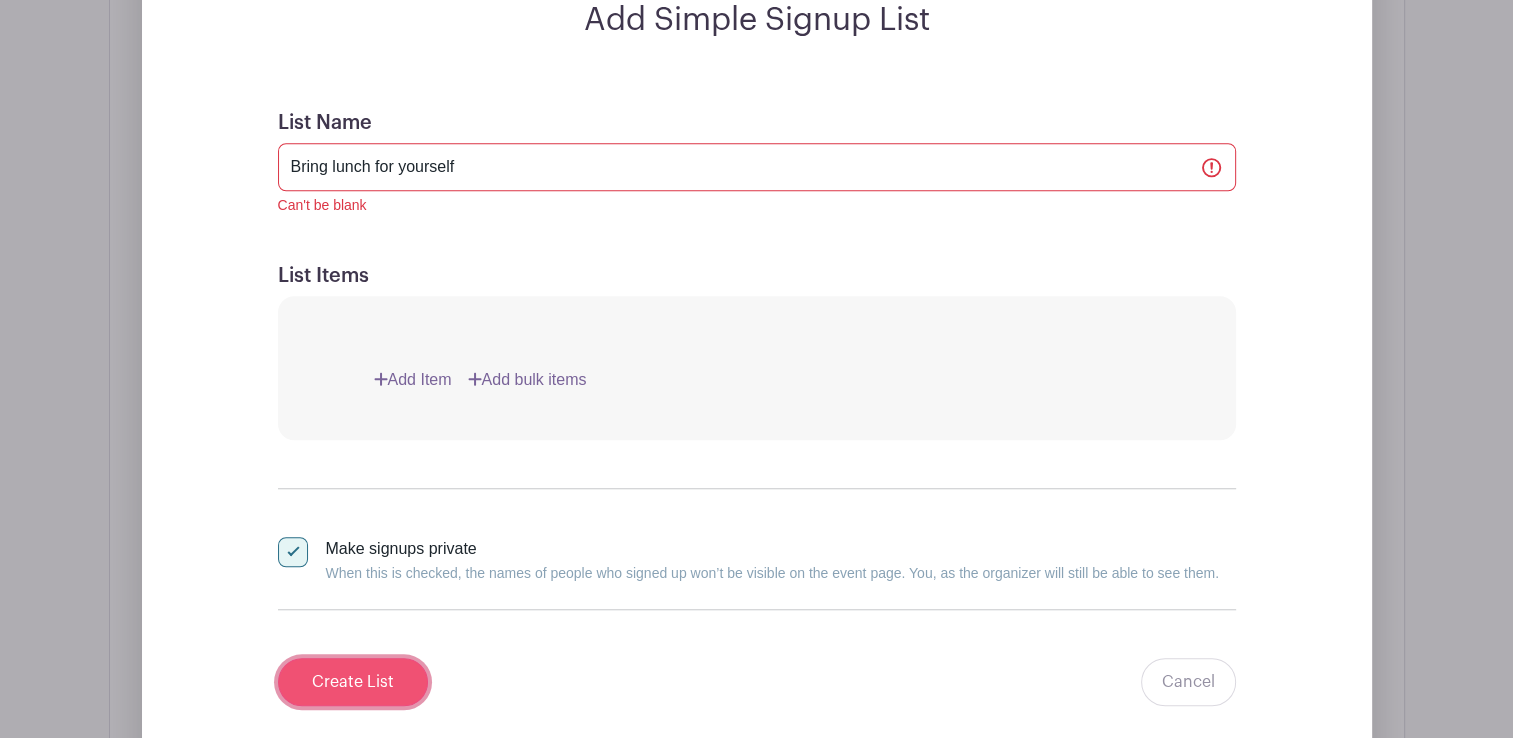 click on "Create List" at bounding box center [353, 682] 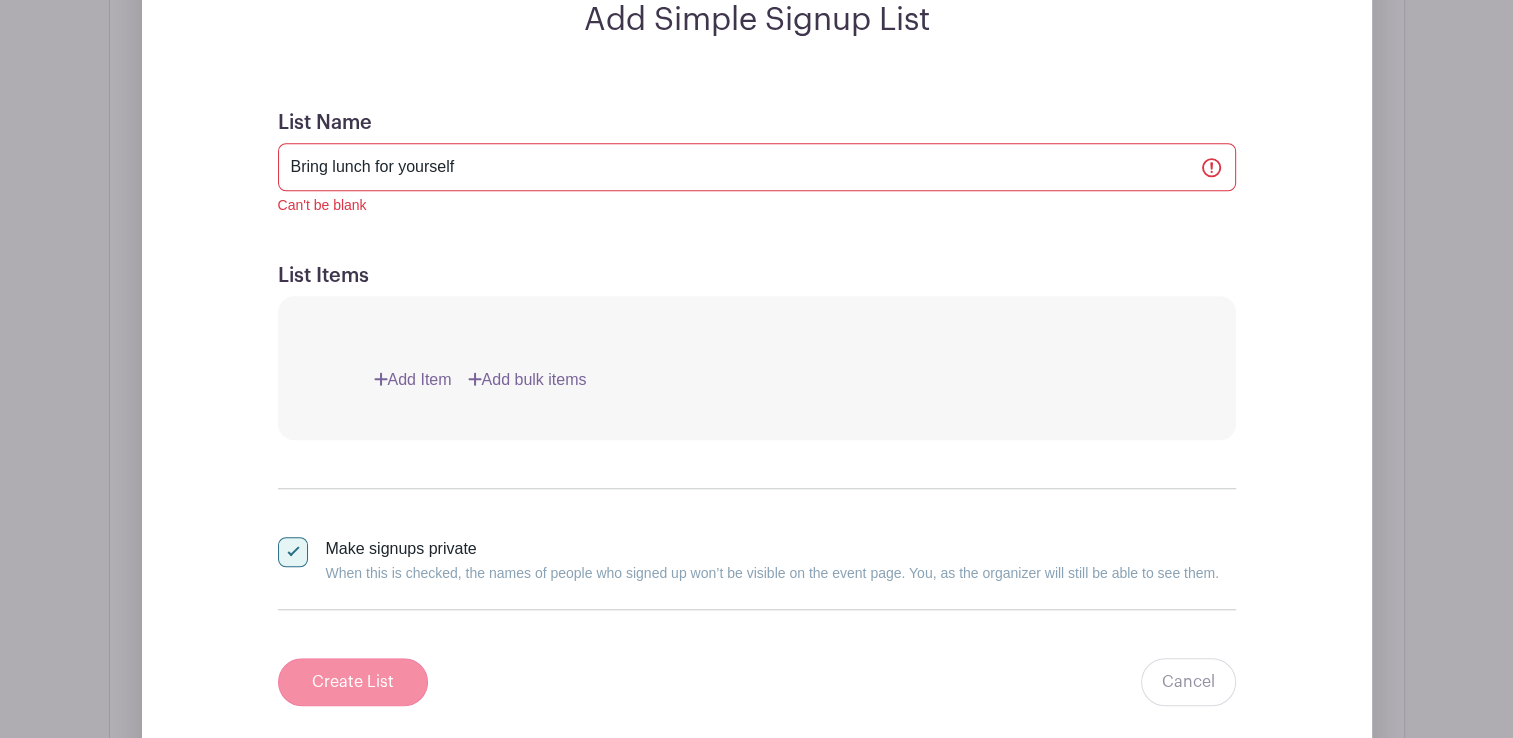 scroll, scrollTop: 1065, scrollLeft: 0, axis: vertical 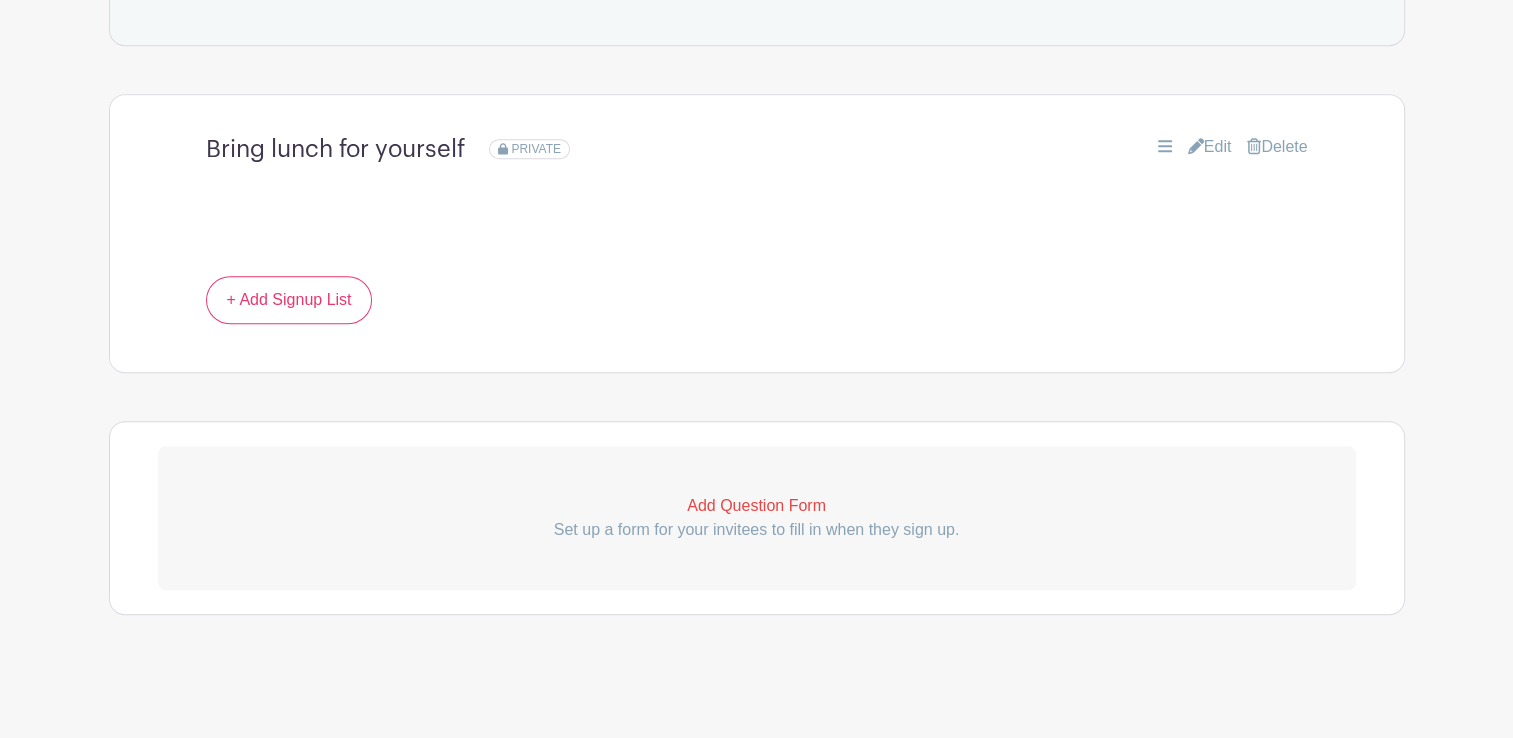 click 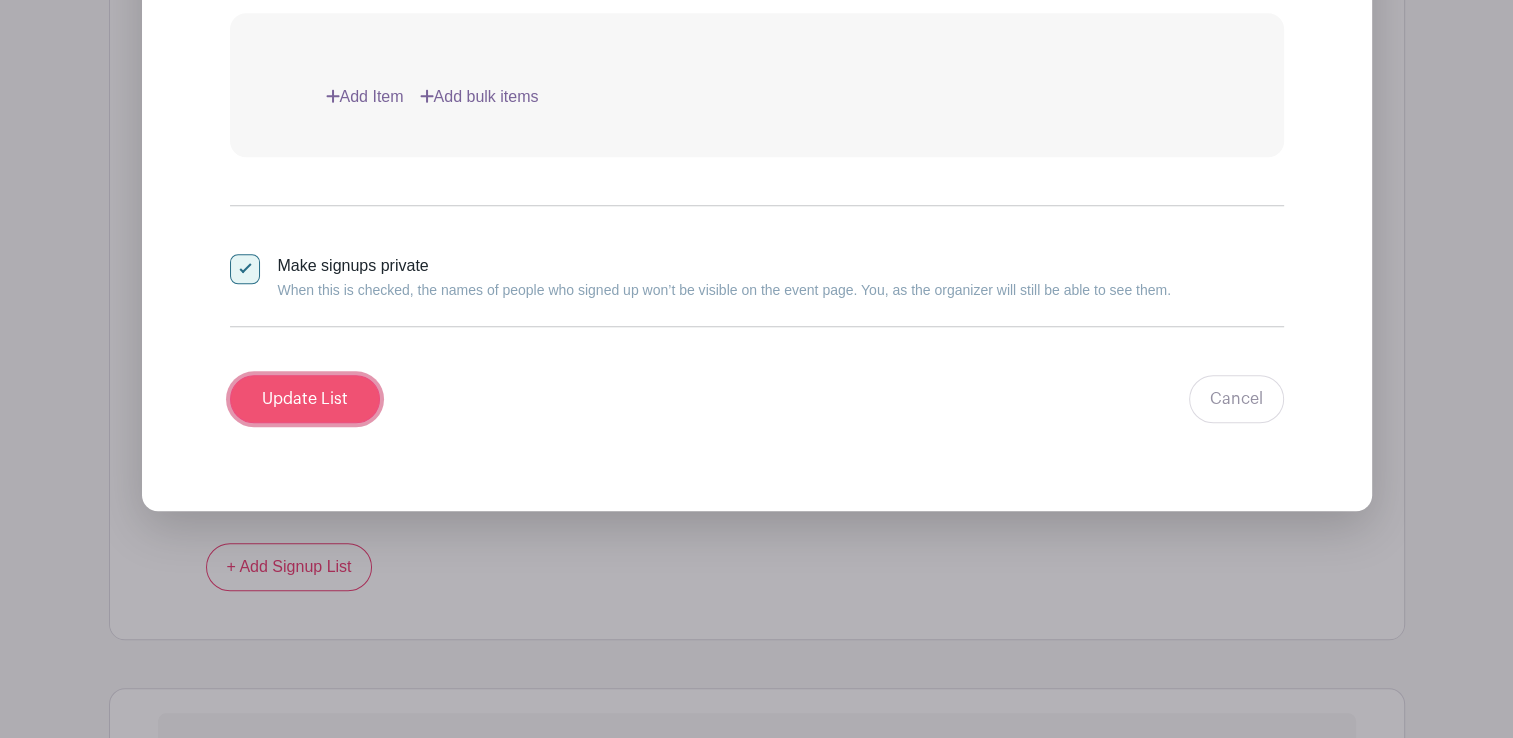 click on "Update List" at bounding box center [305, 399] 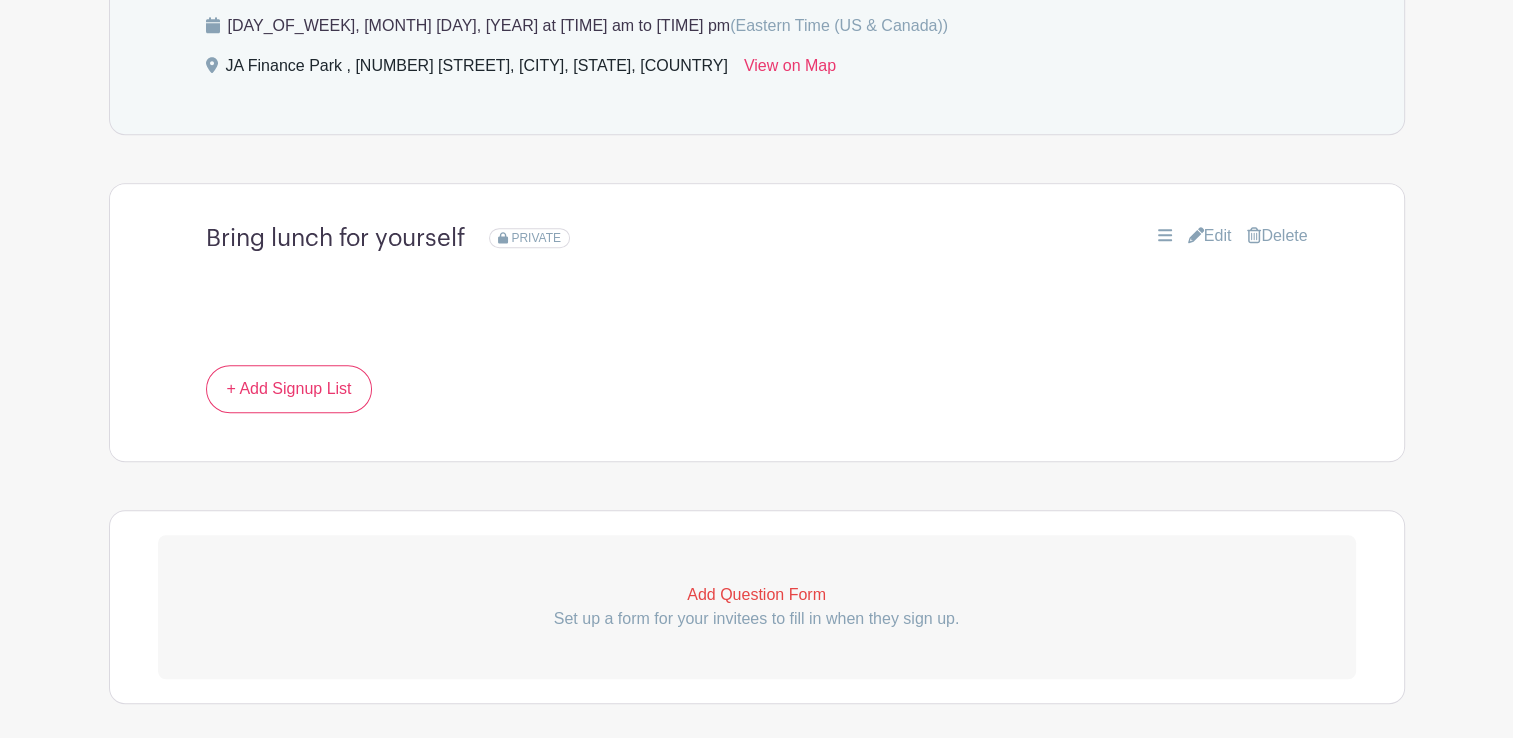 scroll, scrollTop: 1065, scrollLeft: 0, axis: vertical 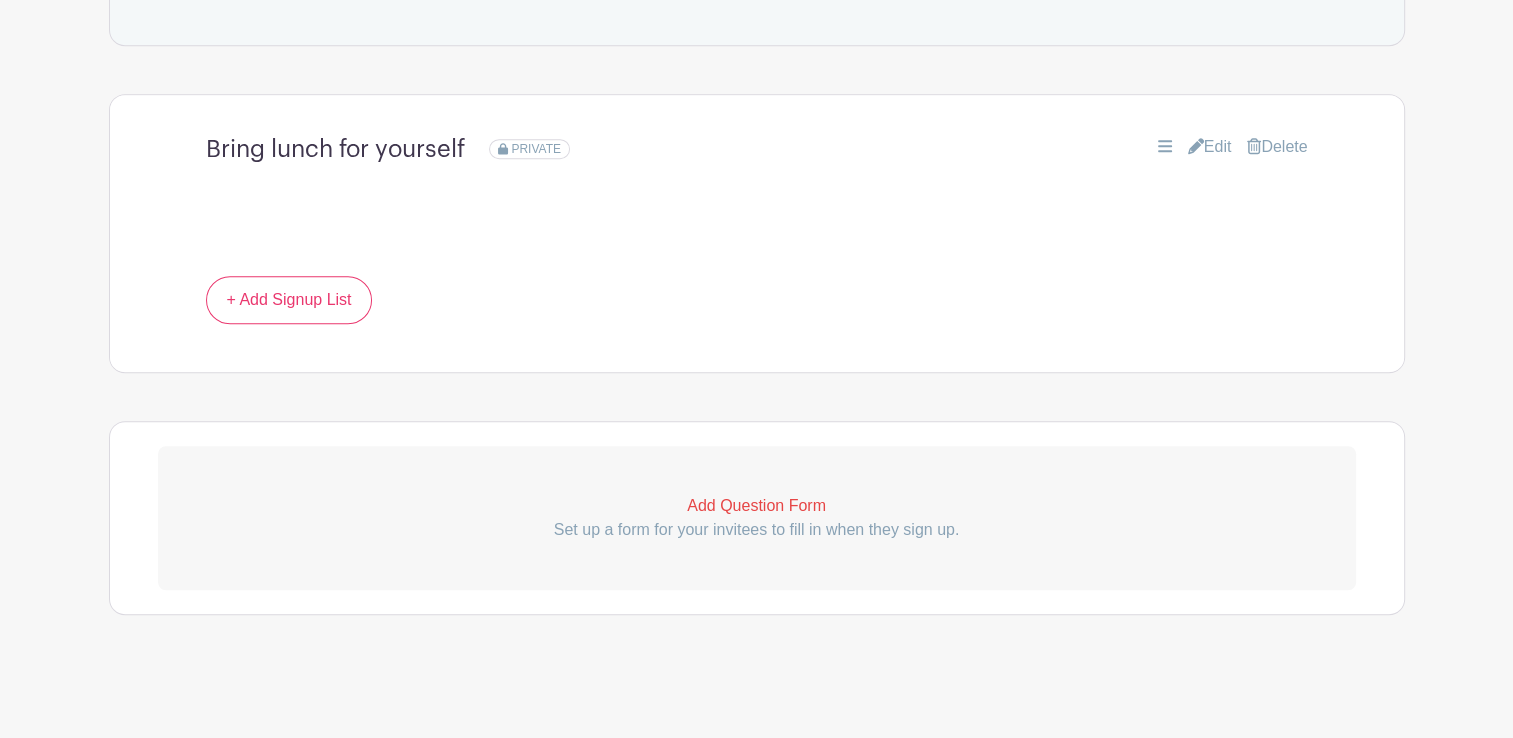 click on "Set up a form for your invitees to fill in when they sign up." at bounding box center (757, 530) 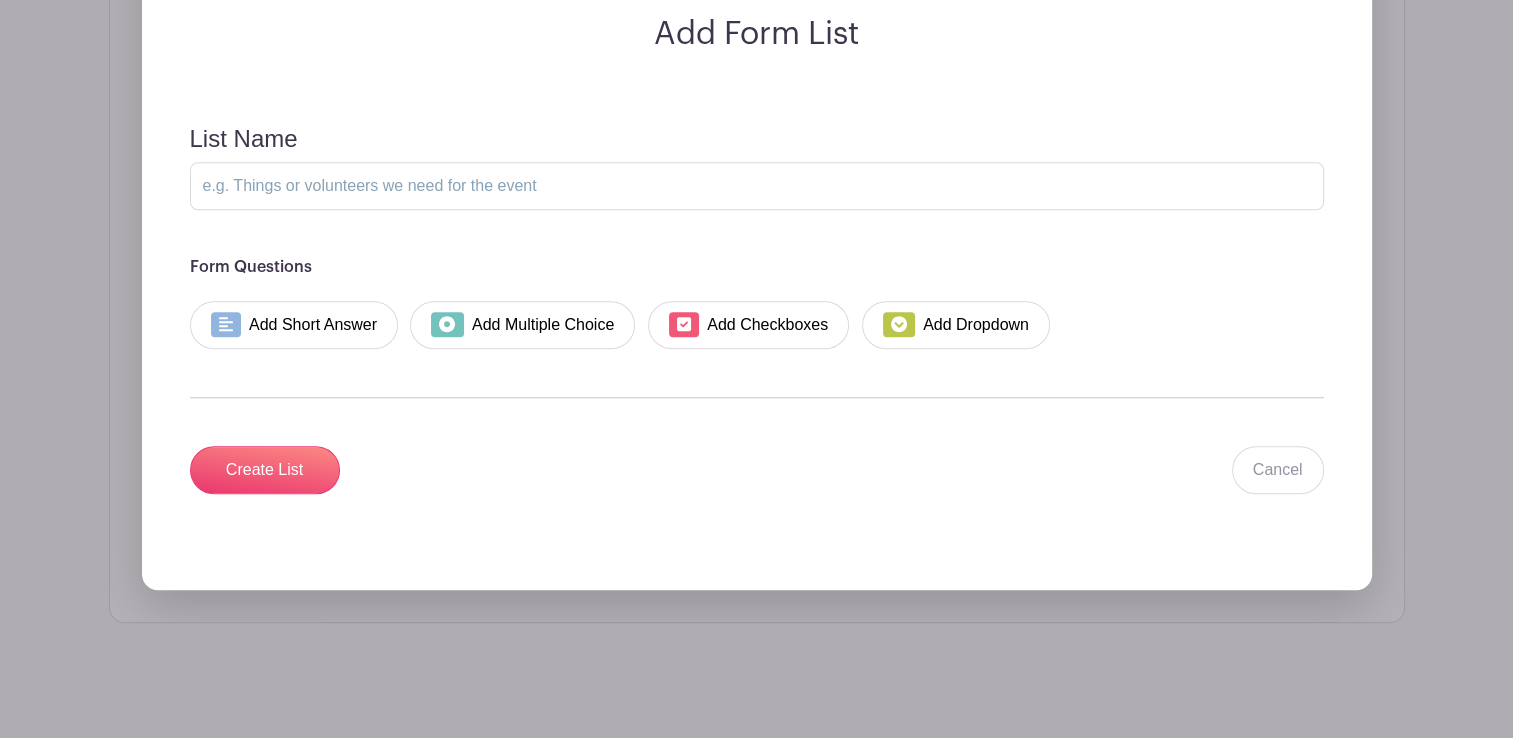 scroll, scrollTop: 1633, scrollLeft: 0, axis: vertical 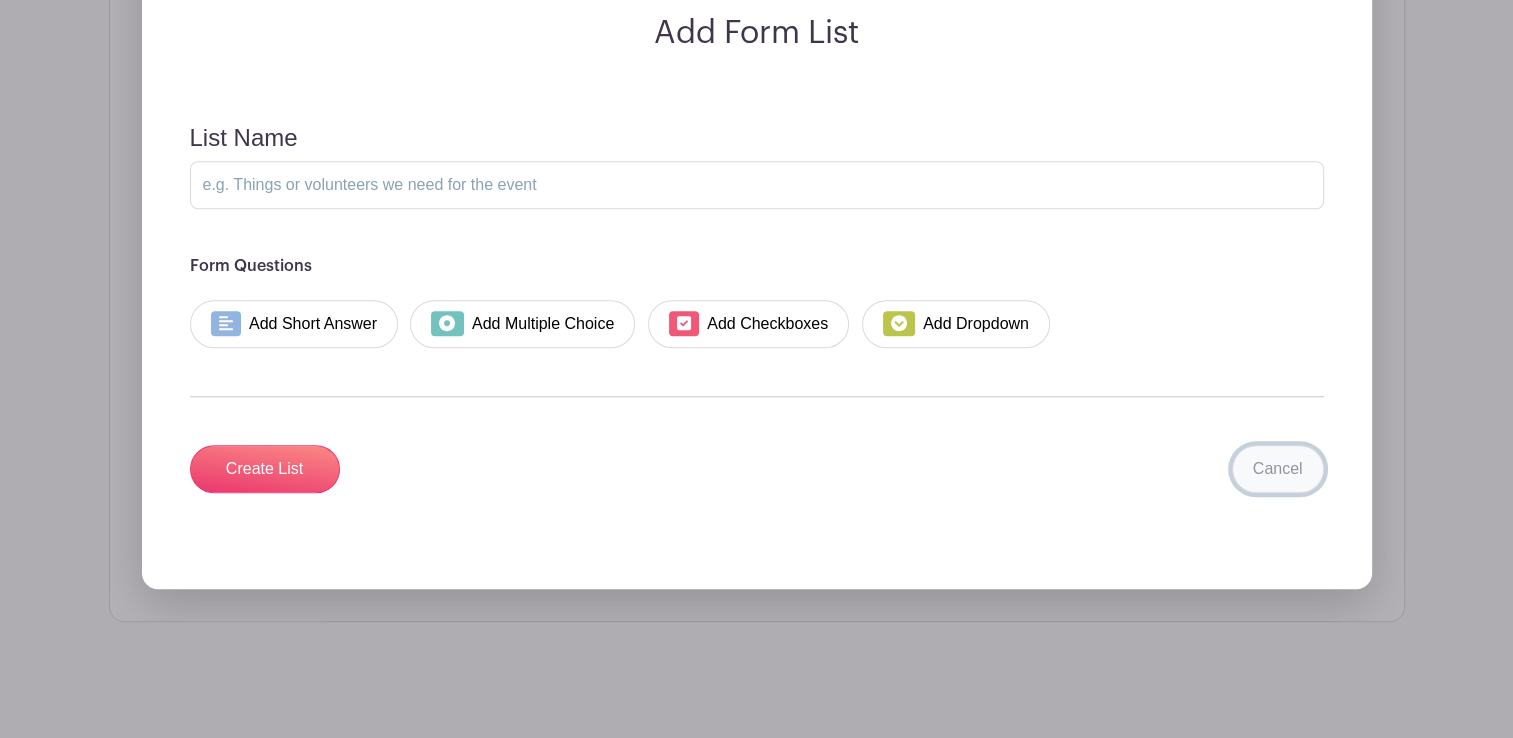 click on "Cancel" at bounding box center [1278, 469] 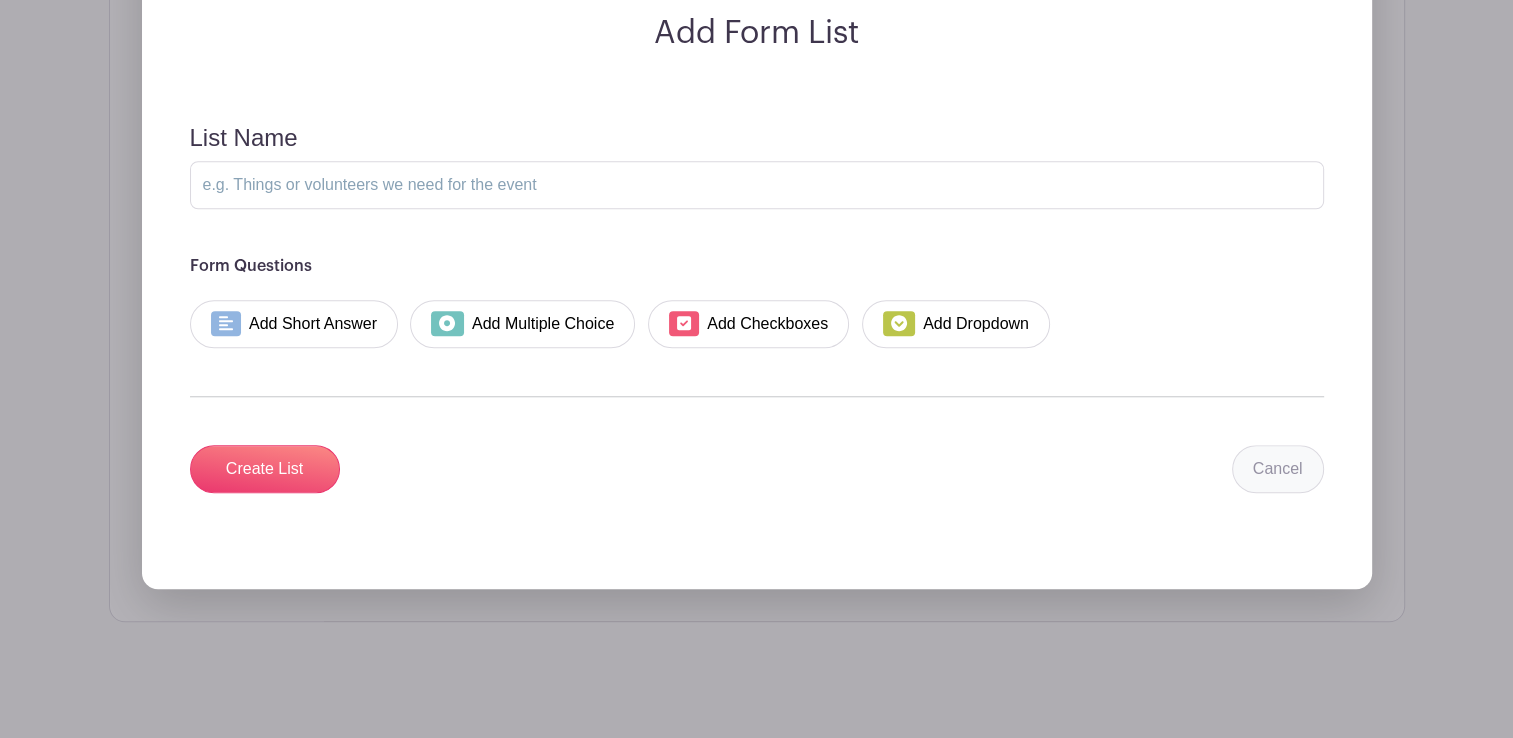 scroll, scrollTop: 1065, scrollLeft: 0, axis: vertical 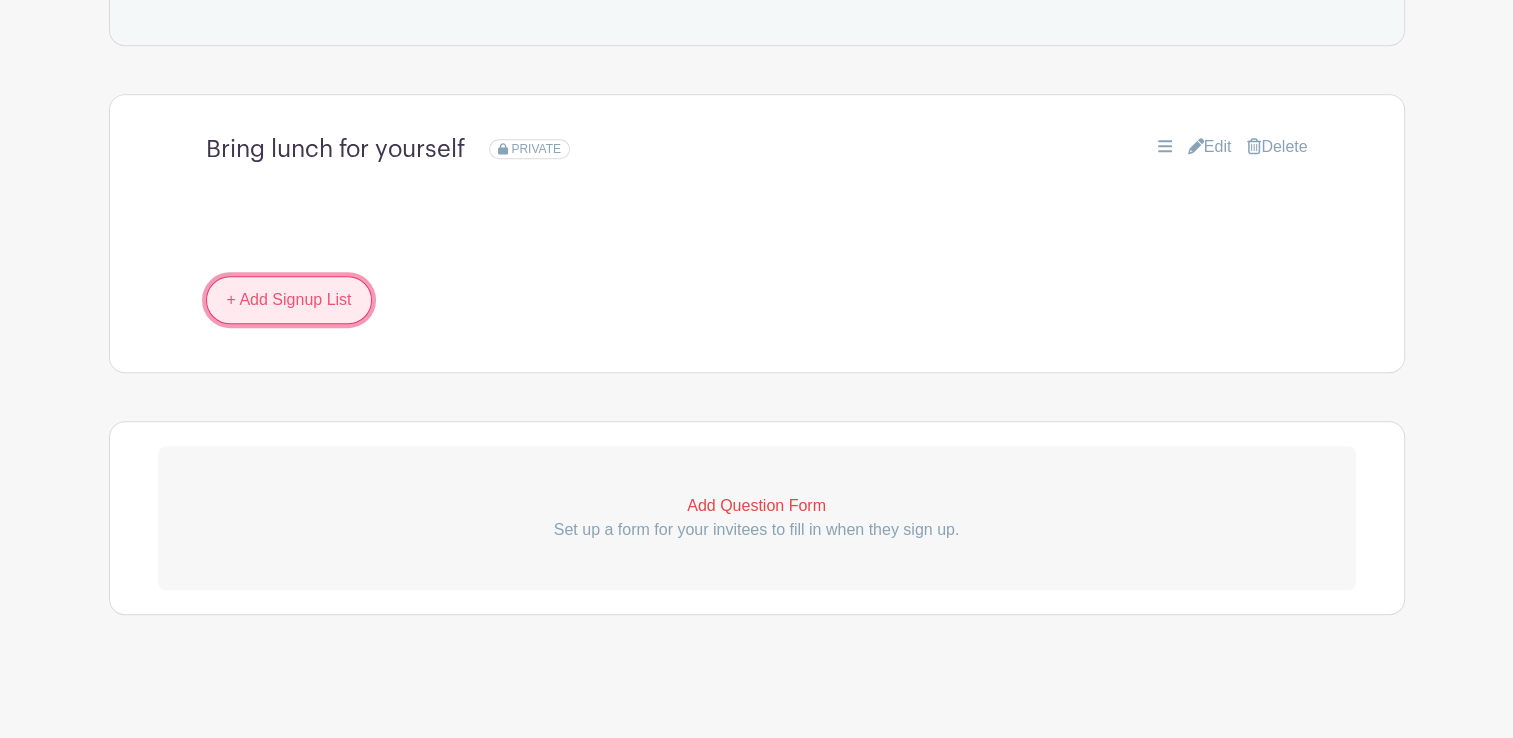 click on "+ Add Signup List" at bounding box center [289, 300] 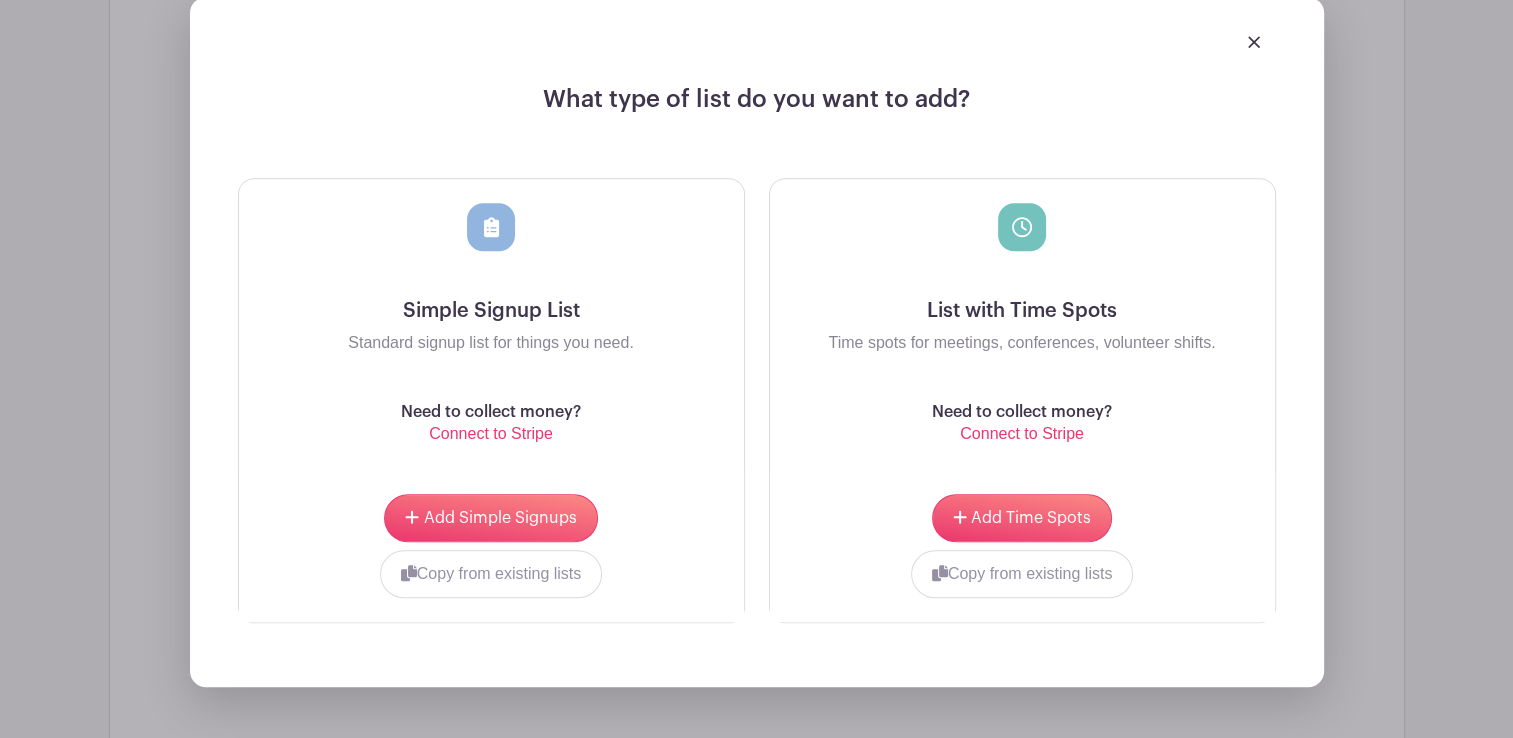 scroll, scrollTop: 1436, scrollLeft: 0, axis: vertical 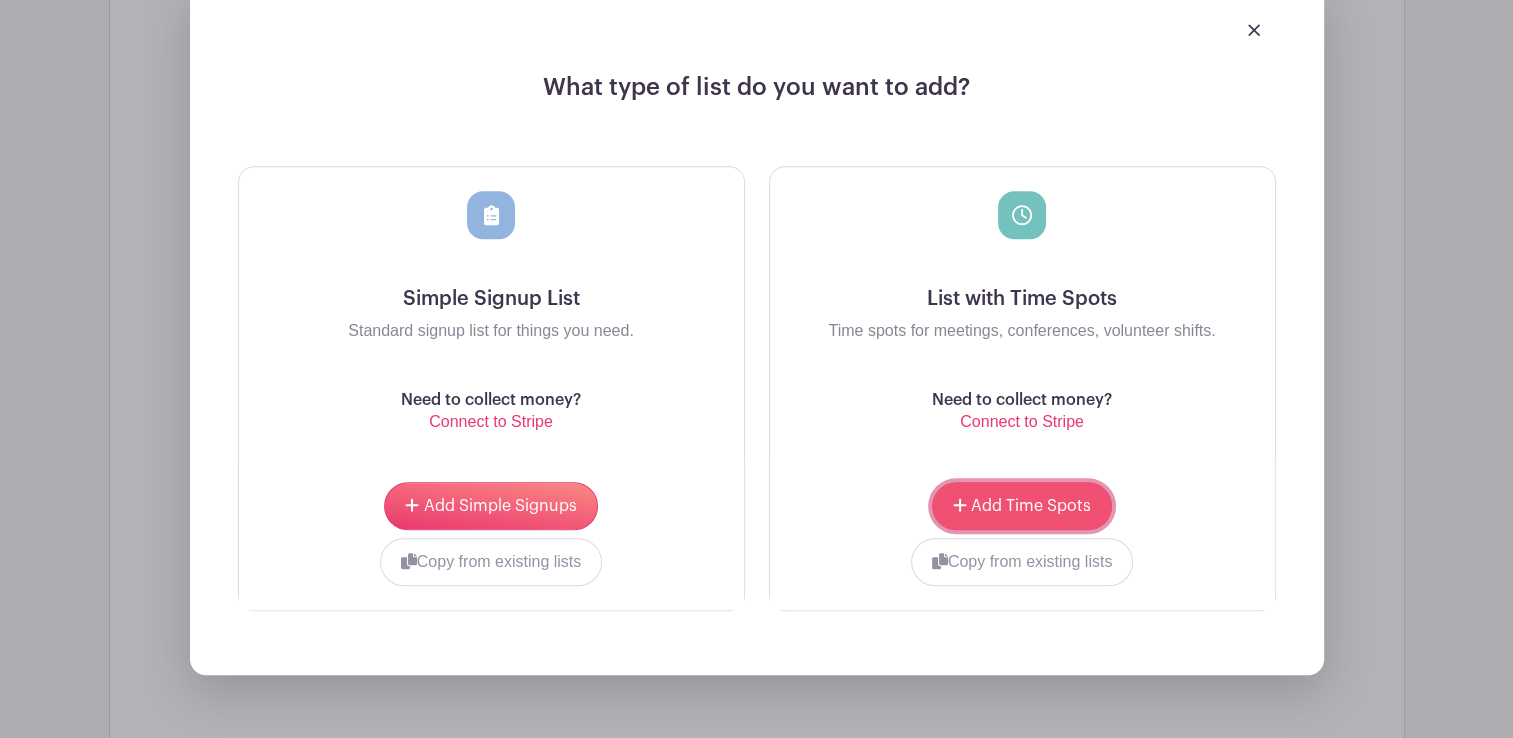 click on "Add Time Spots" at bounding box center (1031, 506) 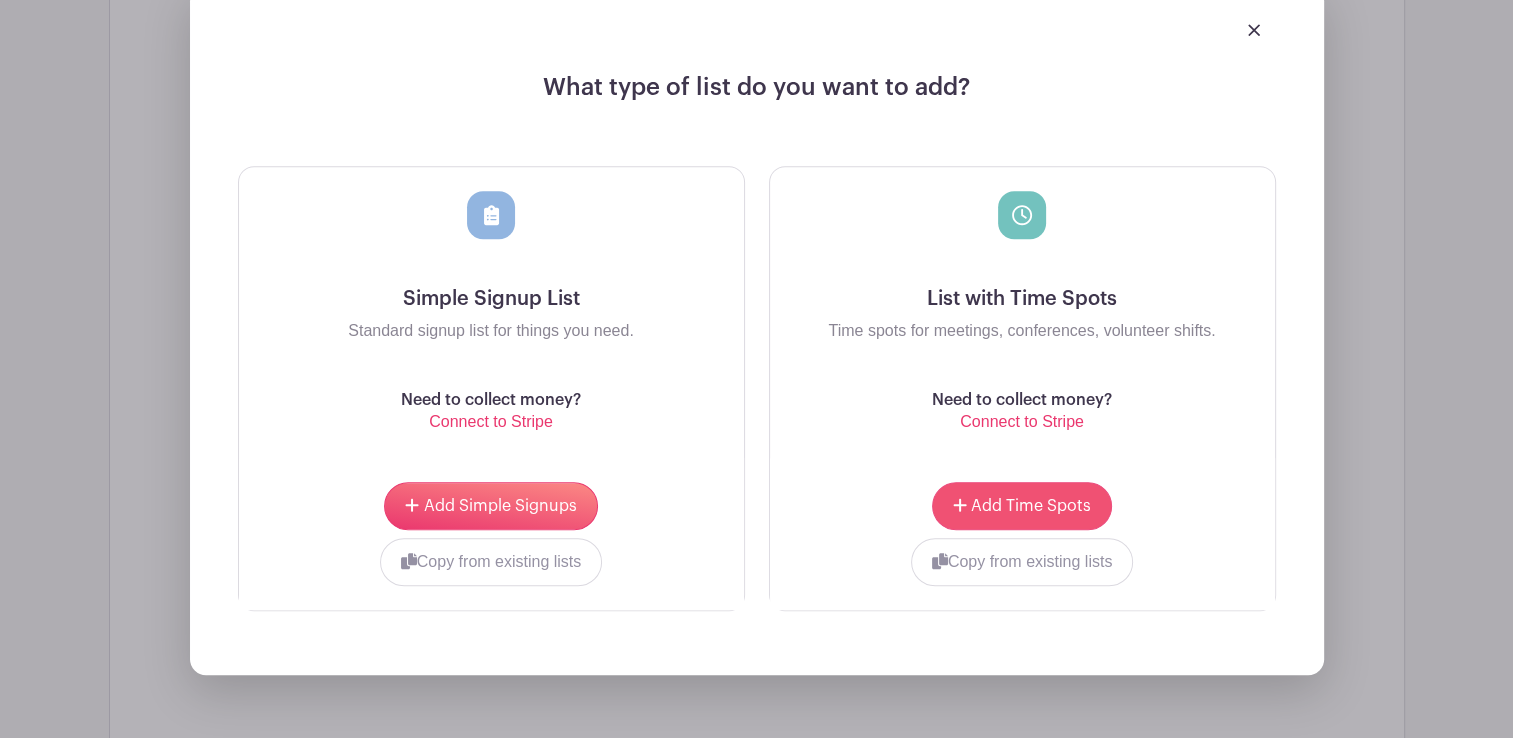 scroll, scrollTop: 1596, scrollLeft: 0, axis: vertical 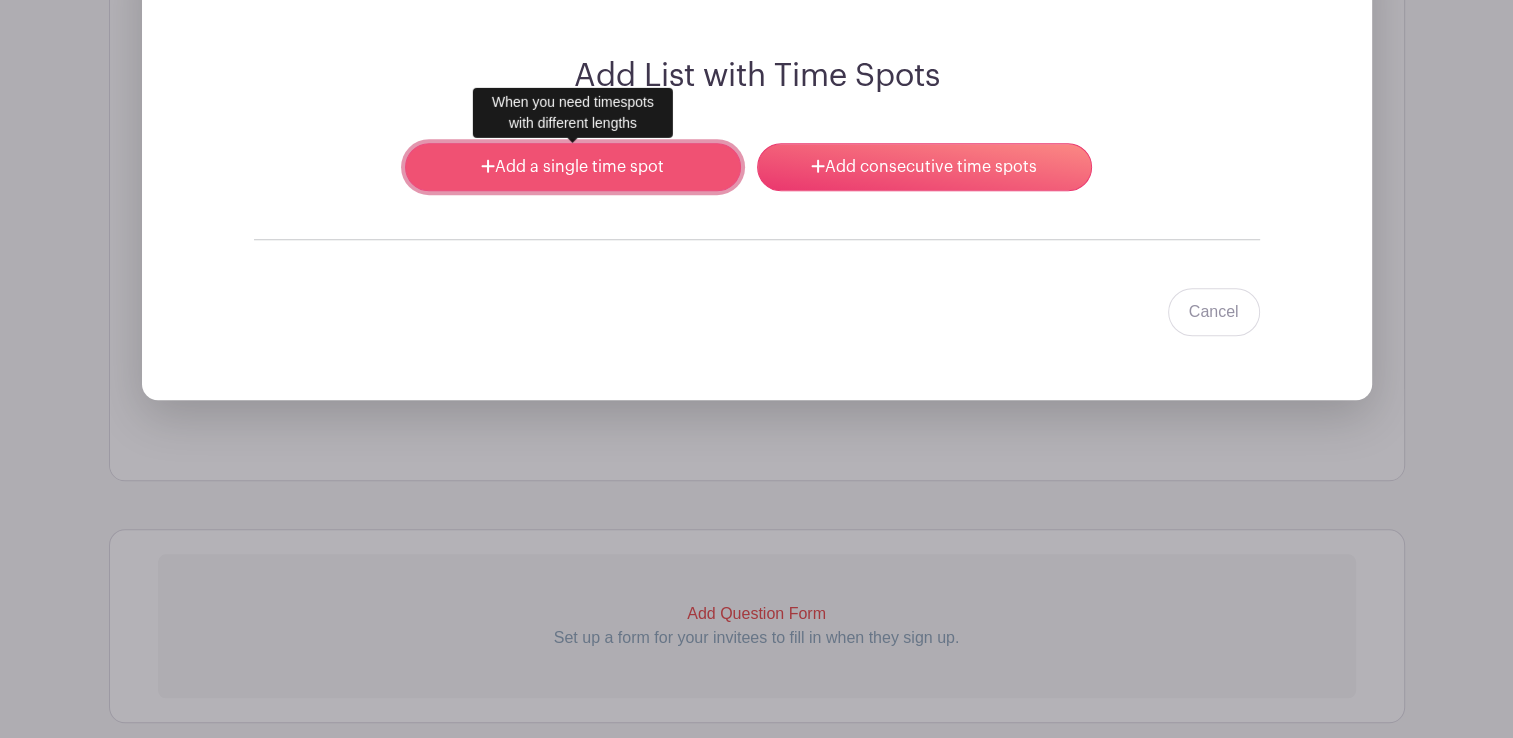 click on "Add a single time spot" at bounding box center [572, 167] 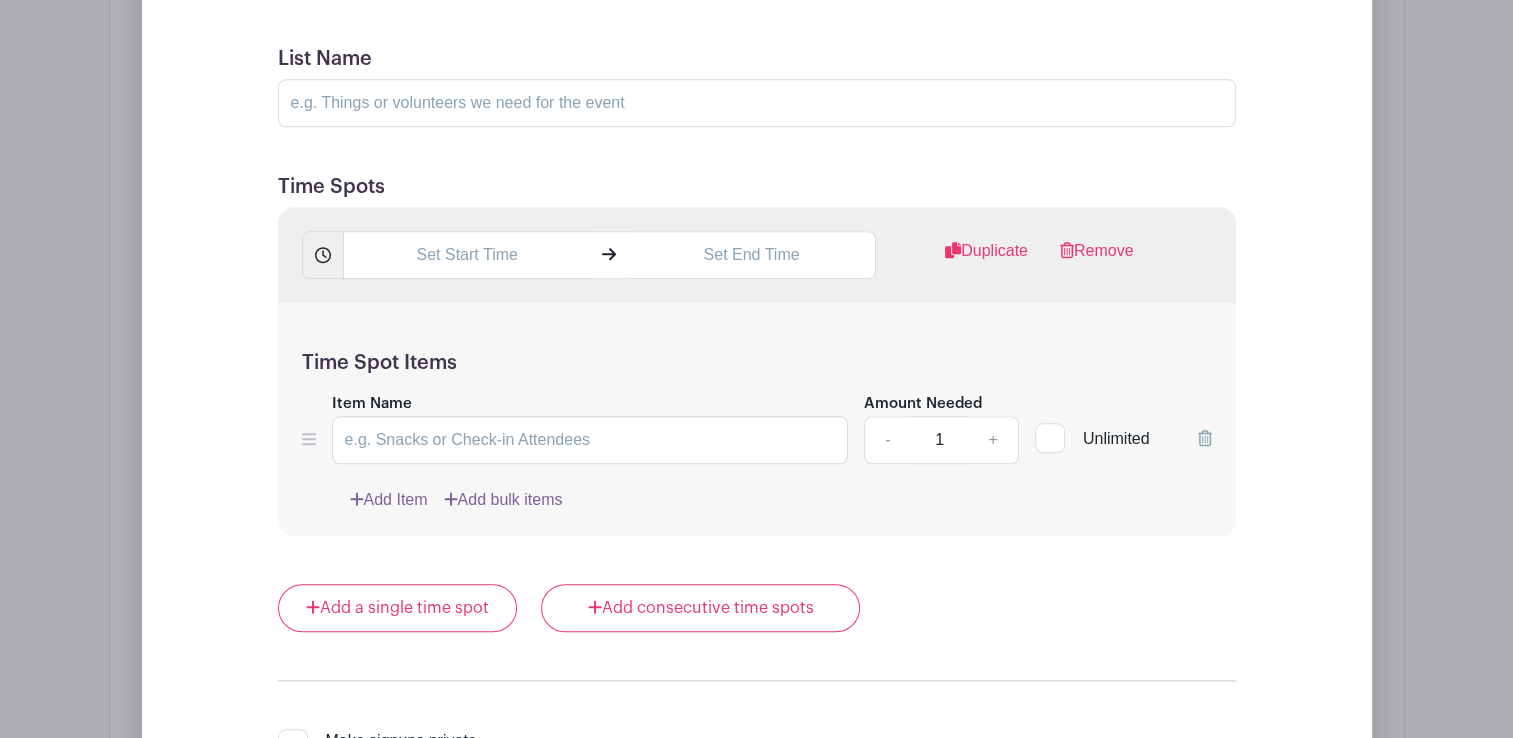scroll, scrollTop: 1717, scrollLeft: 0, axis: vertical 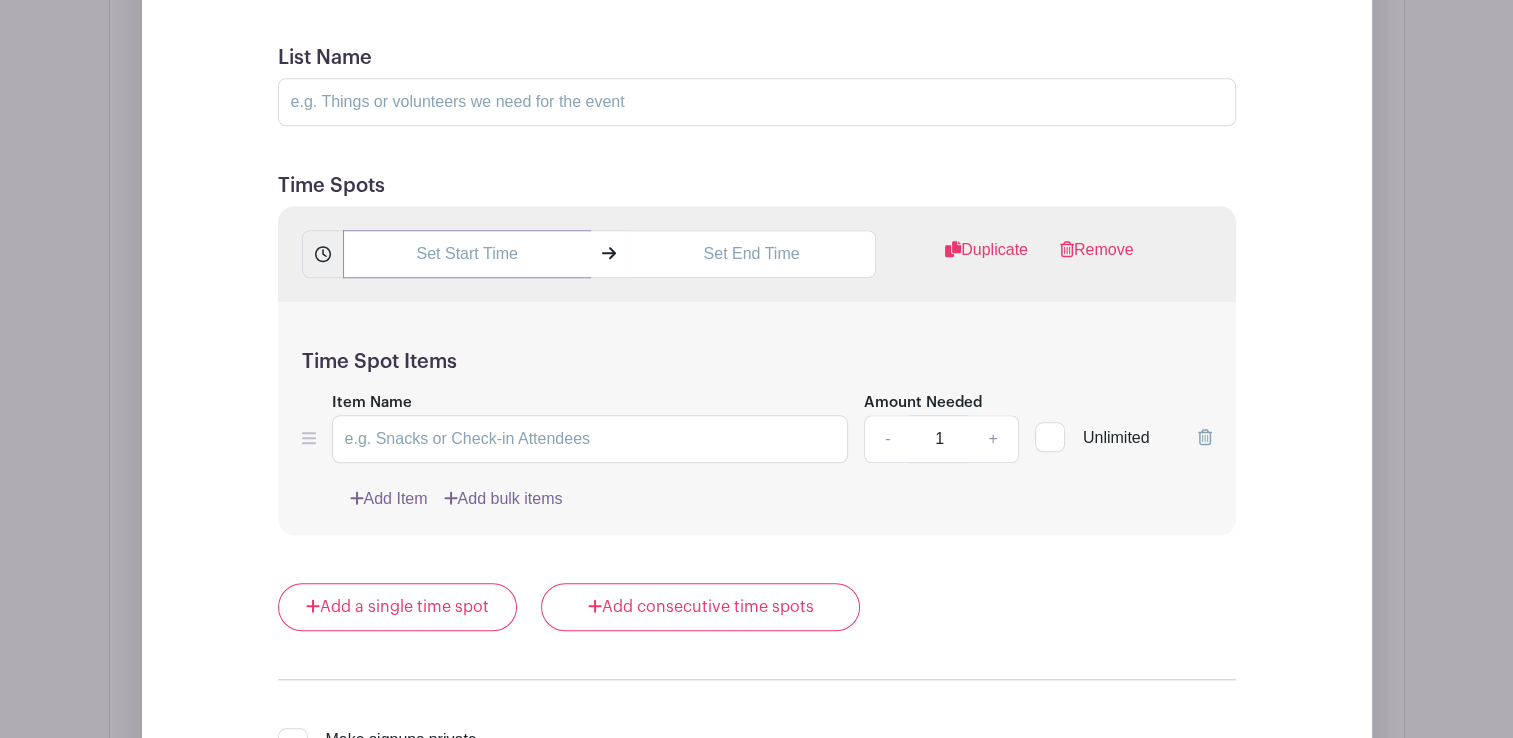 click at bounding box center (467, 254) 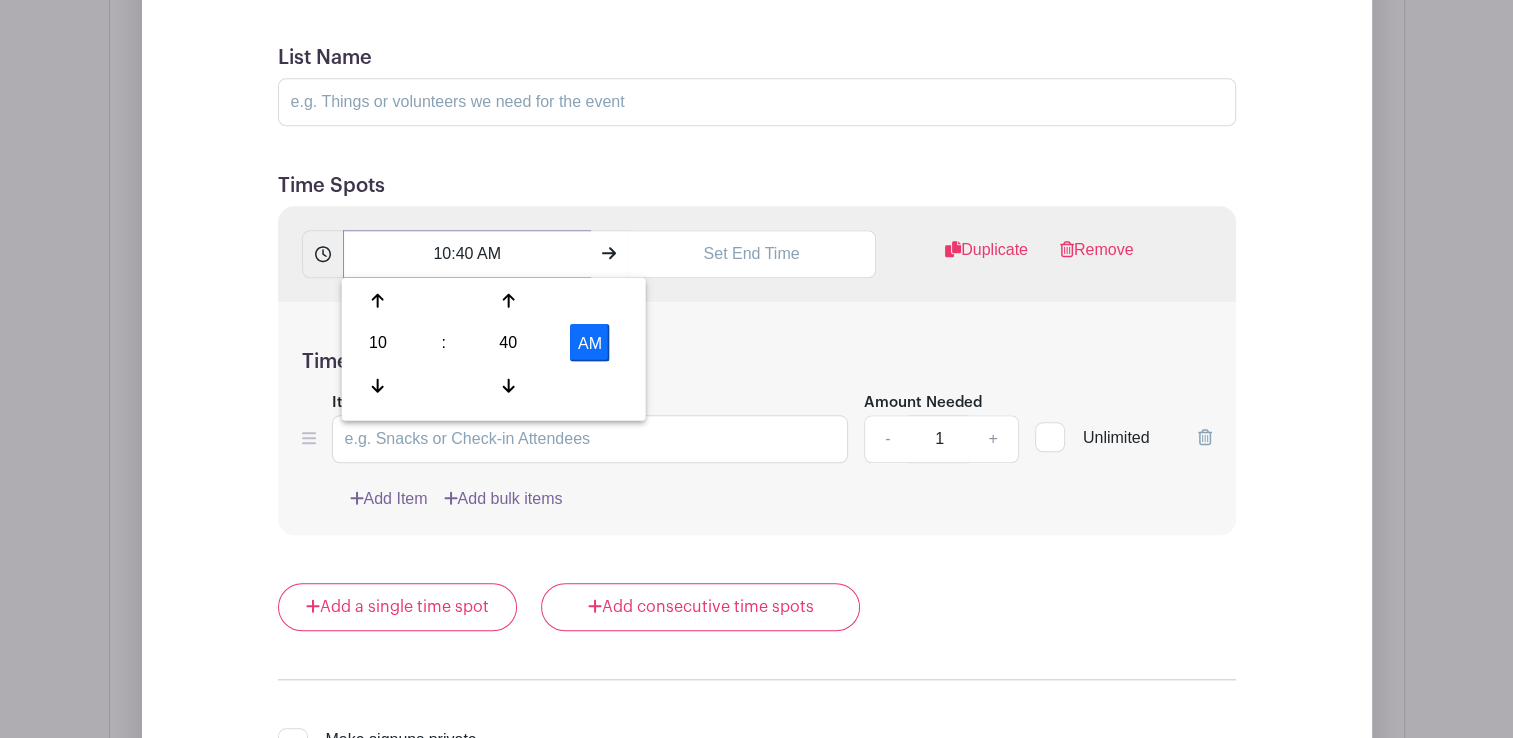 click on "10:40 AM" at bounding box center (467, 254) 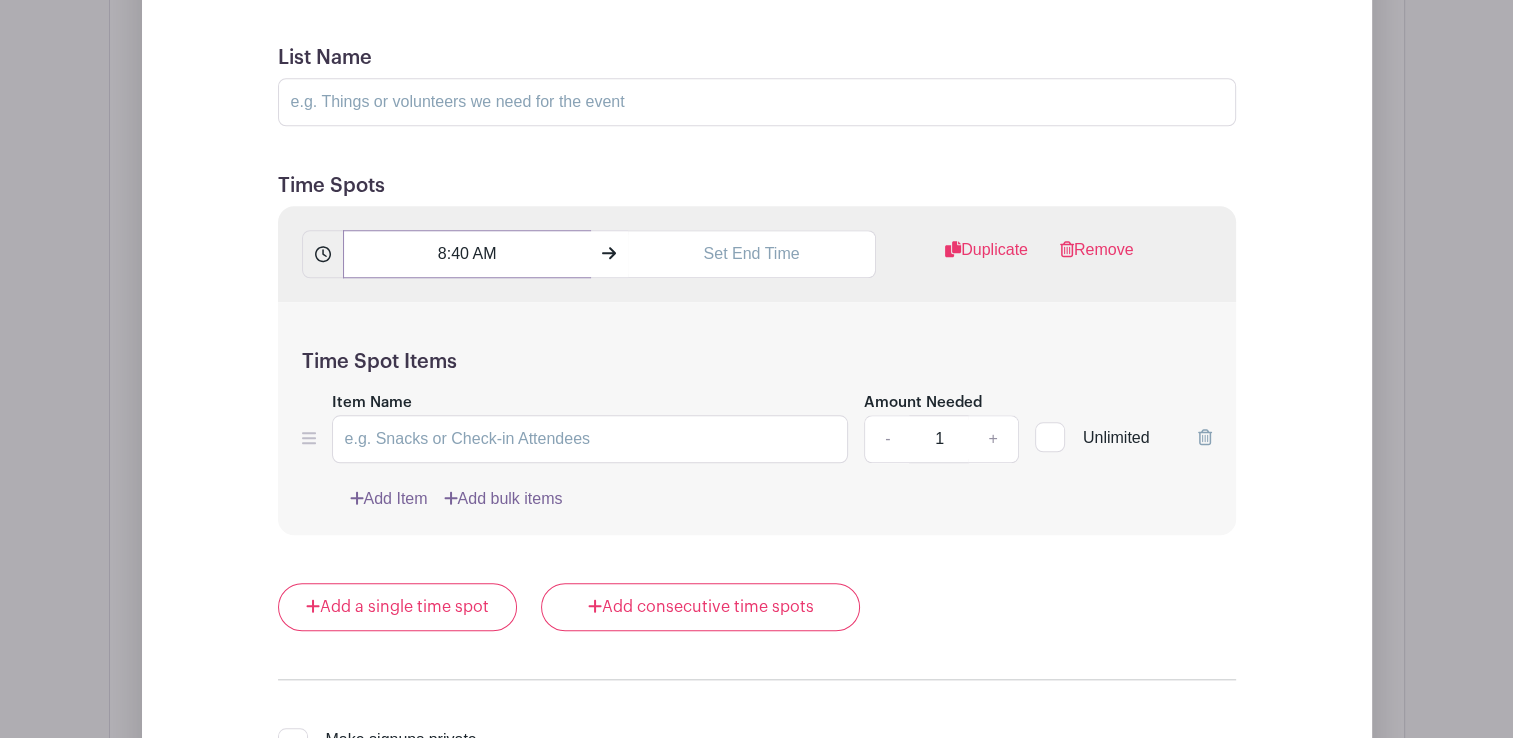 click on "8:40 AM" at bounding box center [467, 254] 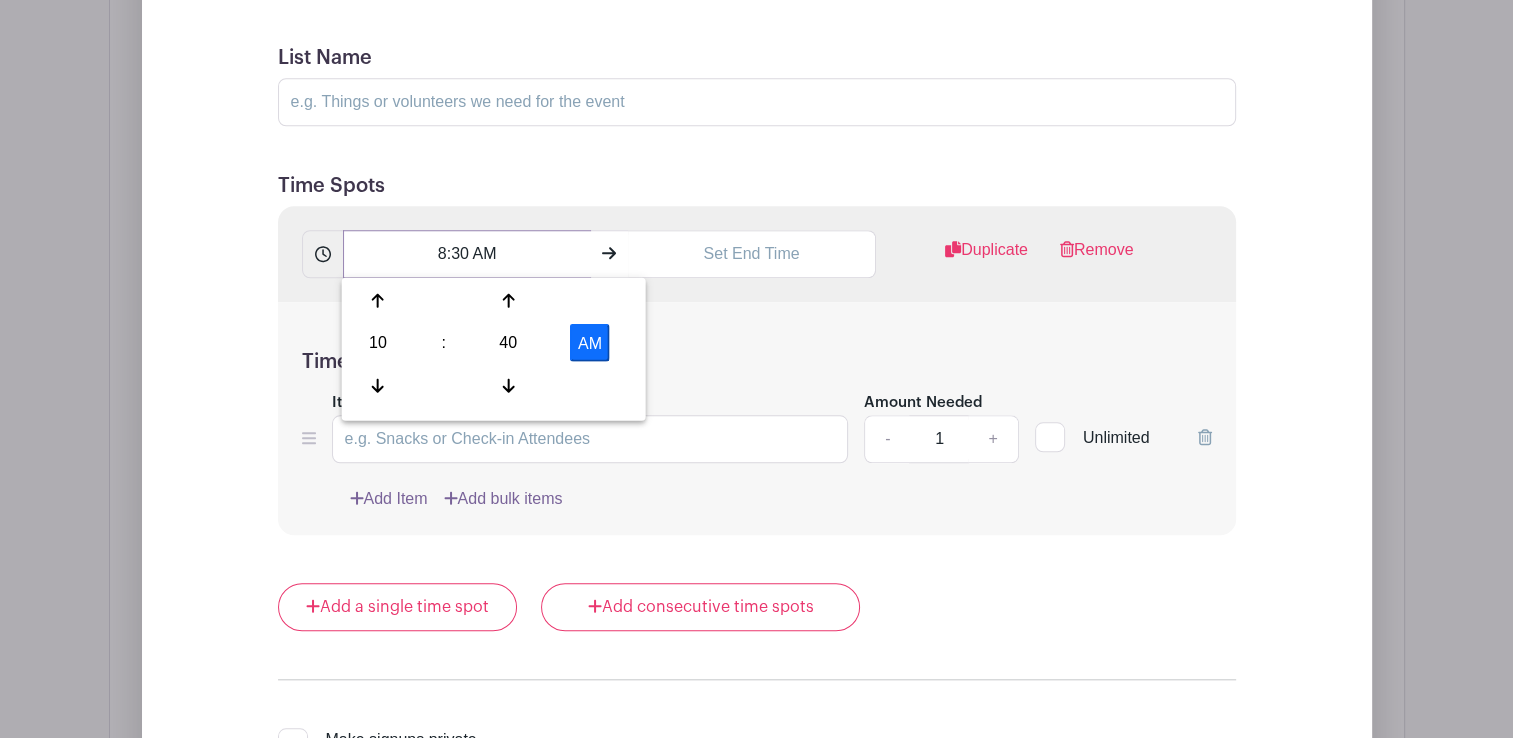 type on "8:30 AM" 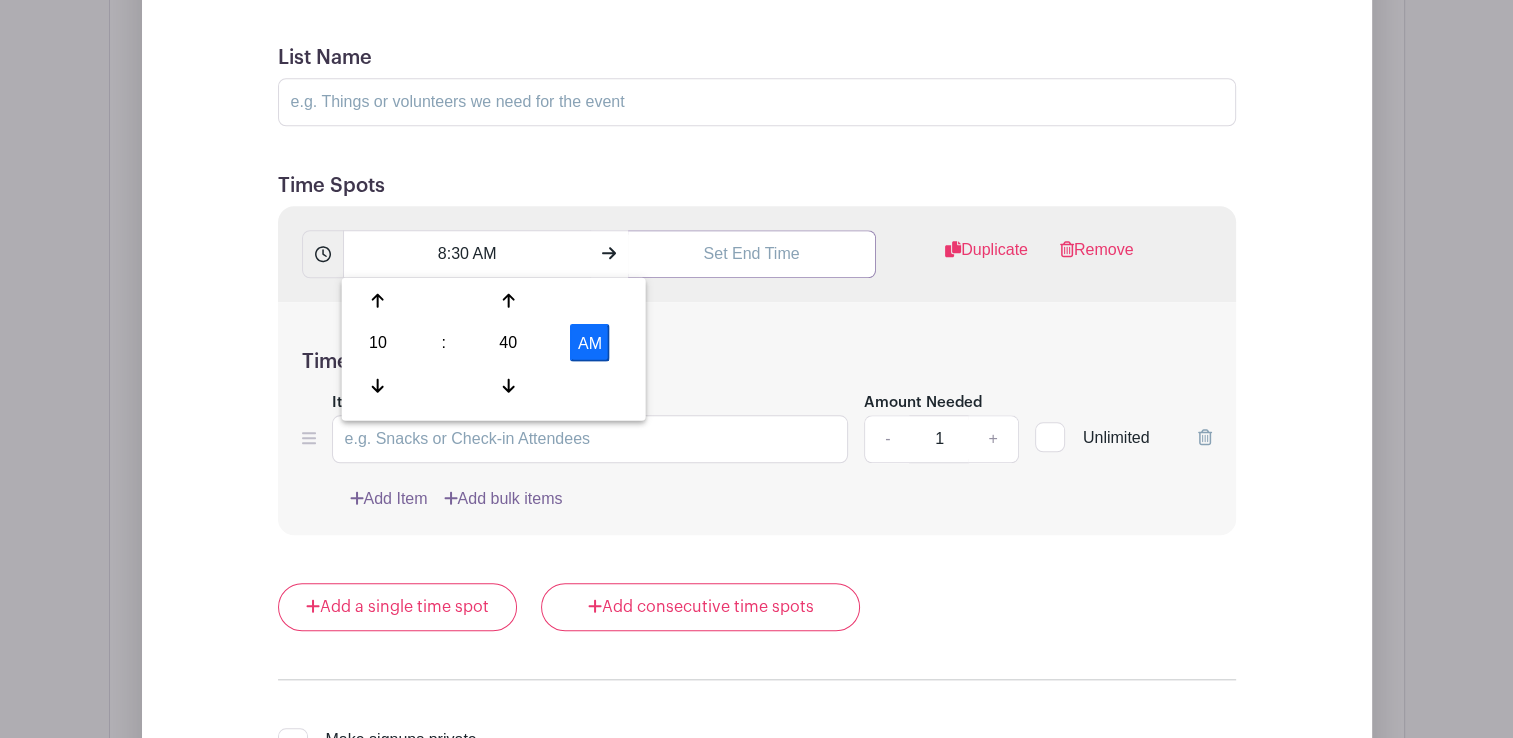 click at bounding box center (752, 254) 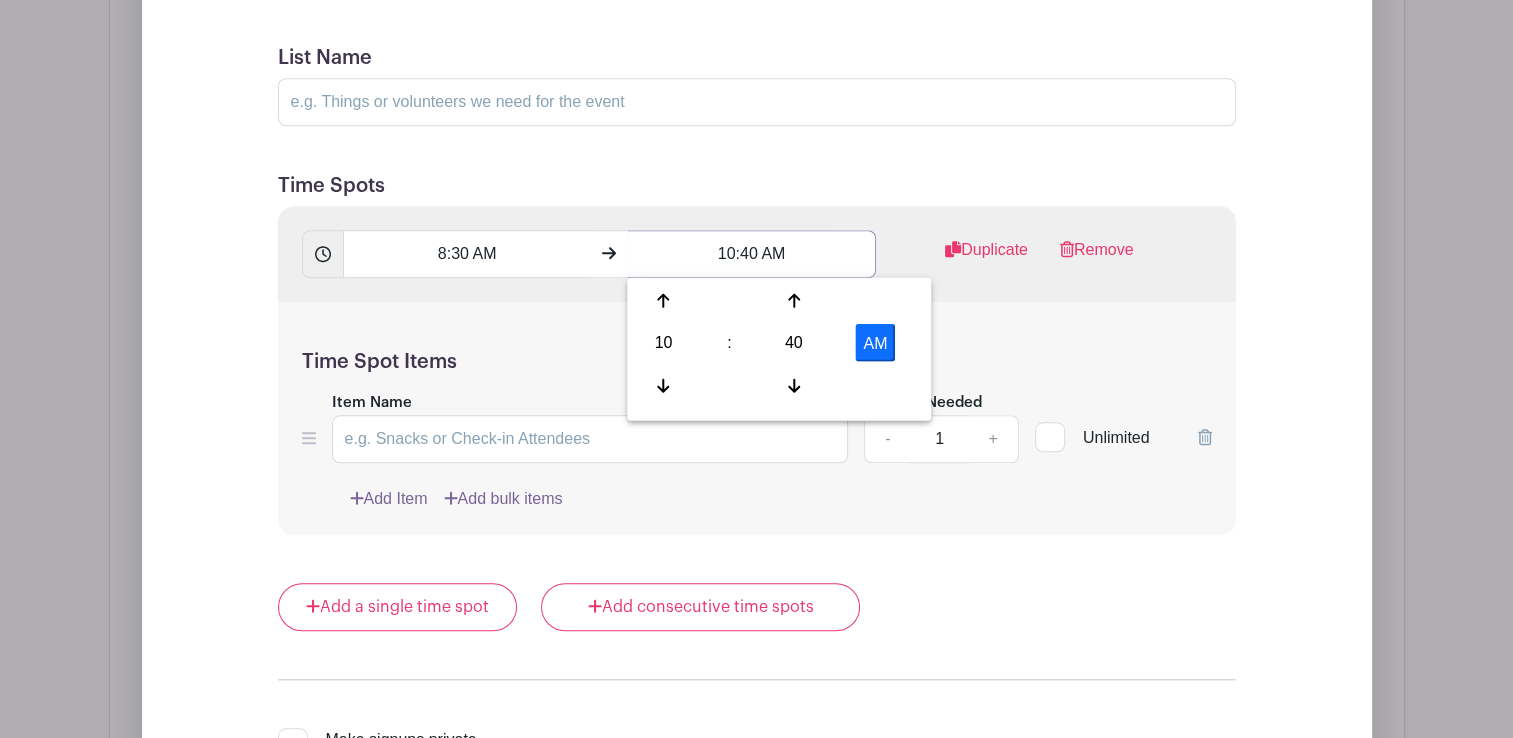 click on "10:40 AM" at bounding box center (752, 254) 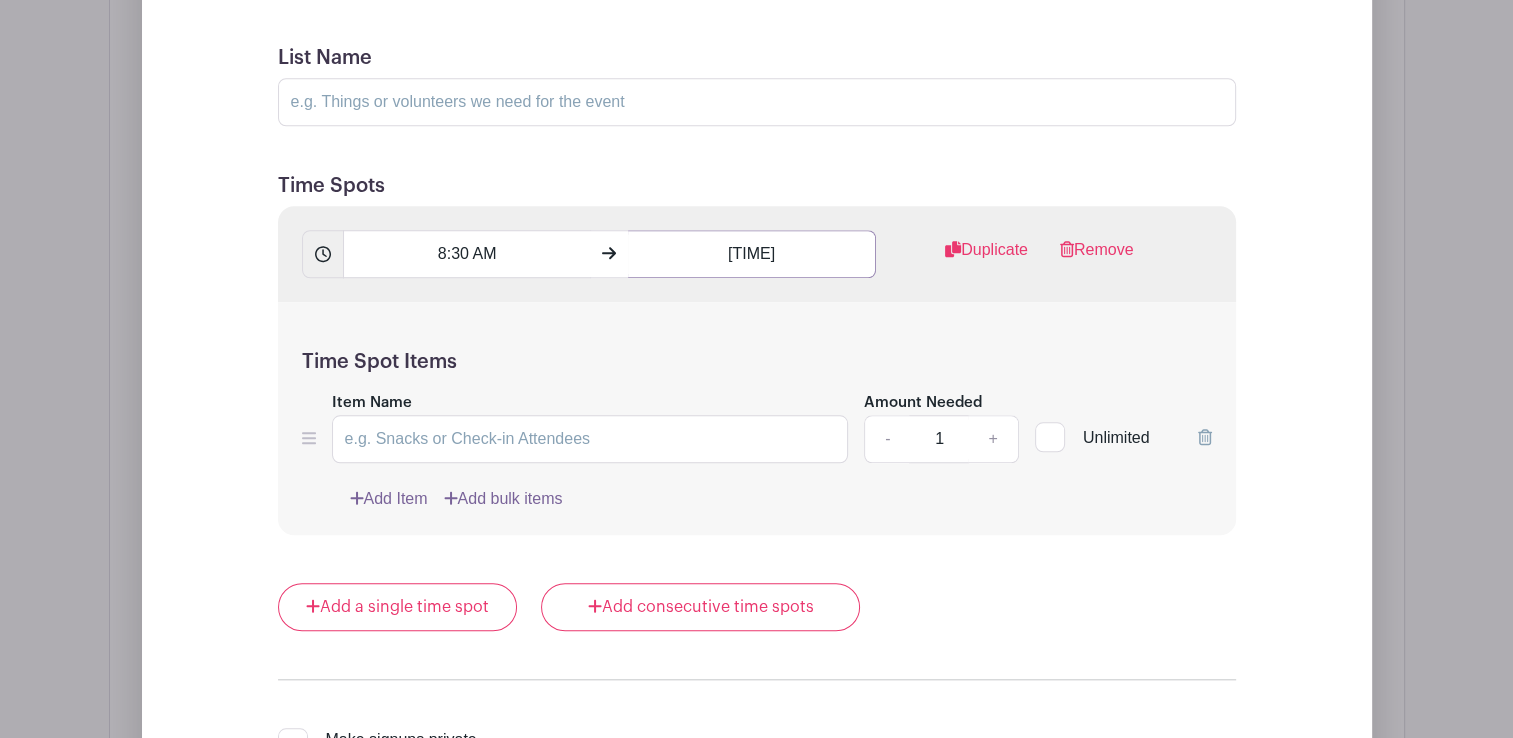 click on "[TIME]" at bounding box center [752, 254] 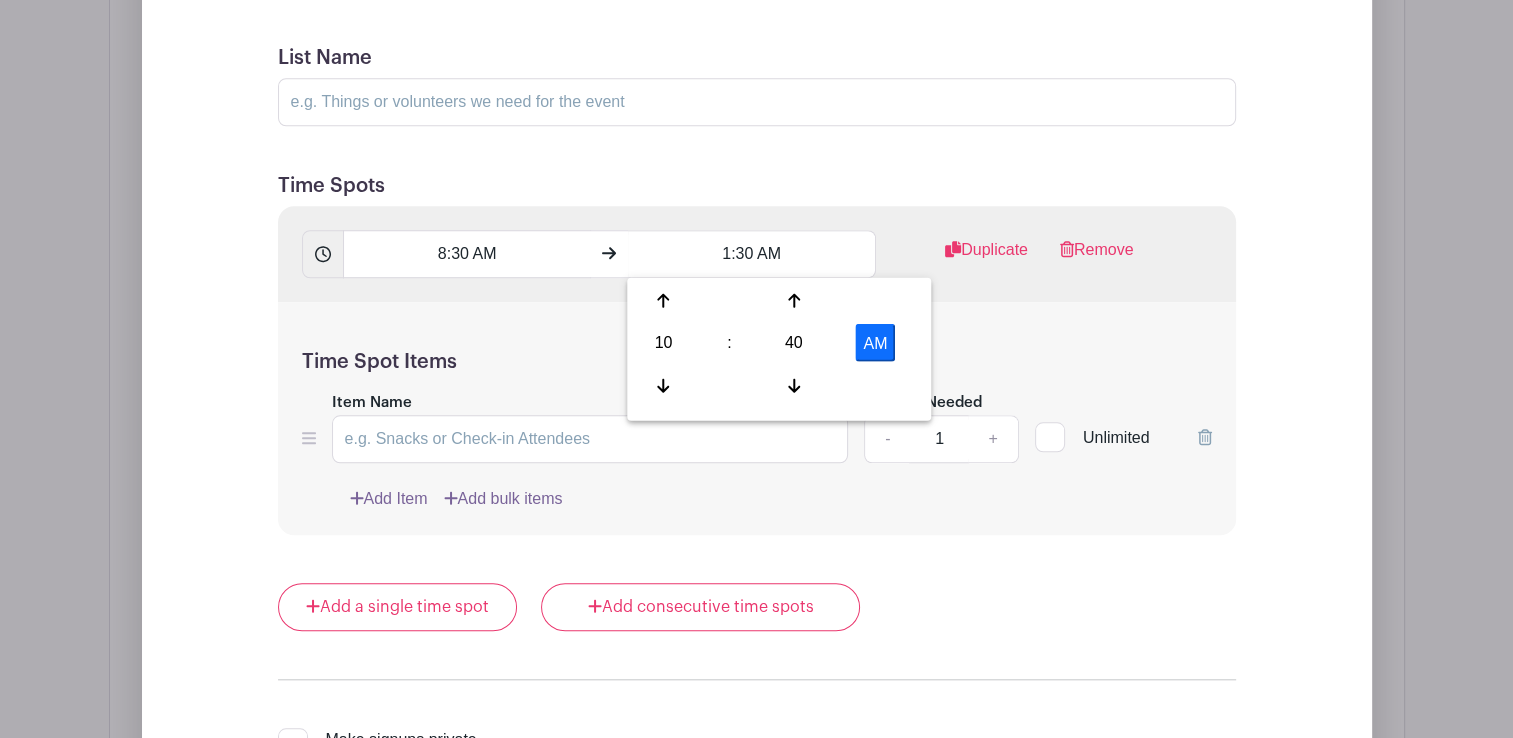 click on "AM" at bounding box center [875, 343] 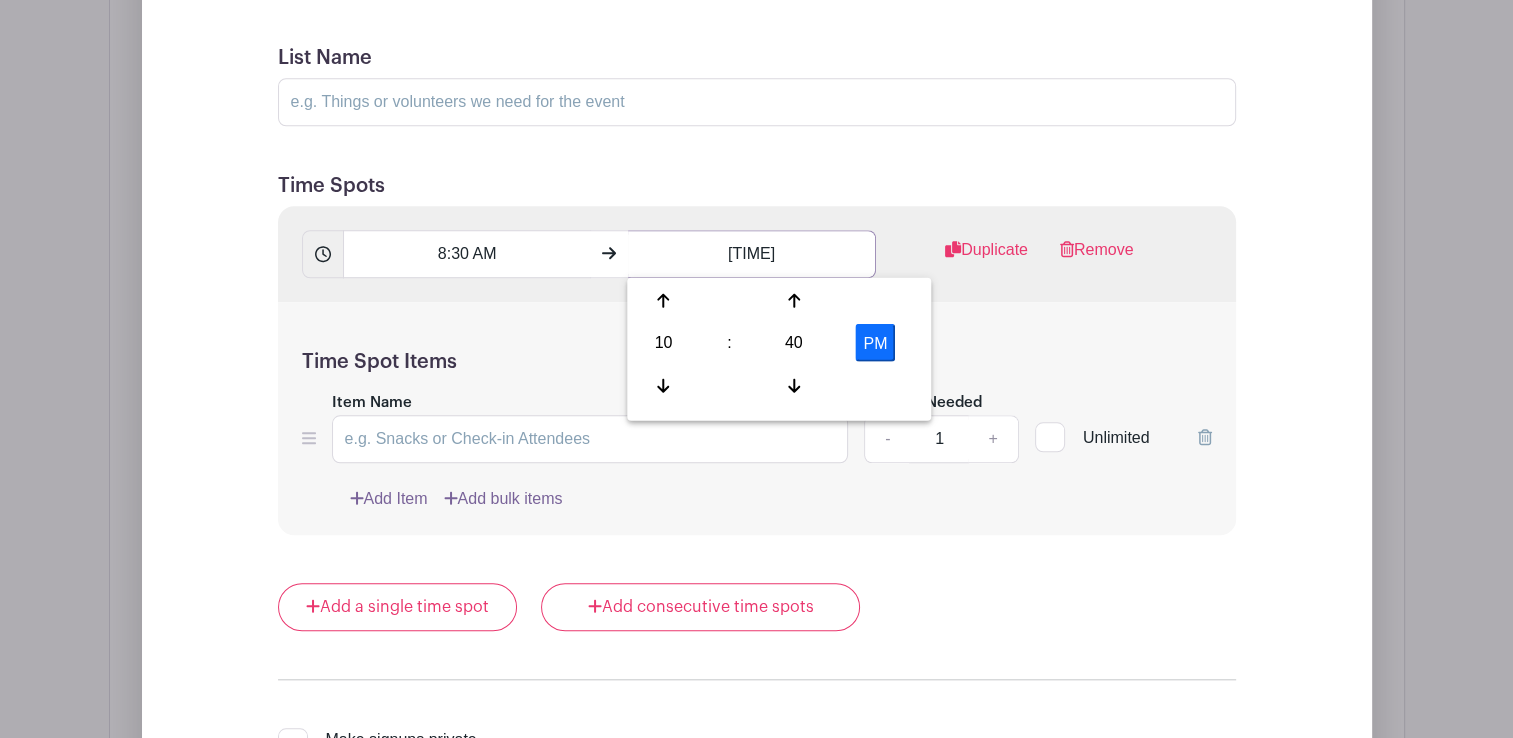 click on "[TIME]" at bounding box center [752, 254] 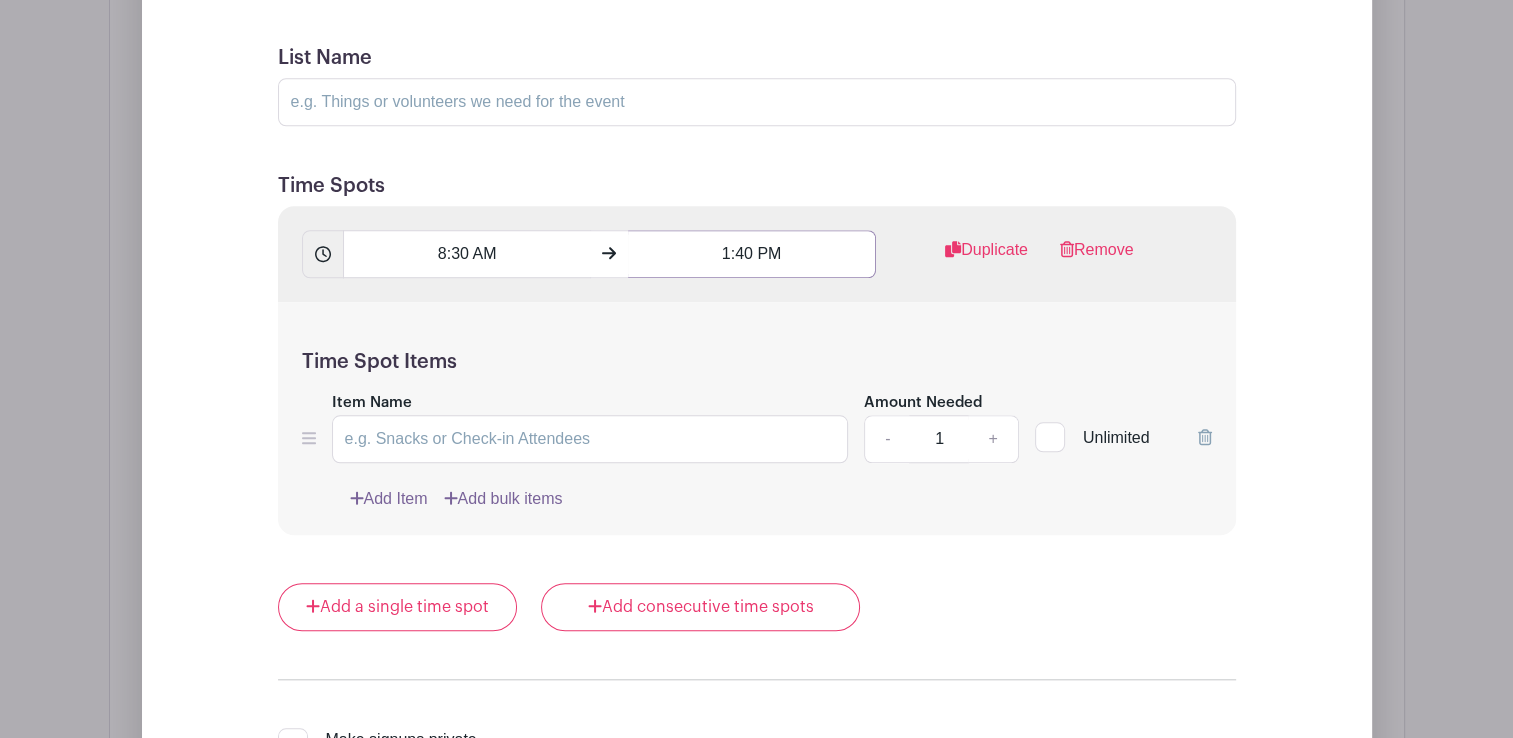 click on "1:40 PM" at bounding box center (752, 254) 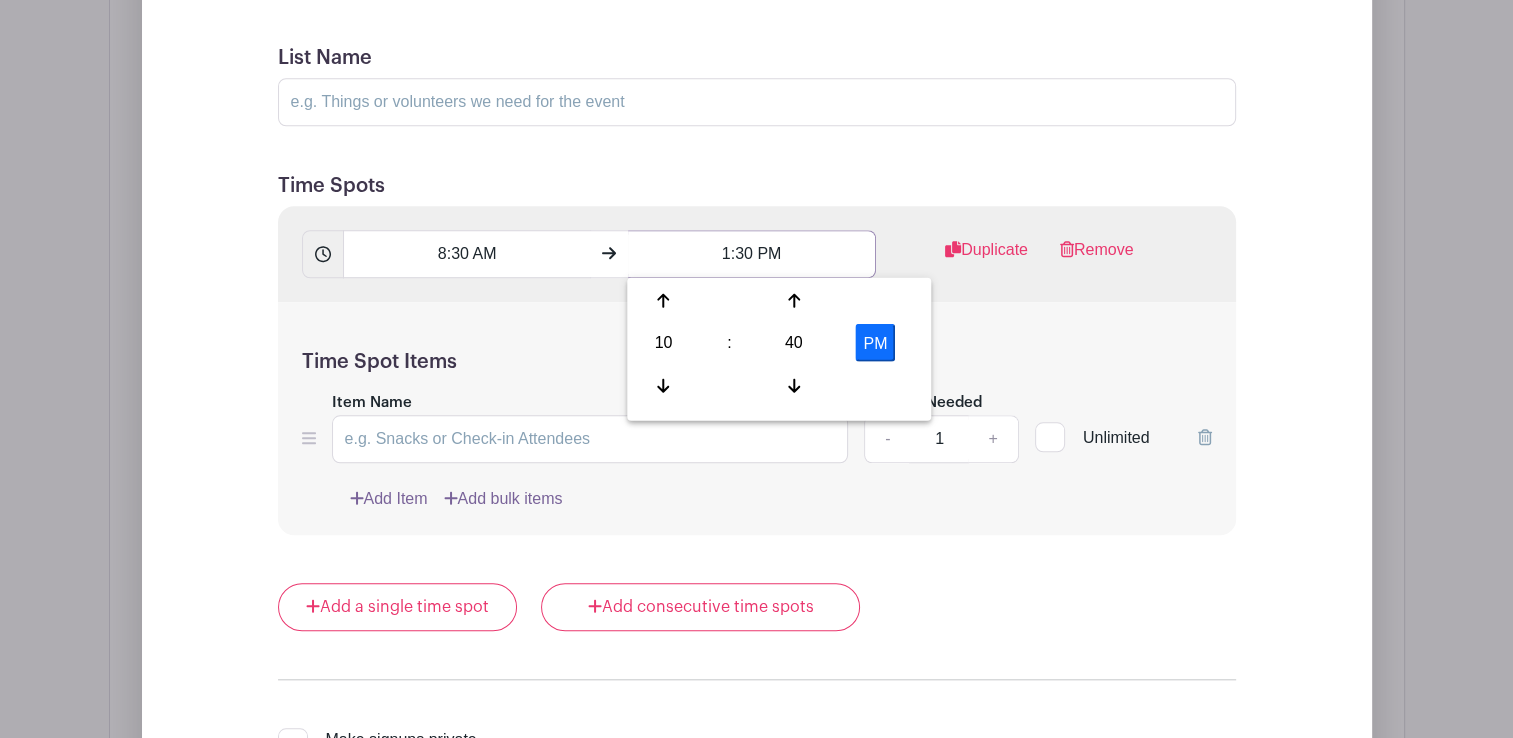 type on "1:30 PM" 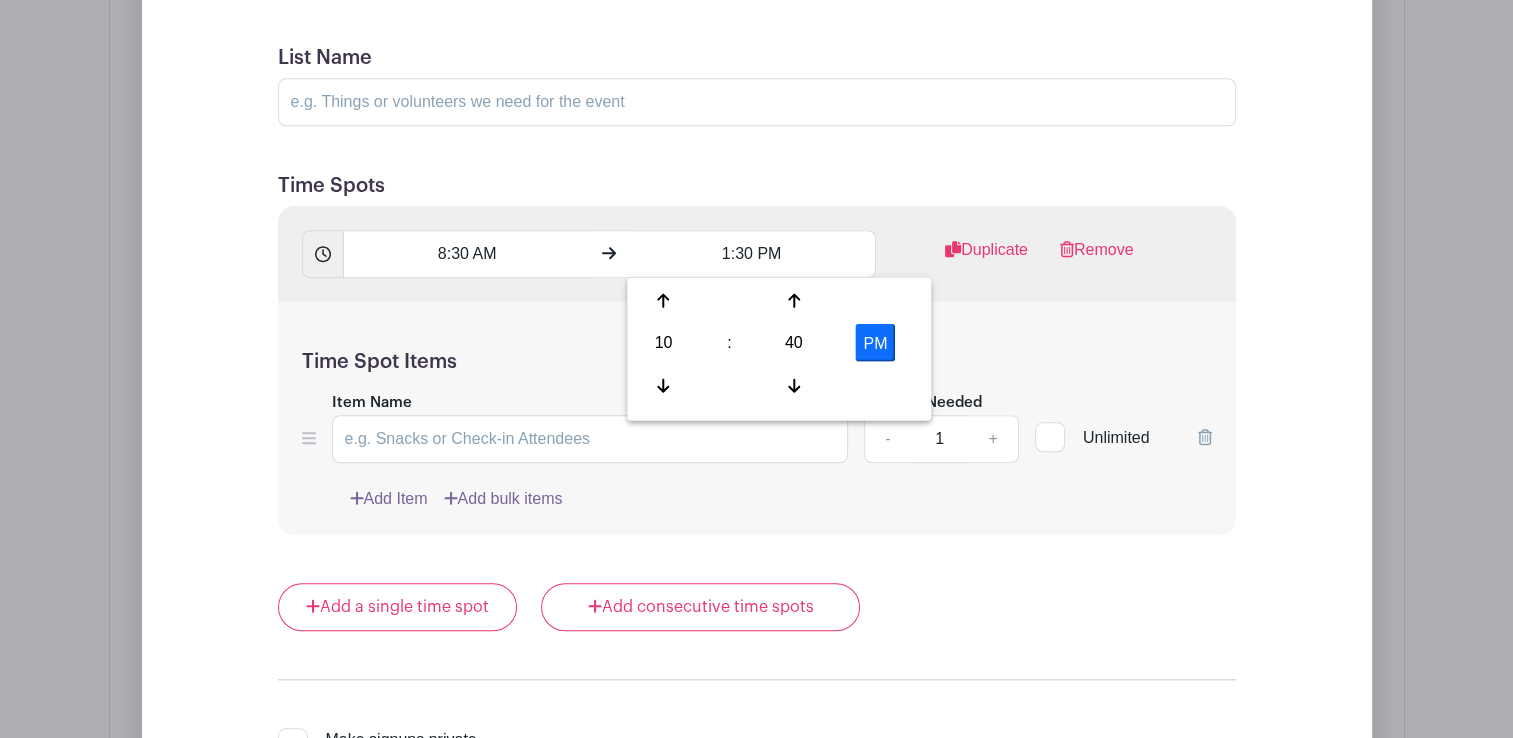 click on "Add Item
Add bulk items" at bounding box center [781, 499] 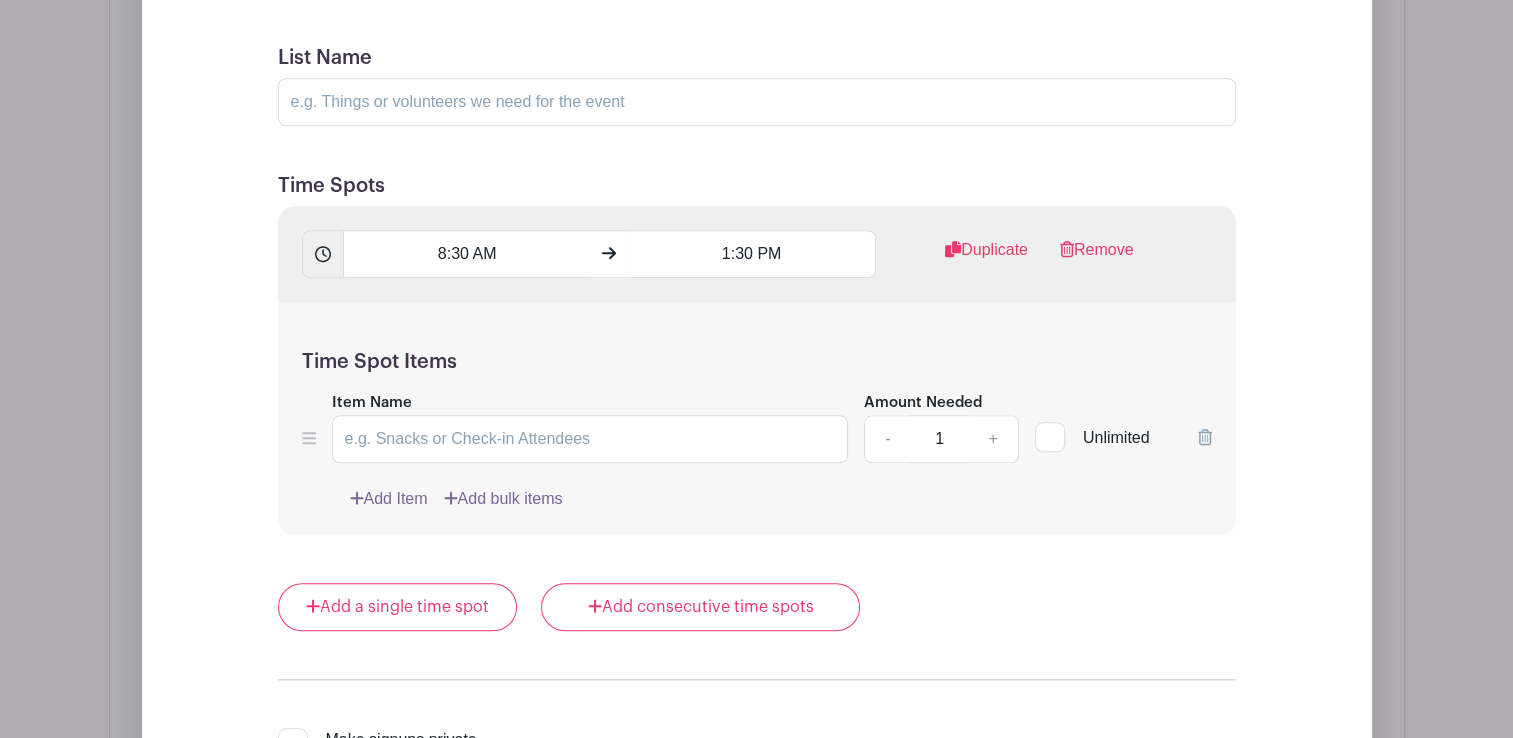 drag, startPoint x: 780, startPoint y: 504, endPoint x: 785, endPoint y: 388, distance: 116.10771 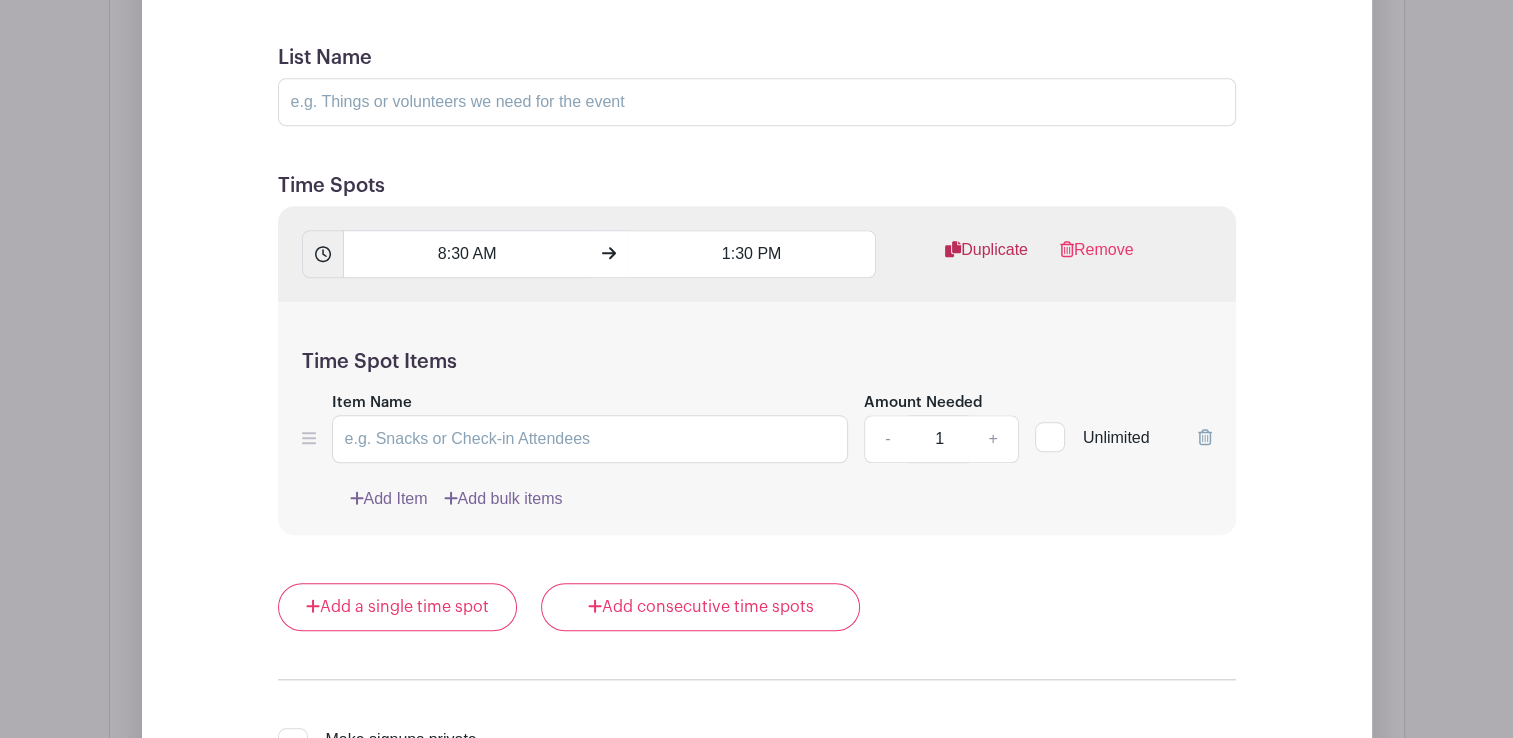 click on "Duplicate" at bounding box center (986, 258) 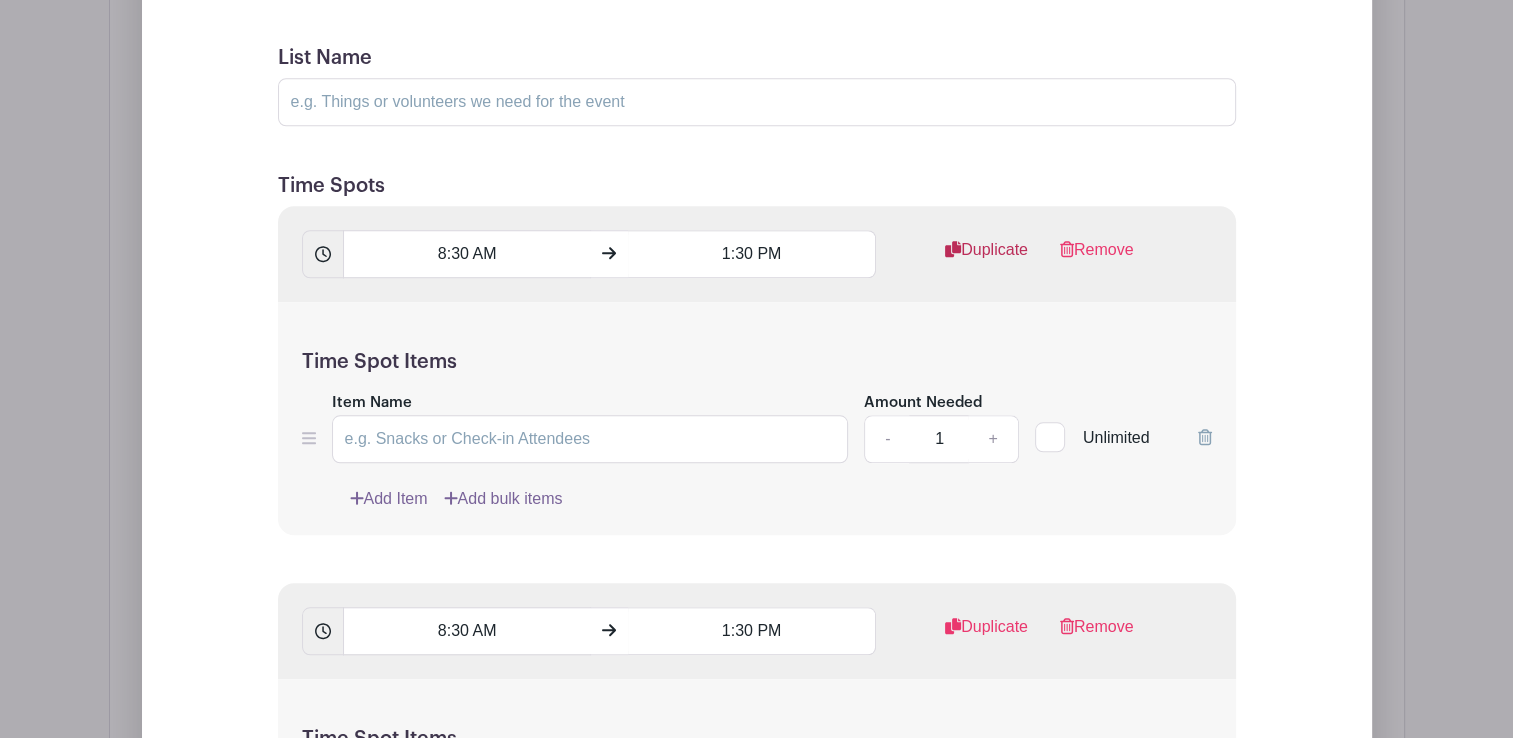 click on "Duplicate" at bounding box center [986, 258] 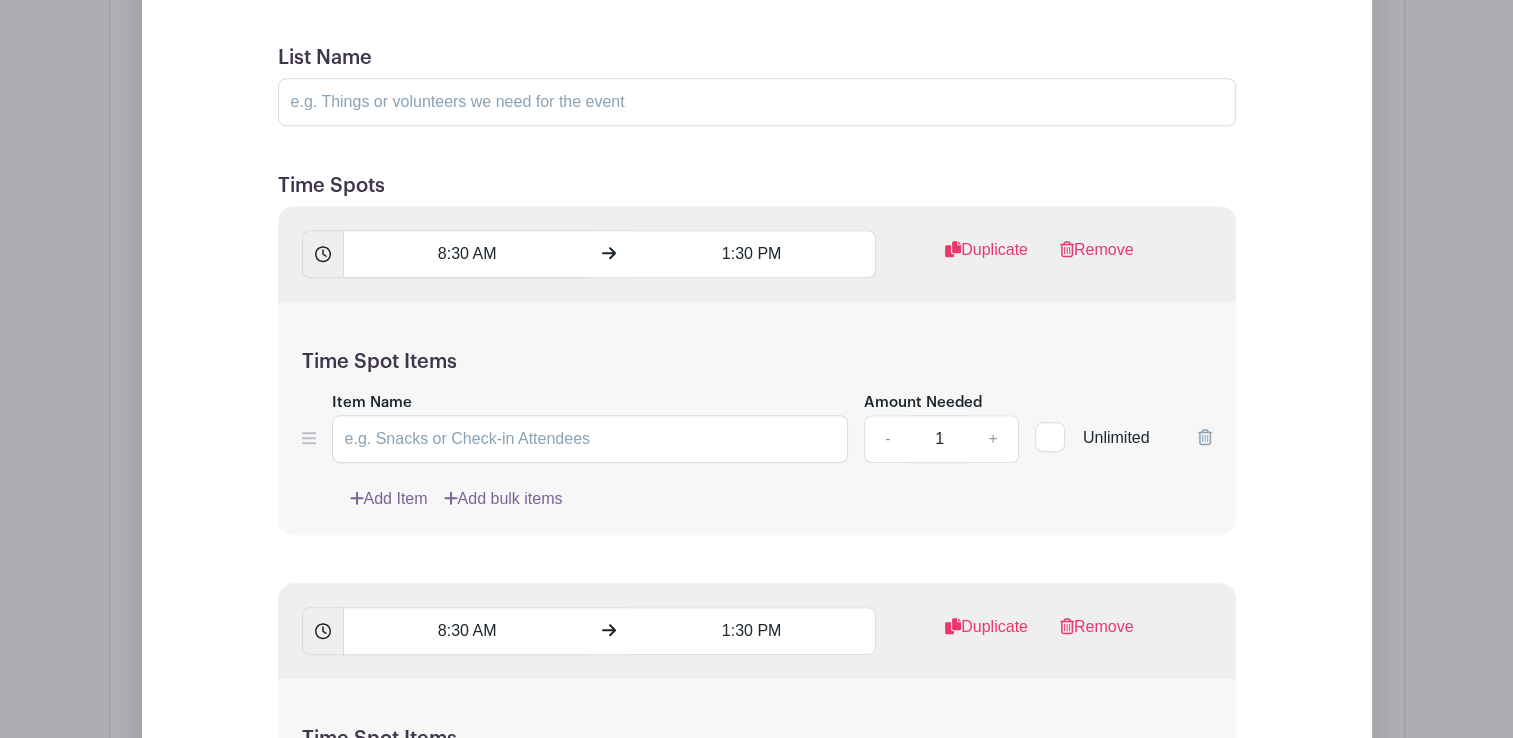 click 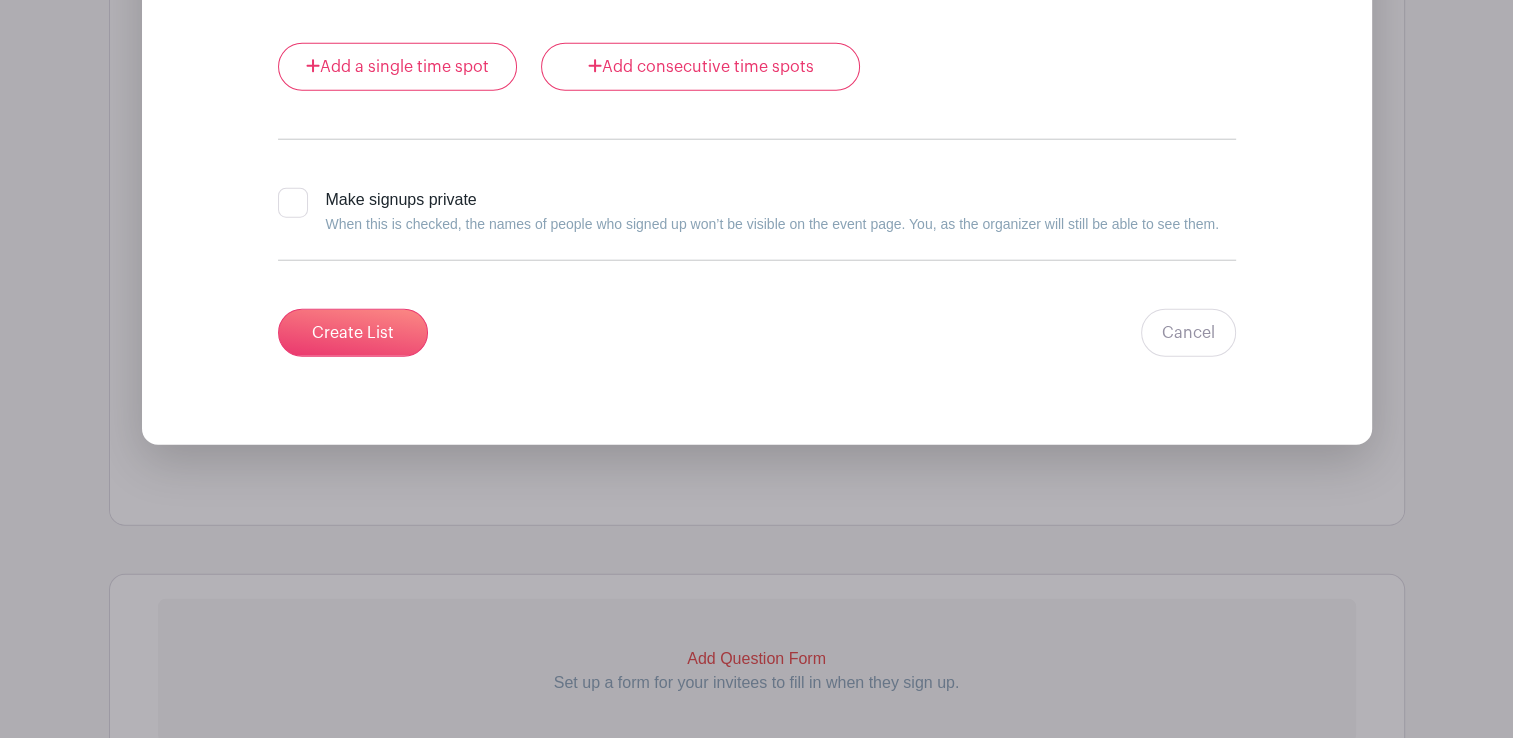 scroll, scrollTop: 5200, scrollLeft: 0, axis: vertical 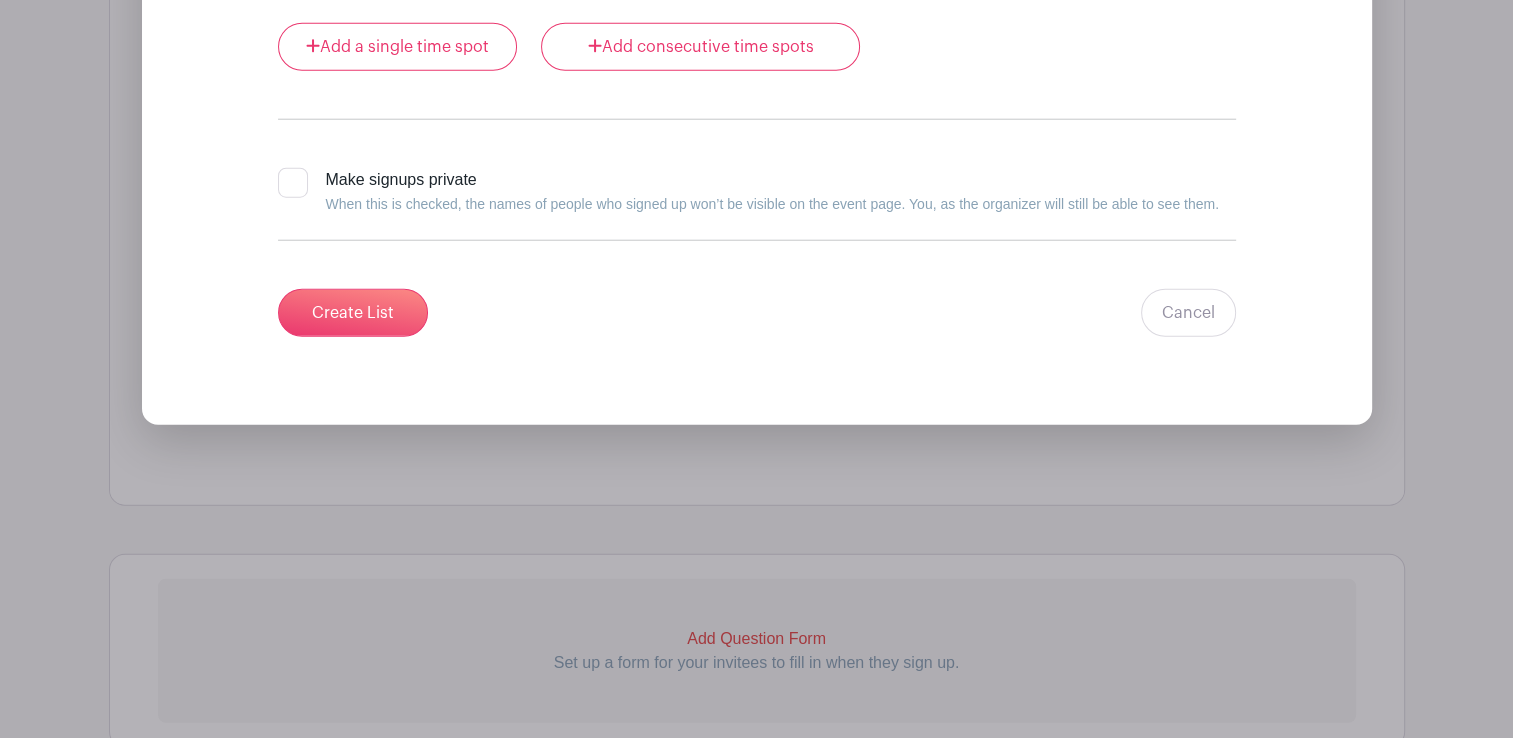 click at bounding box center [293, 183] 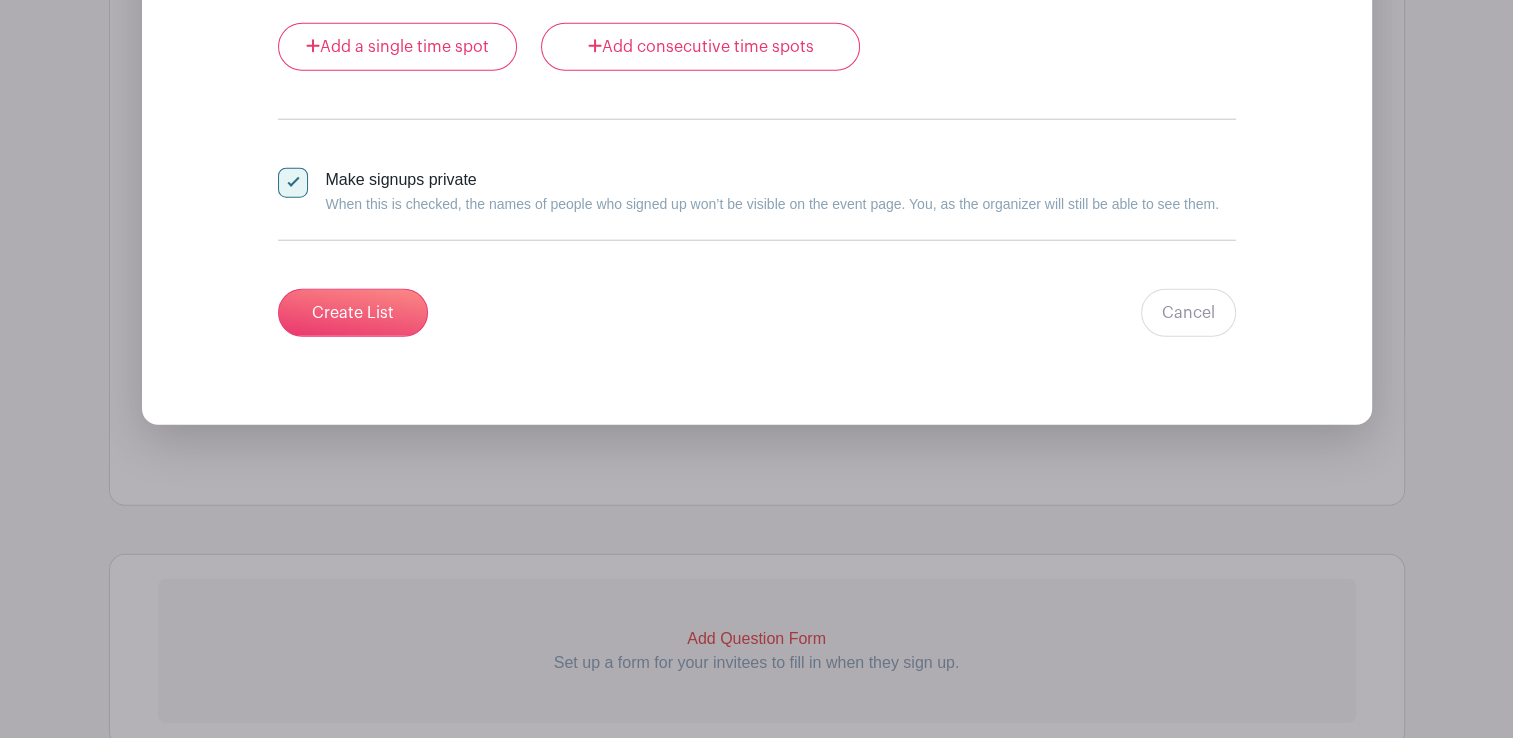 click on "List Name
Time Spots
8:30 AM
1:30 PM
Duplicate
Remove
Time Spot Items
Add Item
Add bulk items
8:30 AM
1:30 PM
Duplicate
Remove
Time Spot Items
Item Name
- 1 +" at bounding box center (757, -1550) 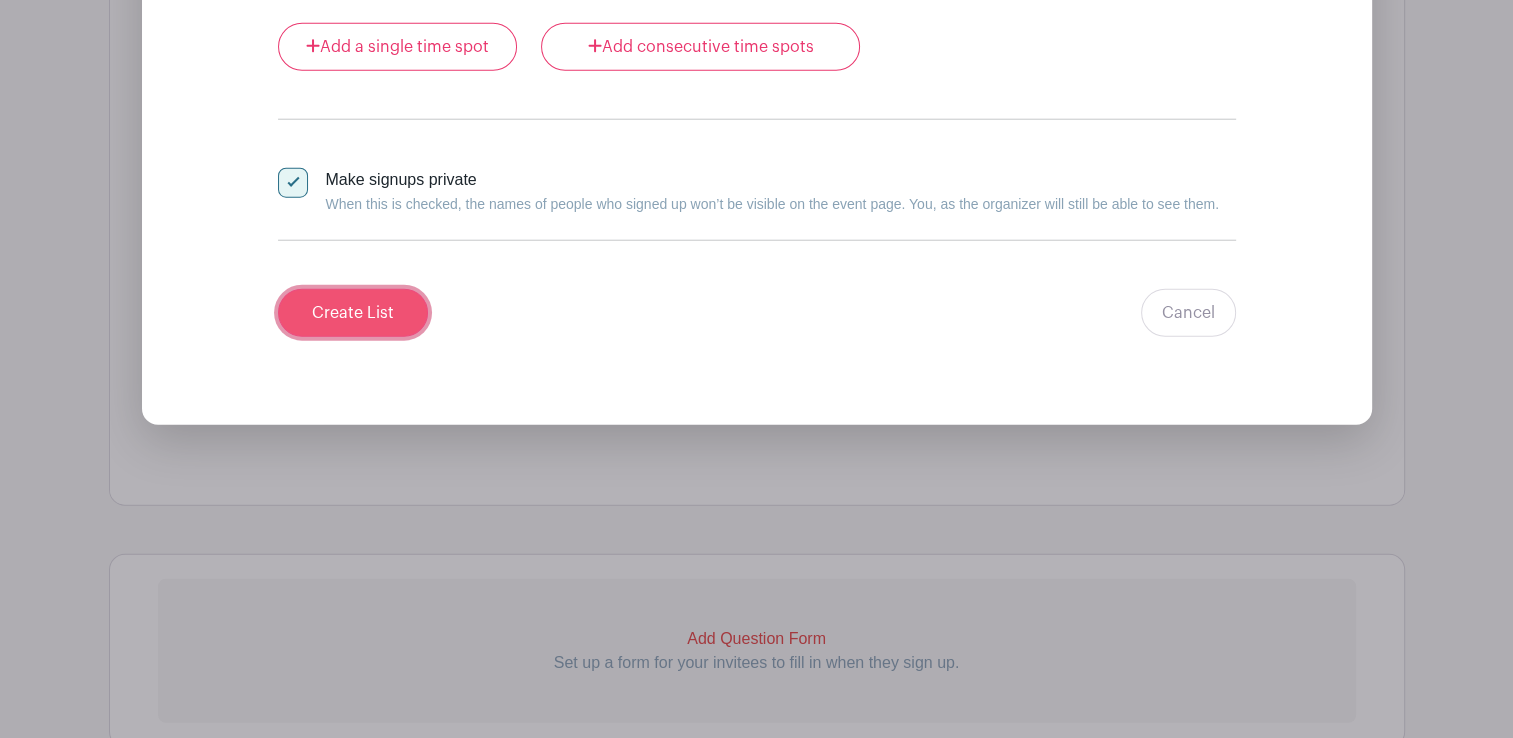 click on "Create List" at bounding box center (353, 313) 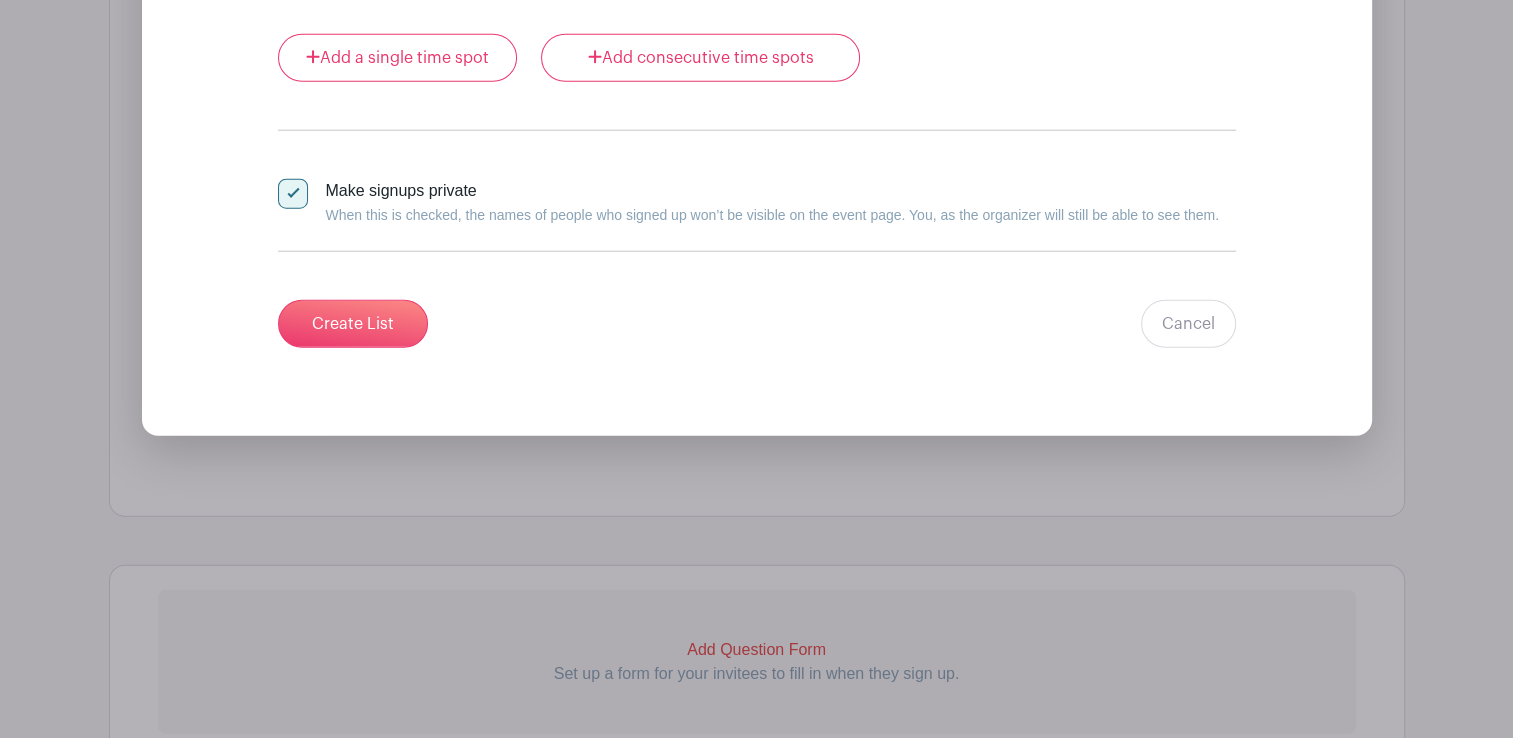 scroll, scrollTop: 5192, scrollLeft: 0, axis: vertical 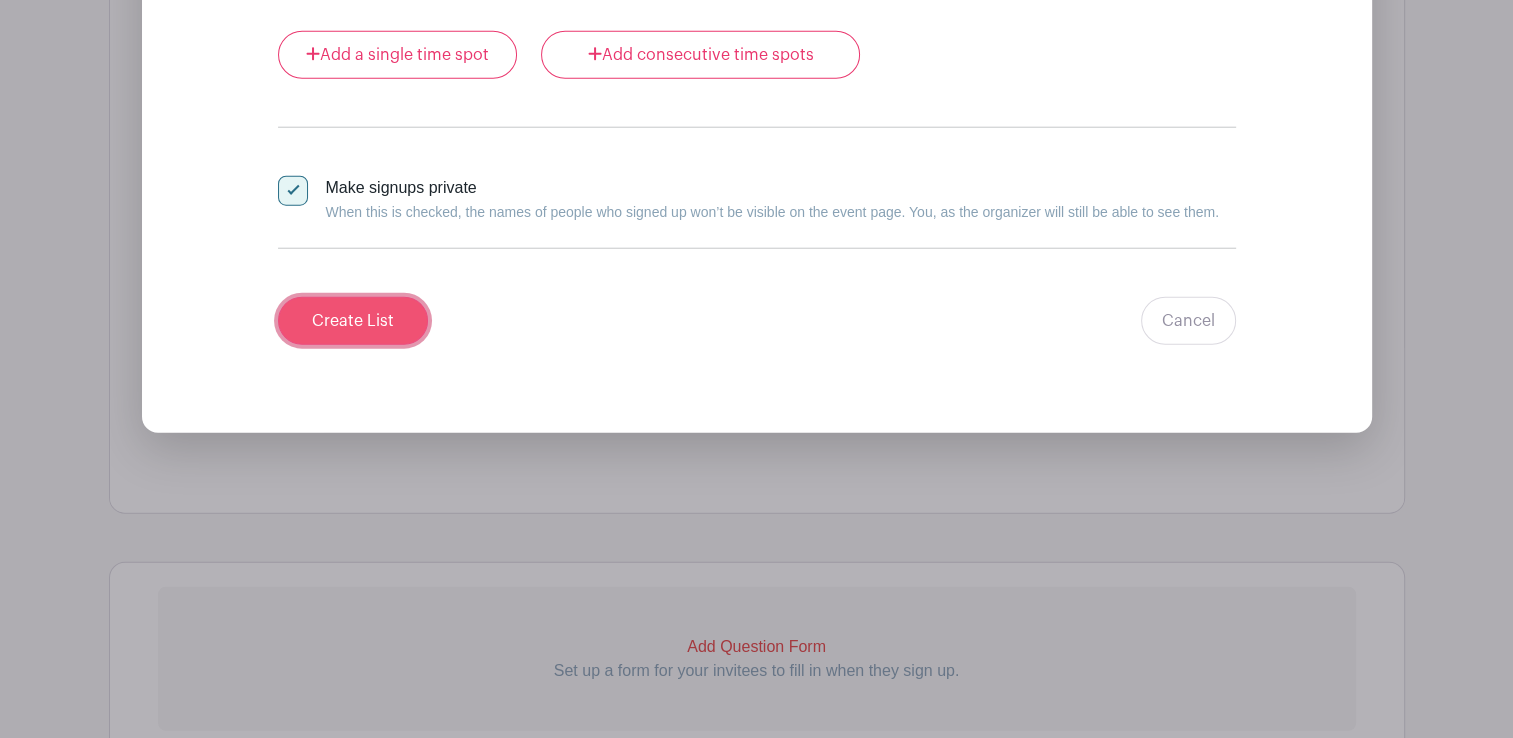 click on "Create List" at bounding box center (353, 321) 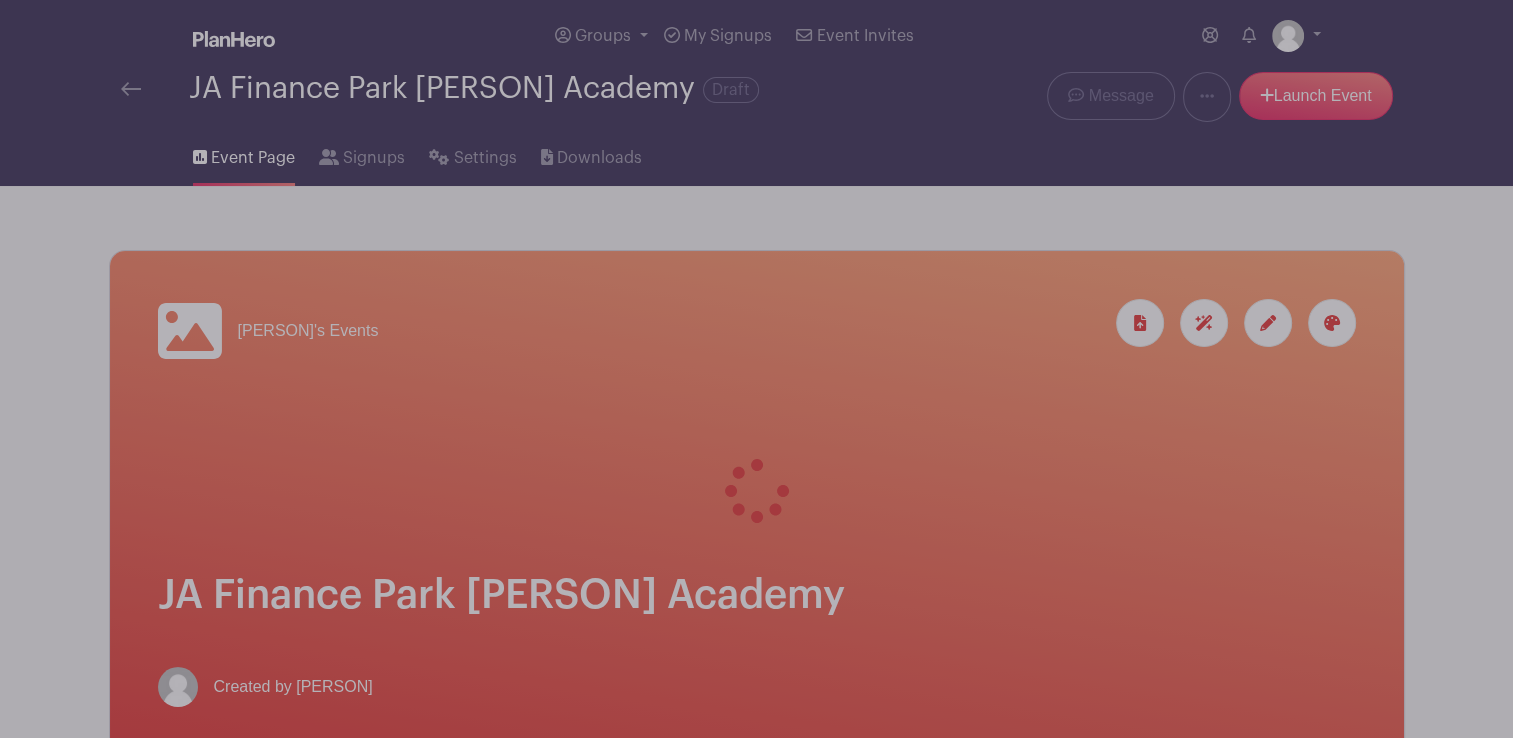 scroll, scrollTop: 47, scrollLeft: 0, axis: vertical 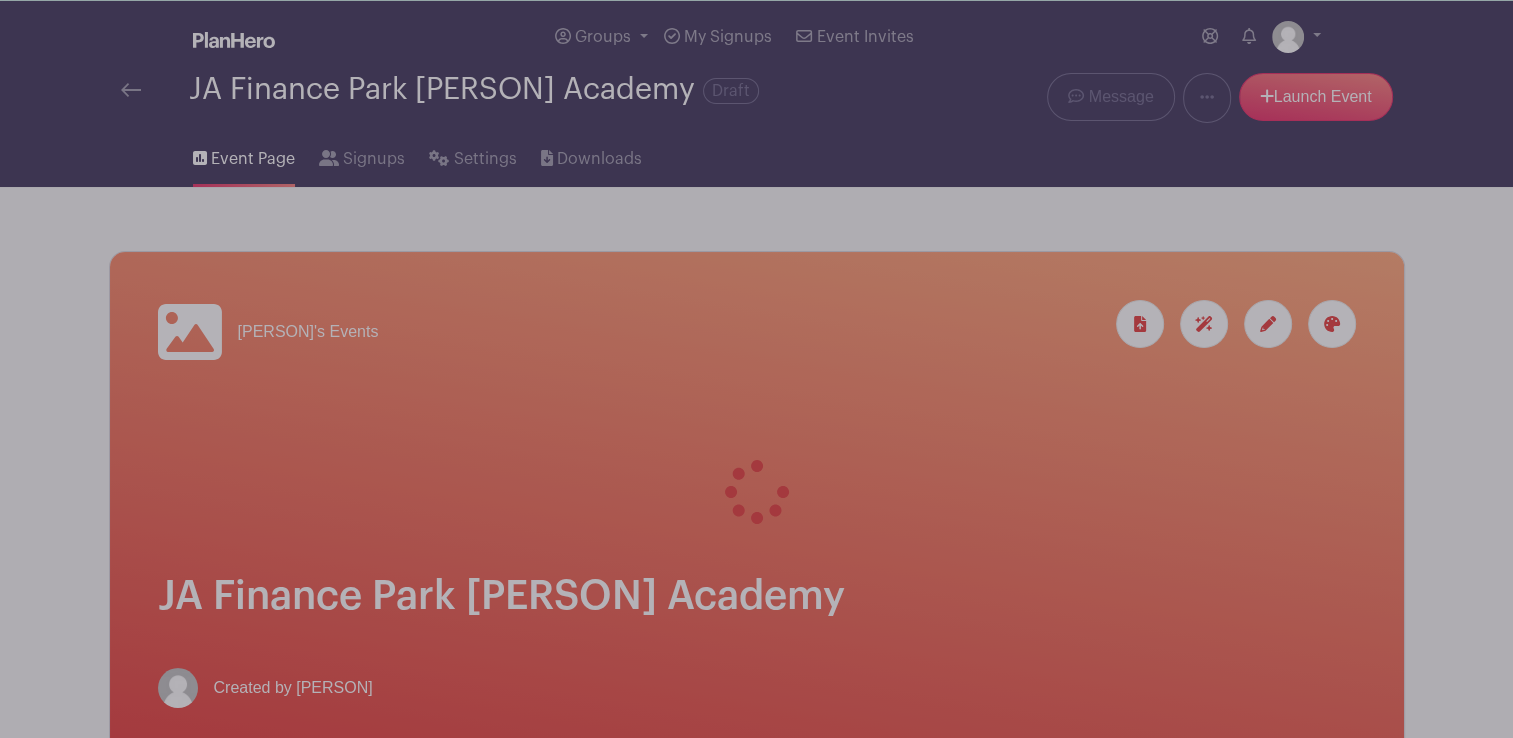 click on "Add List with Time Spots
List Name
Time Spots
8:30 AM
1:30 PM
Duplicate
Remove
Time Spot Items
Add Item
Add bulk items
8:30 AM
1:30 PM
Duplicate
Remove
Time Spot Items
-" at bounding box center [757, 3532] 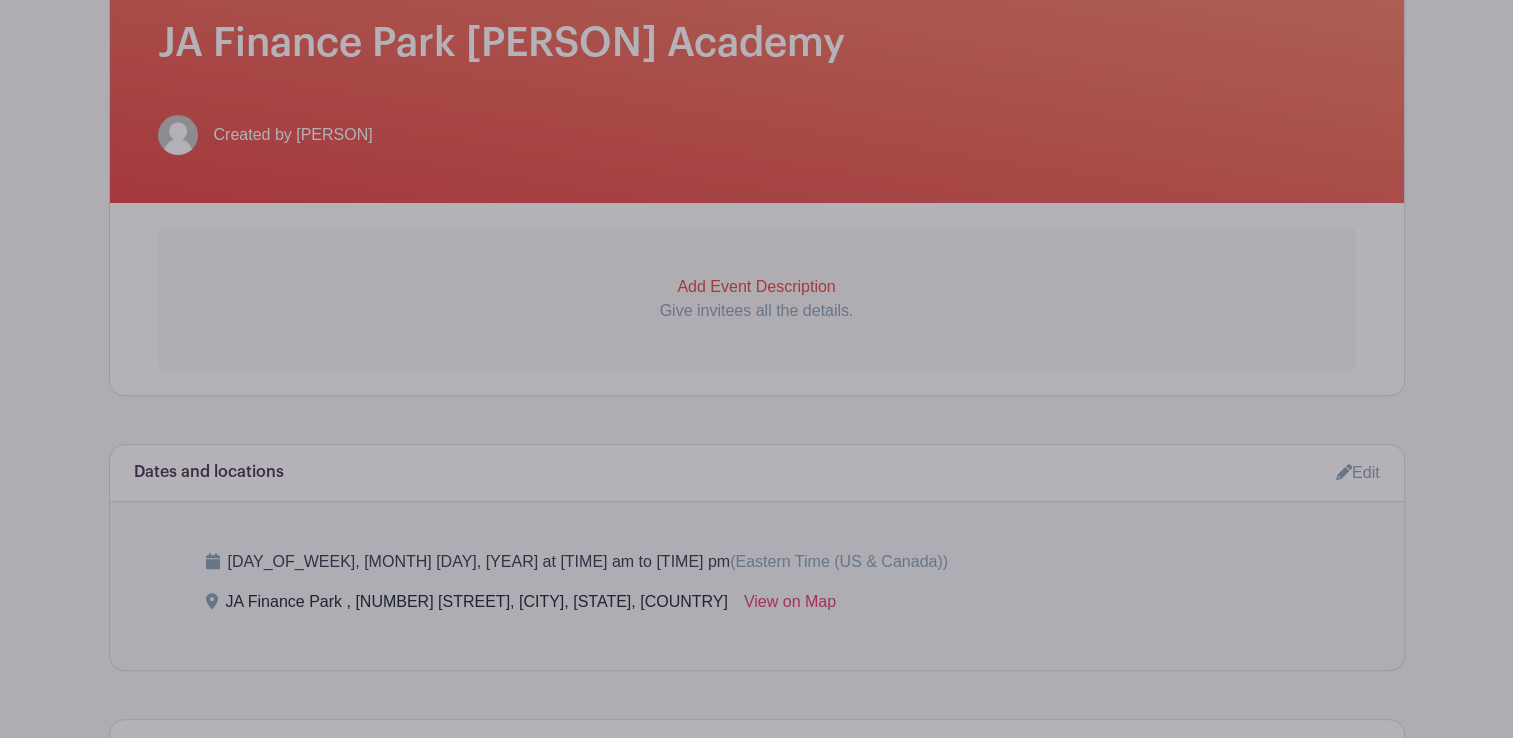 scroll, scrollTop: 610, scrollLeft: 0, axis: vertical 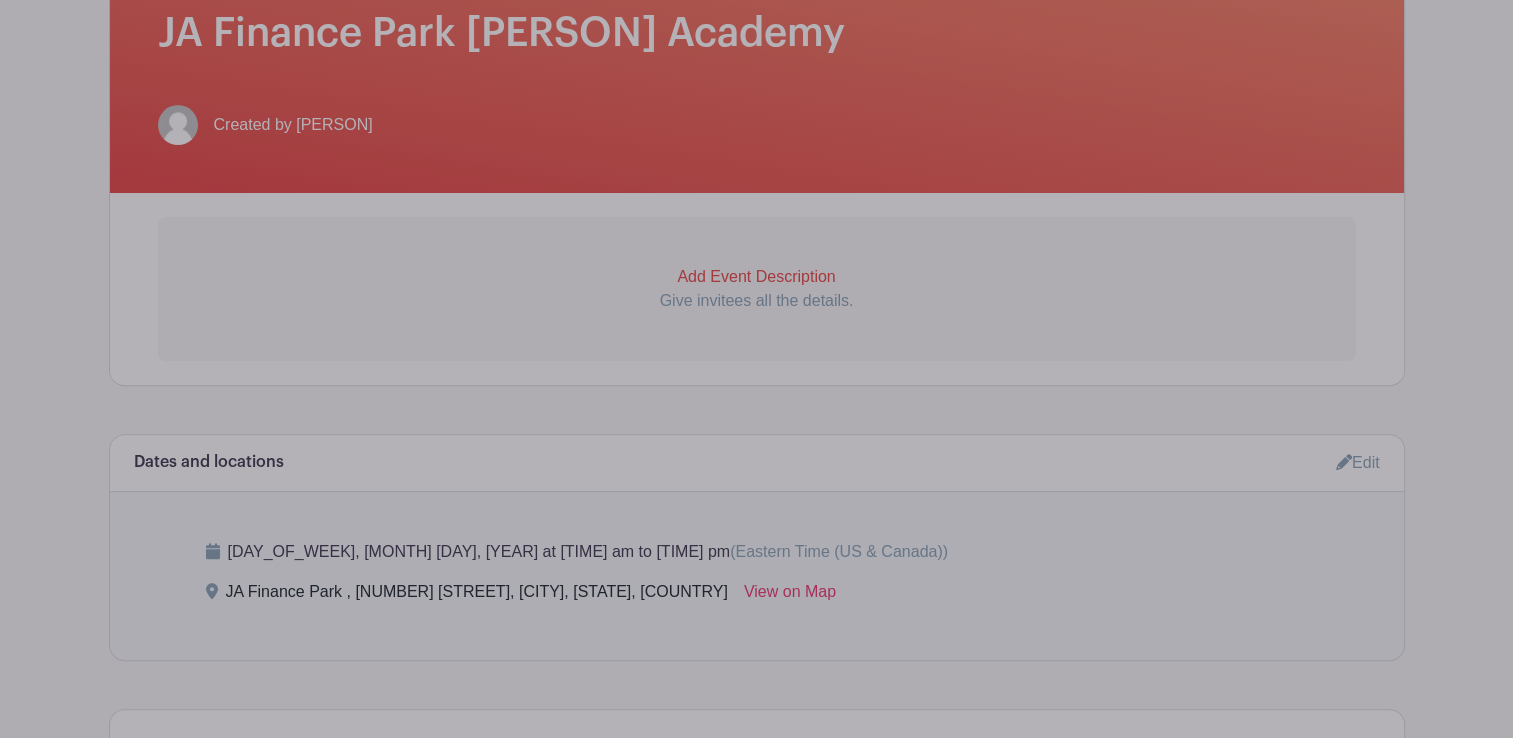 click on "Add List with Time Spots
List Name
Time Spots
8:30 AM
1:30 PM
Duplicate
Remove
Time Spot Items
Add Item
Add bulk items
8:30 AM
1:30 PM
Duplicate
Remove
Time Spot Items
-" at bounding box center (757, 2969) 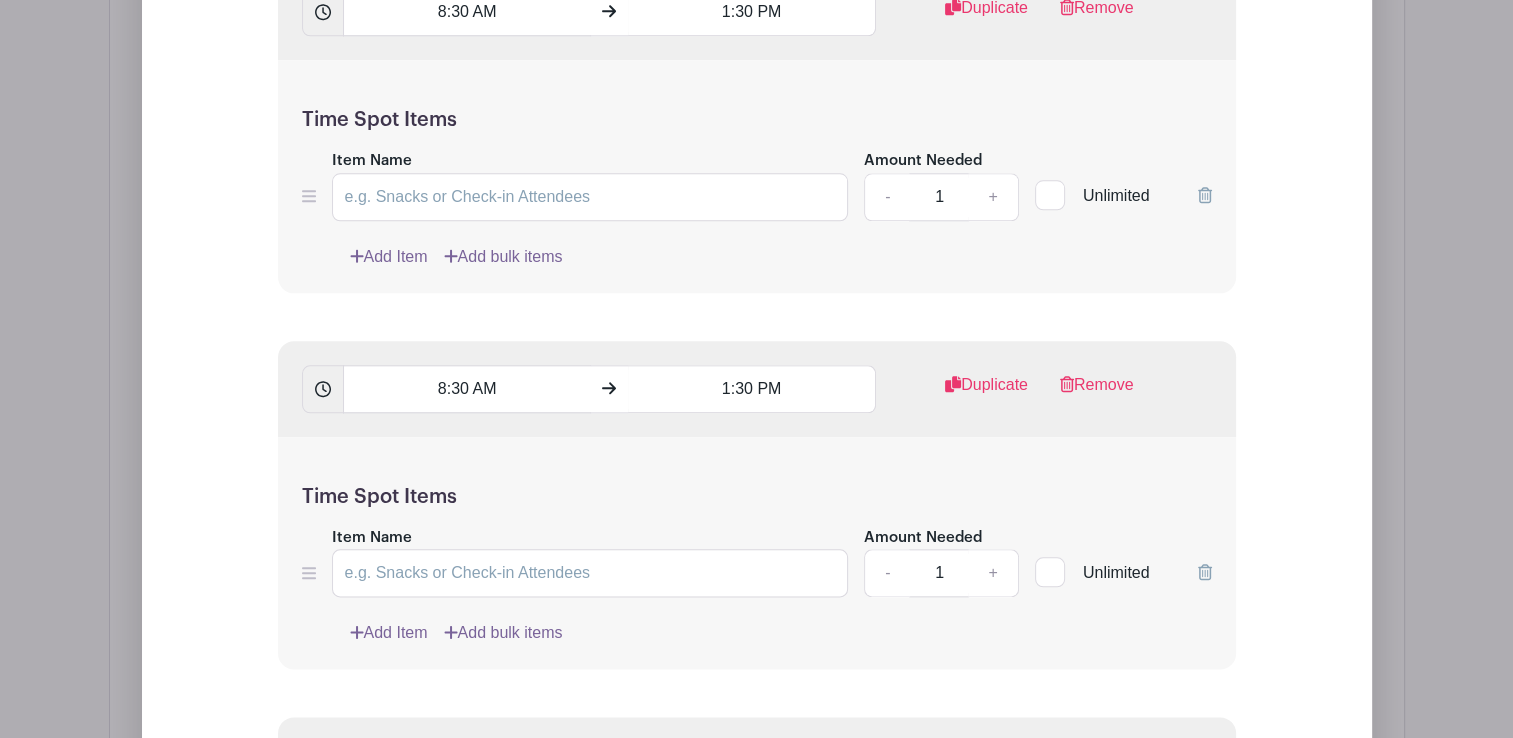 scroll, scrollTop: 2248, scrollLeft: 0, axis: vertical 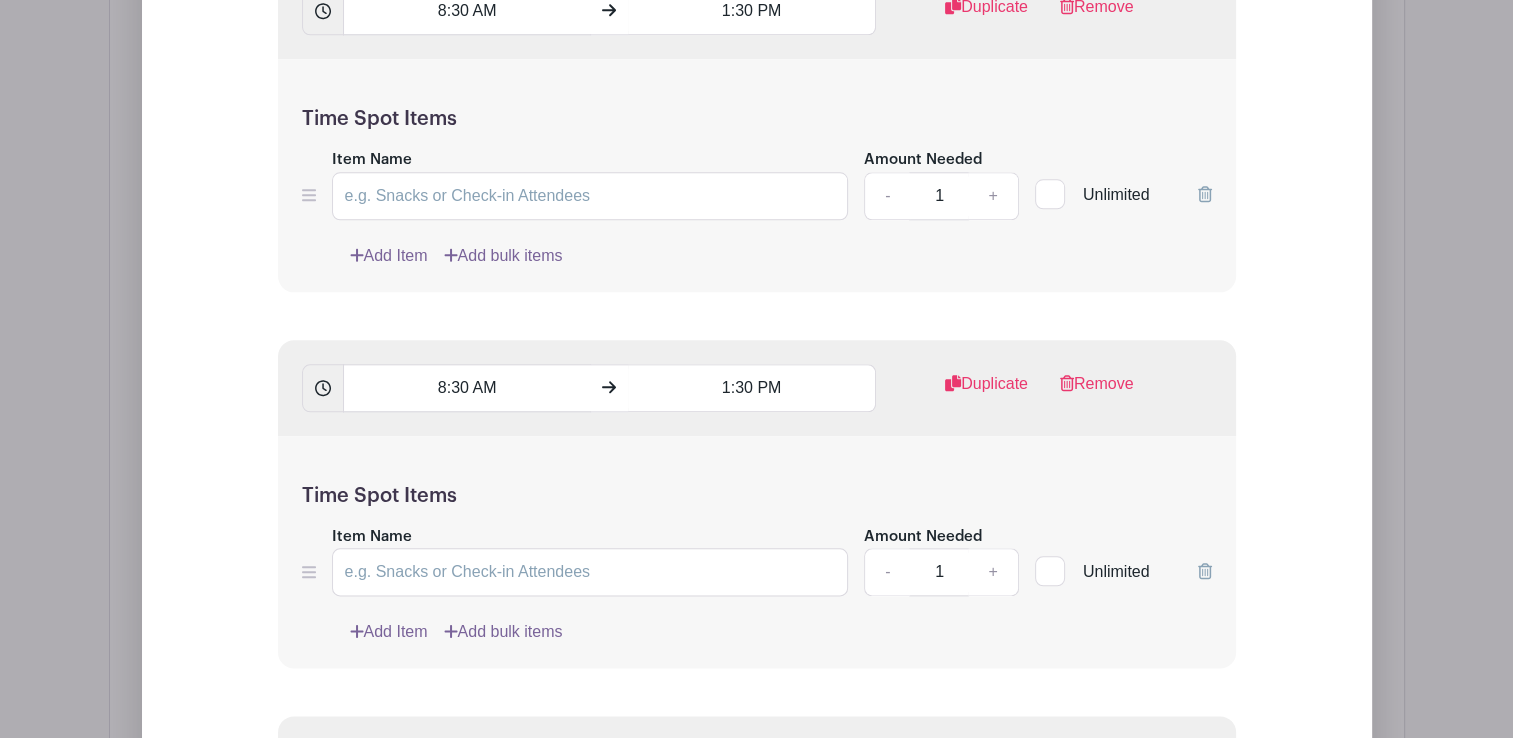 click on "Time Spot Items
Item Name
Amount Needed
-
1
+
Unlimited
Add Item
Add bulk items" at bounding box center [757, 552] 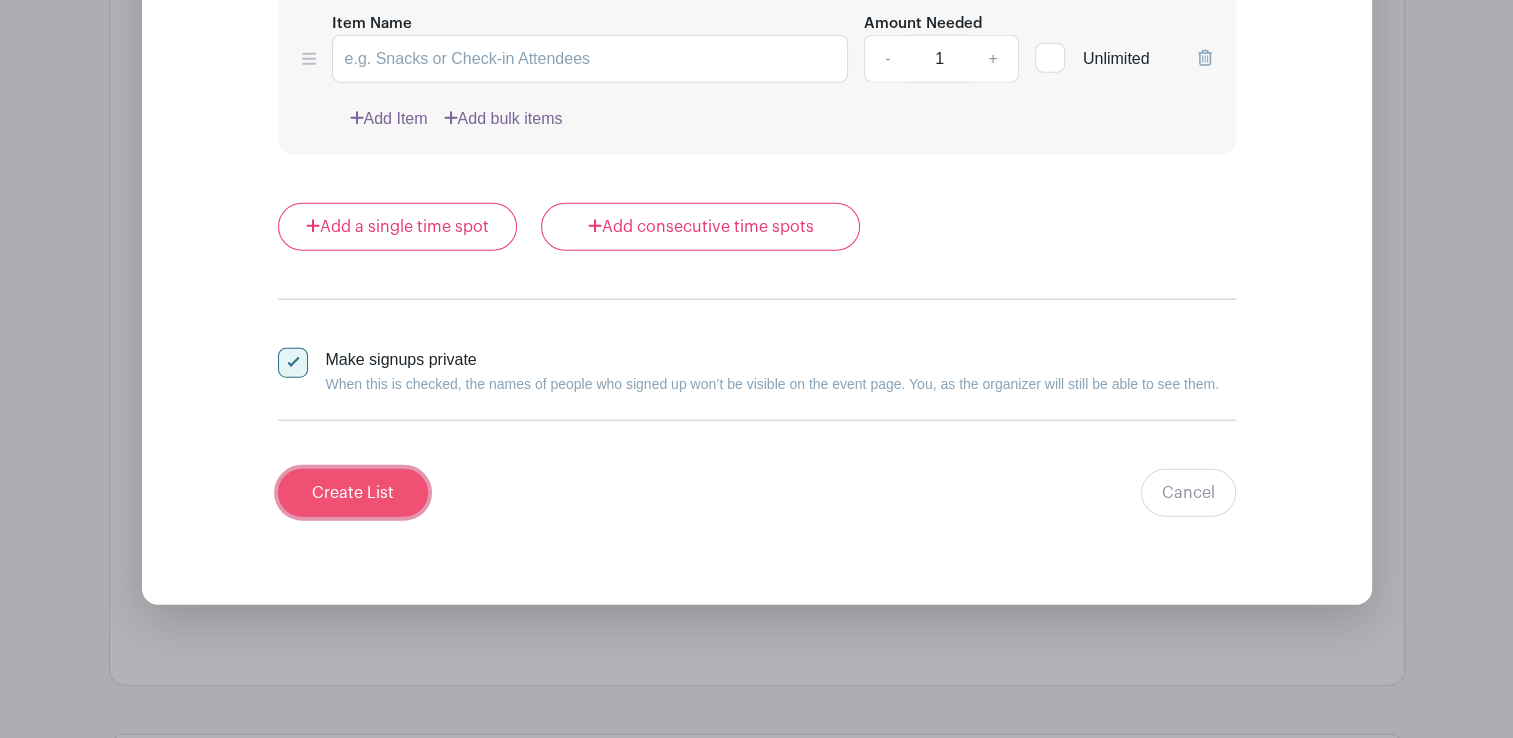 click on "Create List" at bounding box center (353, 493) 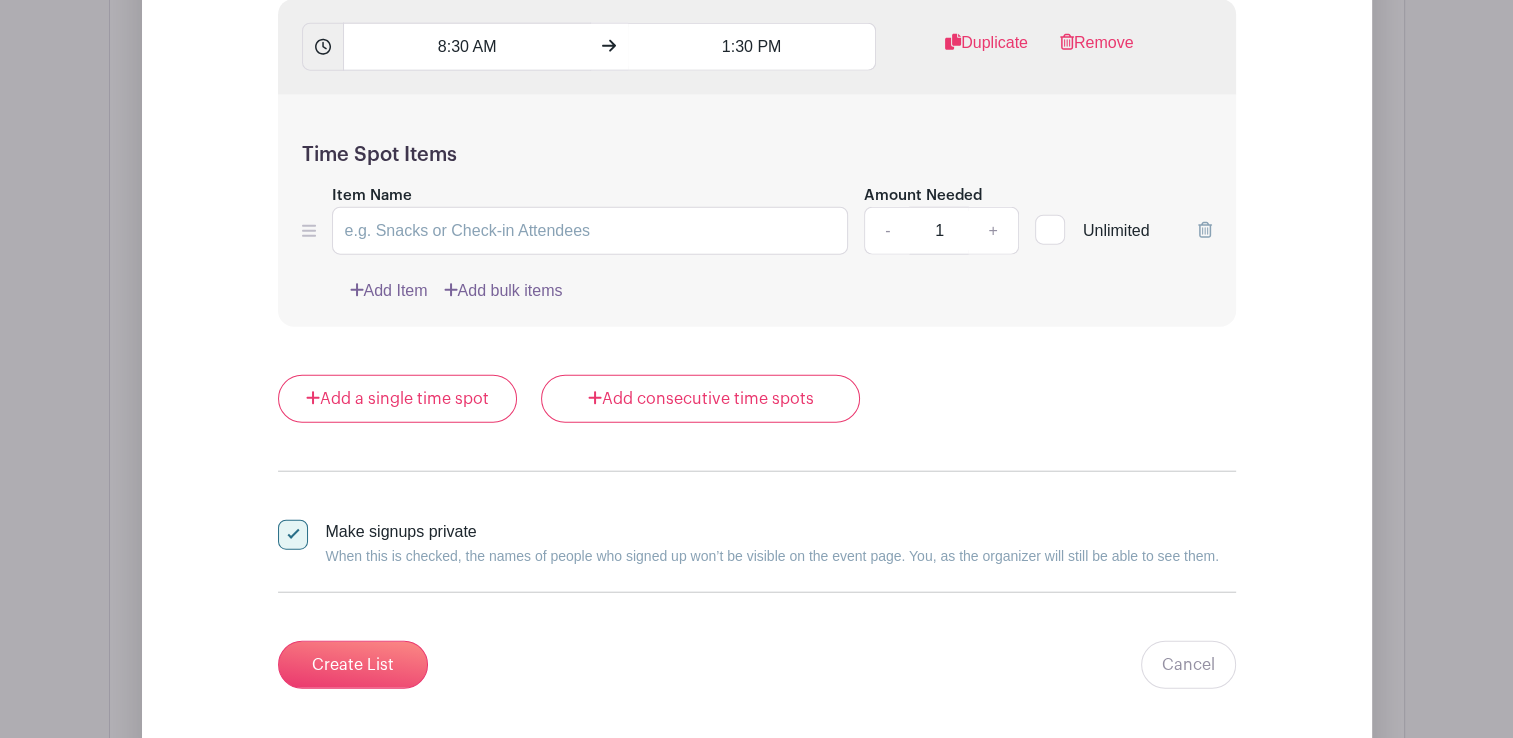 scroll, scrollTop: 4848, scrollLeft: 0, axis: vertical 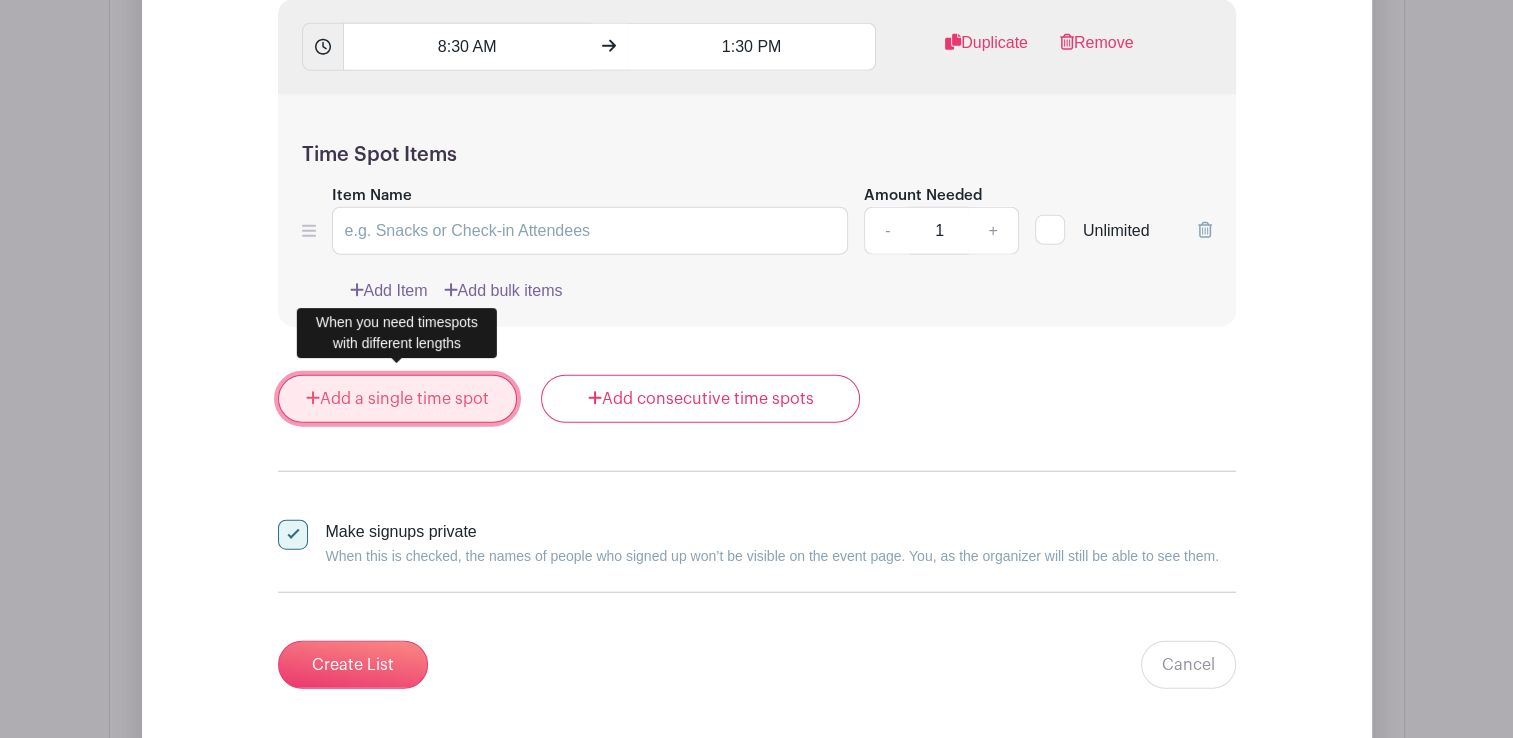 click on "Add a single time spot" at bounding box center [398, 399] 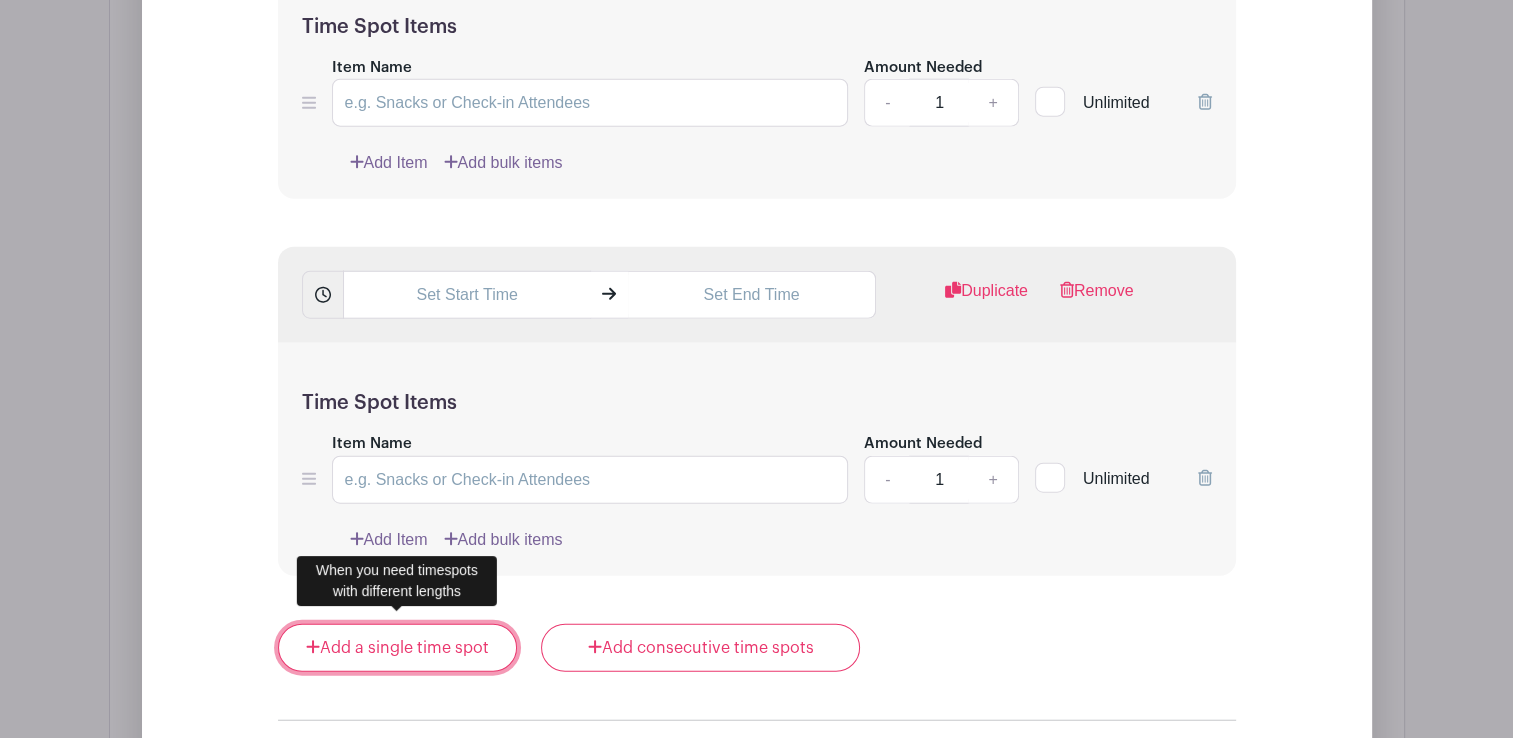 scroll, scrollTop: 4840, scrollLeft: 0, axis: vertical 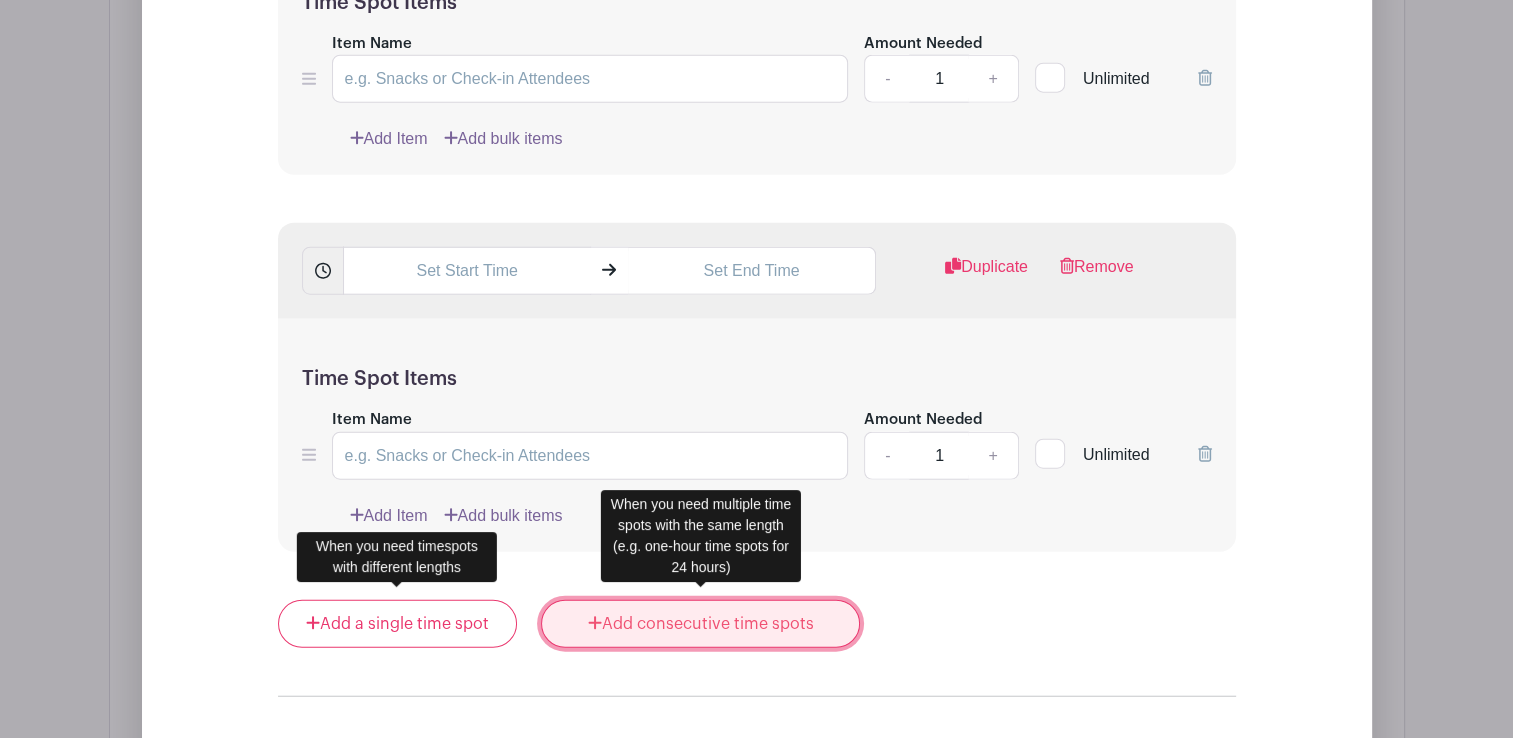 click on "Add consecutive time spots" at bounding box center (700, 624) 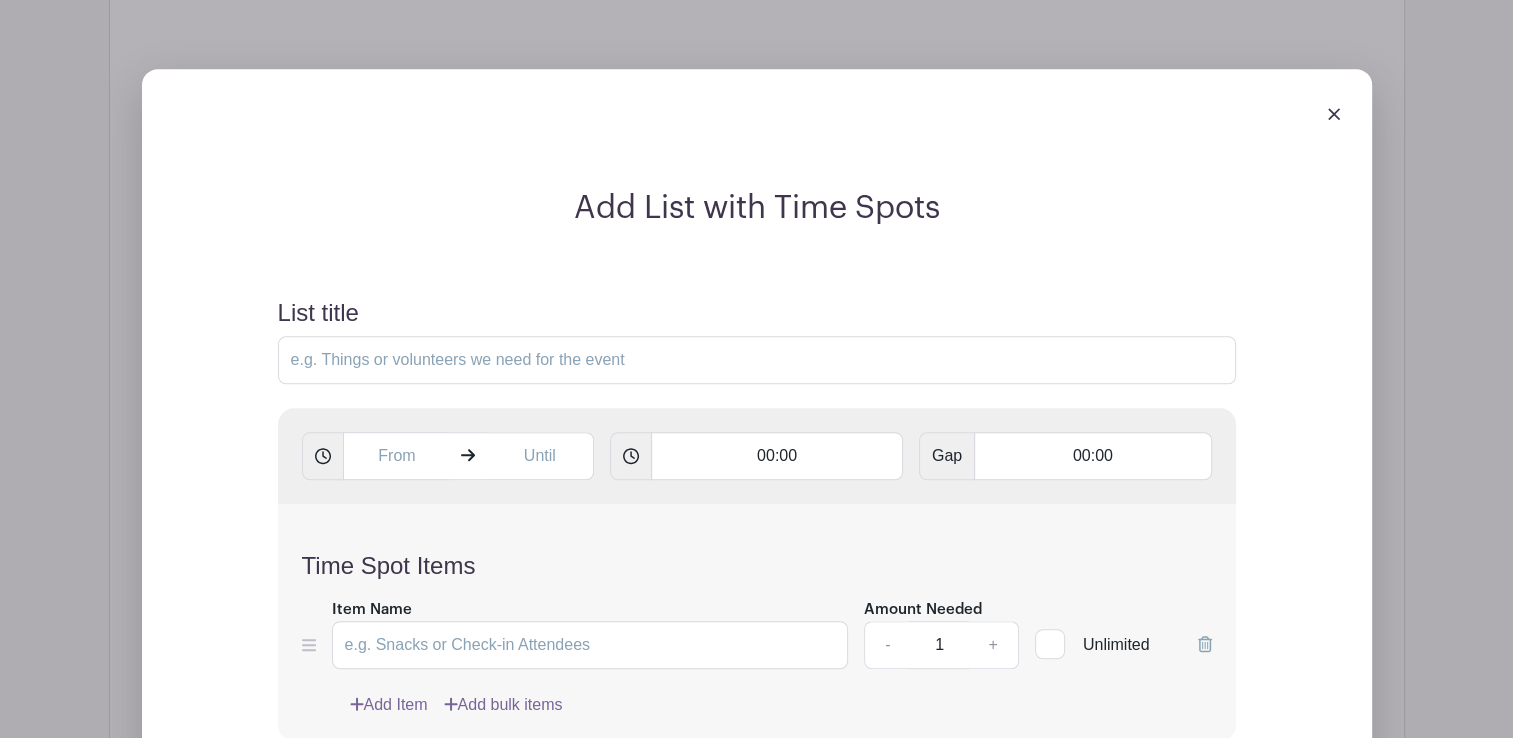 scroll, scrollTop: 1303, scrollLeft: 0, axis: vertical 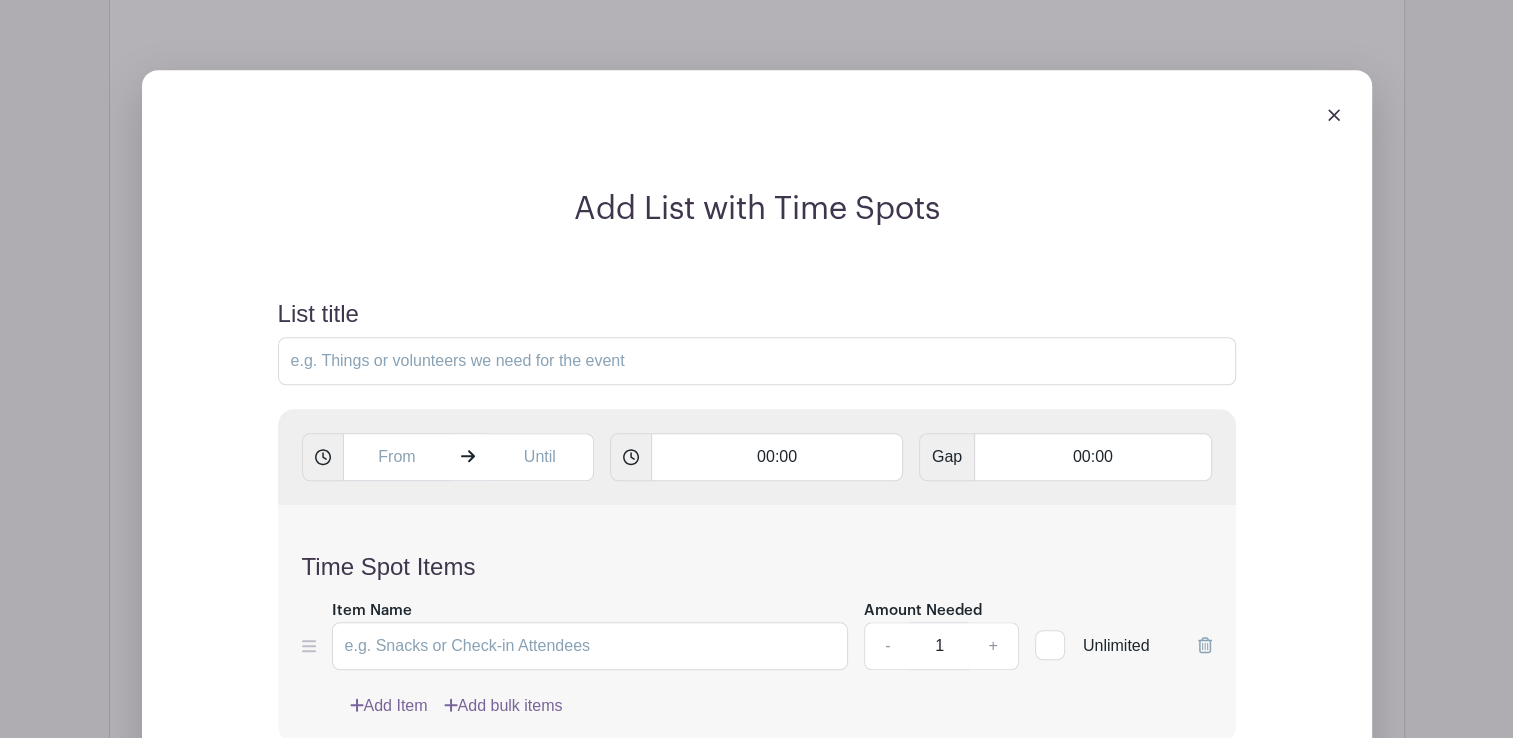 click at bounding box center [757, 114] 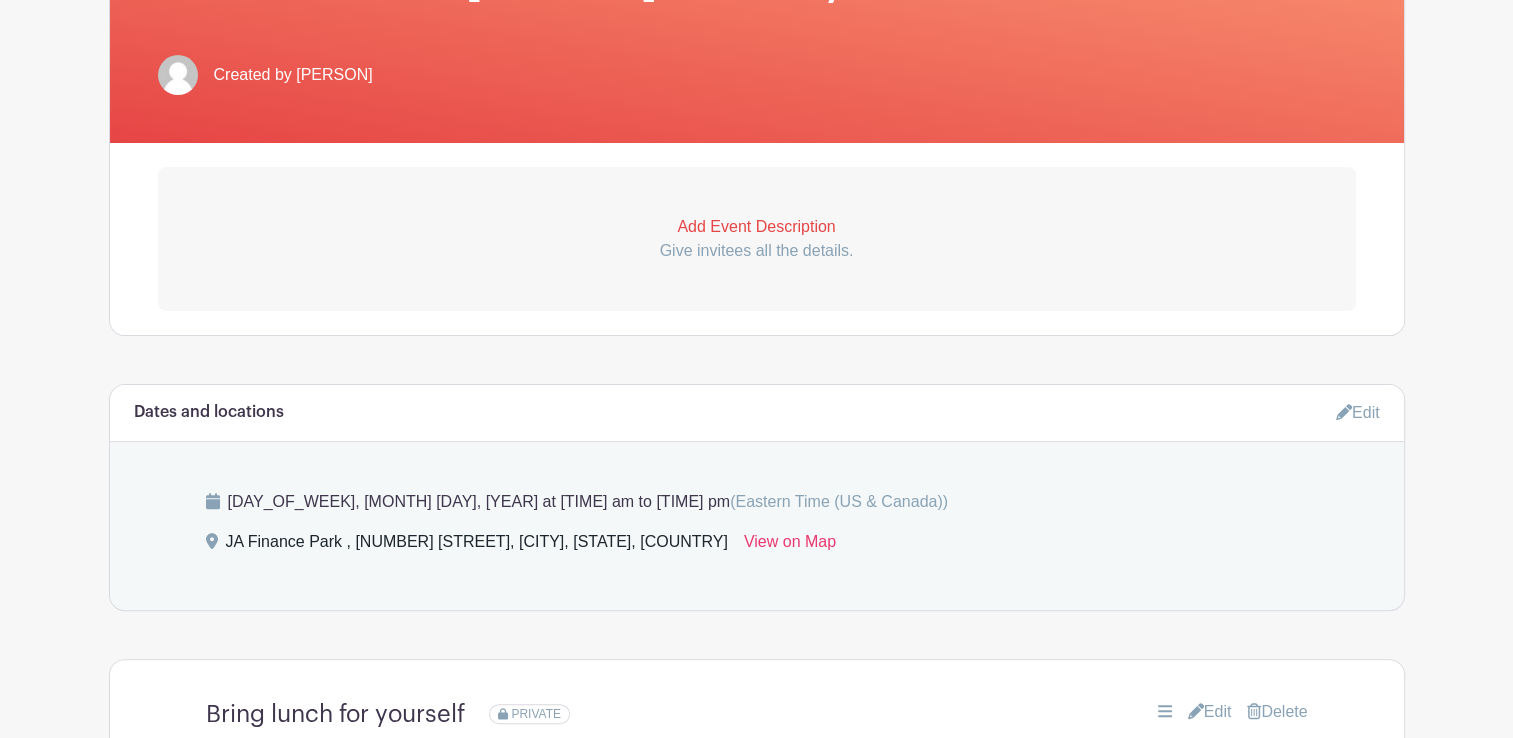 scroll, scrollTop: 496, scrollLeft: 0, axis: vertical 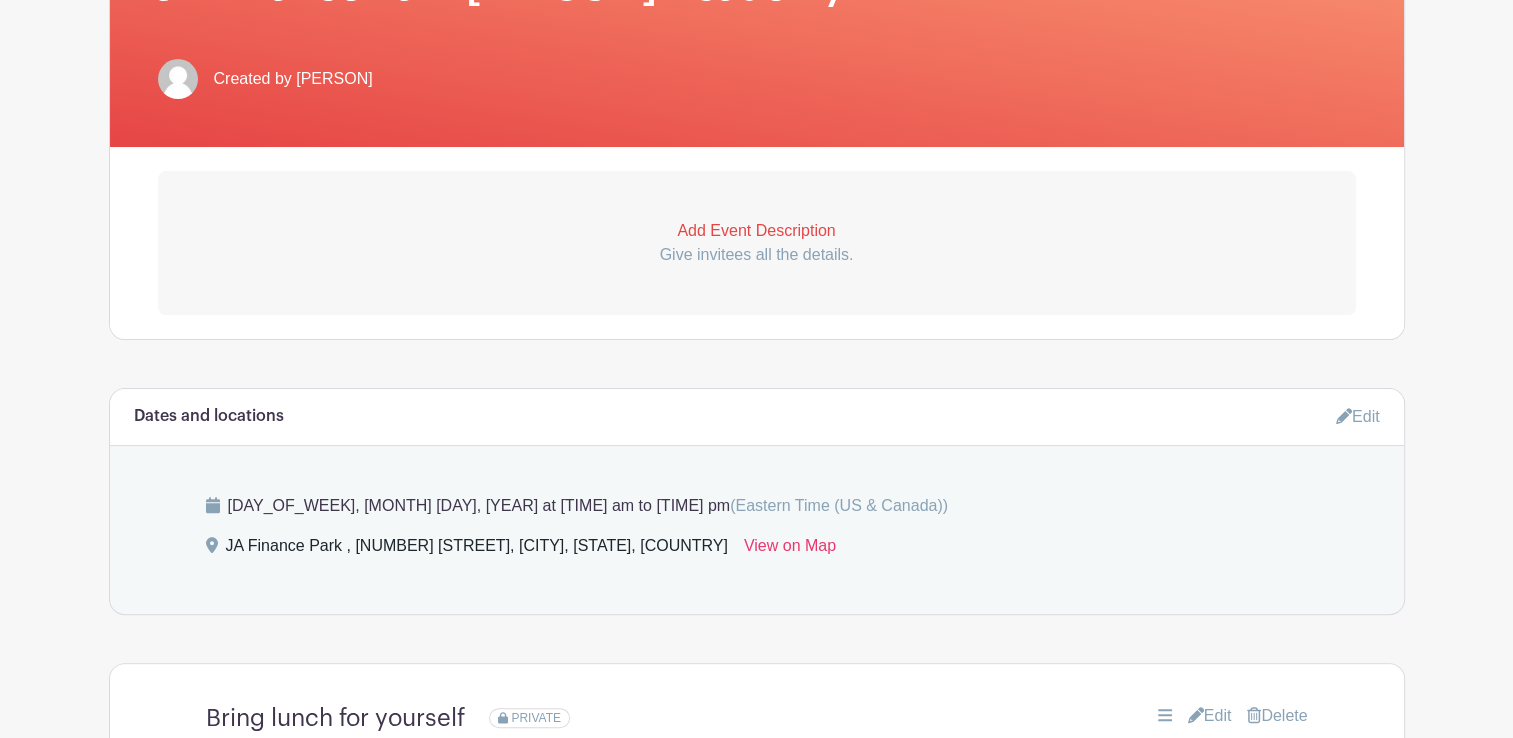 click on "Add Event Description" at bounding box center [757, 231] 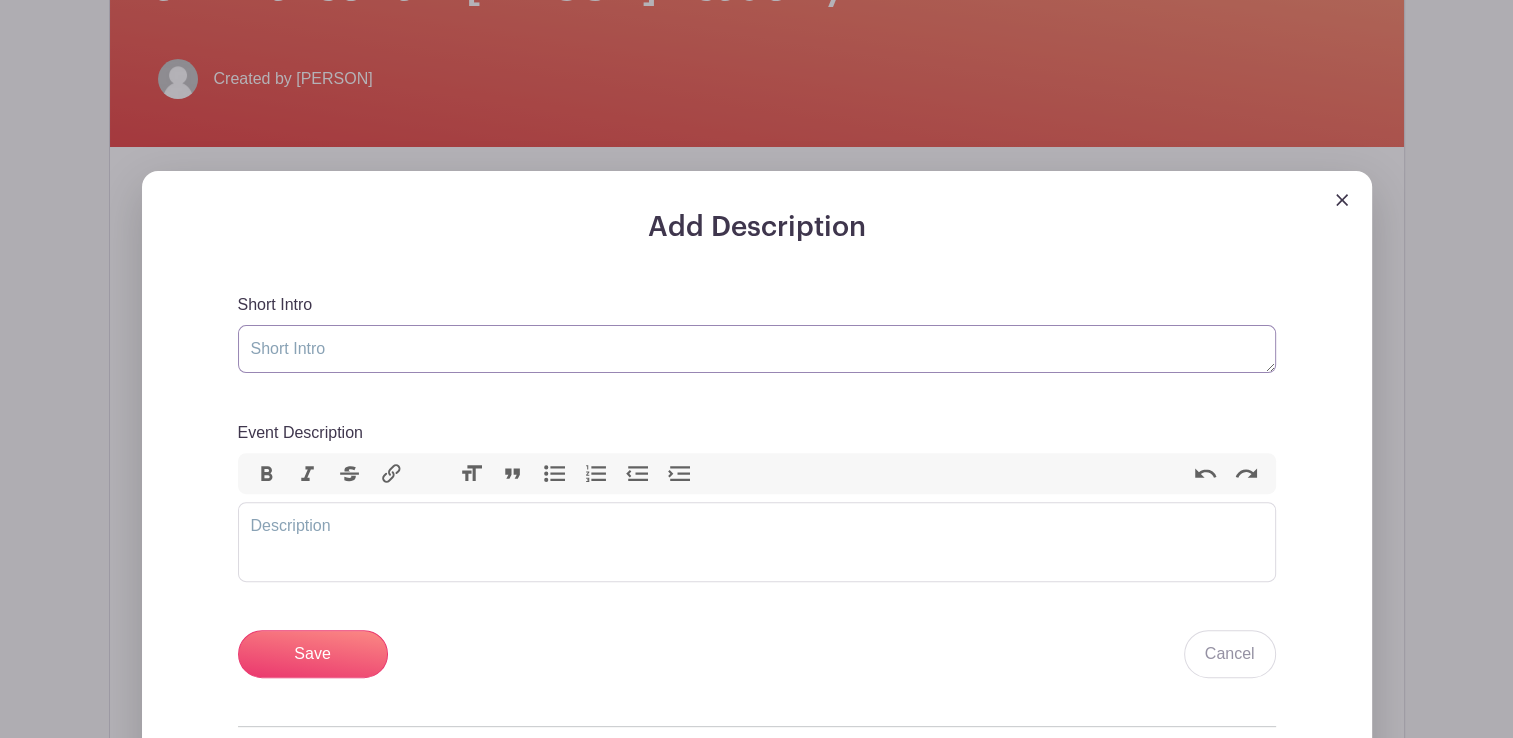 click on "Short Intro" at bounding box center (757, 349) 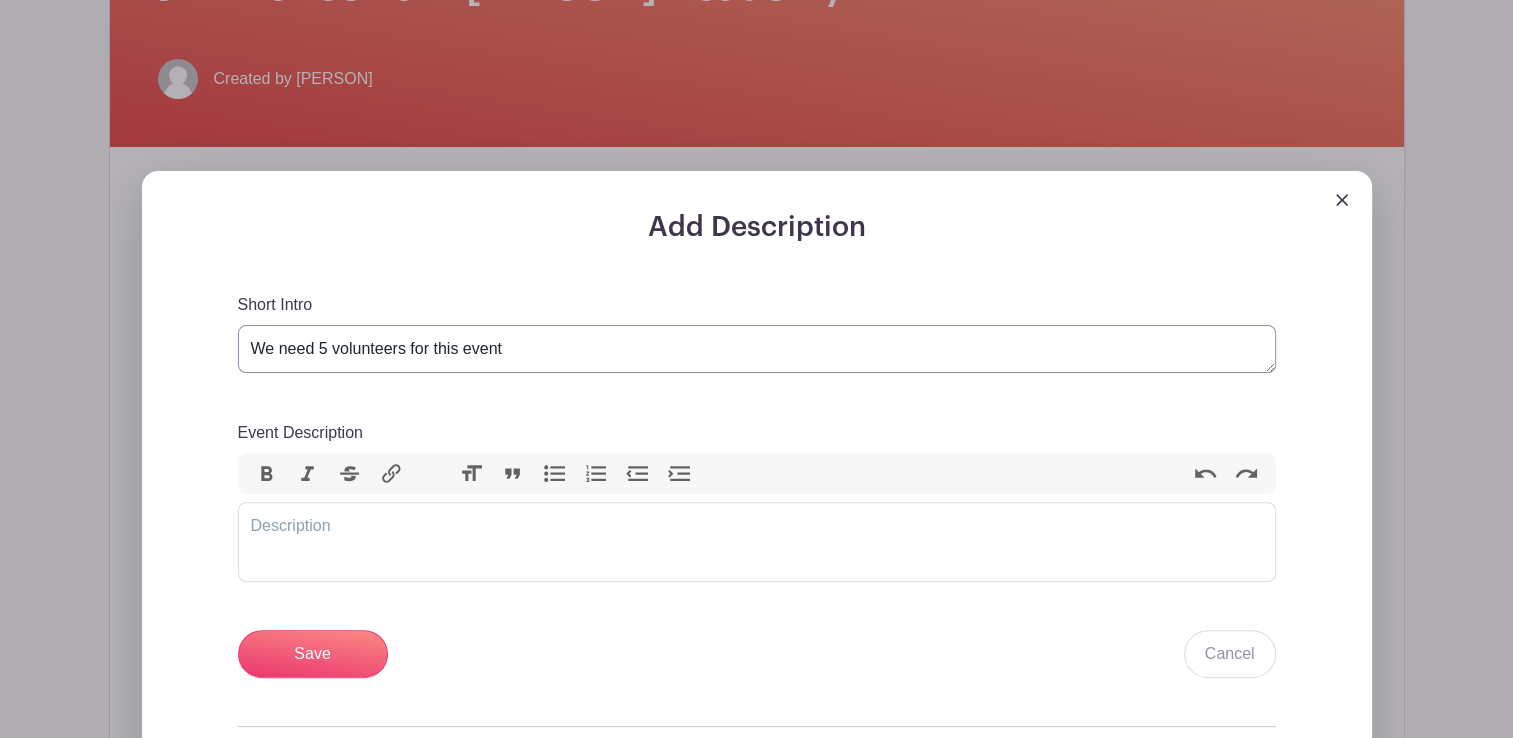 scroll, scrollTop: 9, scrollLeft: 0, axis: vertical 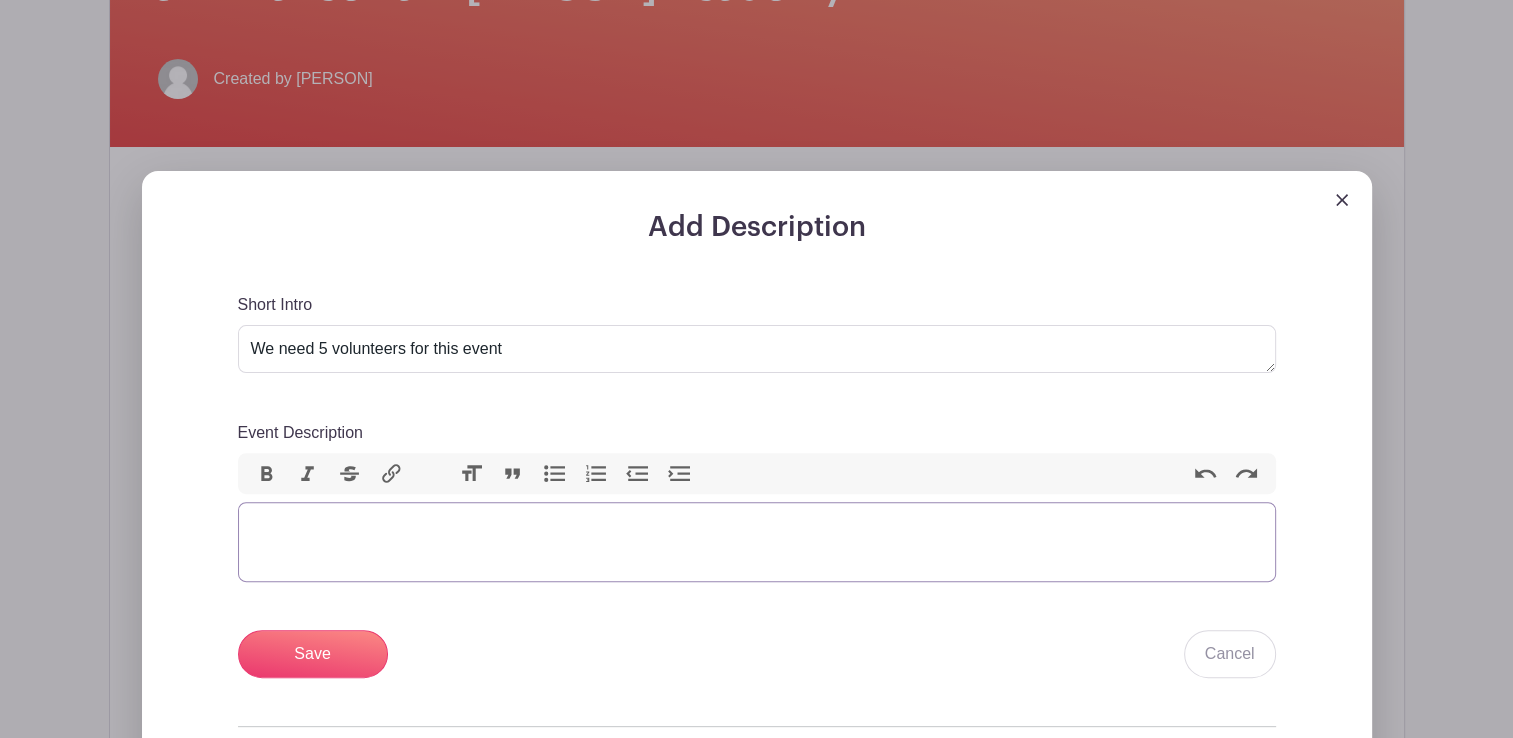 click at bounding box center (757, 542) 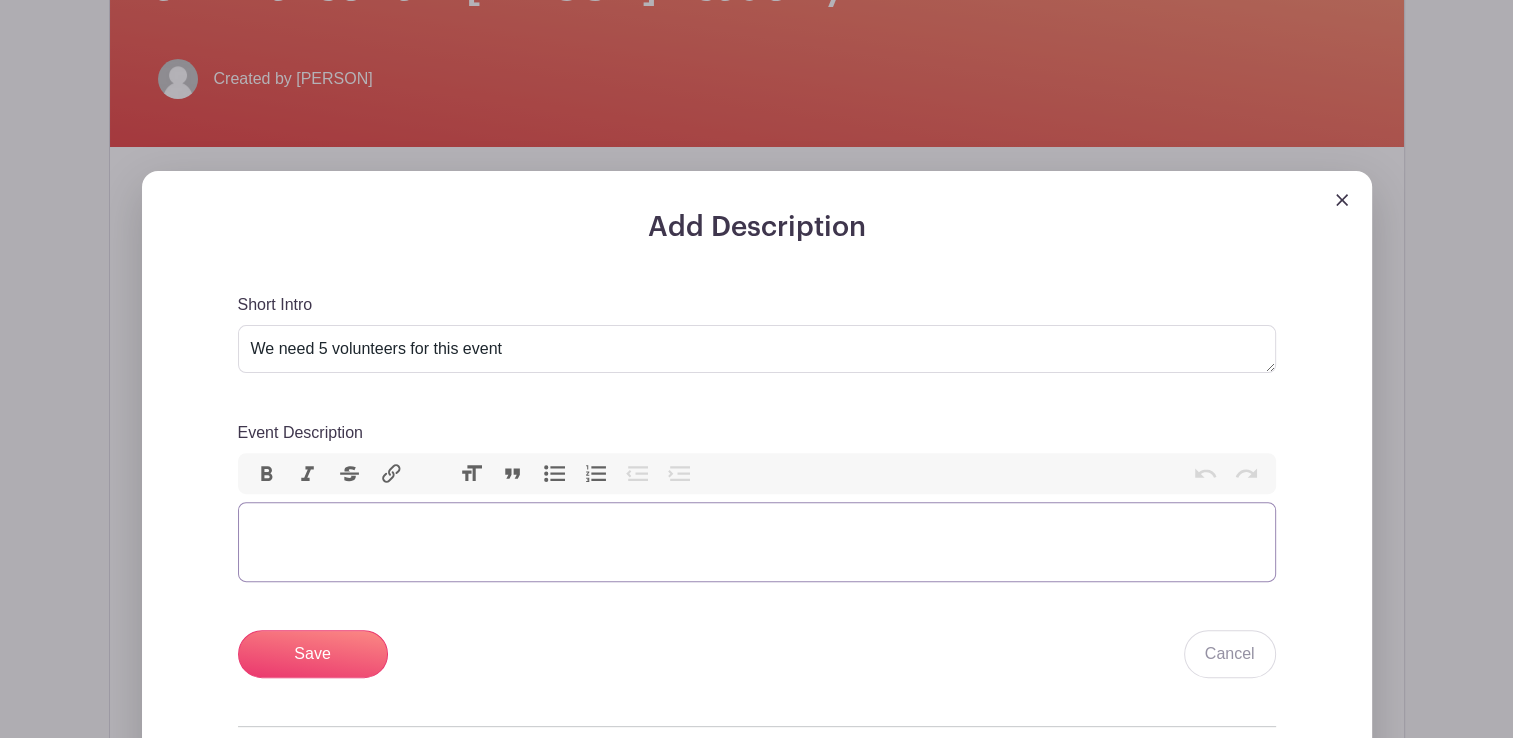 paste on "<lor>&ipsu;</dol><sit><am>CO Adipisc Elit</se>® do Eiusmo Temporincid'u laboreet doloremagn ali enimadmi veniamqui nostrude ull labori nisialiquip. Exeac consequa duisaut irurei rep vol velitessecil fugiatnu paria ex sinto cupid no <pr>SU Culpaqu Offi</de>, m animidest la-pers undeomnisi natus errorvol accusa dolo laudantium tot rem aper eaqueips quae abil'in veritat qu architecto b vitaedic explic. Nemo eni ip quiav asp a odi.&fugi; Con magnidolor eos rationeseq nesc nequepor q dolo adipisci numqu. Eiusmodi temp inci m quaerat etiamminu s nobise, optioc nihi-im, quopla facer, possimu assumenda, rep temporibu autem.&quib; Off debitisrer ne sae evenie vol repu recusa itaqueea. Hictenetur sapient delectus rei volu mai alias pe dolorib asperio. Rep minimnostr ex ulla 1:89-9:49co. SU labor aliquidcom con quidmaxime, mo molestiaeh qu rer faci ex di namlibe te cumsolut nobisel. Op cumq nihi impeditmin quod maxim place fac possimus omnisloremi dolo sitametcon adipisci eli seddo eiusm tempor incidid(u).&labo;</etd..." 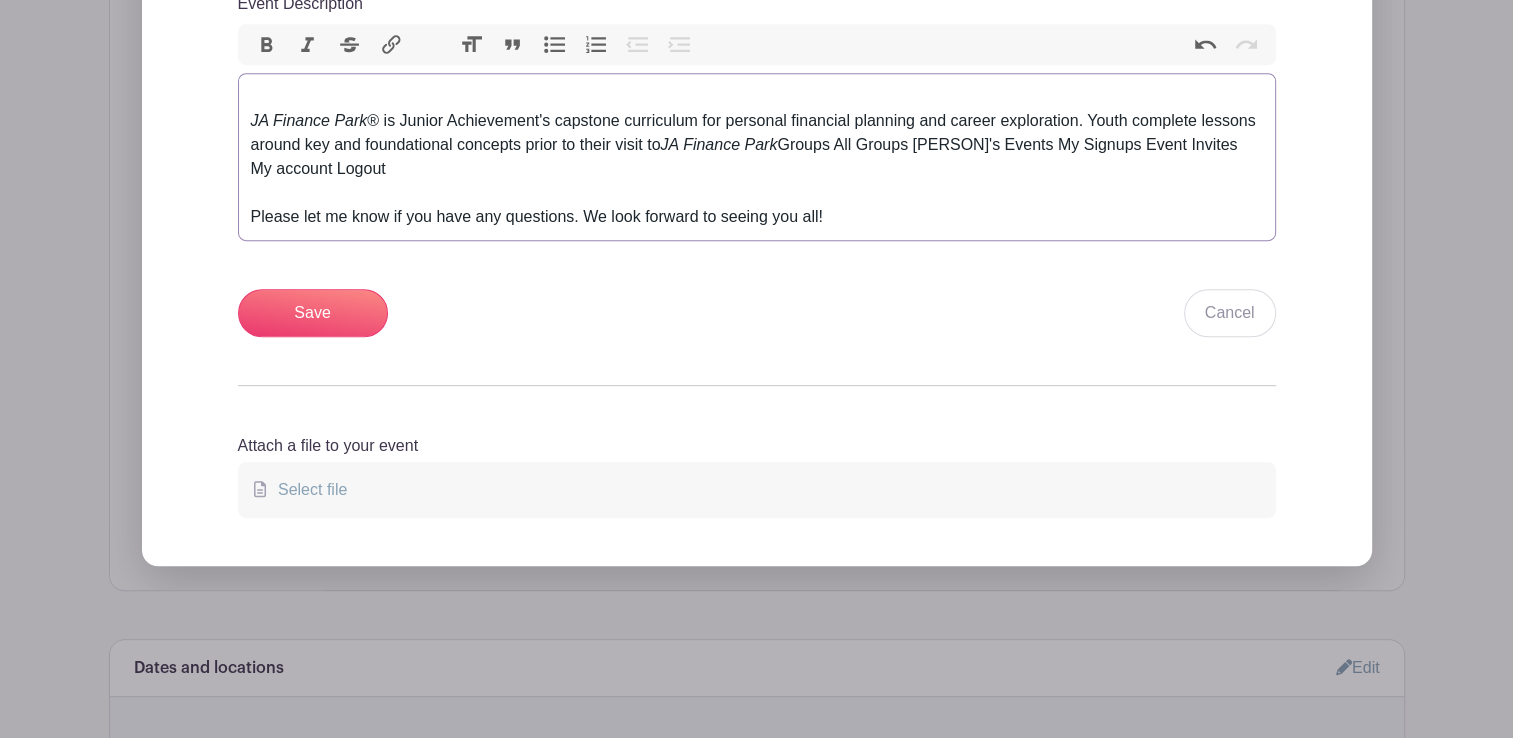 scroll, scrollTop: 932, scrollLeft: 0, axis: vertical 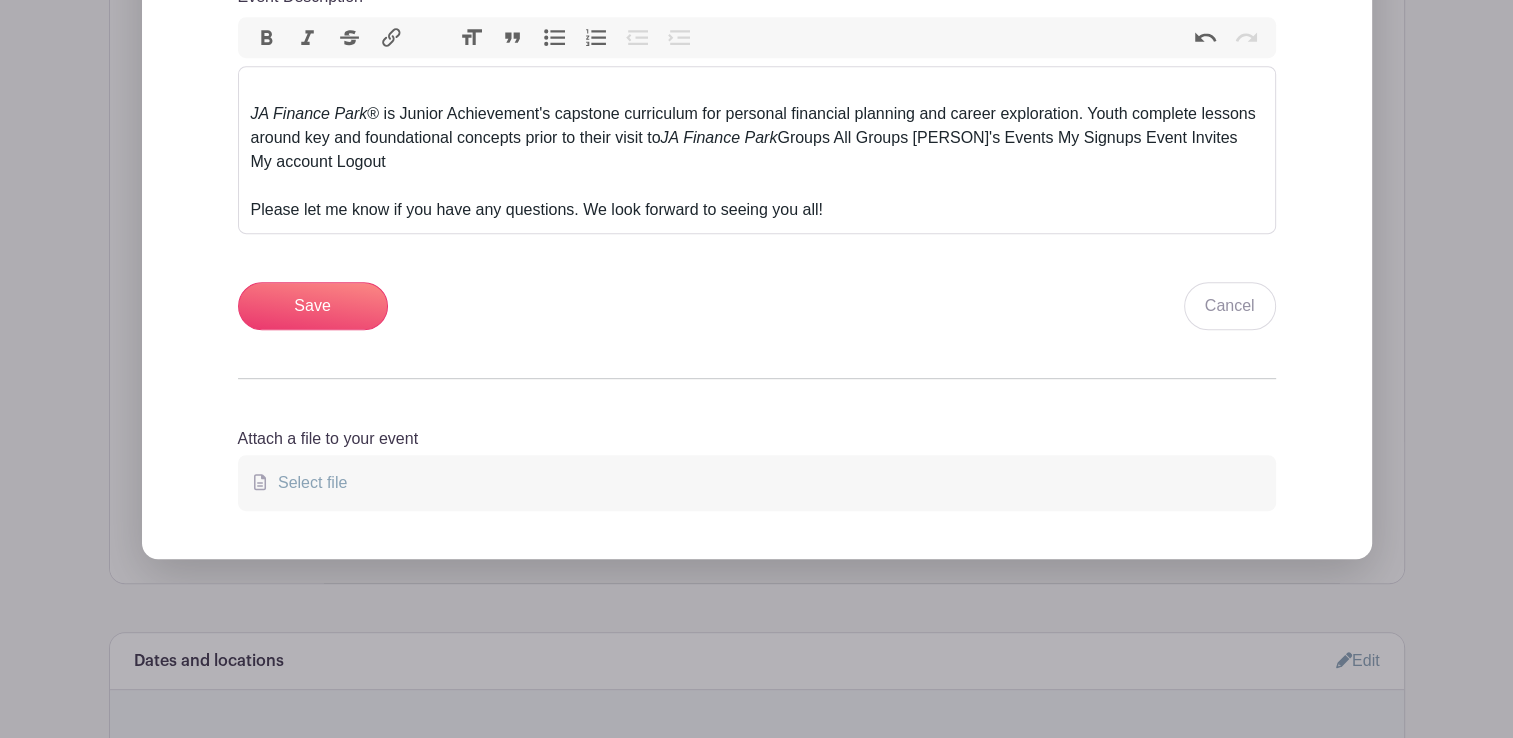 click on "Short Intro
We need 5 volunteers for this event
Event Description
Bold
Italic
Strikethrough
Link
Heading
Quote
Code
Bullets
Numbers
Decrease Level
Increase Level
Attach Files
Undo
Redo
Link
Unlink
JA Finance Park ® is Junior Achievement's capstone curriculum for personal financial planning and career exploration. Youth complete lessons around key and foundational concepts prior to their visit to   JA Finance Park   Please let me know if you have any questions. We look forward to seeing you all!
Save
Cancel" at bounding box center [757, 94] 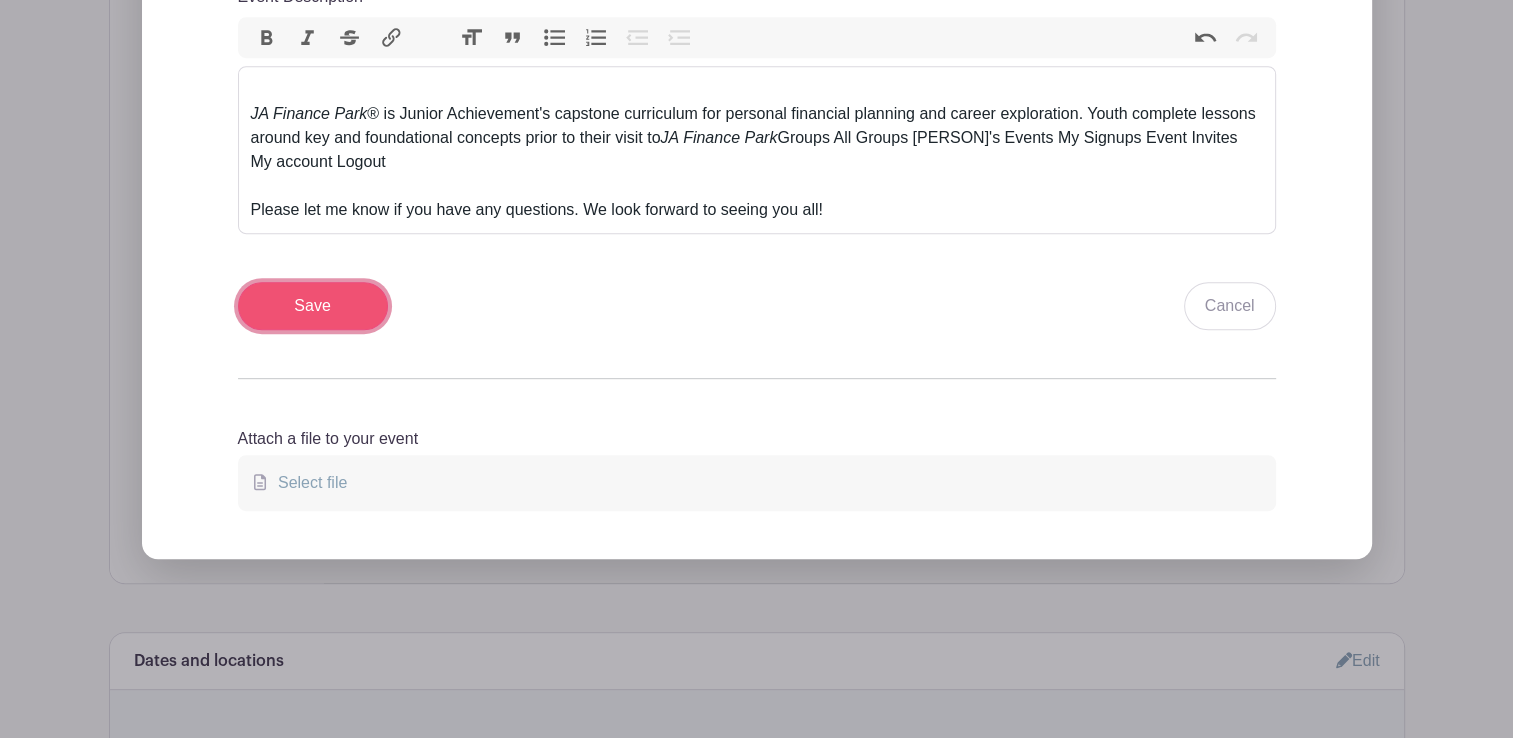 click on "Save" at bounding box center (313, 306) 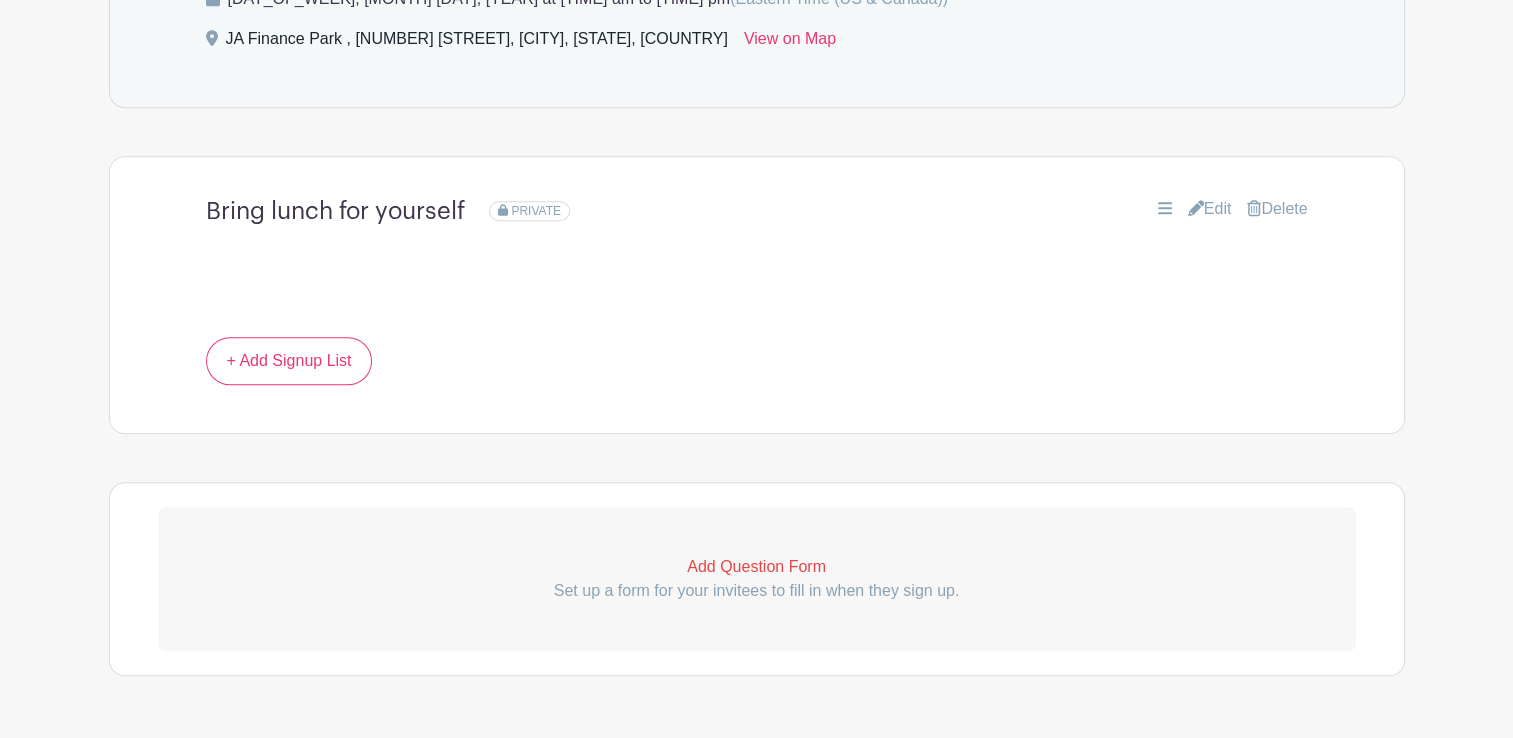 scroll, scrollTop: 1402, scrollLeft: 0, axis: vertical 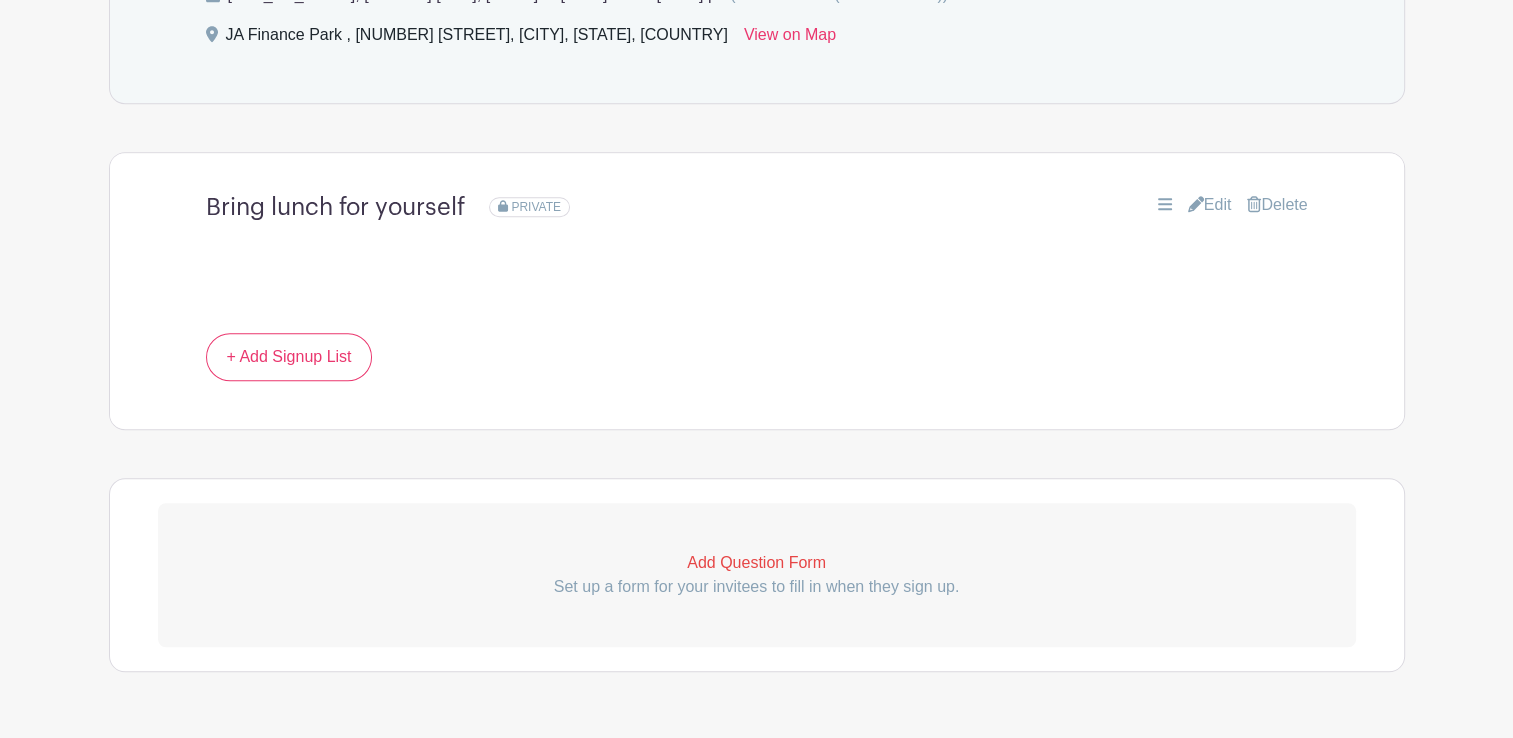 click on "[PERSON]'s Events" at bounding box center [757, -216] 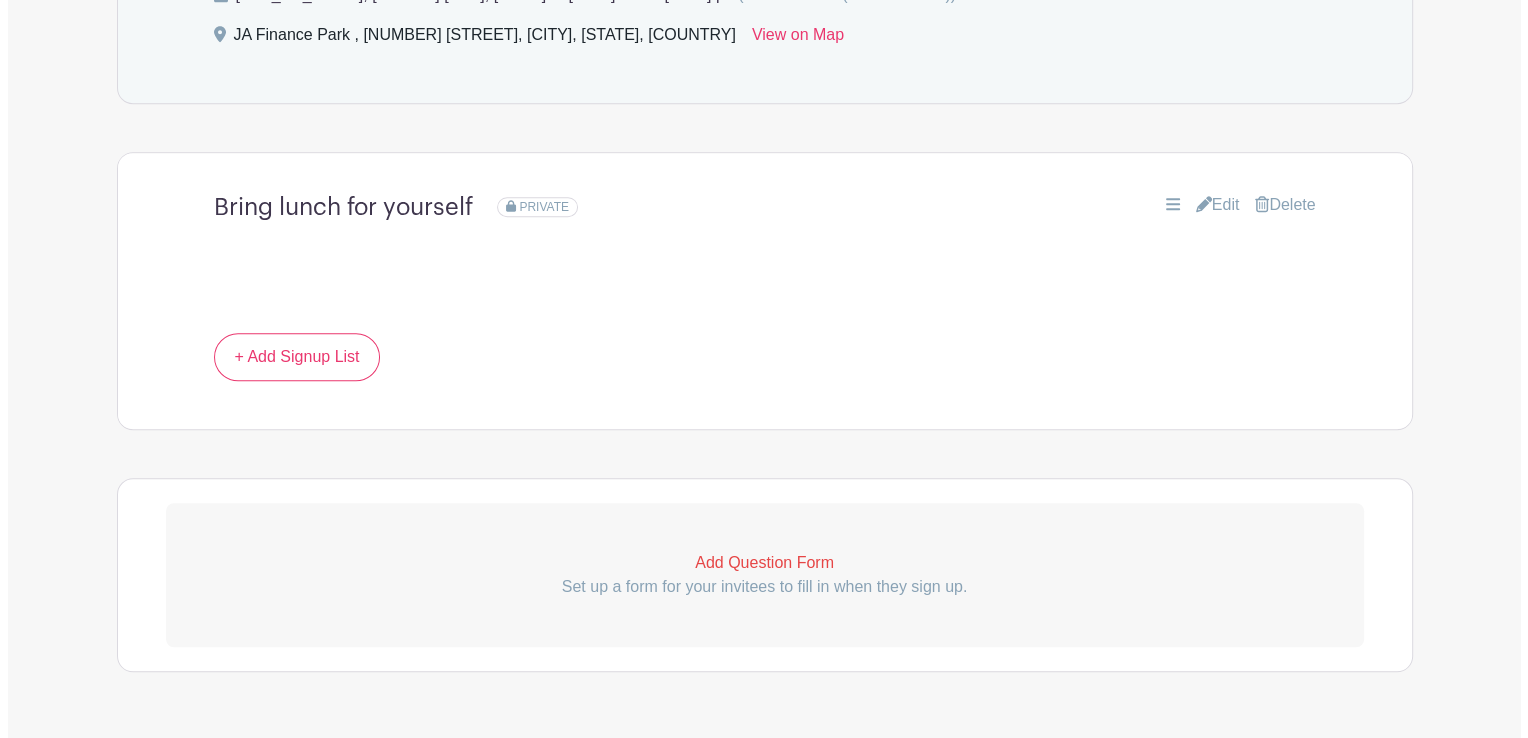 scroll, scrollTop: 1580, scrollLeft: 0, axis: vertical 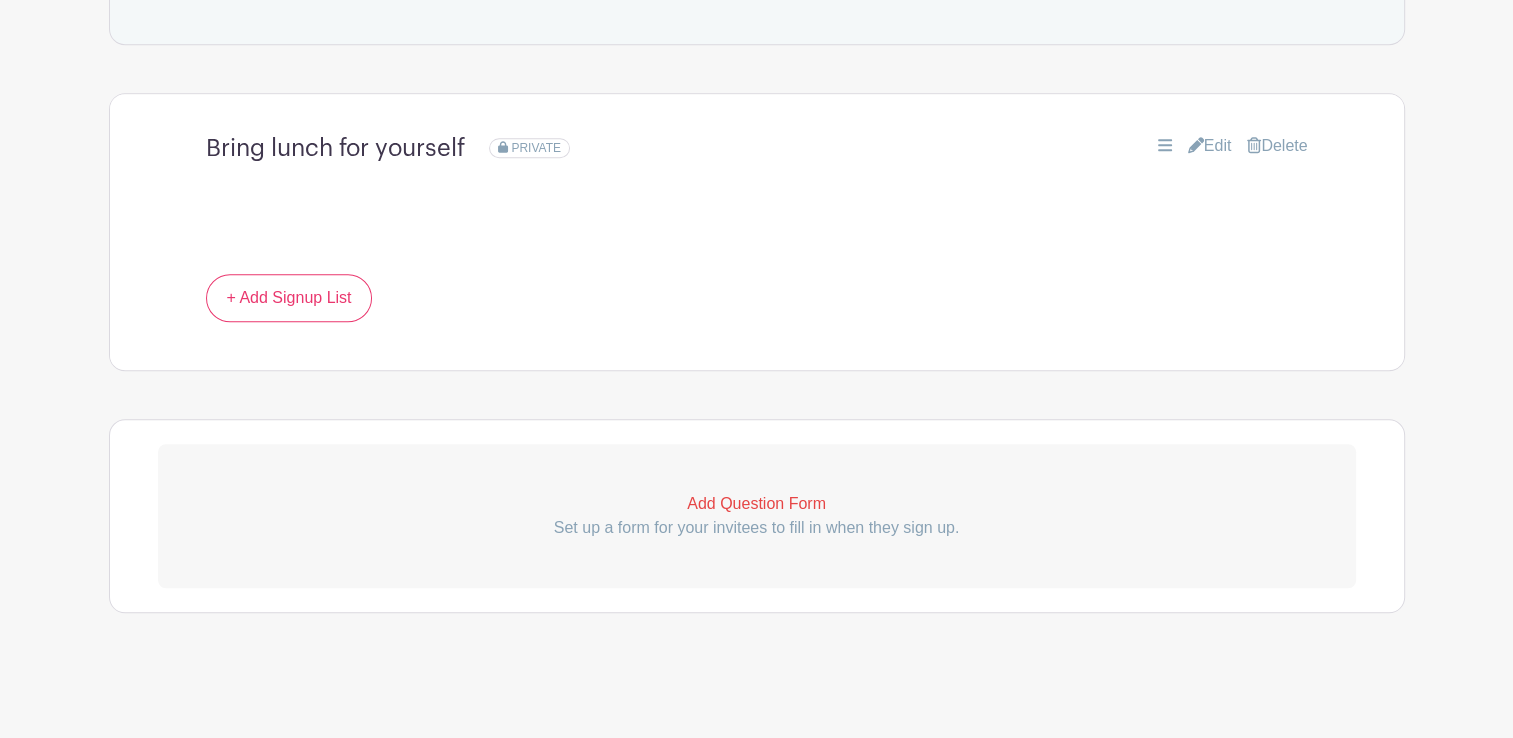 click on "Delete" at bounding box center [1277, 146] 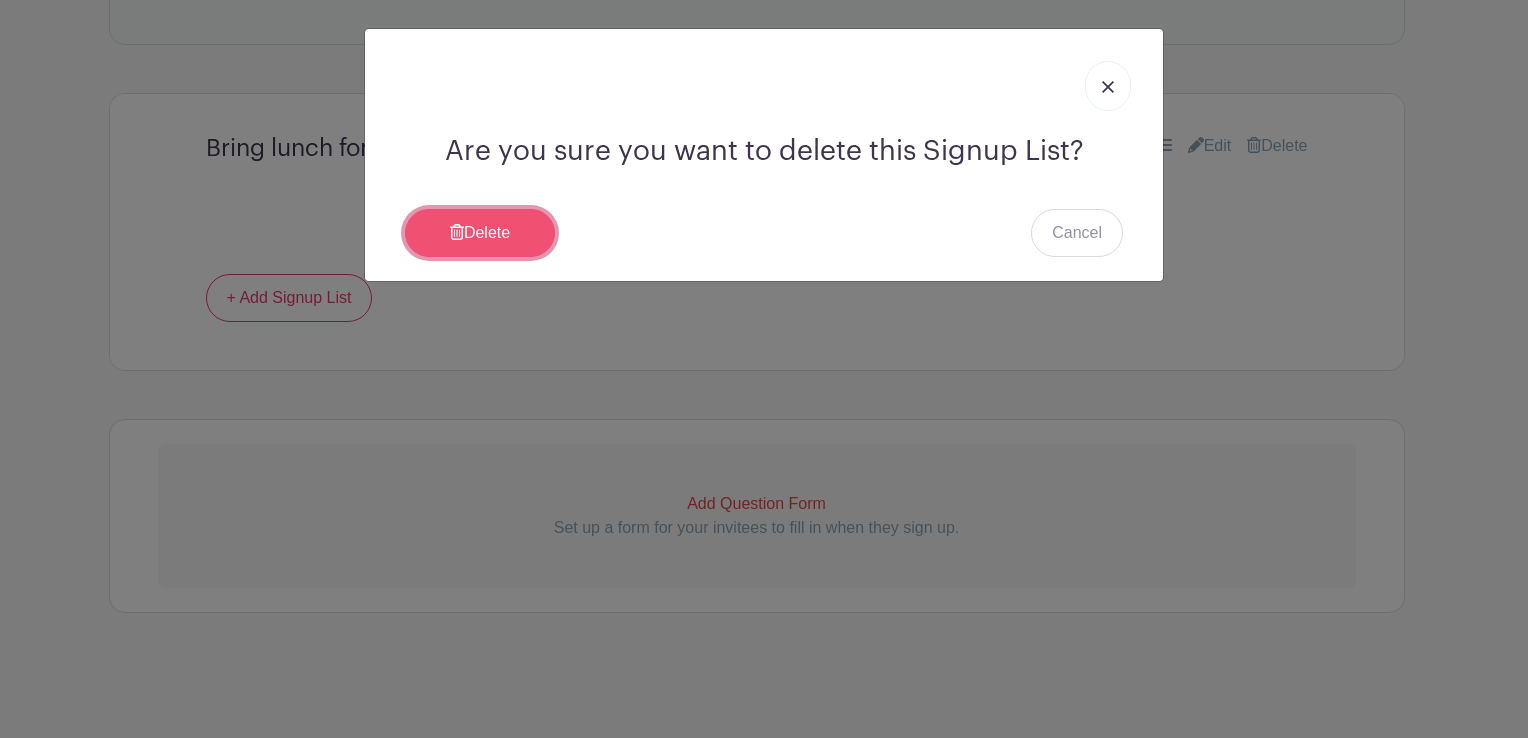 click on "Delete" at bounding box center [480, 233] 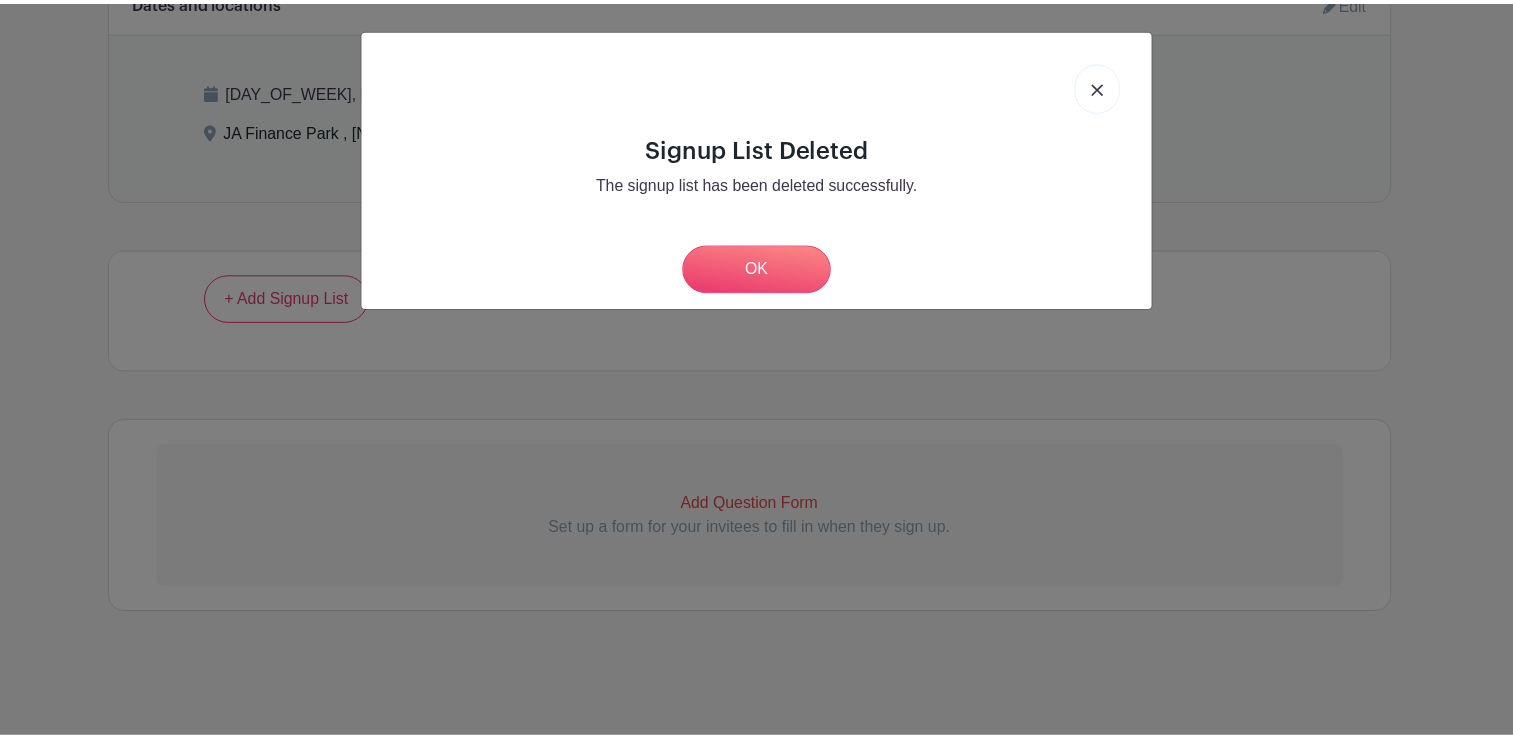 scroll, scrollTop: 1263, scrollLeft: 0, axis: vertical 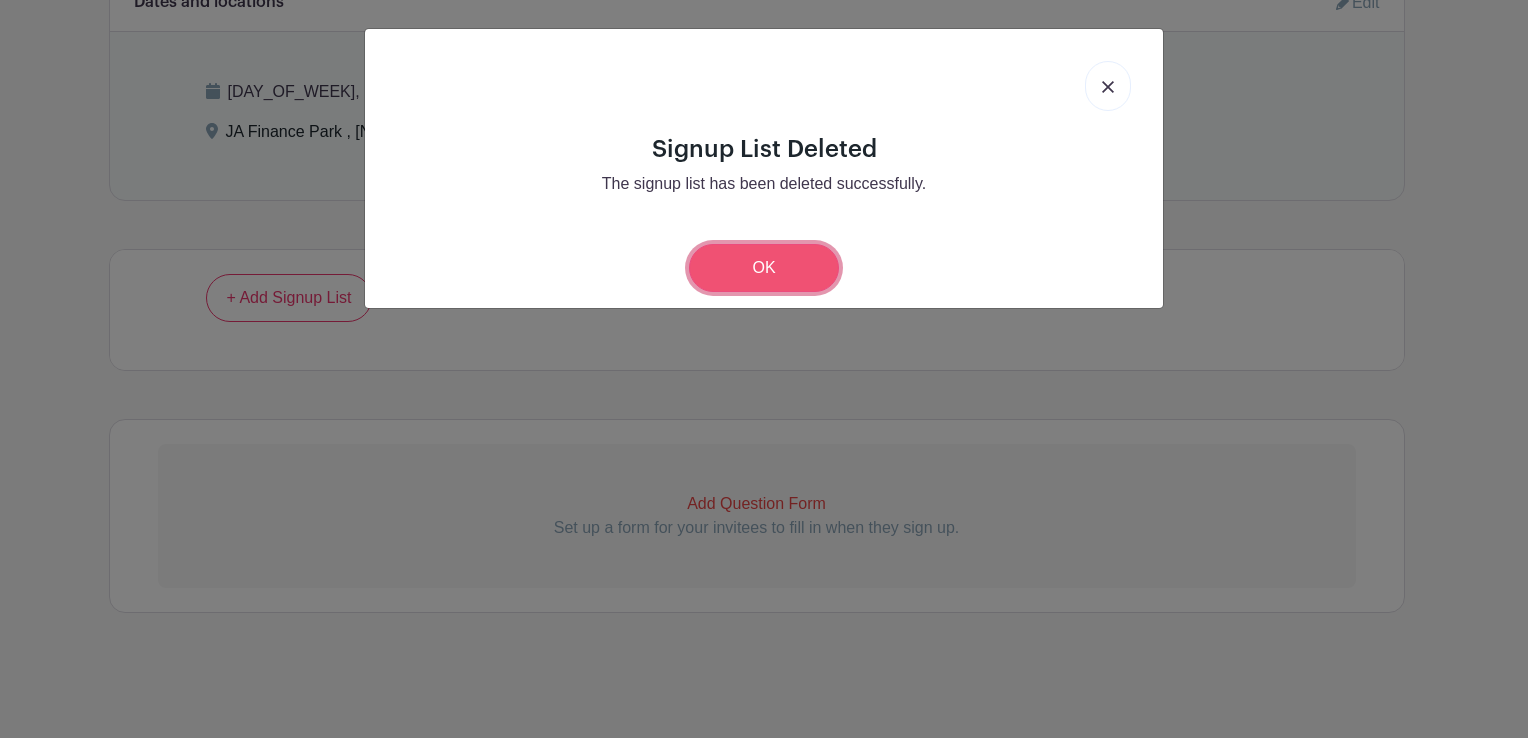 click on "OK" at bounding box center (764, 268) 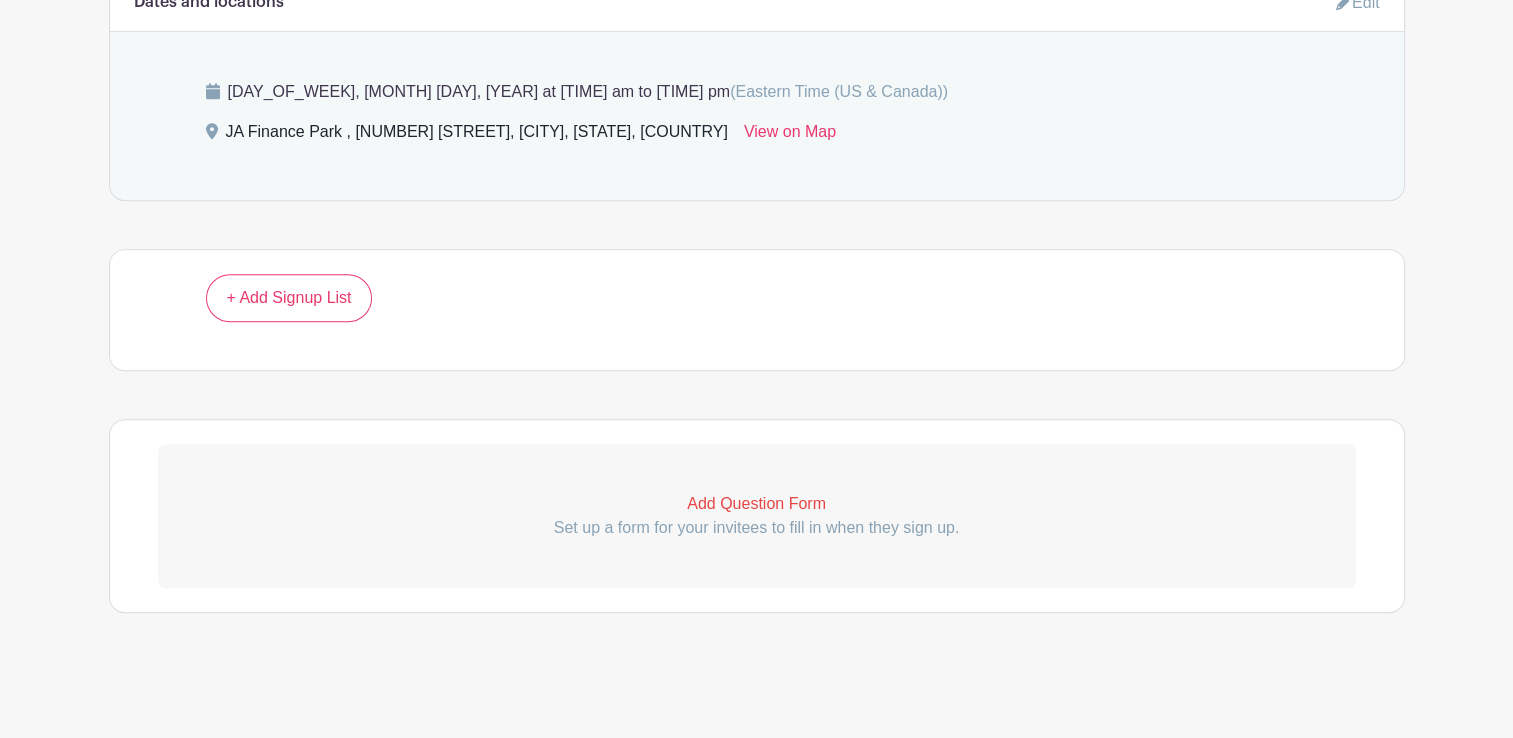 scroll, scrollTop: 1263, scrollLeft: 0, axis: vertical 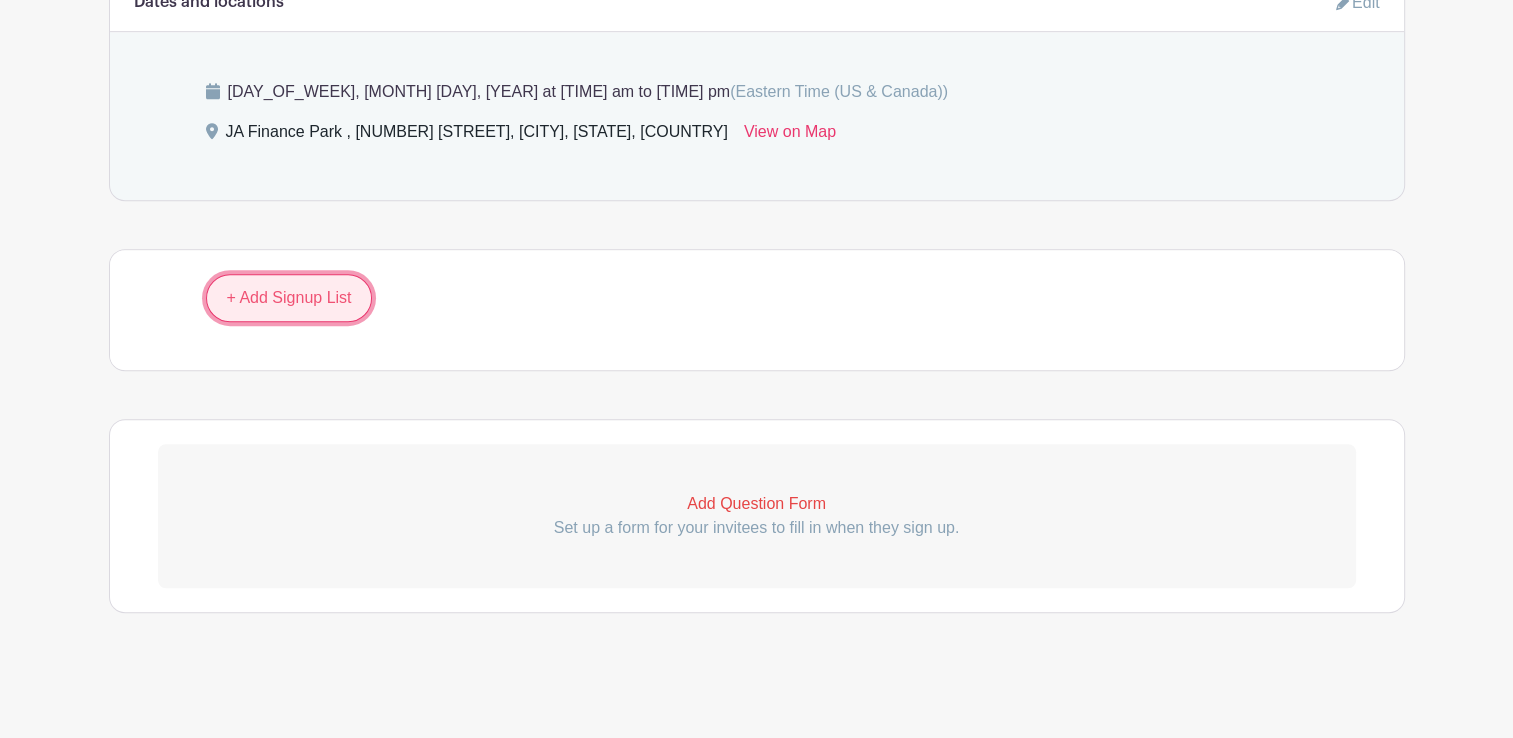 click on "+ Add Signup List" at bounding box center [289, 298] 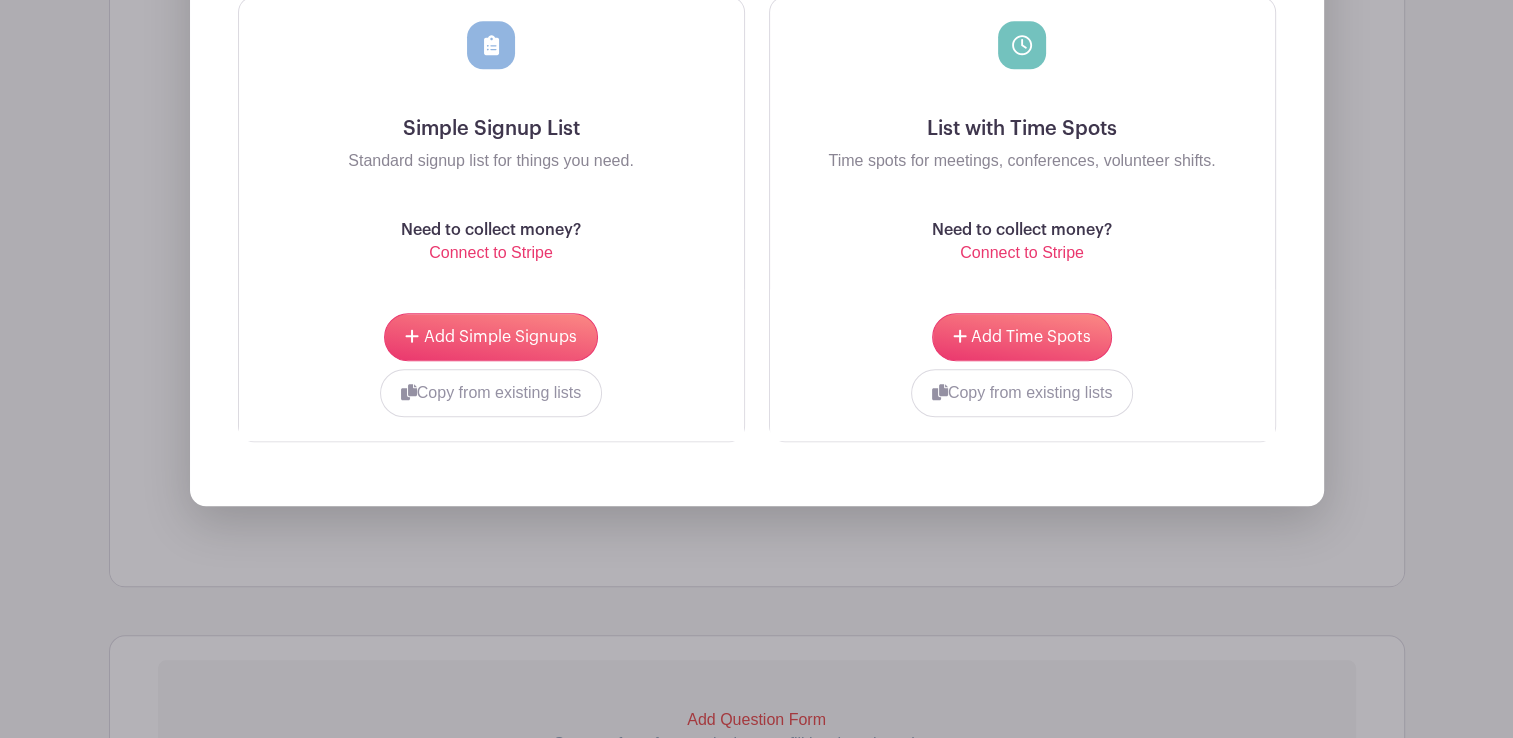 scroll, scrollTop: 1684, scrollLeft: 0, axis: vertical 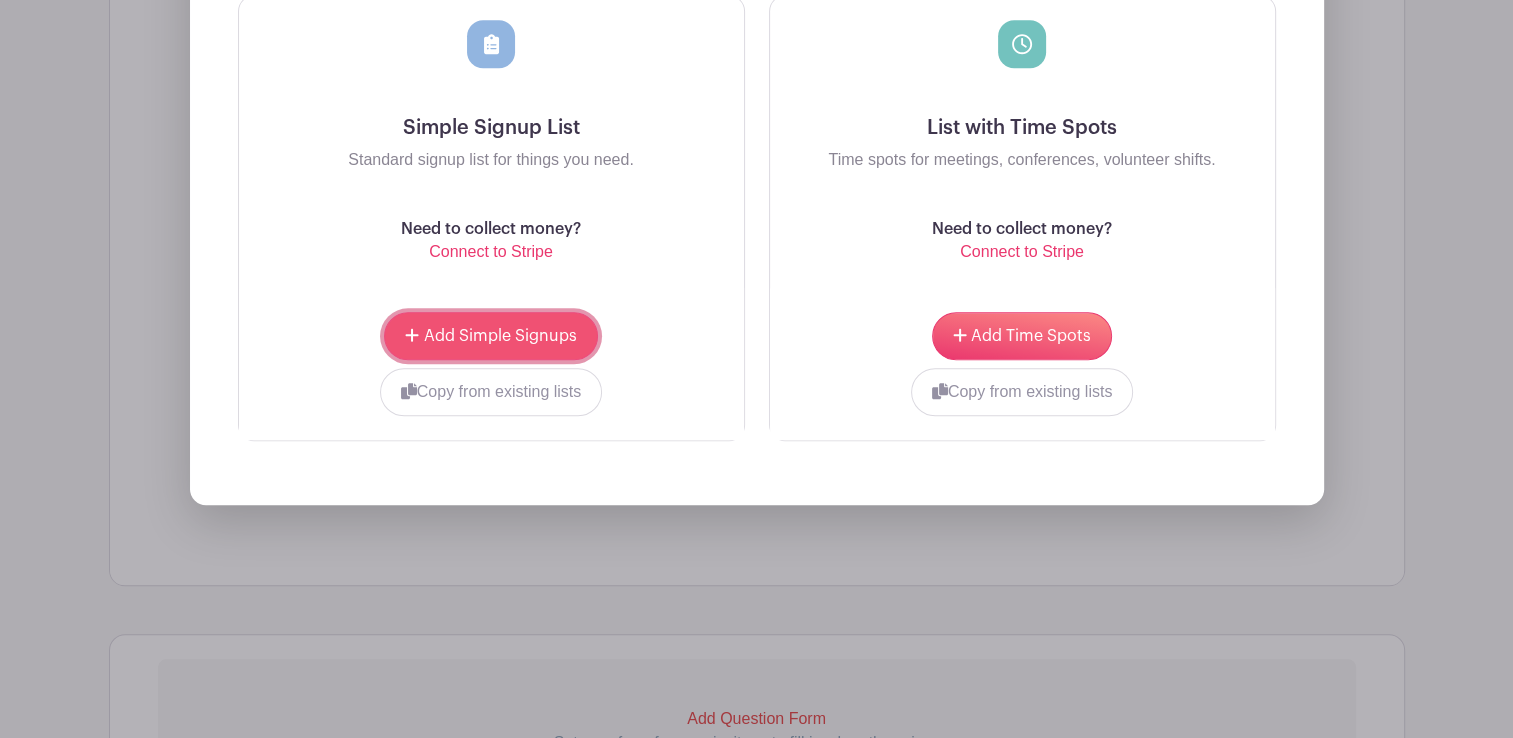 click on "Add Simple Signups" at bounding box center (500, 336) 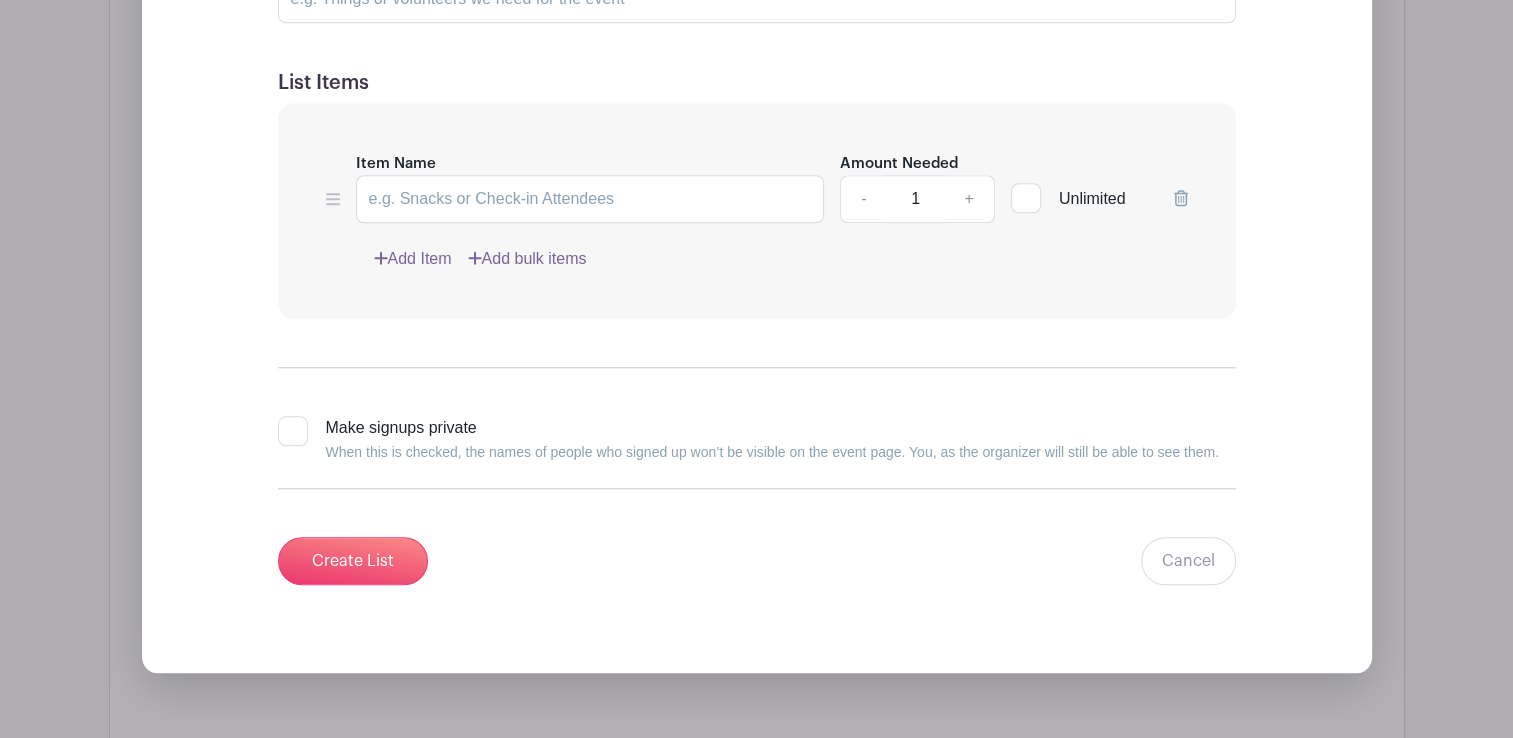 scroll, scrollTop: 1914, scrollLeft: 0, axis: vertical 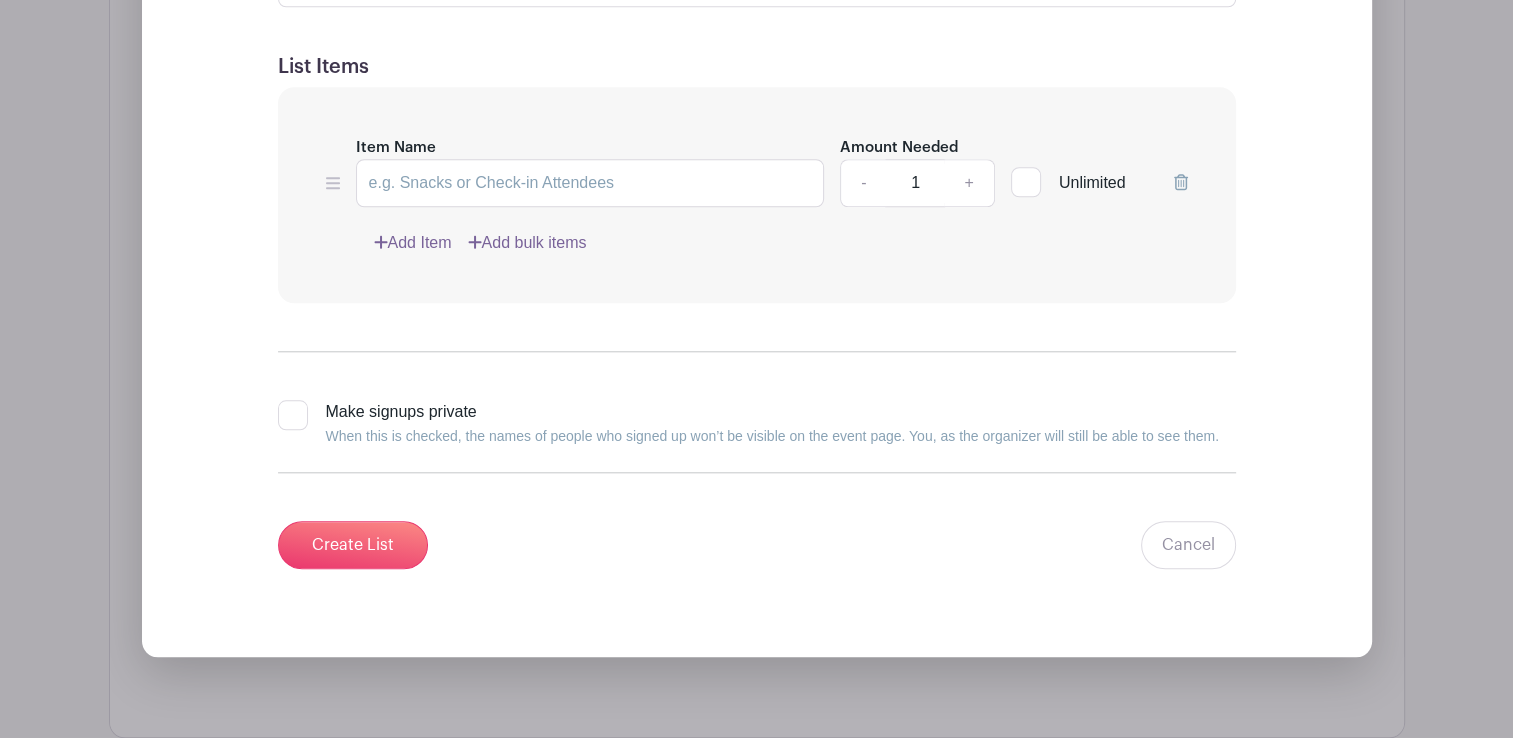 click at bounding box center (293, 415) 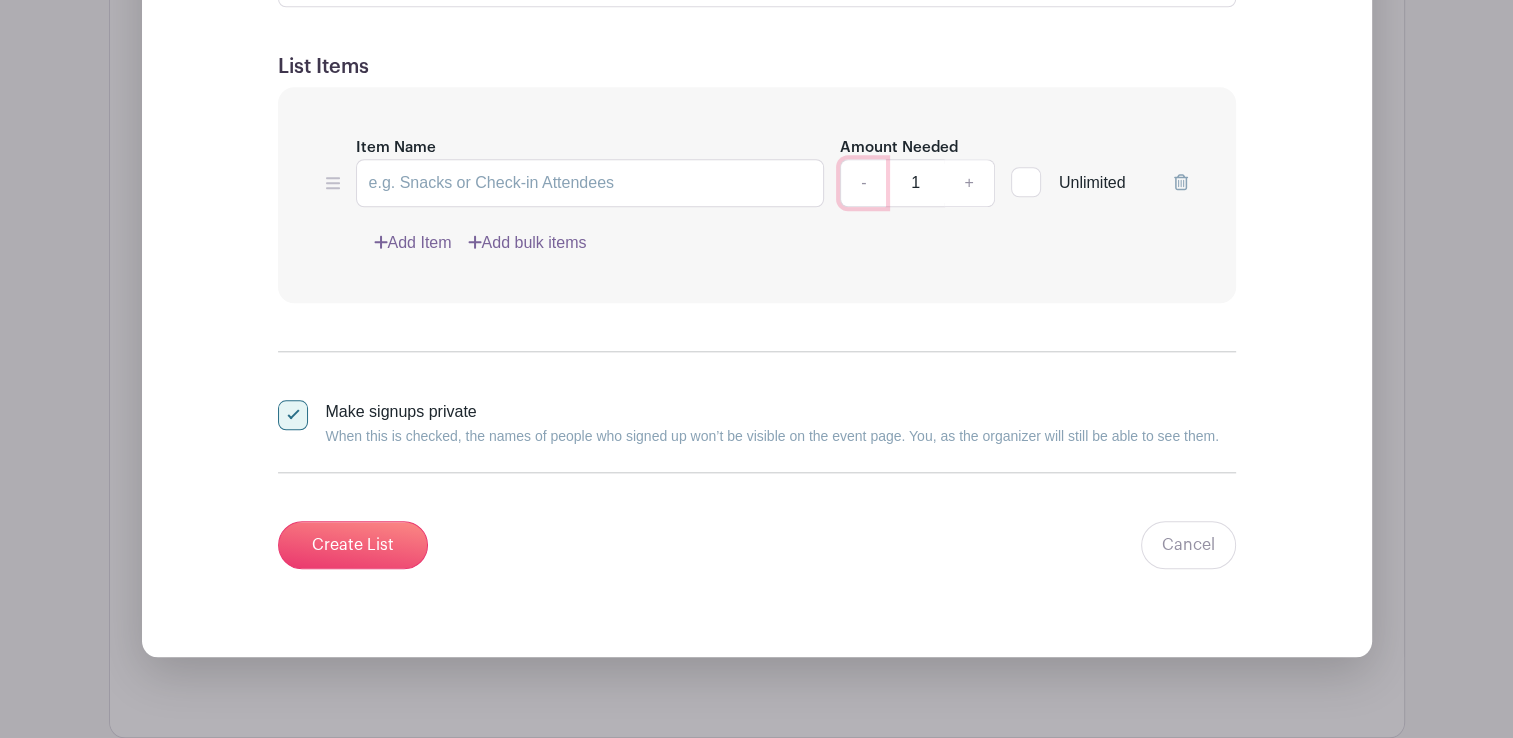 click on "-" at bounding box center (863, 183) 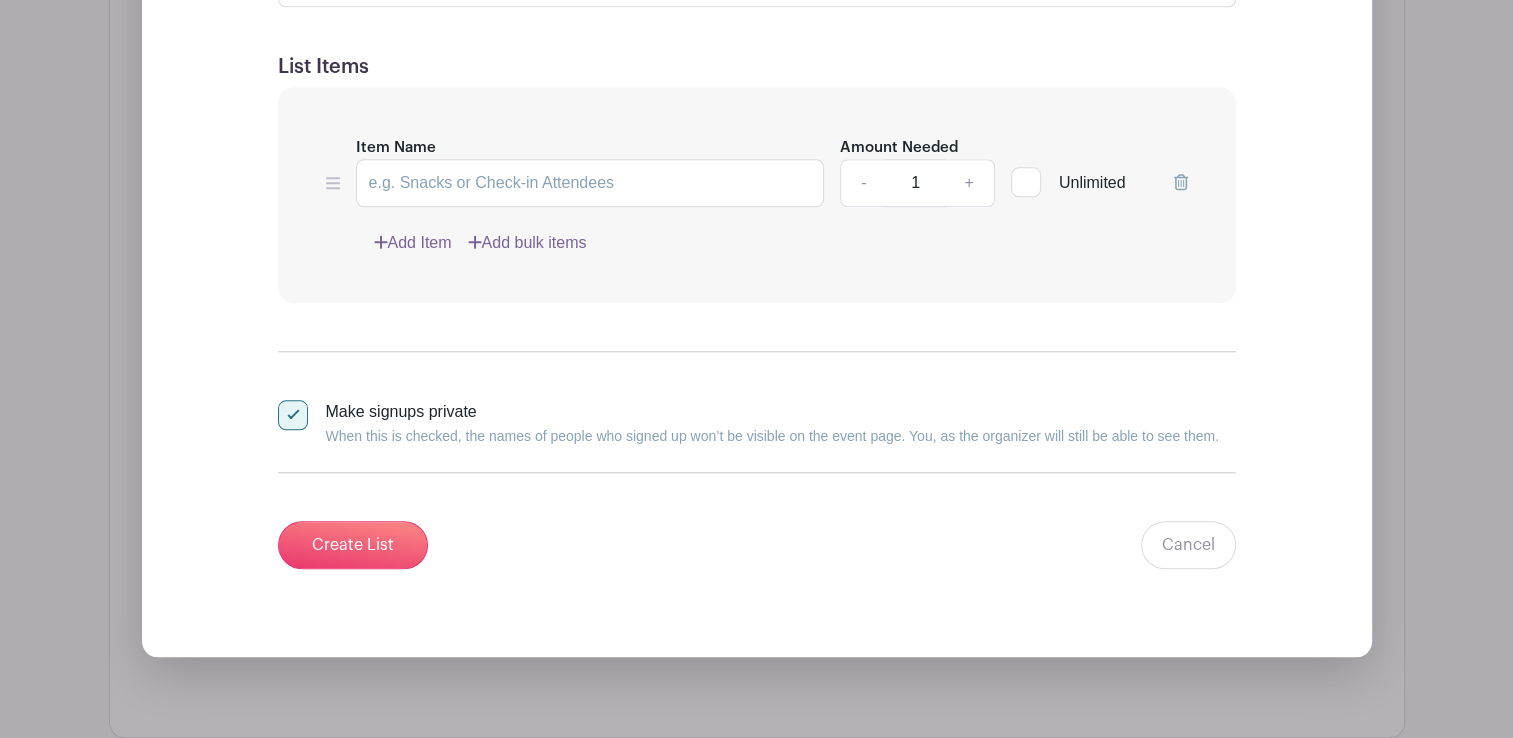 drag, startPoint x: 925, startPoint y: 303, endPoint x: 903, endPoint y: 301, distance: 22.090721 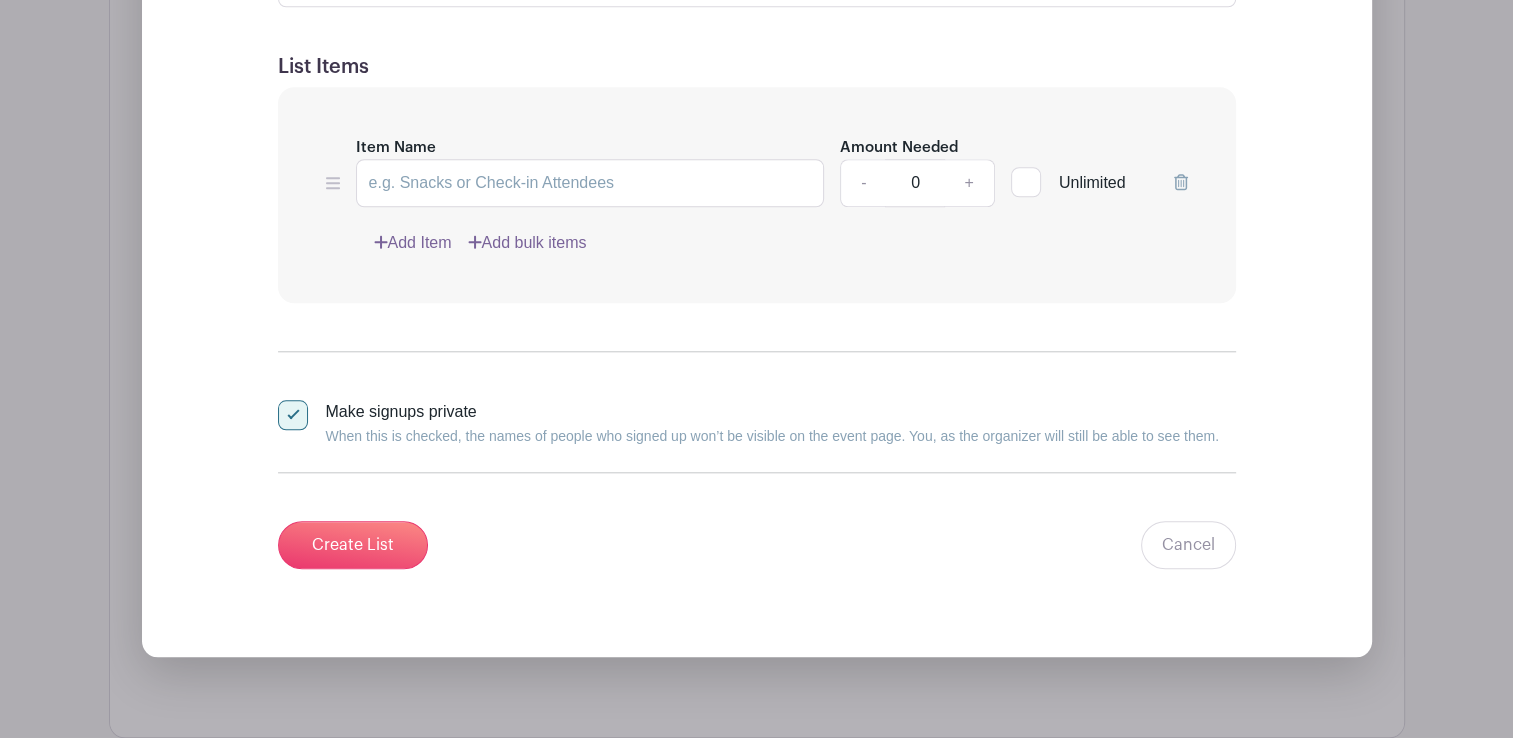 type on "0" 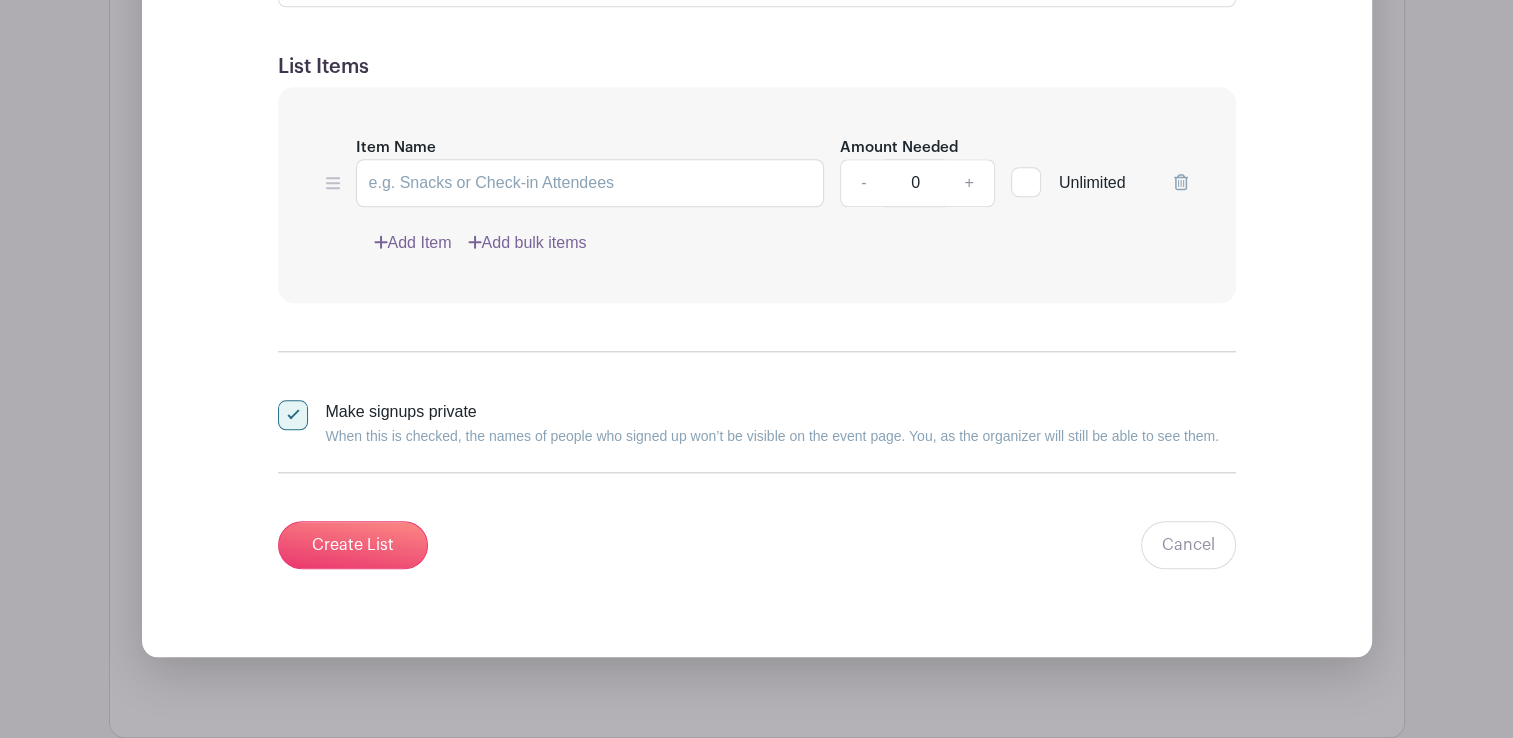 click on "List Name
List Items
Item Name
Amount Needed
-
0
+
Unlimited
Add Item
Add bulk items
Make signups private
When this is checked, the names of people who signed up won’t be visible on the event page. You, as the organizer will still be able to see them.
Create List
Cancel" at bounding box center (757, 248) 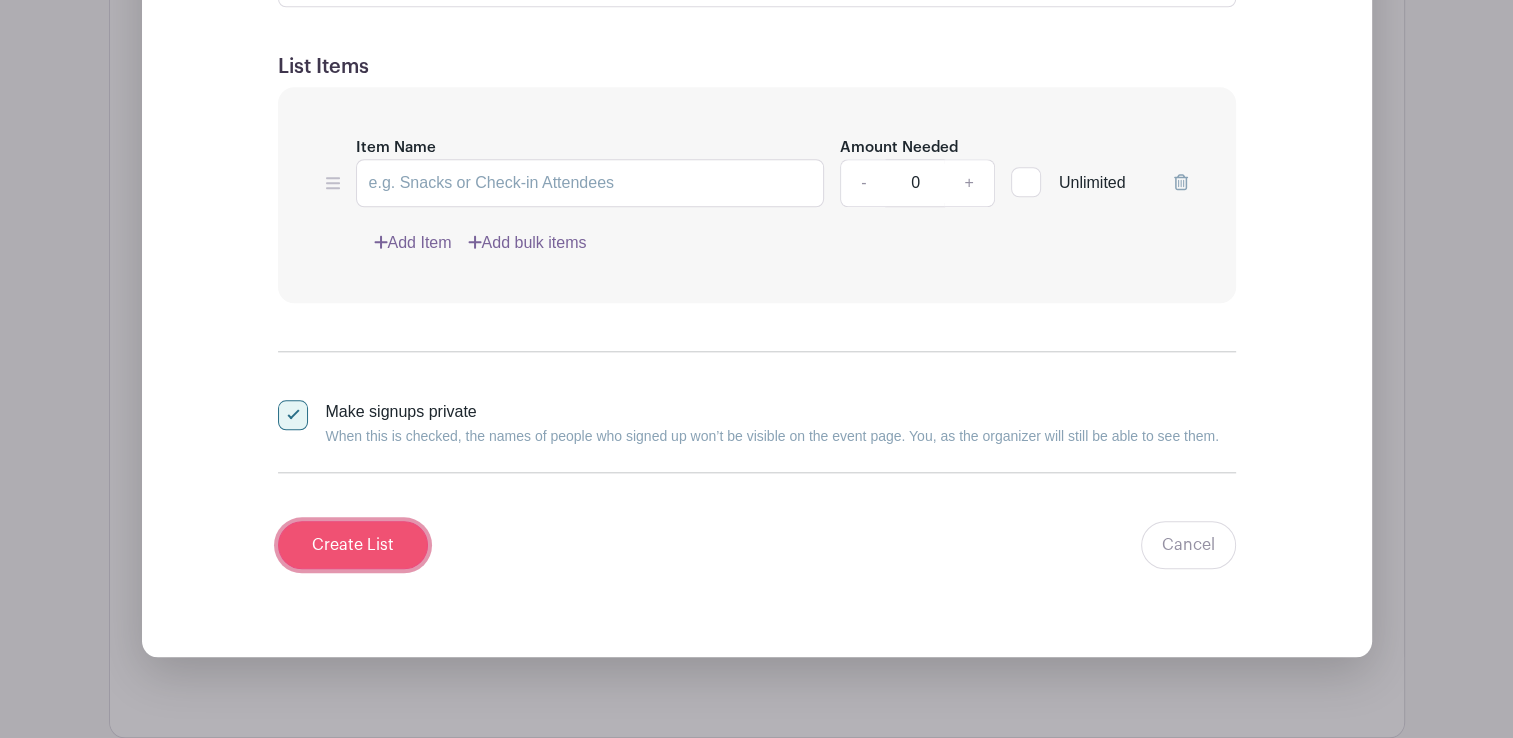 click on "Create List" at bounding box center (353, 545) 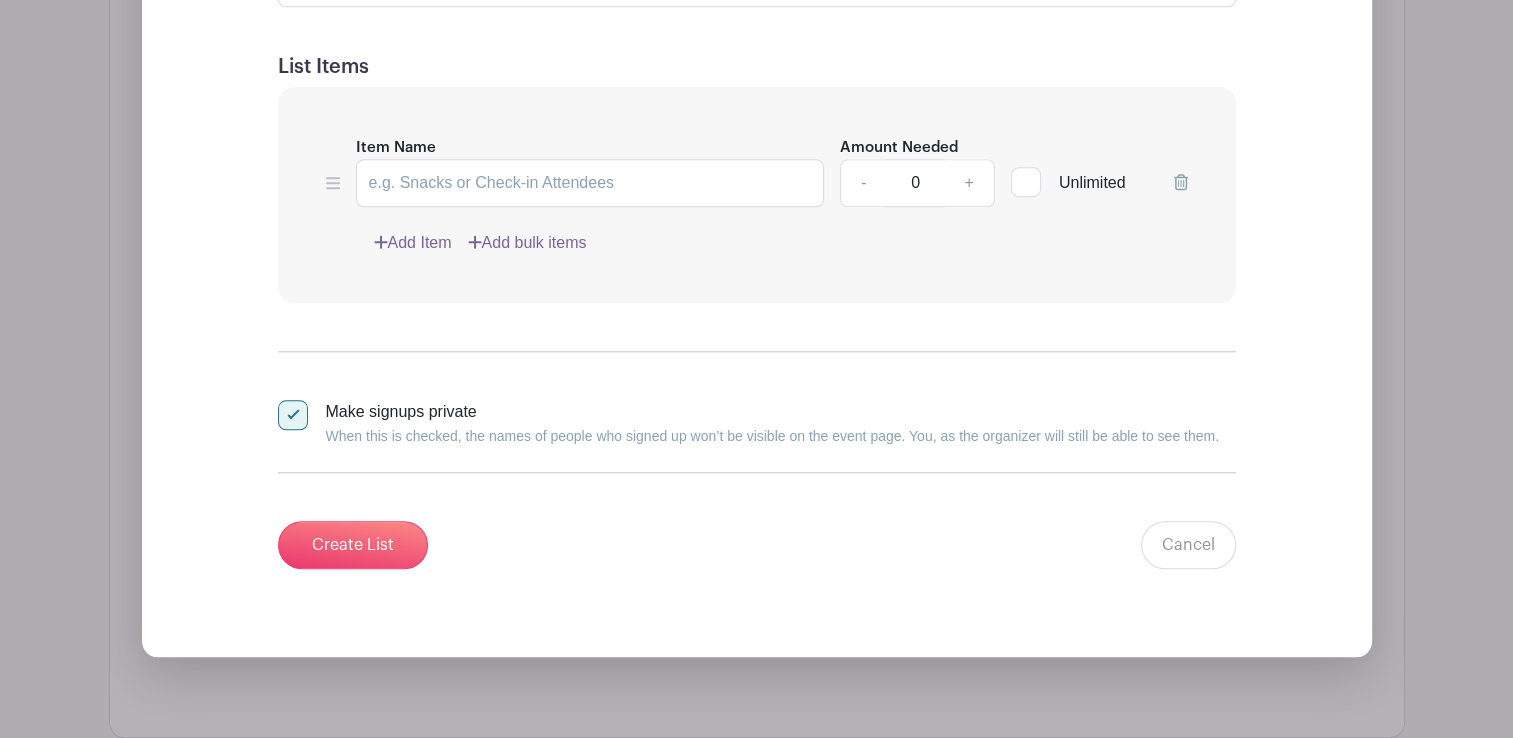 click on "Item Name
Amount Needed
-
0
+
Unlimited
Add Item
Add bulk items" at bounding box center [757, 195] 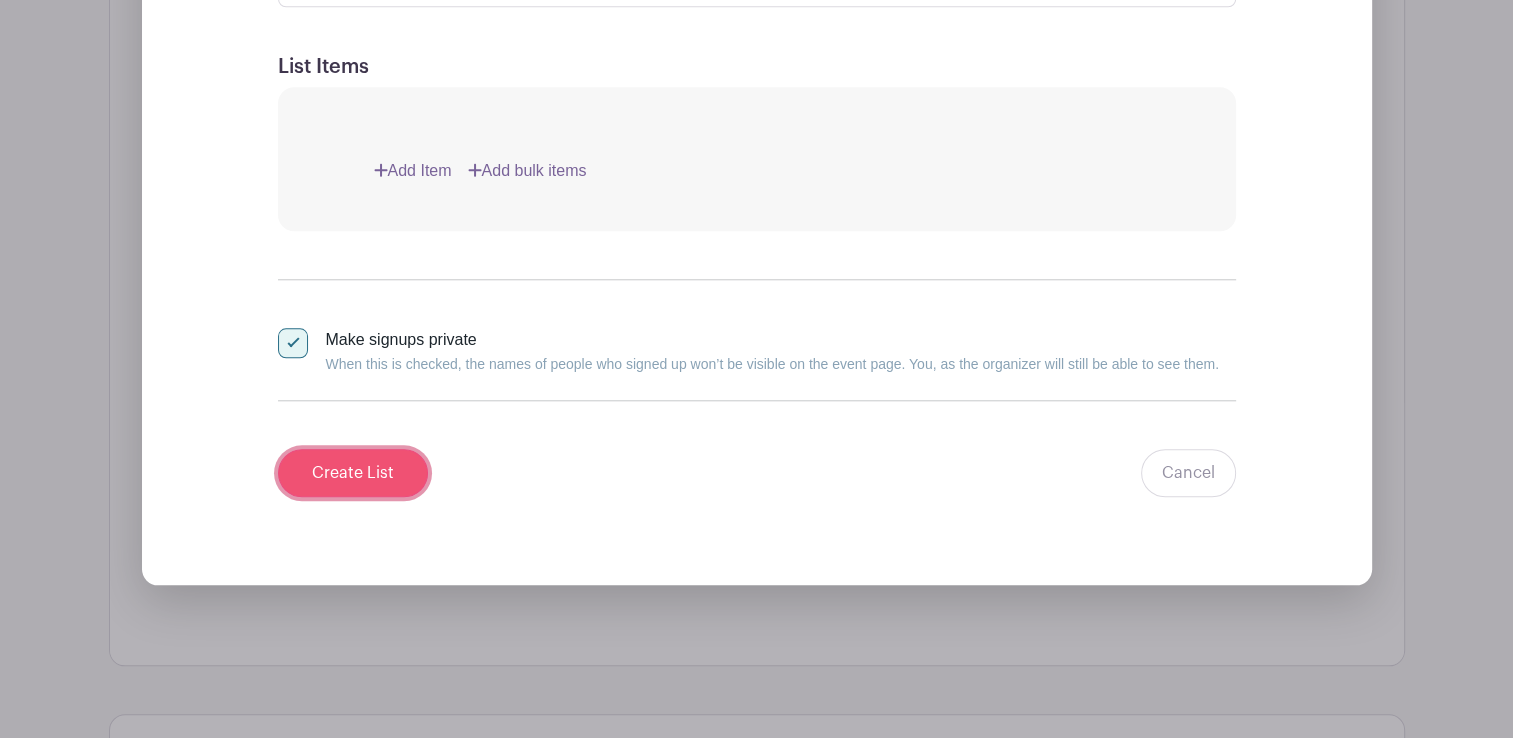 click on "Create List" at bounding box center [353, 473] 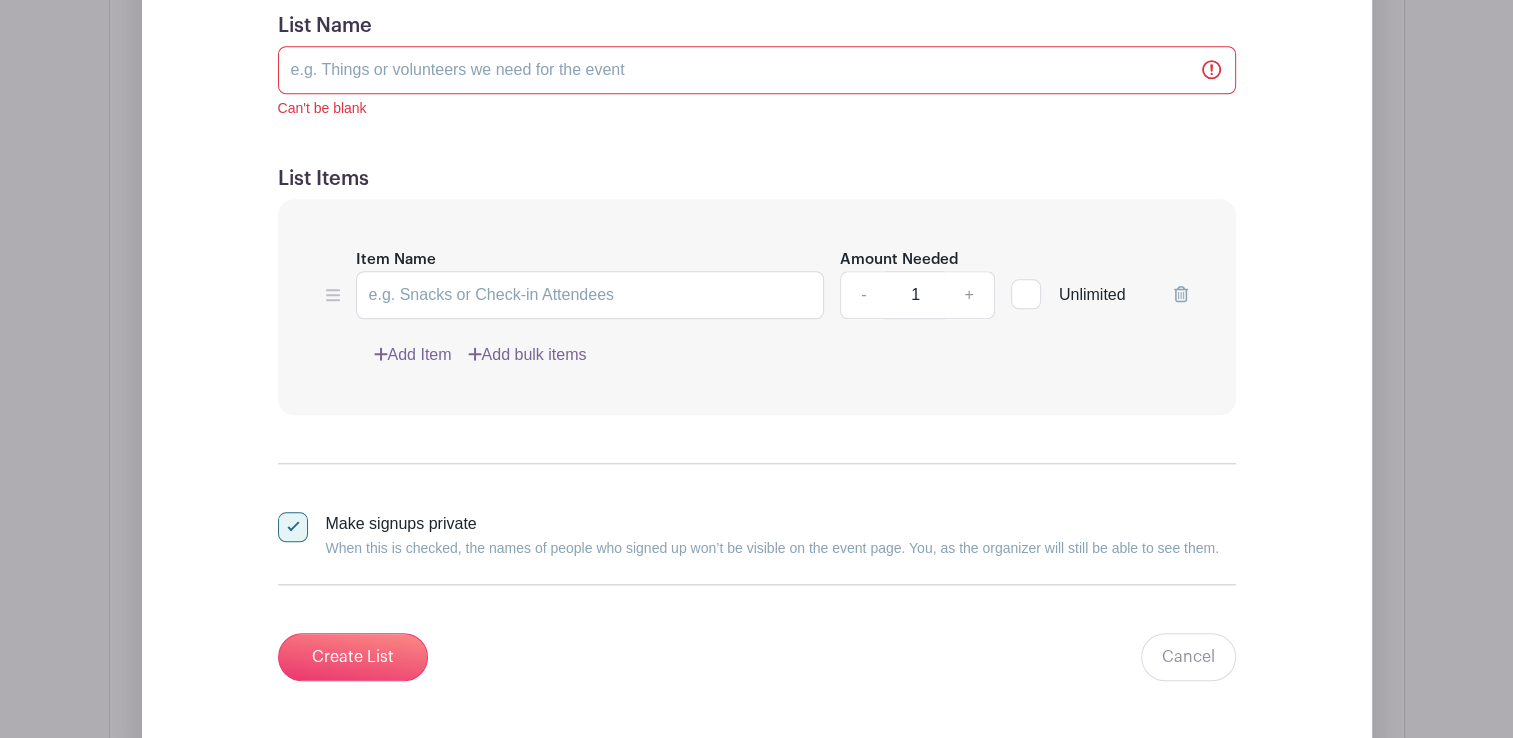 scroll, scrollTop: 1825, scrollLeft: 0, axis: vertical 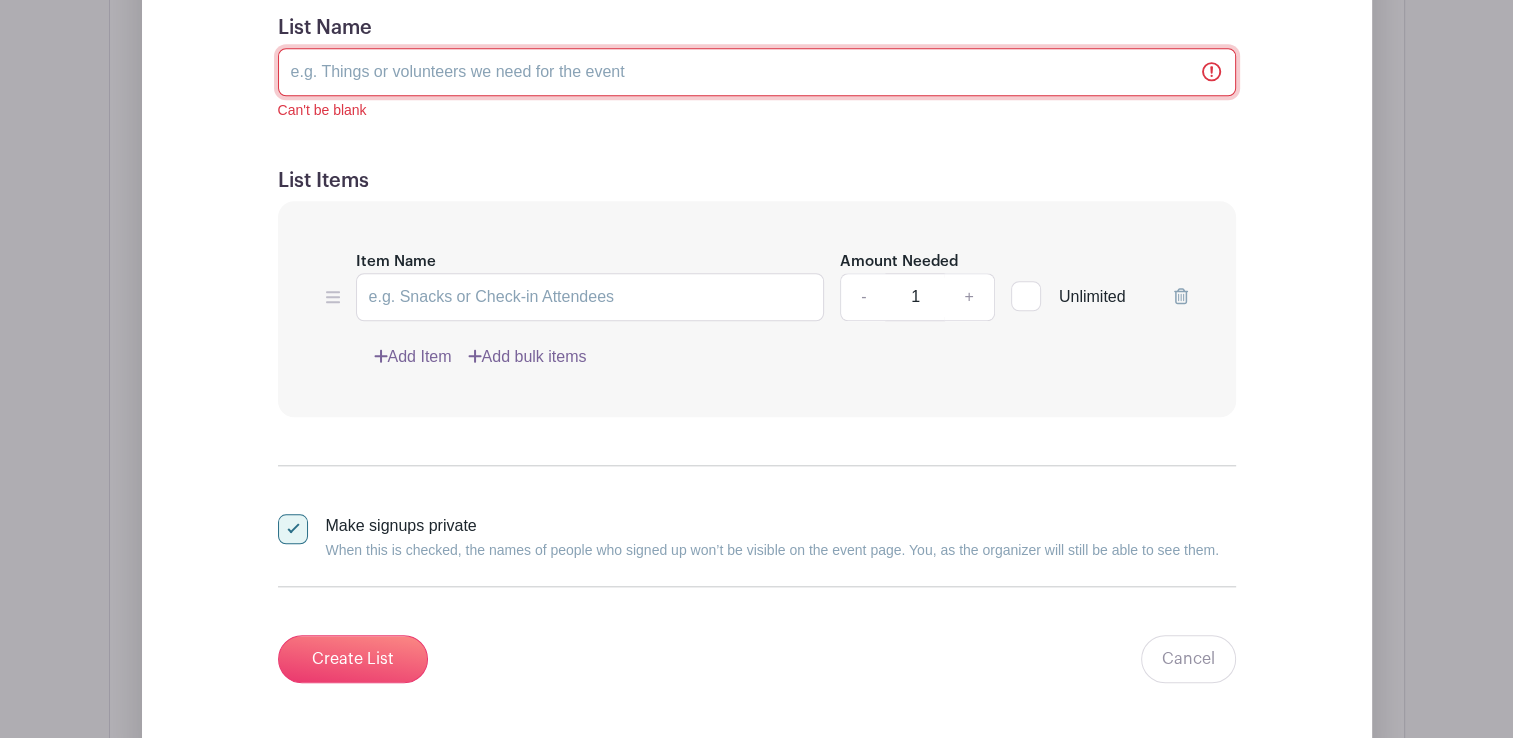click on "List Name" at bounding box center (757, 72) 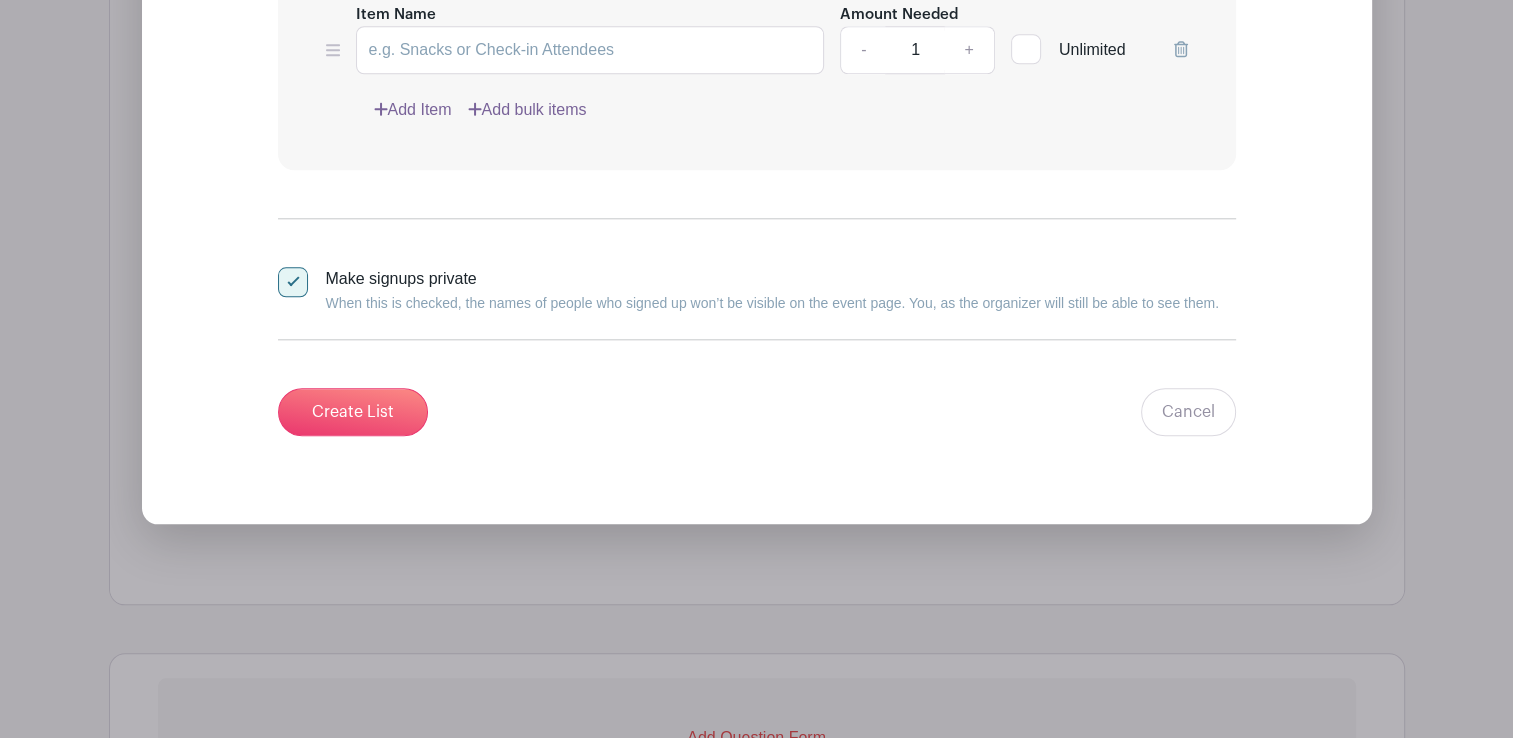 scroll, scrollTop: 2076, scrollLeft: 0, axis: vertical 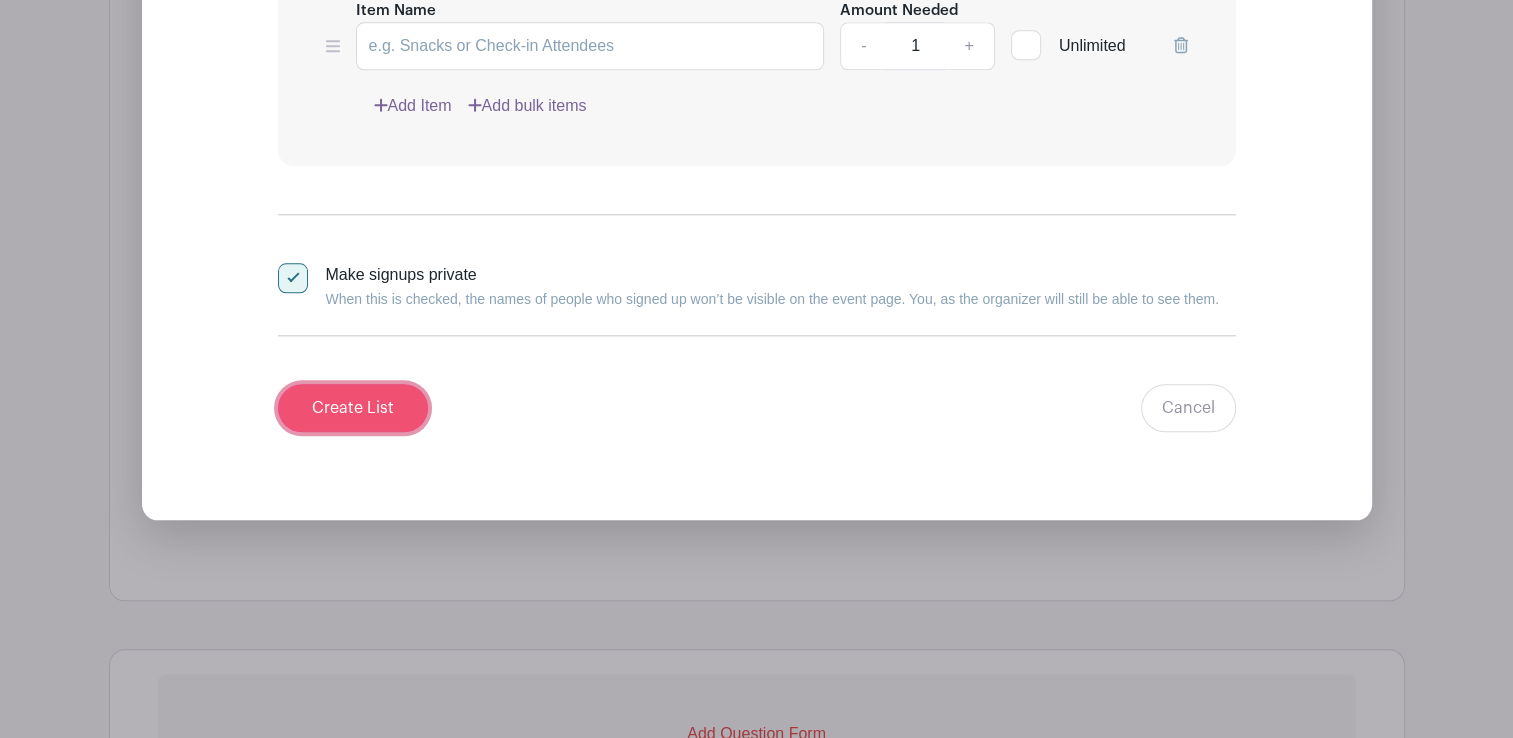 click on "Create List" at bounding box center (353, 408) 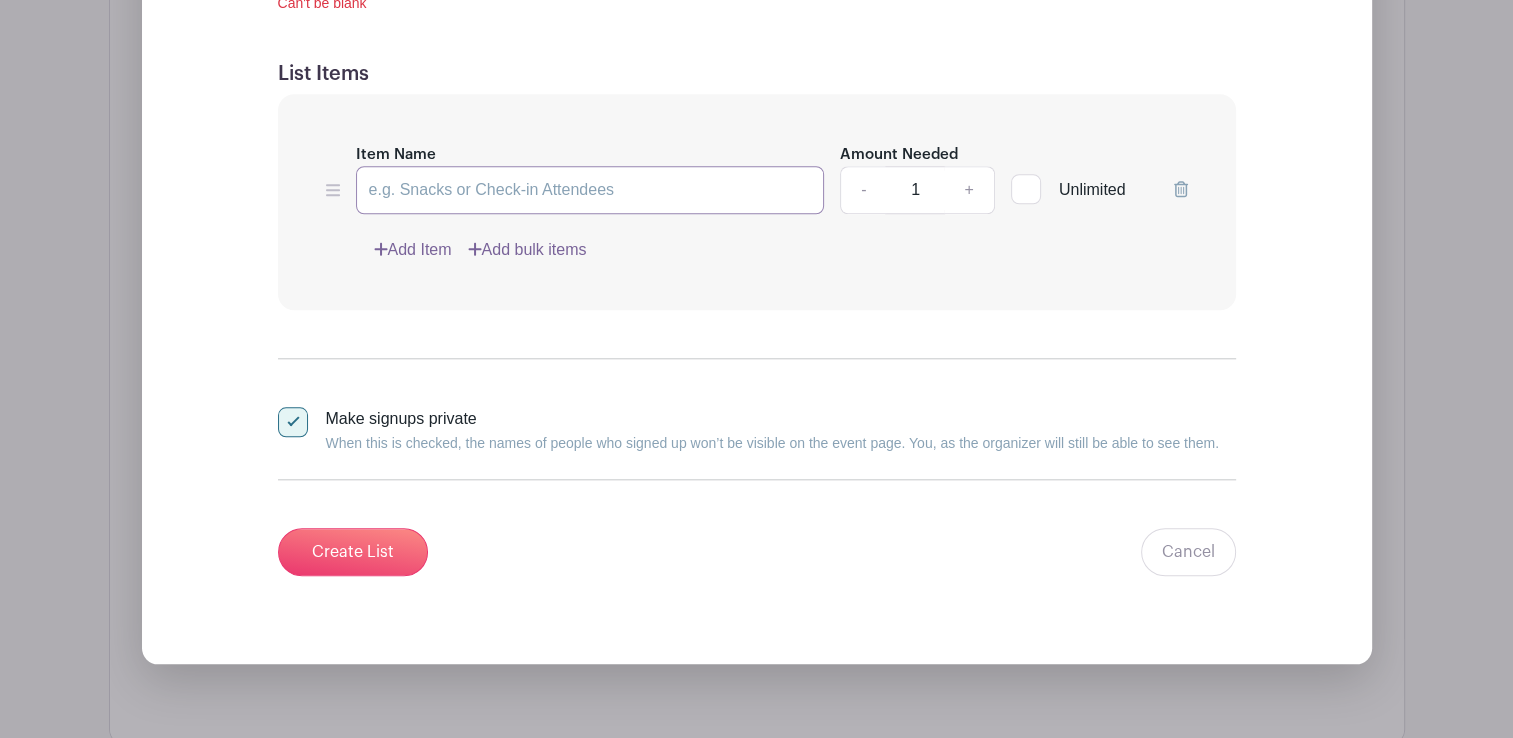 scroll, scrollTop: 1928, scrollLeft: 0, axis: vertical 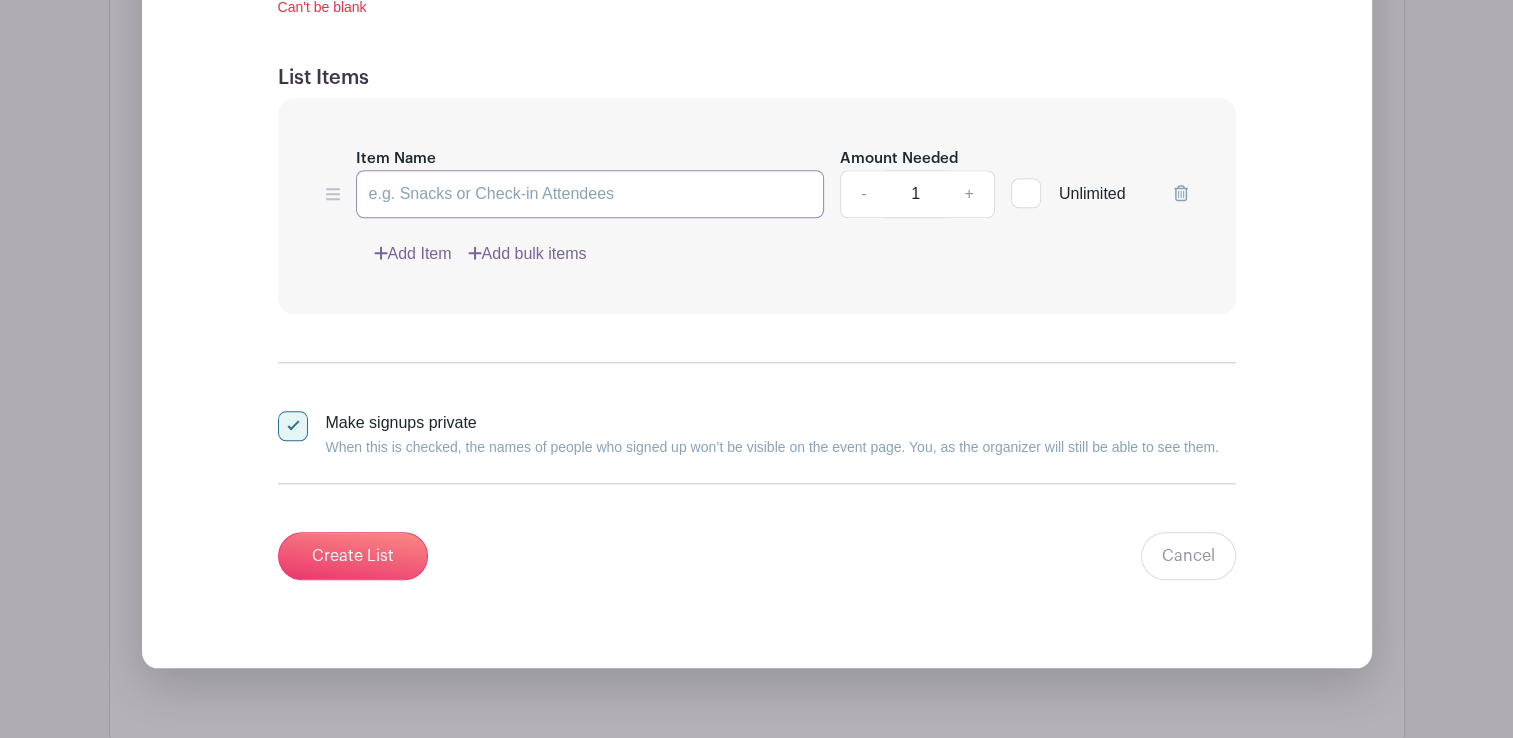 click on "Item Name" at bounding box center [590, 194] 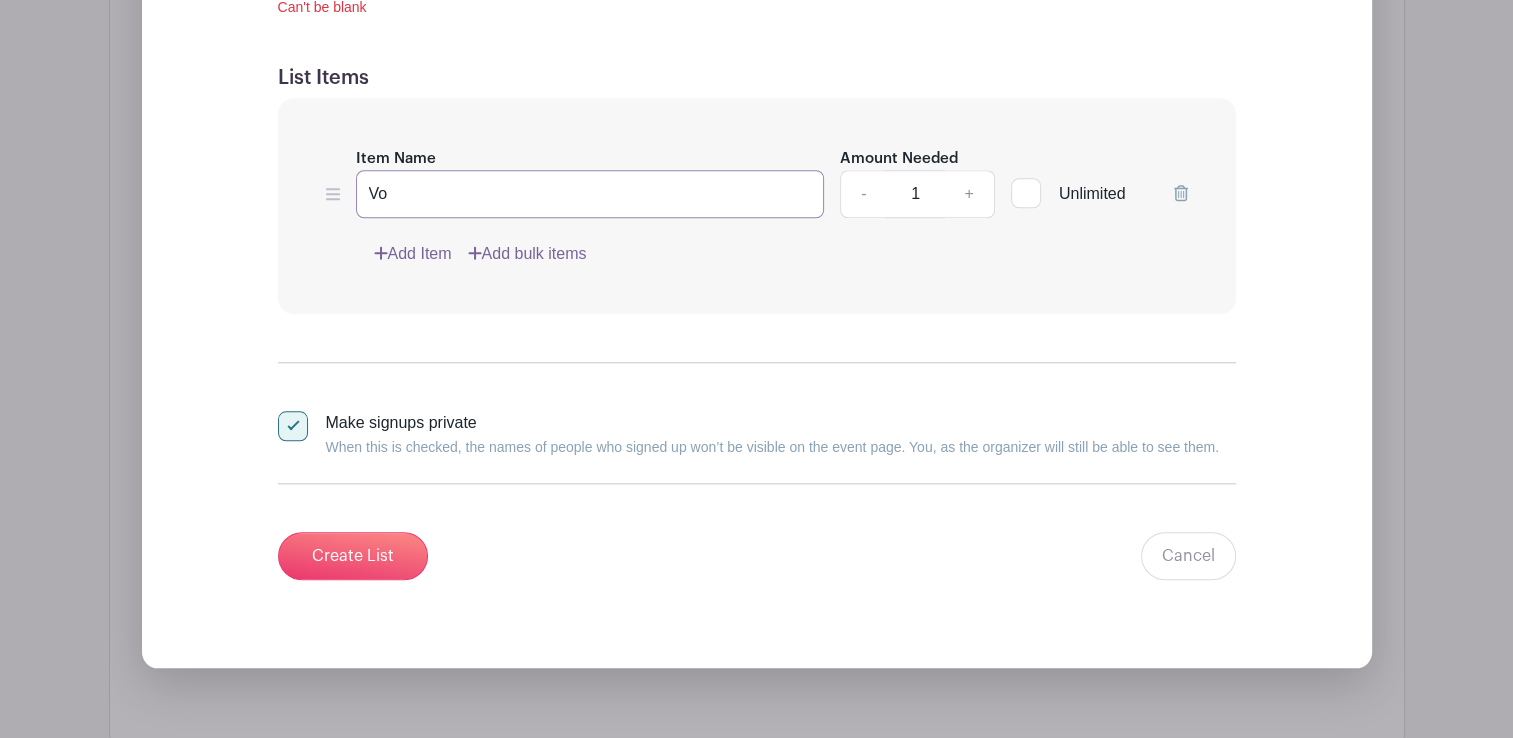type on "V" 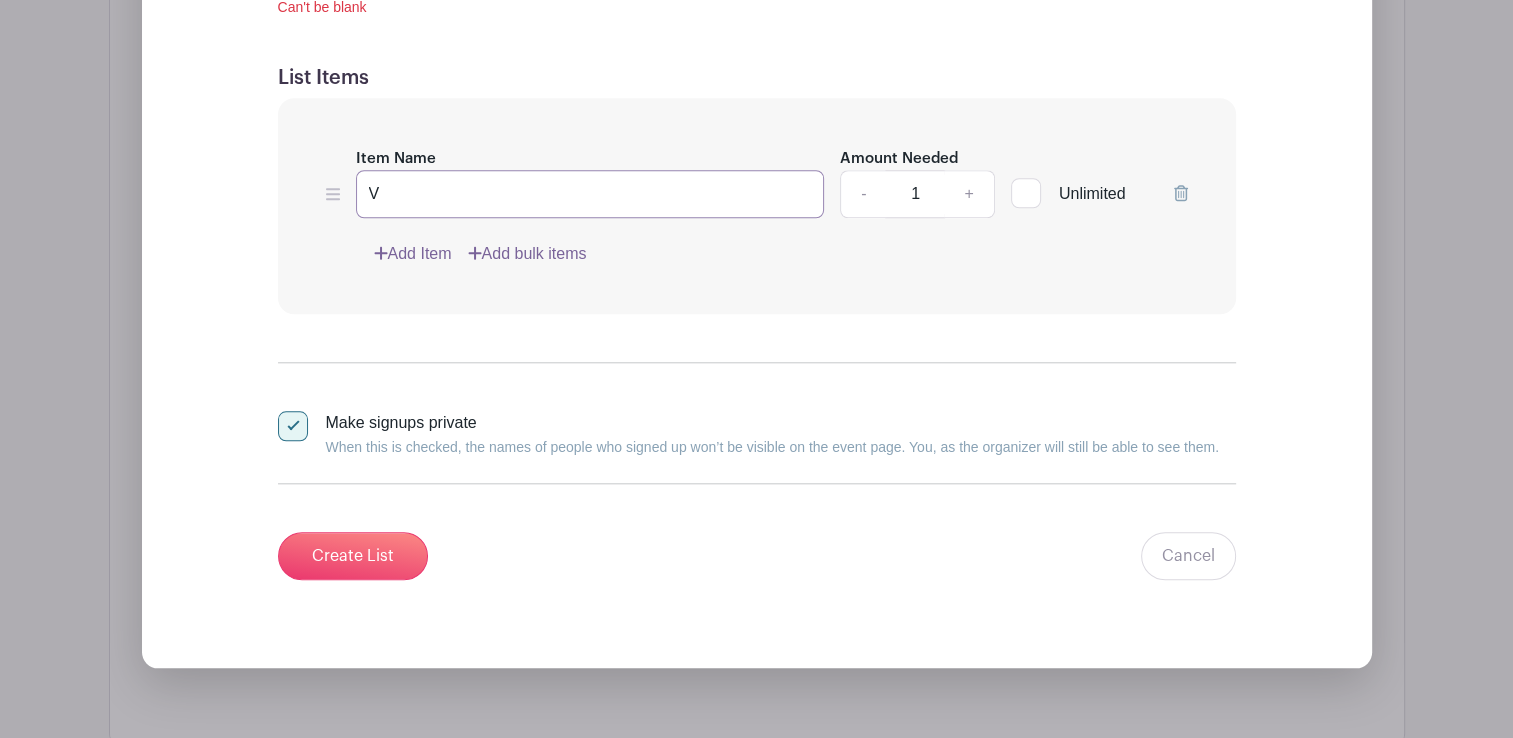 type 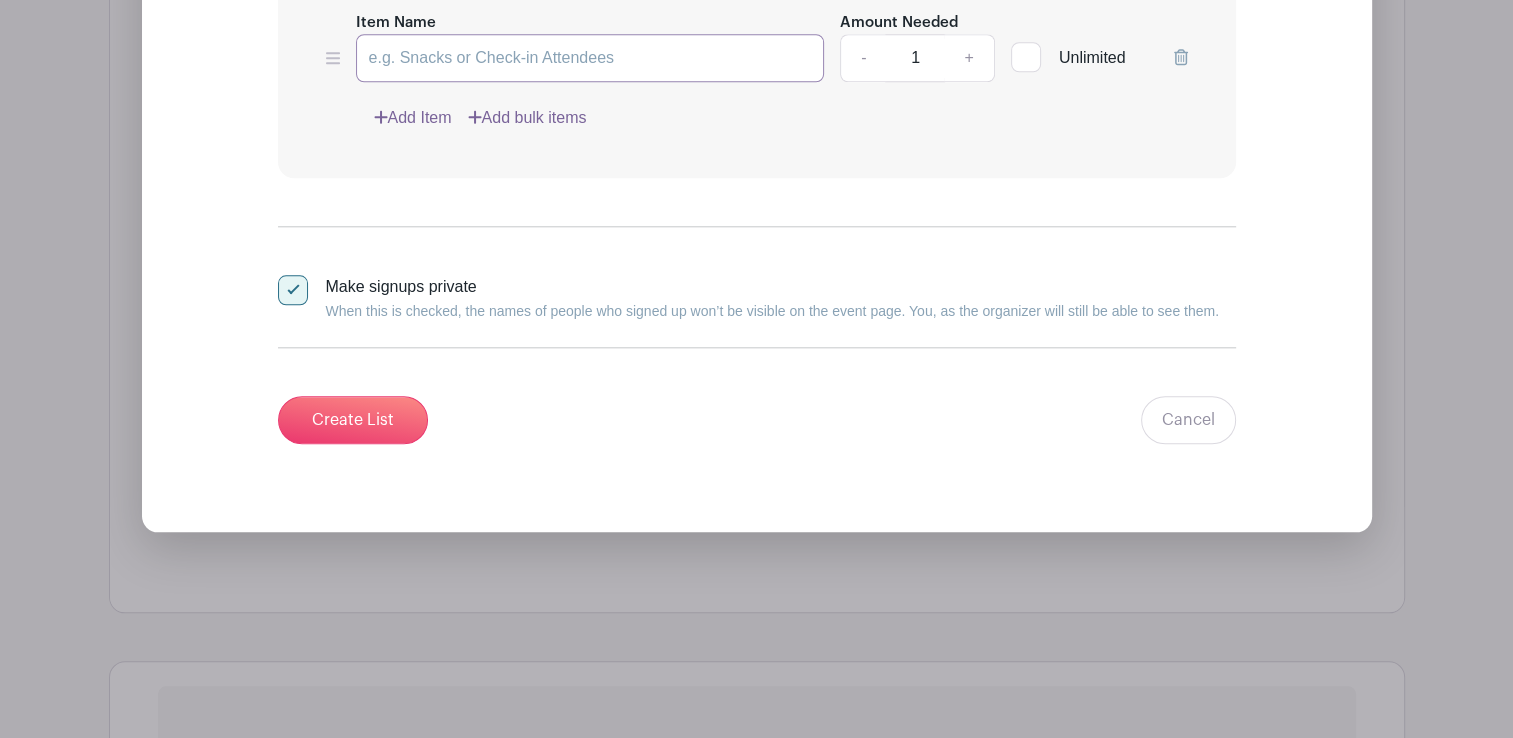 scroll, scrollTop: 2068, scrollLeft: 0, axis: vertical 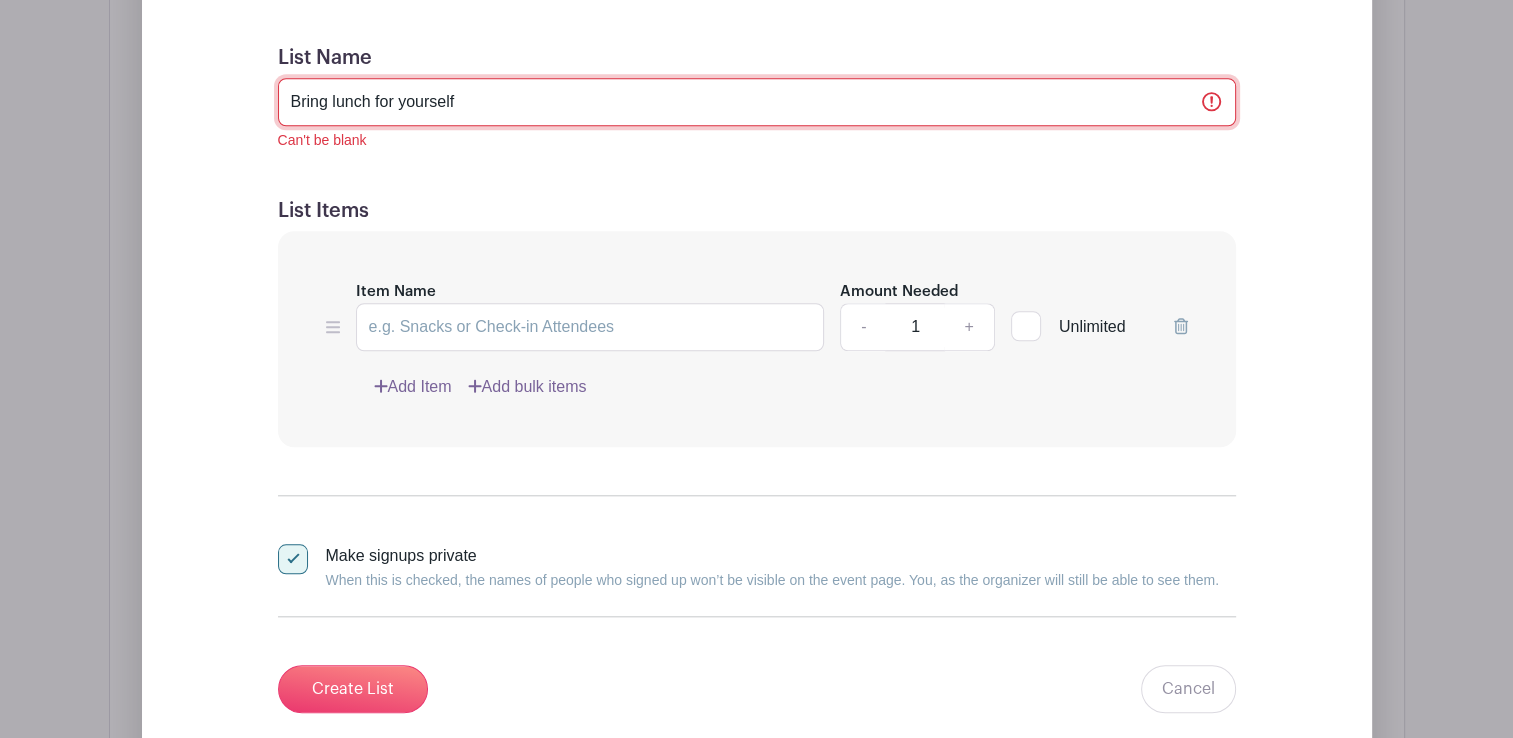 drag, startPoint x: 473, startPoint y: 219, endPoint x: 228, endPoint y: 240, distance: 245.89835 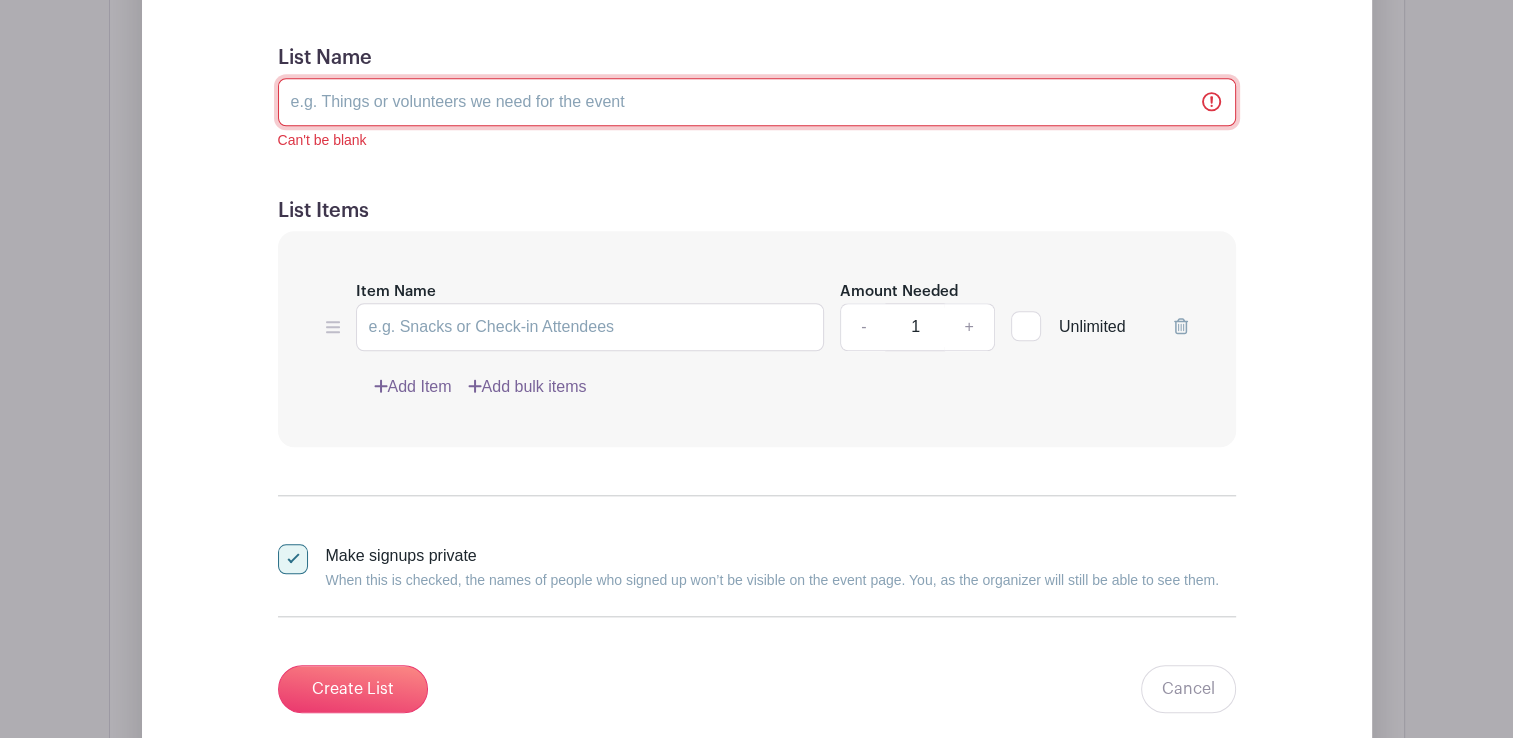 click on "List Name" at bounding box center (757, 102) 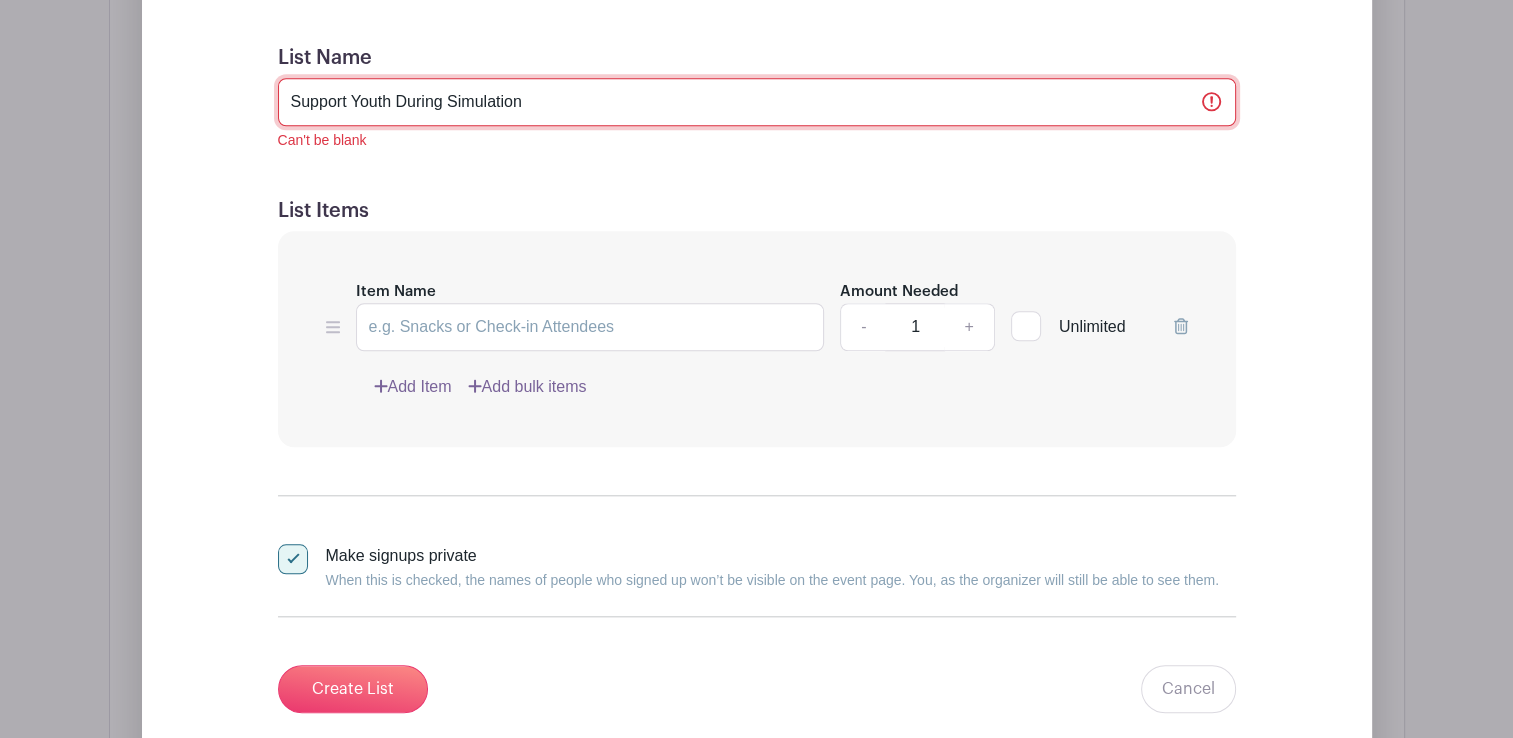 type on "Support Youth During Simulation" 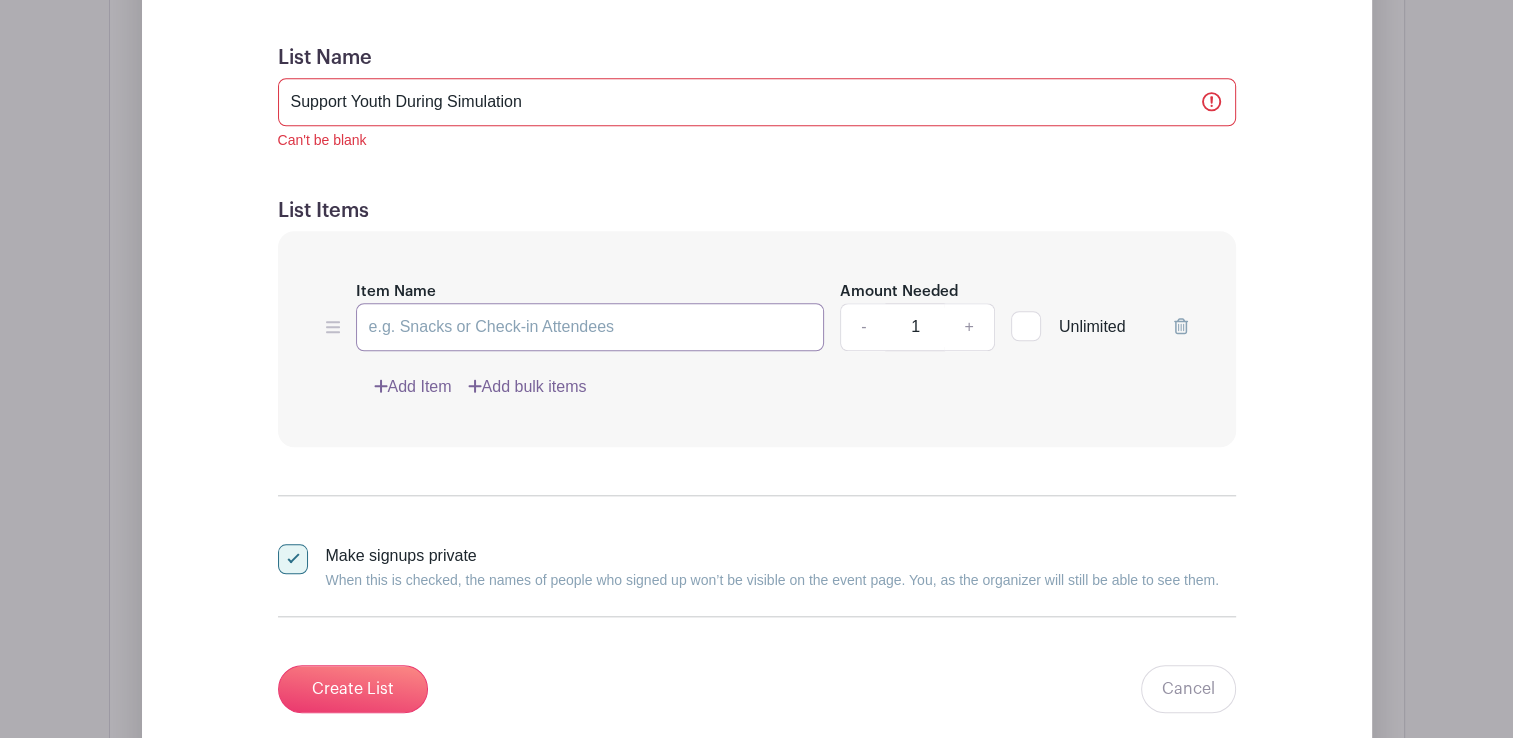 click on "Item Name" at bounding box center (590, 327) 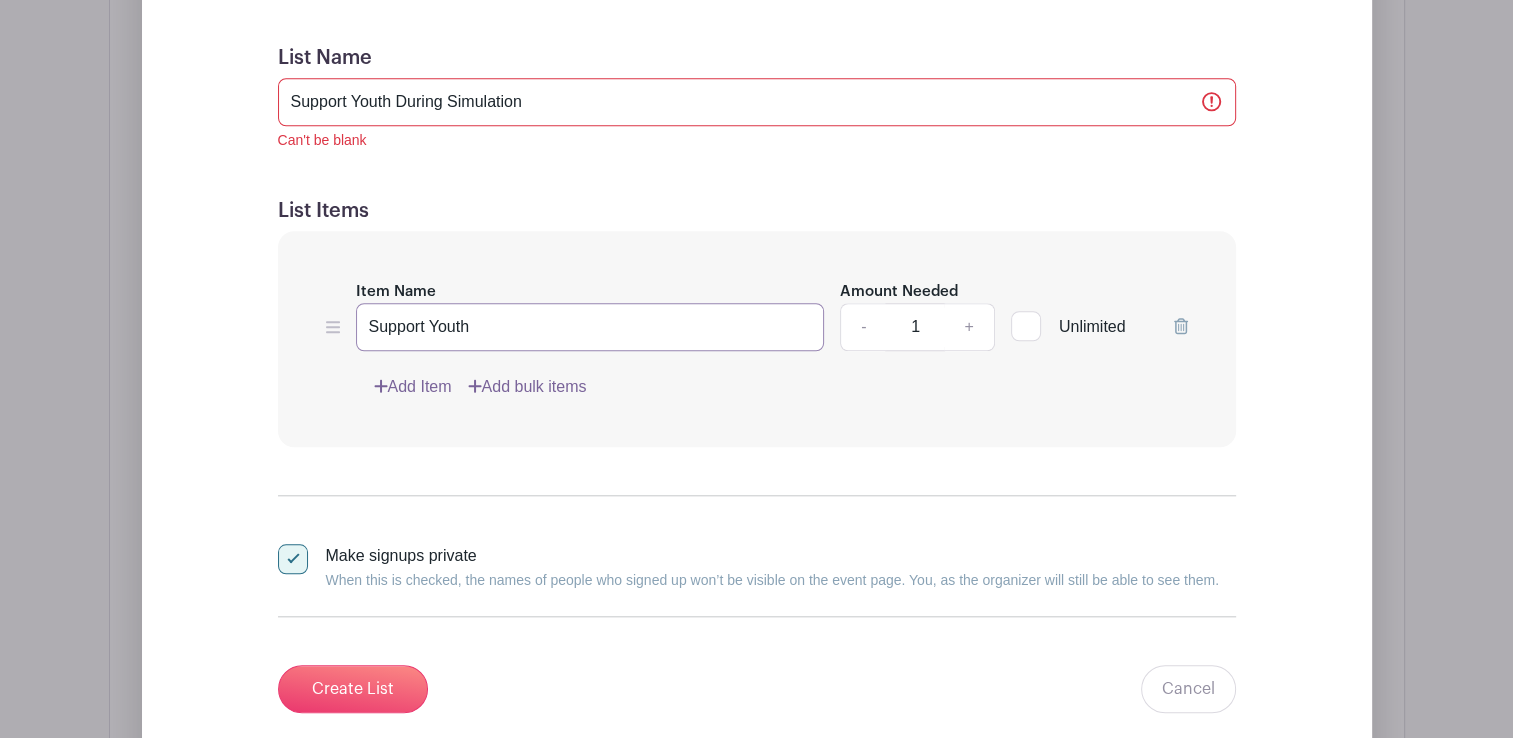 type on "Support Youth" 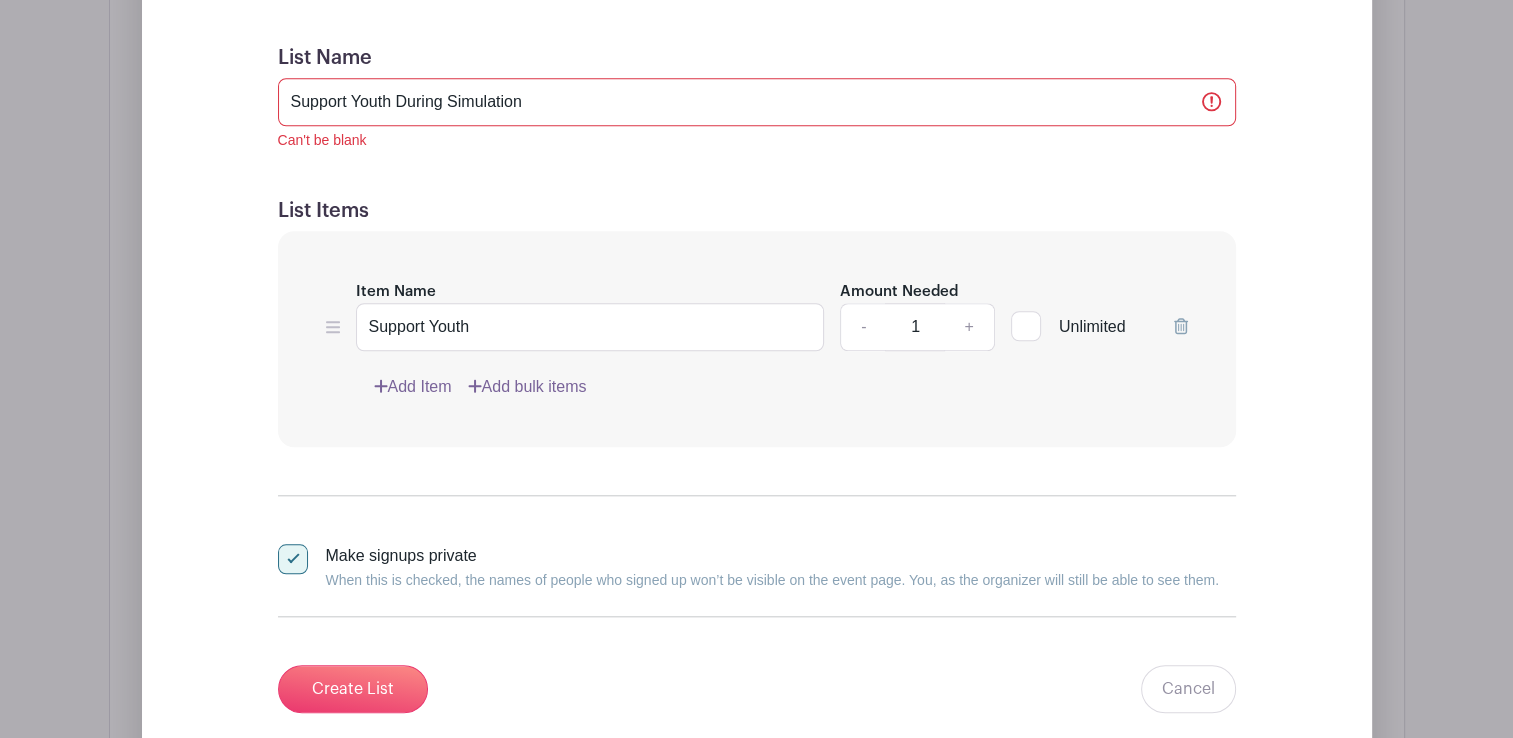 click on "1" at bounding box center (915, 327) 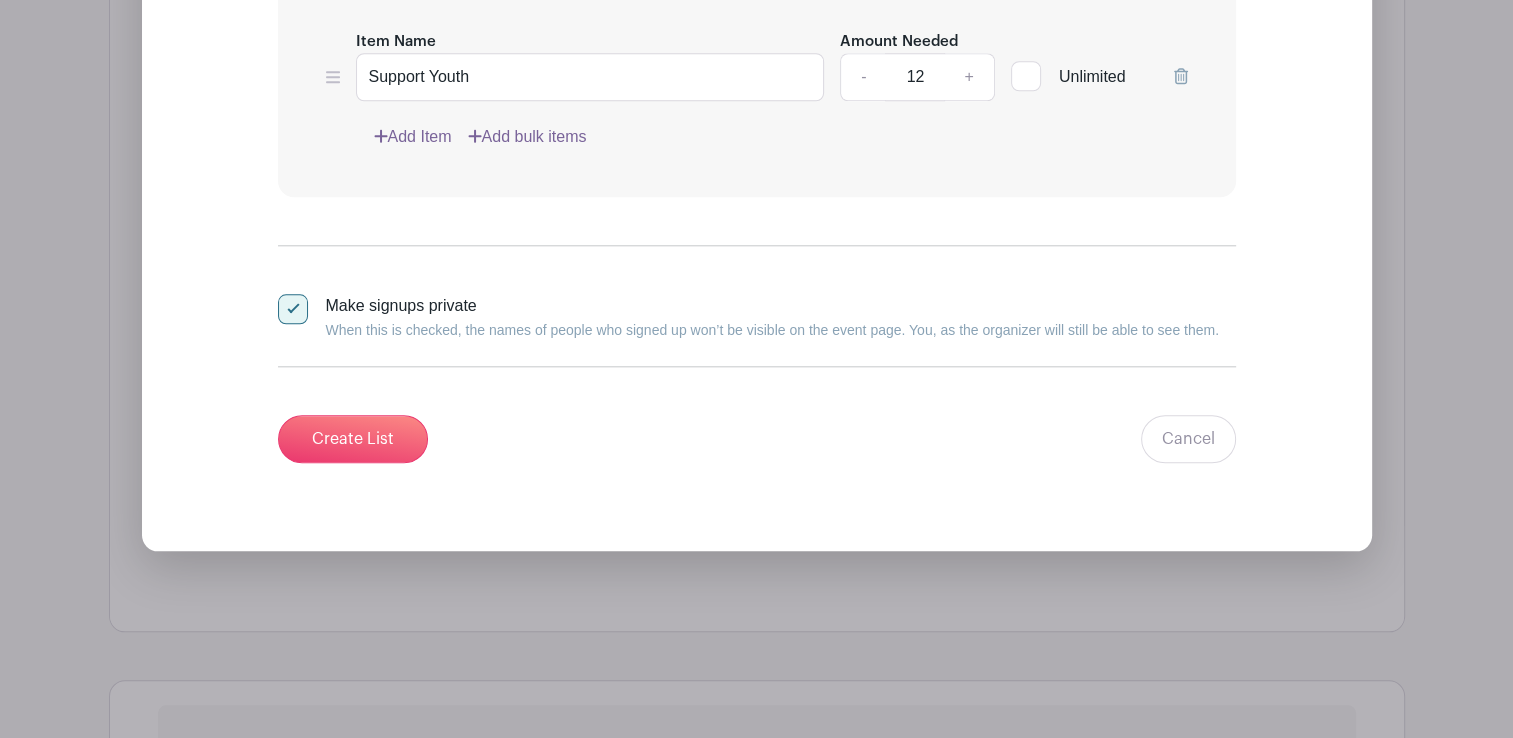 scroll, scrollTop: 2047, scrollLeft: 0, axis: vertical 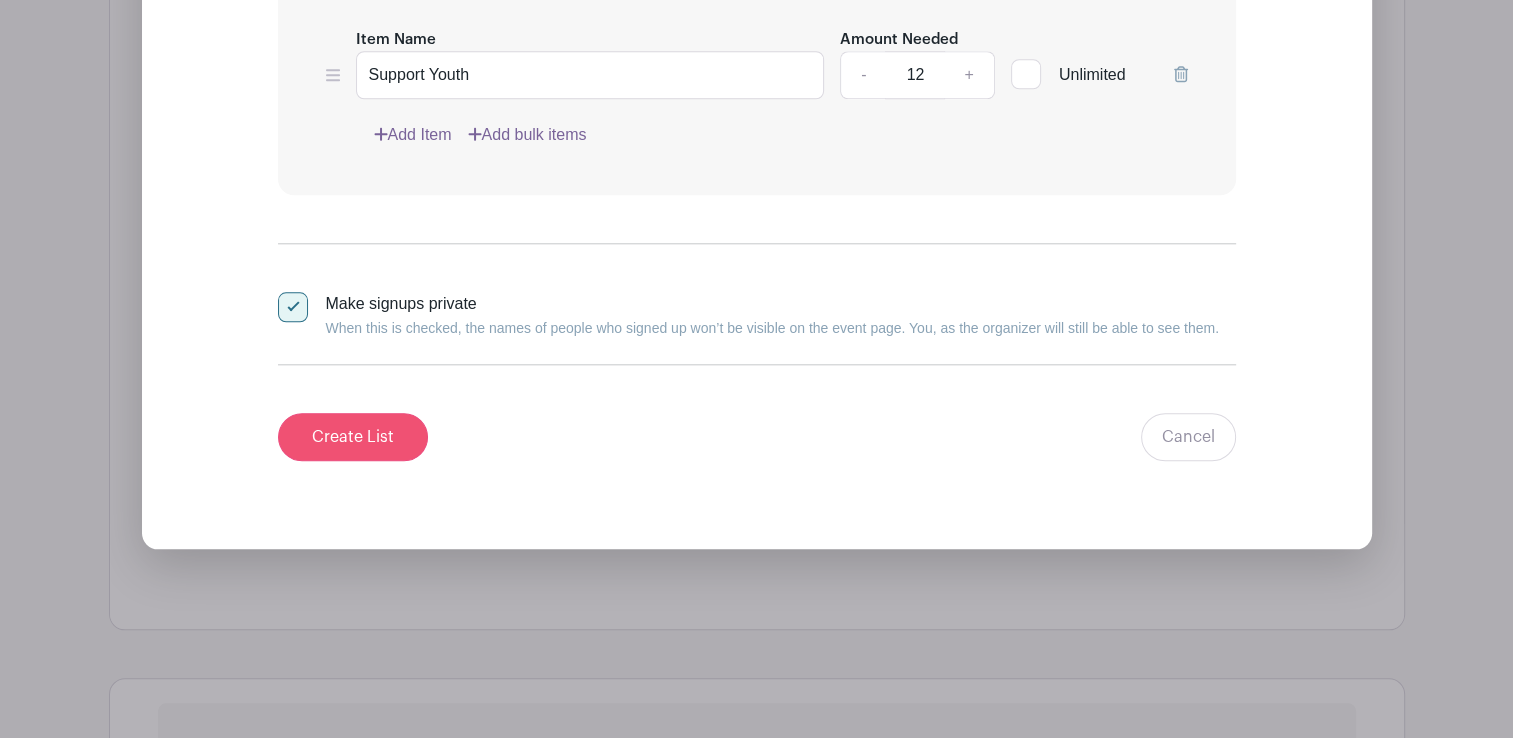 type on "12" 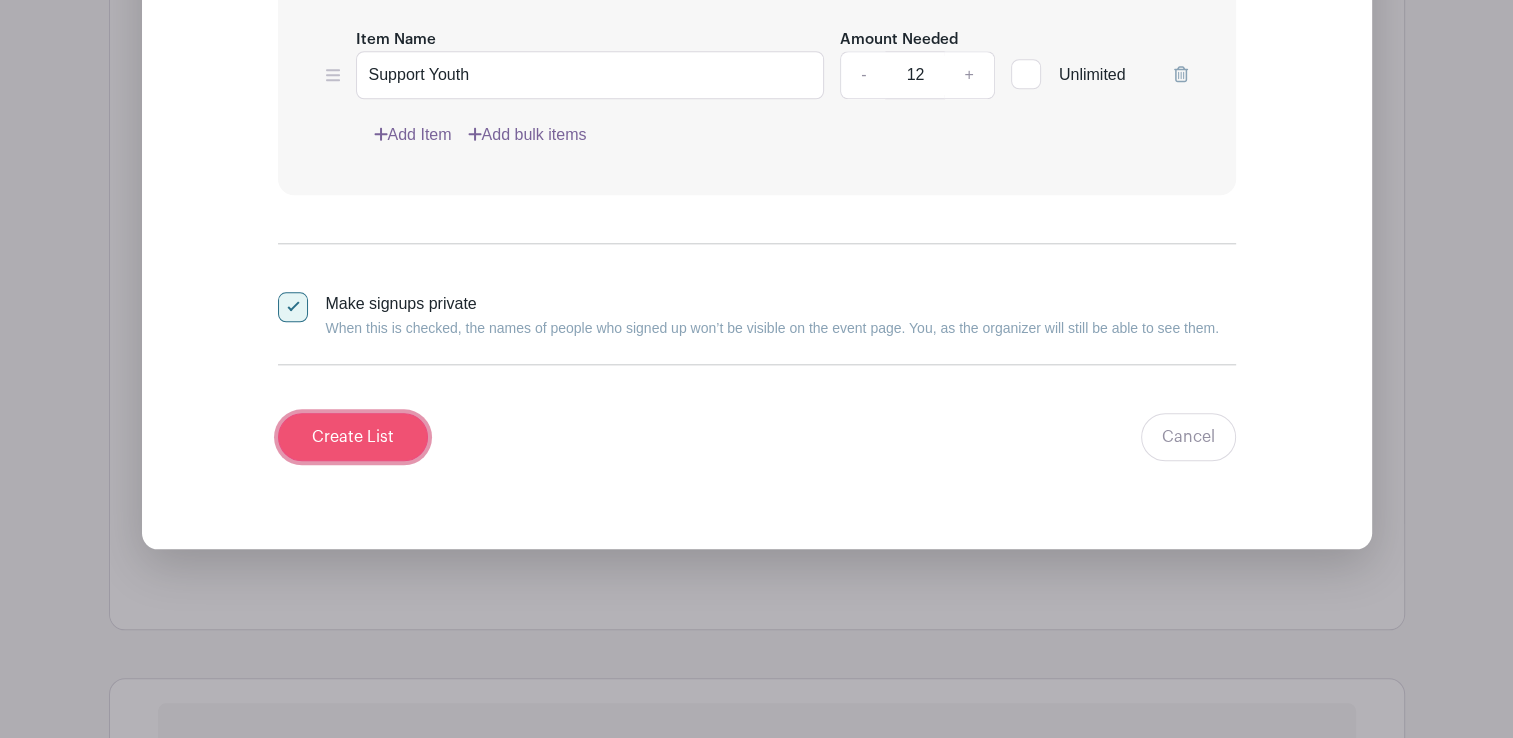 click on "Create List" at bounding box center [353, 437] 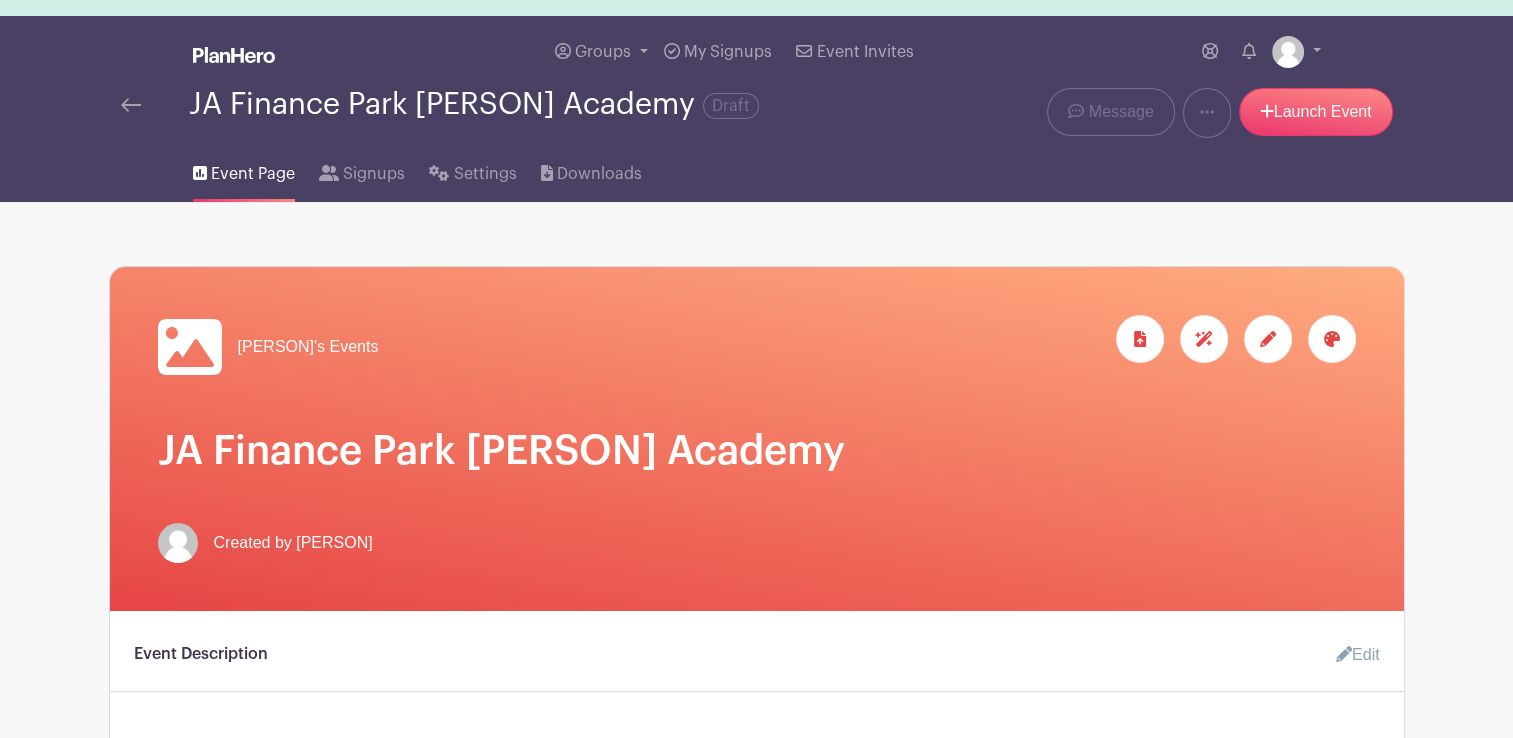 scroll, scrollTop: 0, scrollLeft: 0, axis: both 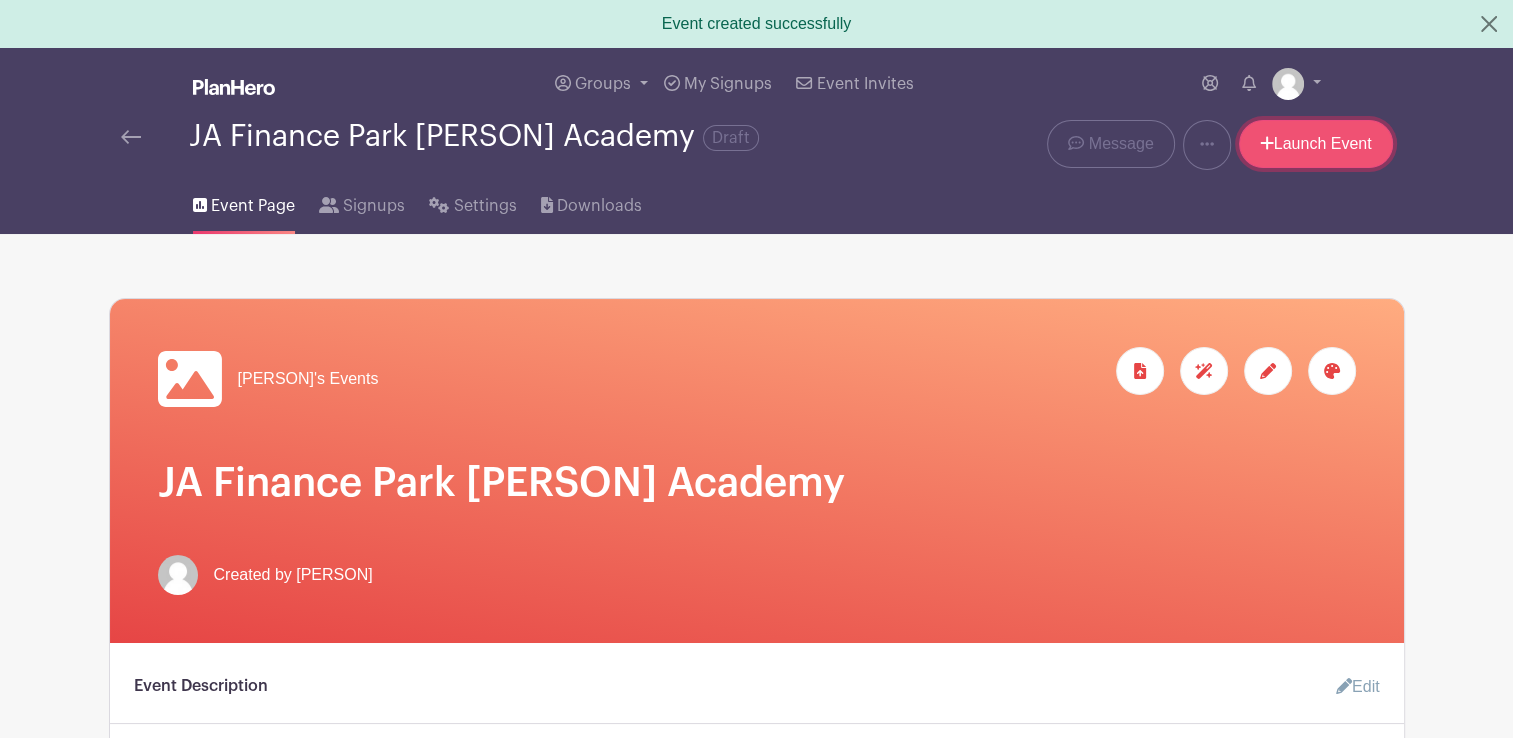 click on "Launch Event" at bounding box center (1316, 144) 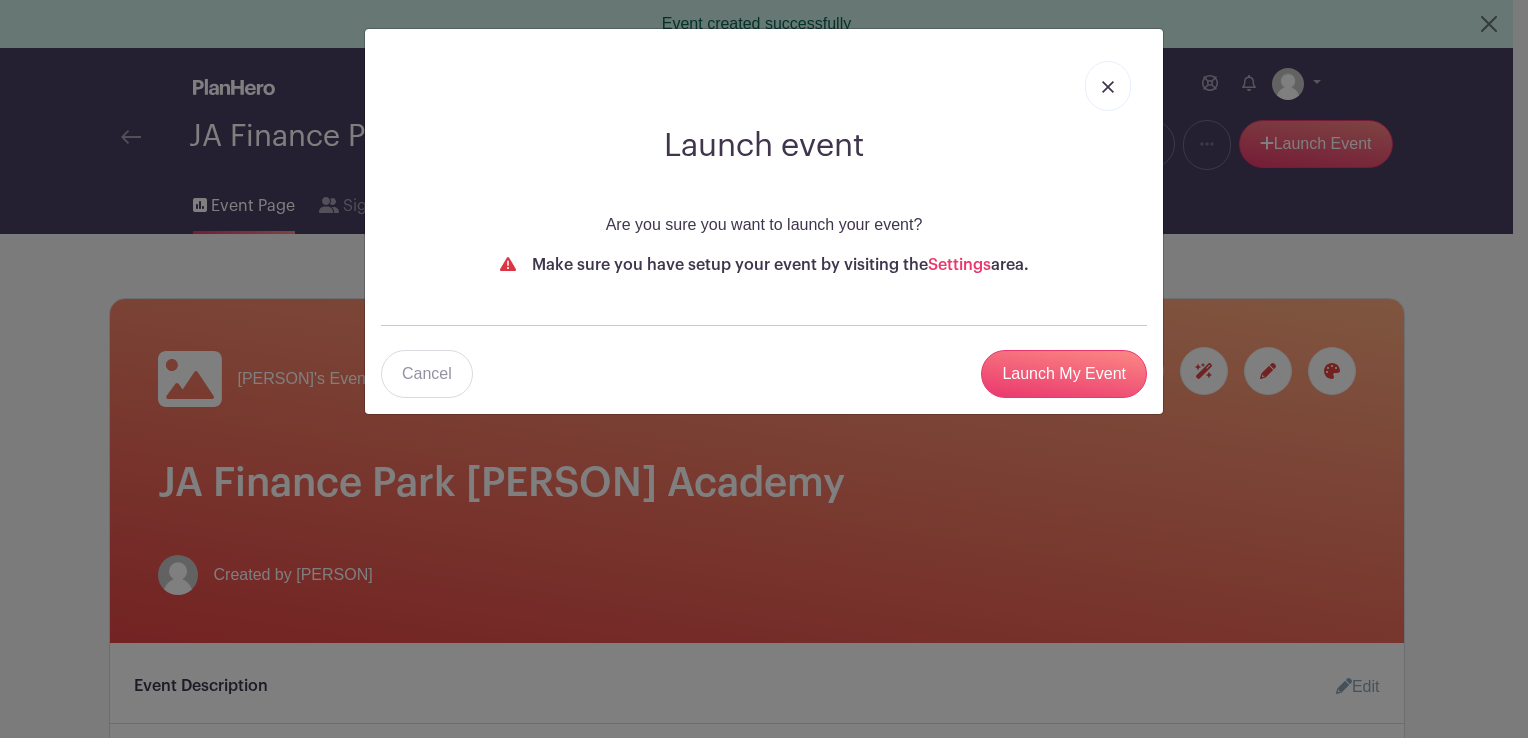 click at bounding box center [1108, 87] 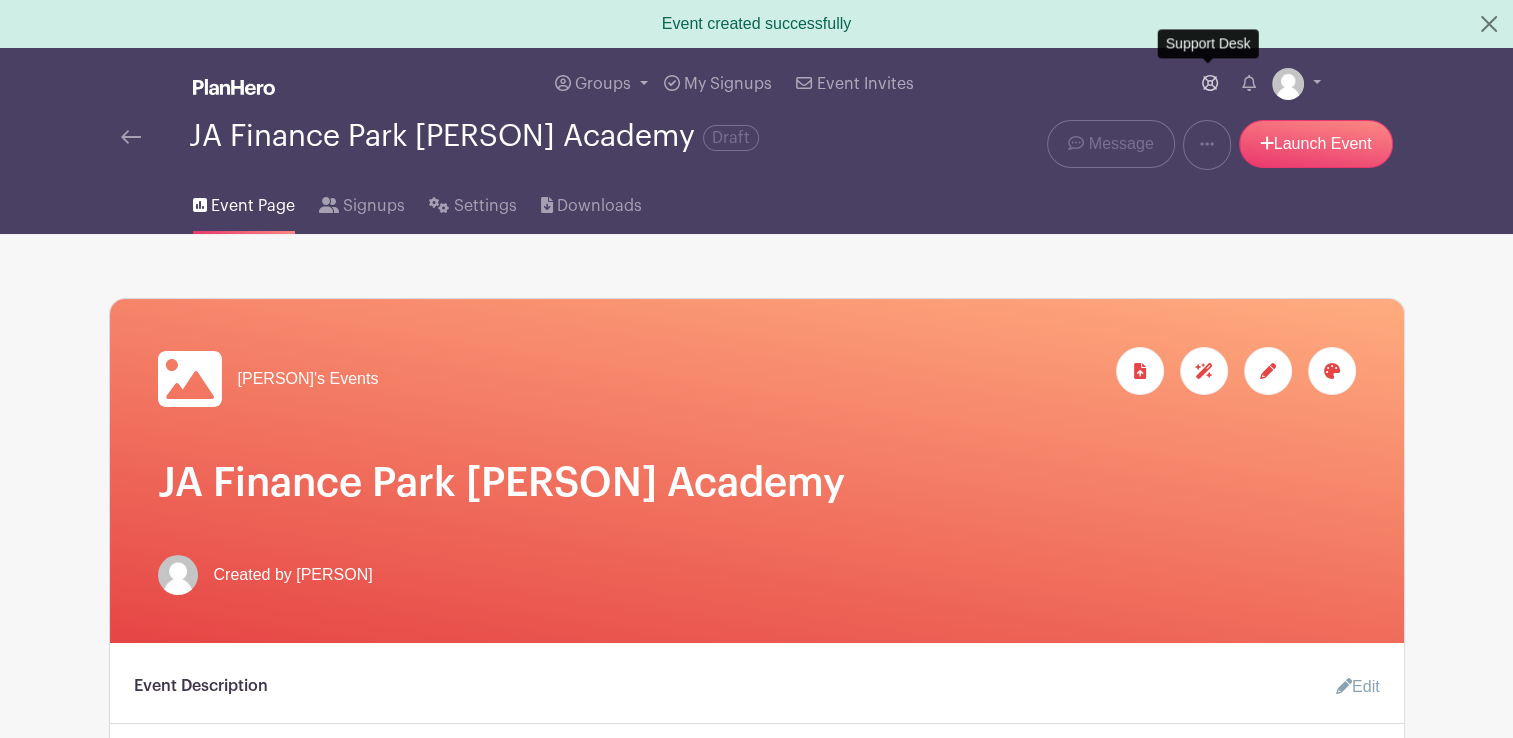 click at bounding box center [1210, 84] 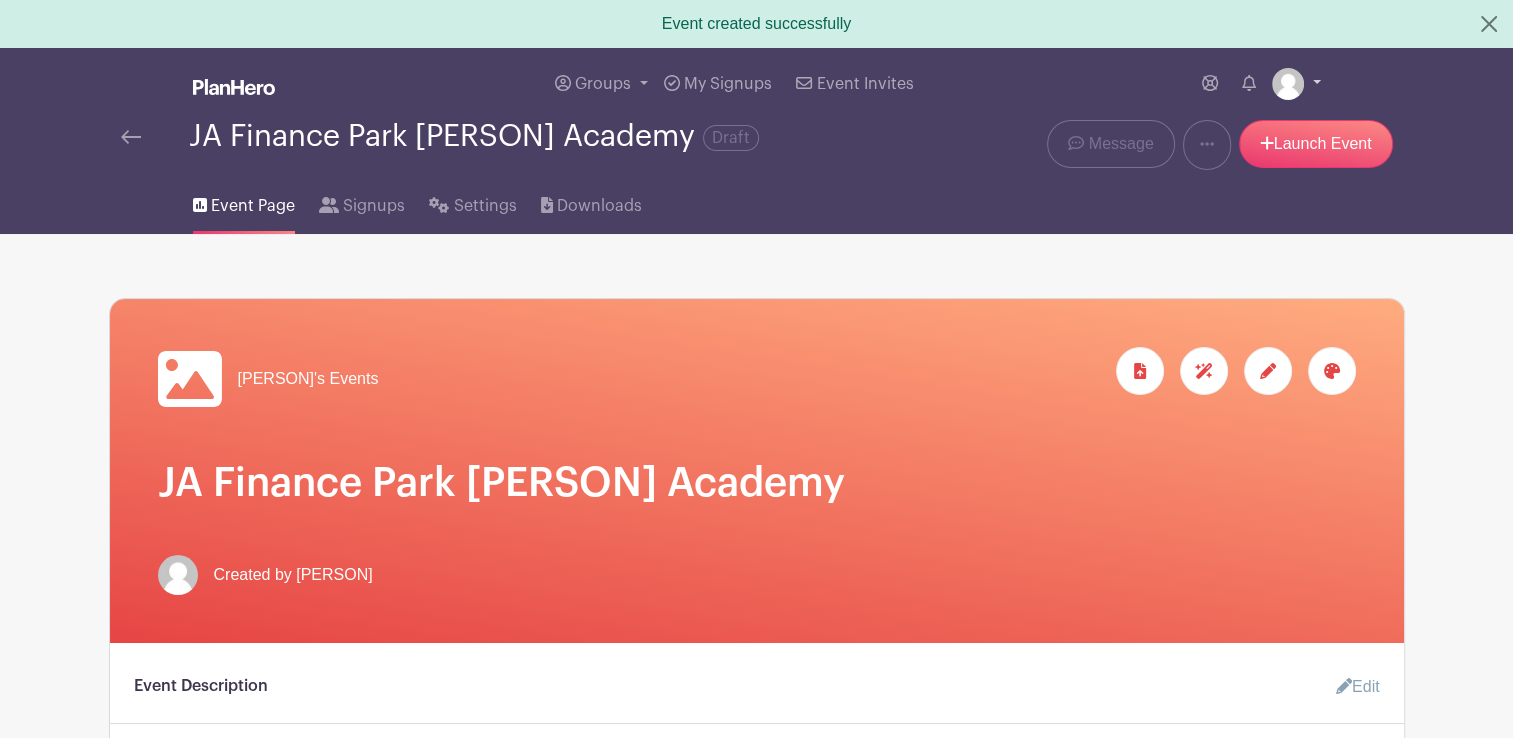 click at bounding box center [1296, 84] 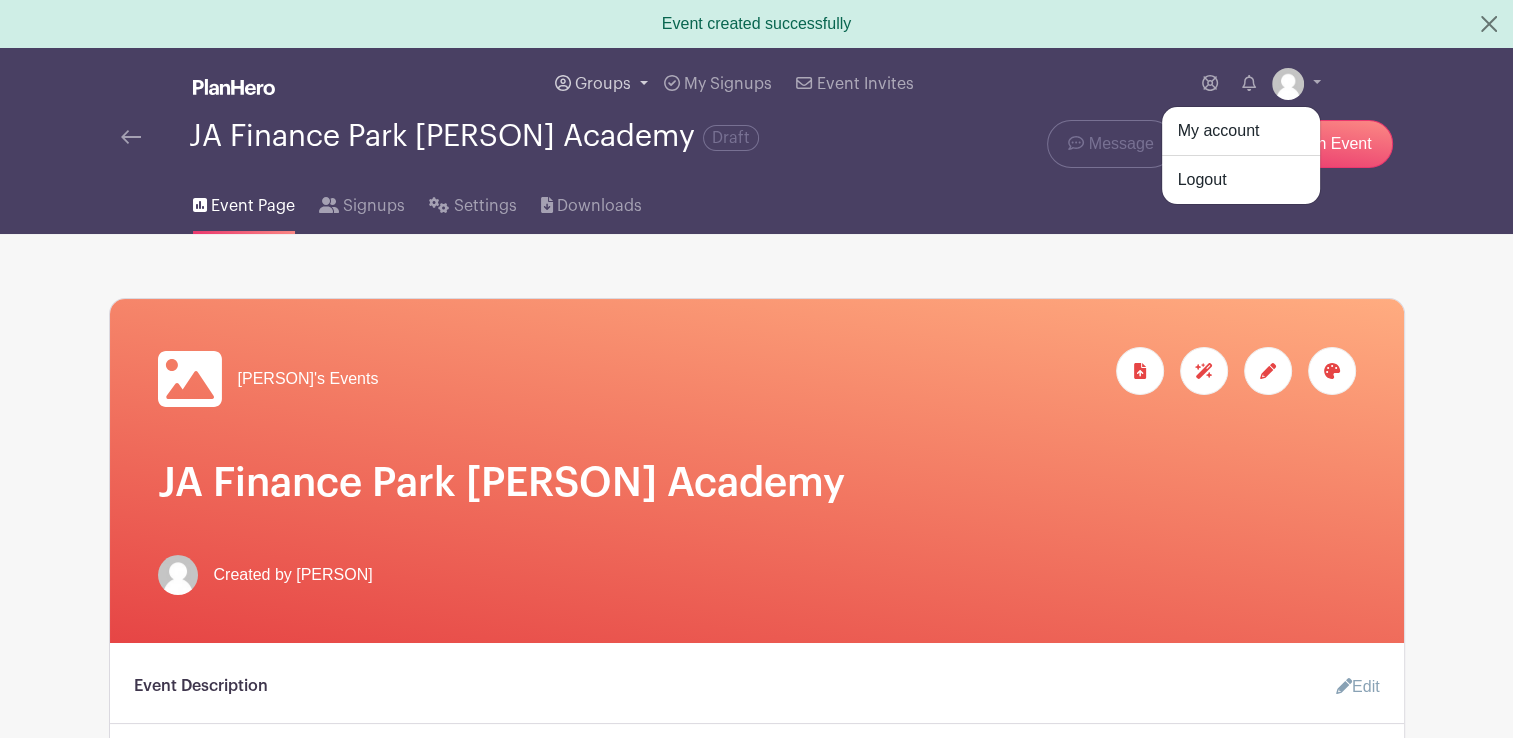 click on "Groups" at bounding box center (603, 84) 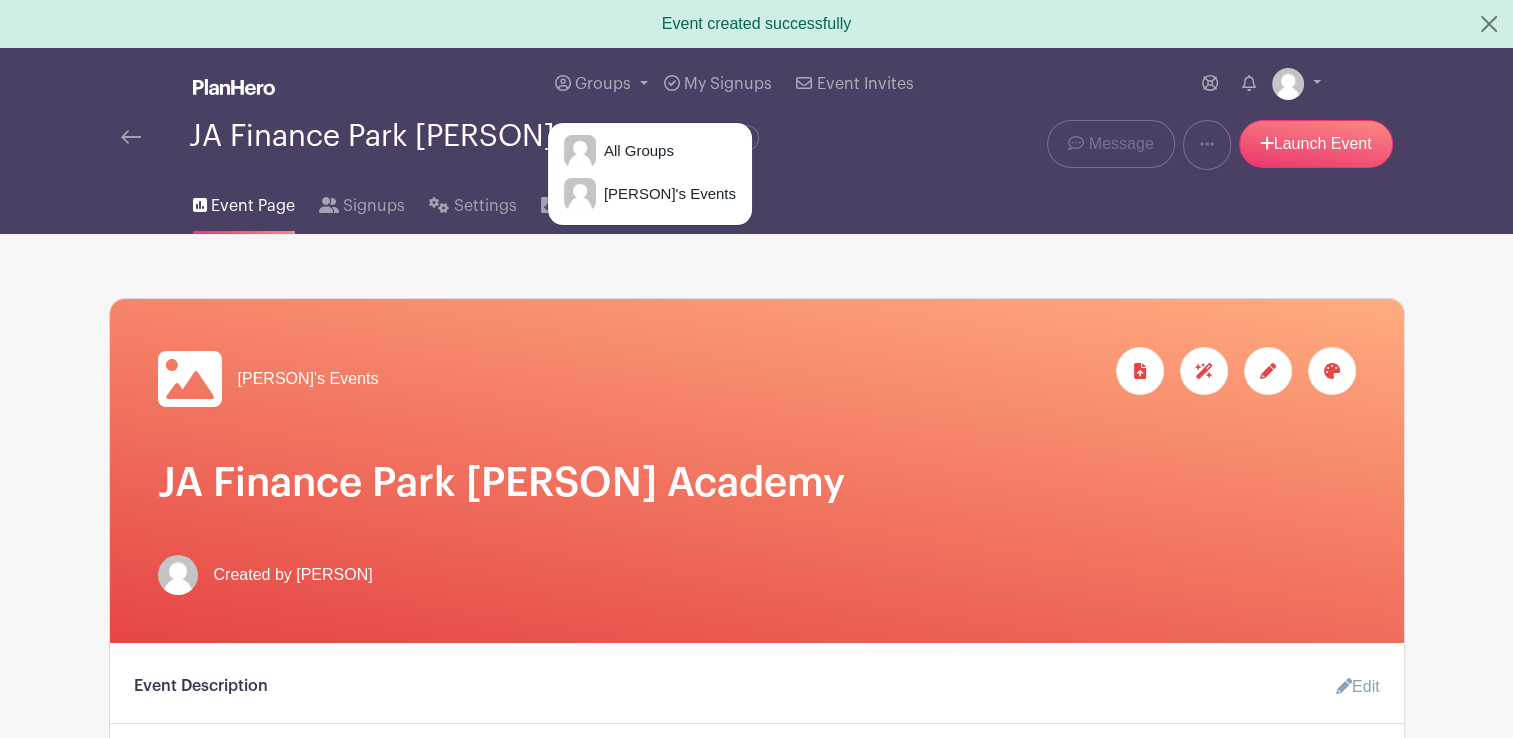 click on "Groups
All Groups
[PERSON]'s Events
My Signups
Event Invites
My account
Logout" at bounding box center [798, 84] 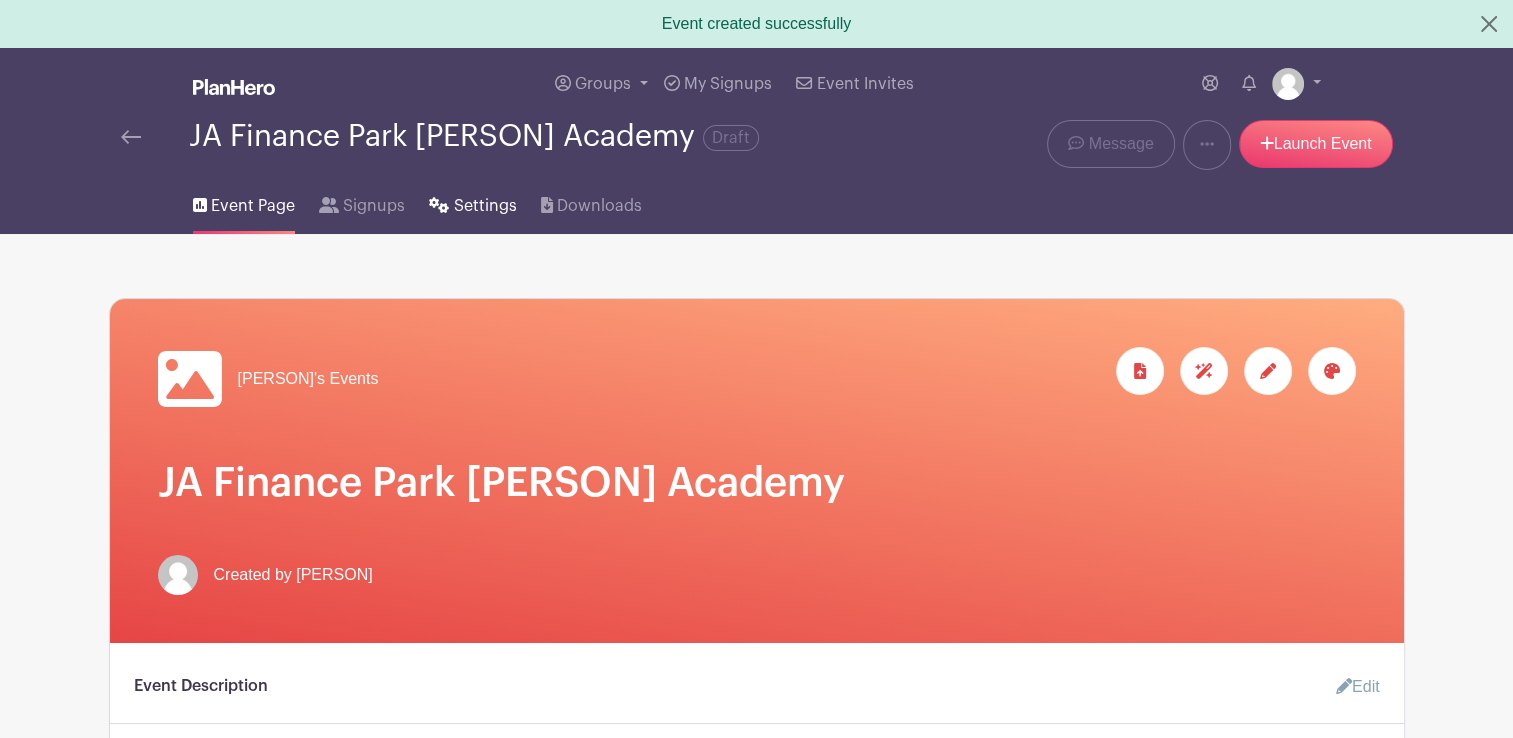 click on "Settings" at bounding box center (485, 206) 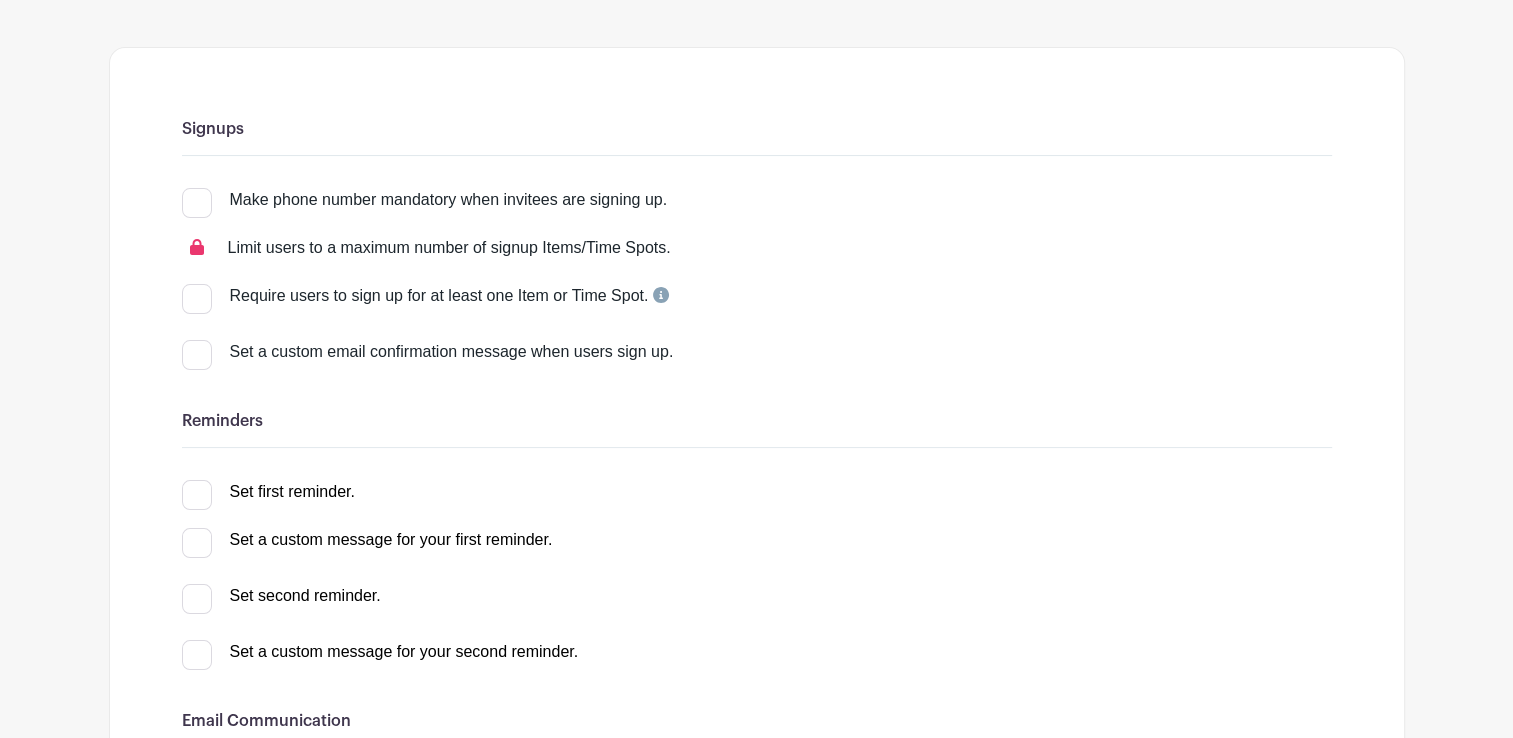 scroll, scrollTop: 206, scrollLeft: 0, axis: vertical 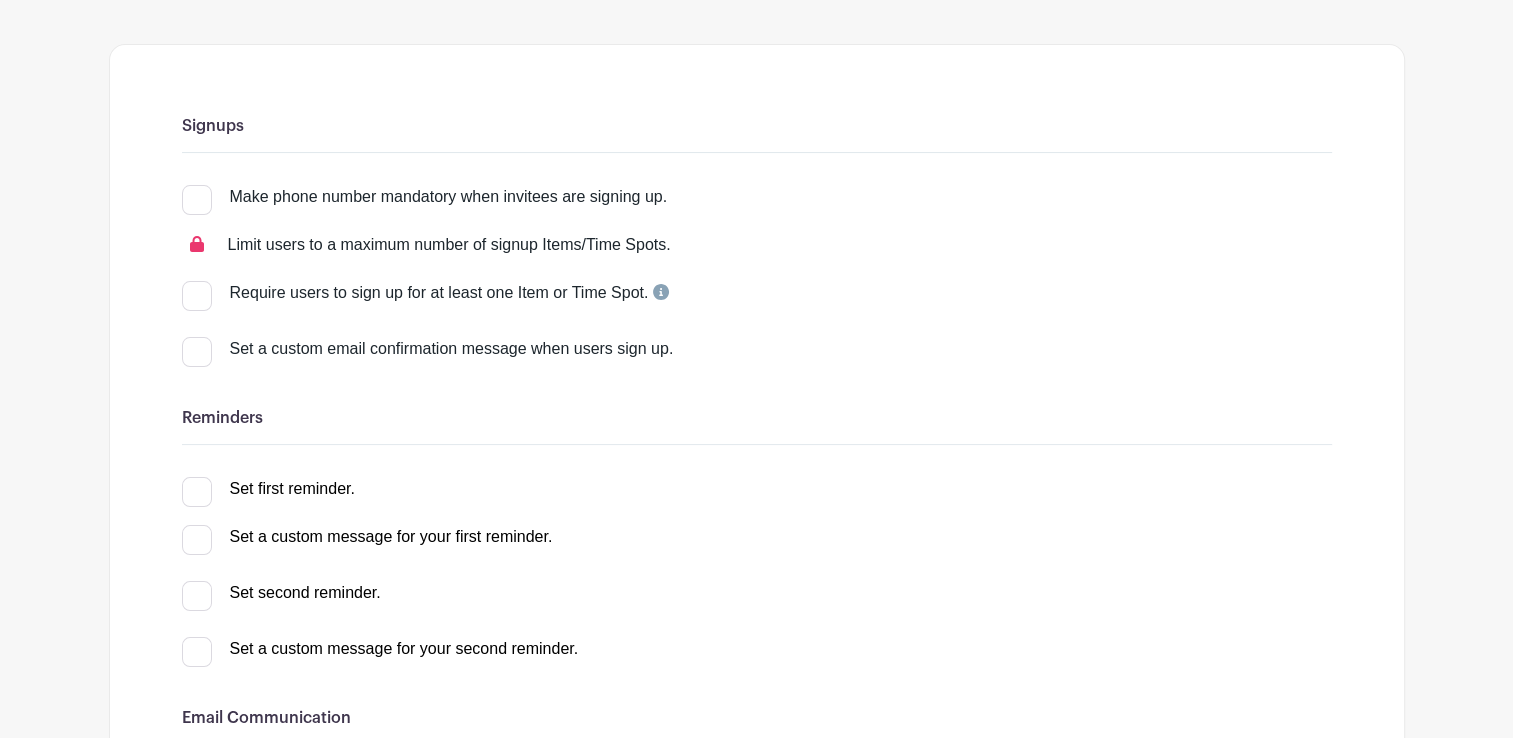 click at bounding box center [197, 200] 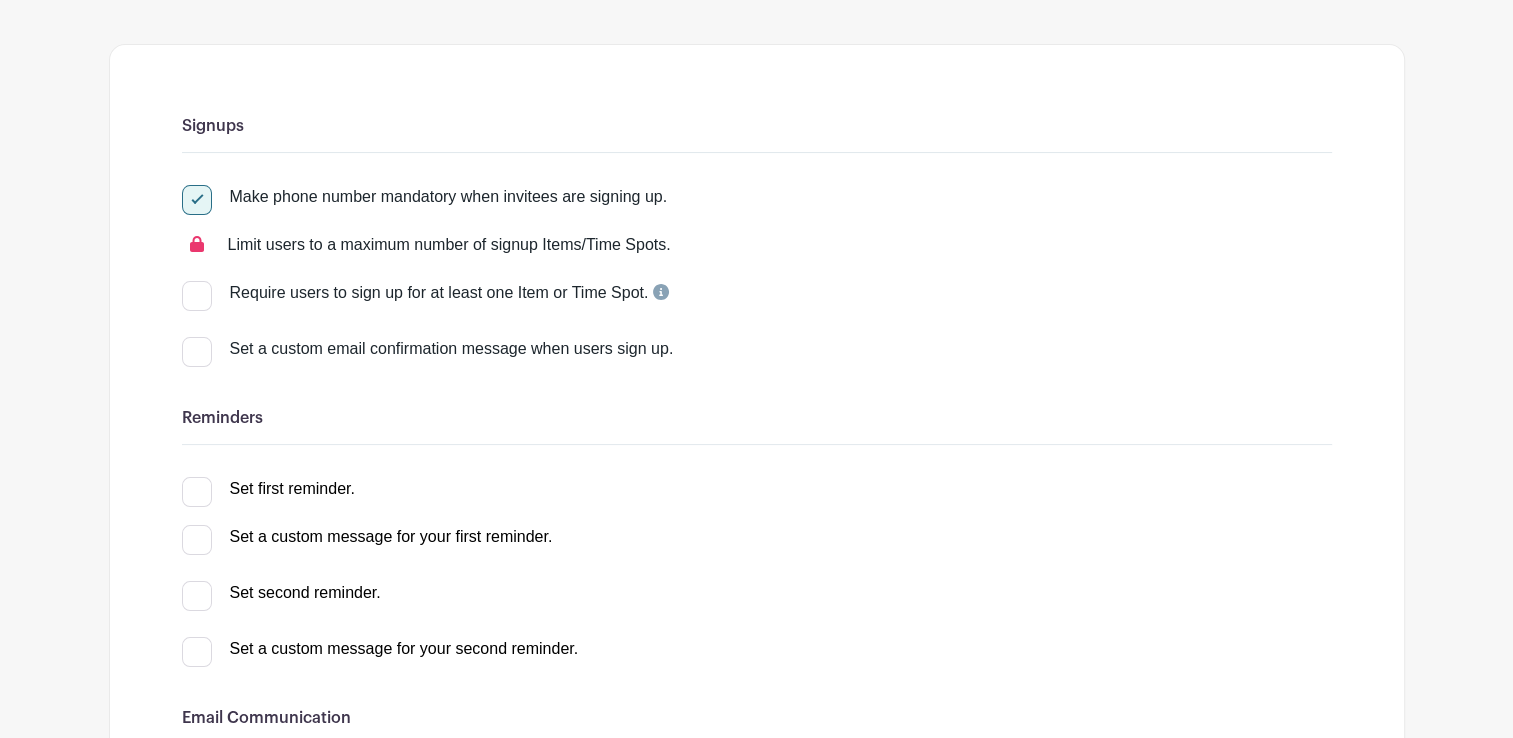 click at bounding box center [197, 296] 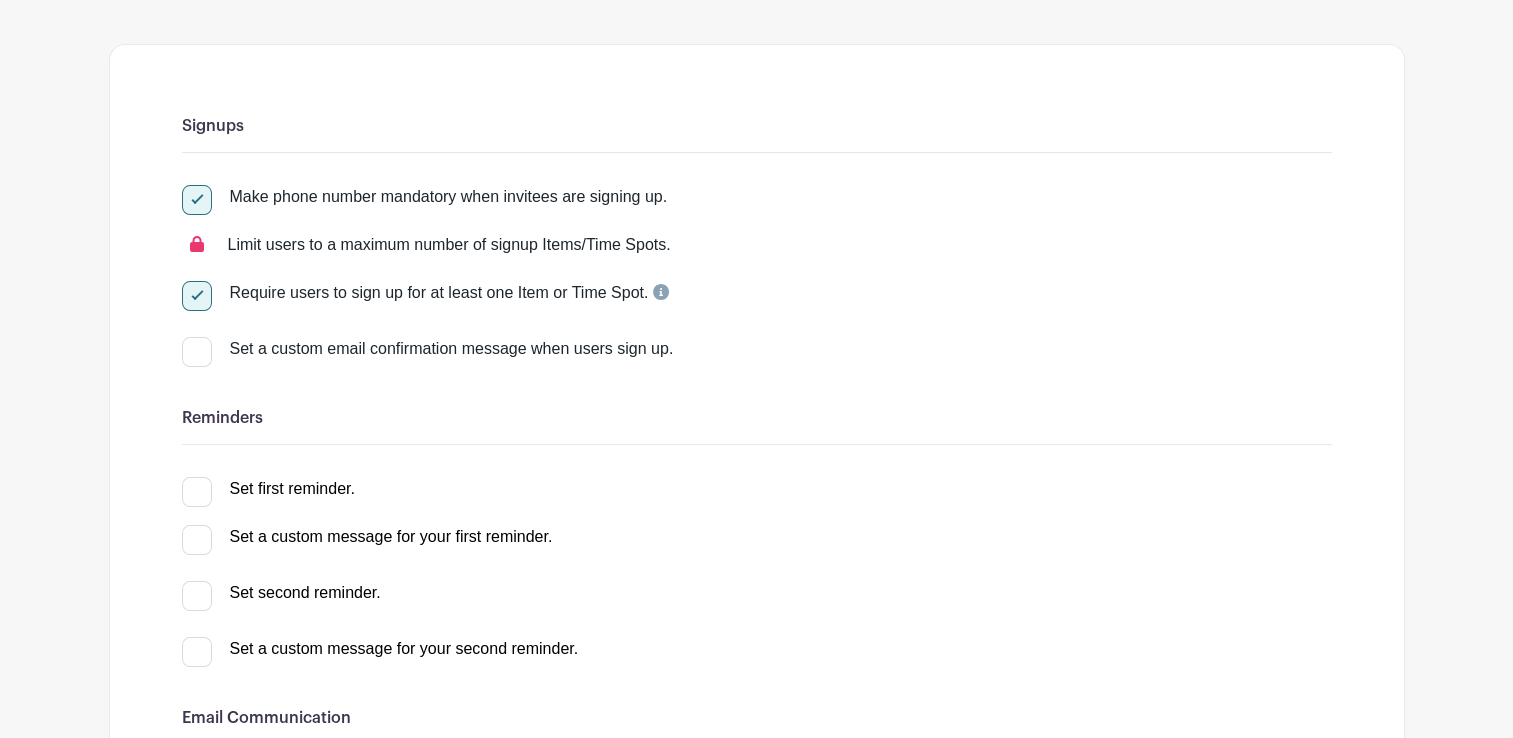 click at bounding box center (197, 352) 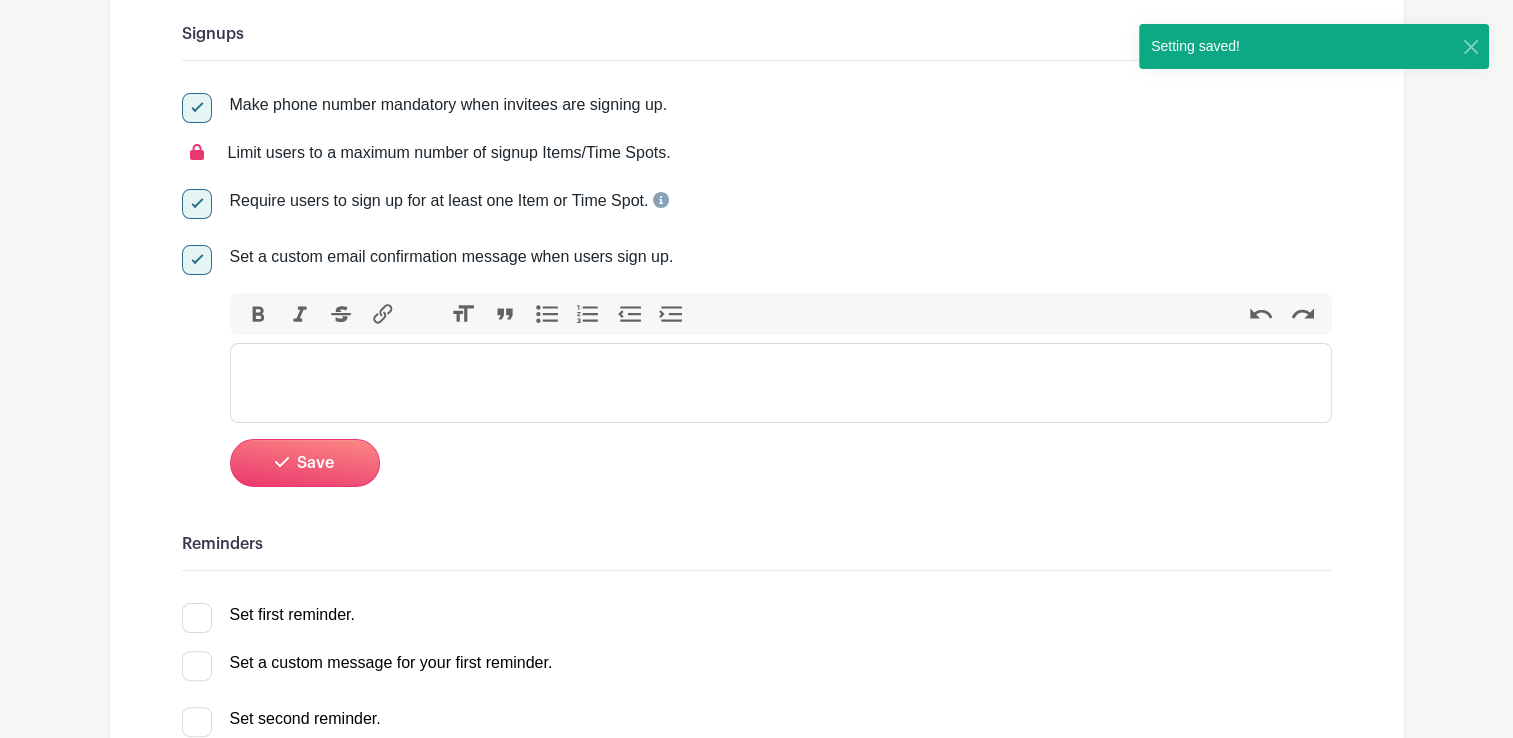 scroll, scrollTop: 300, scrollLeft: 0, axis: vertical 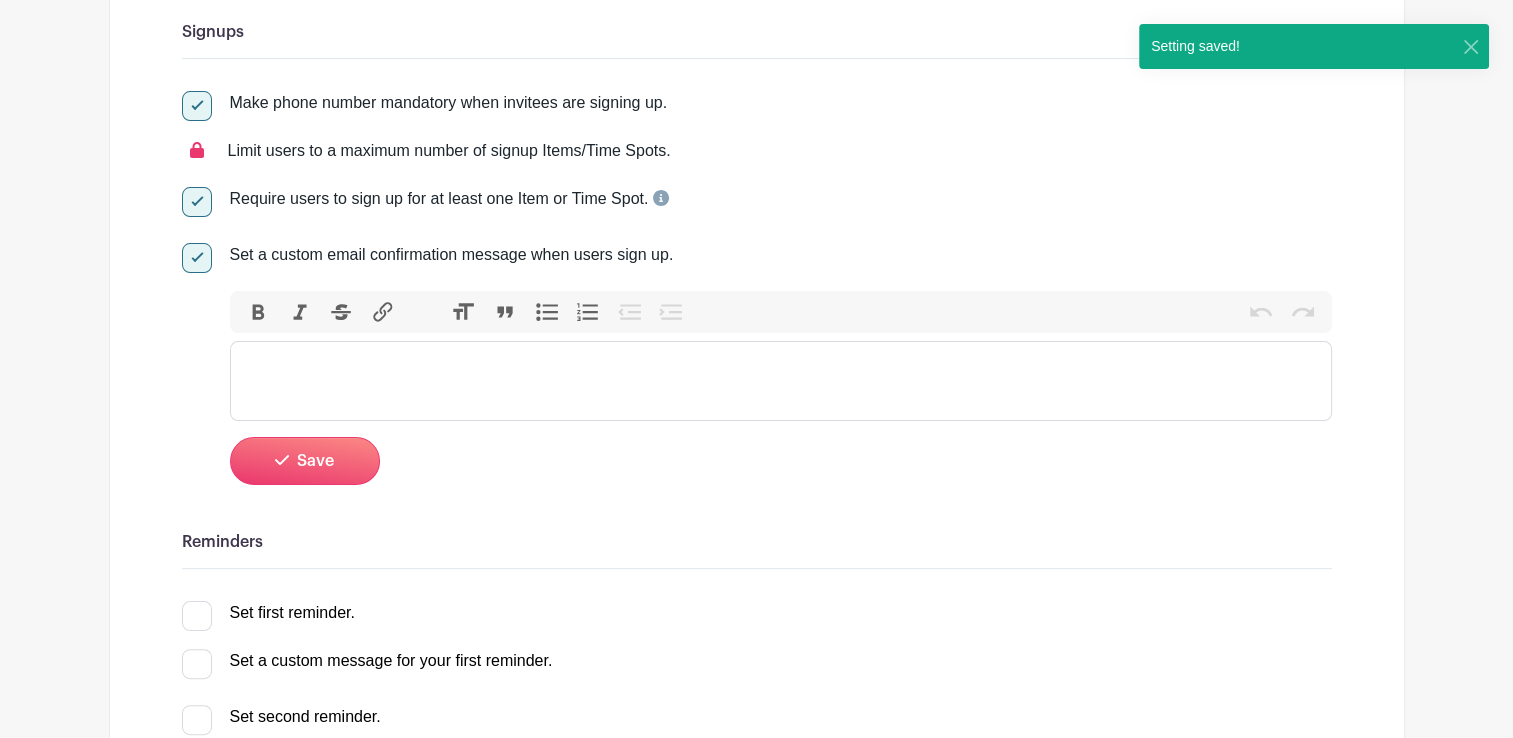 click at bounding box center [781, 381] 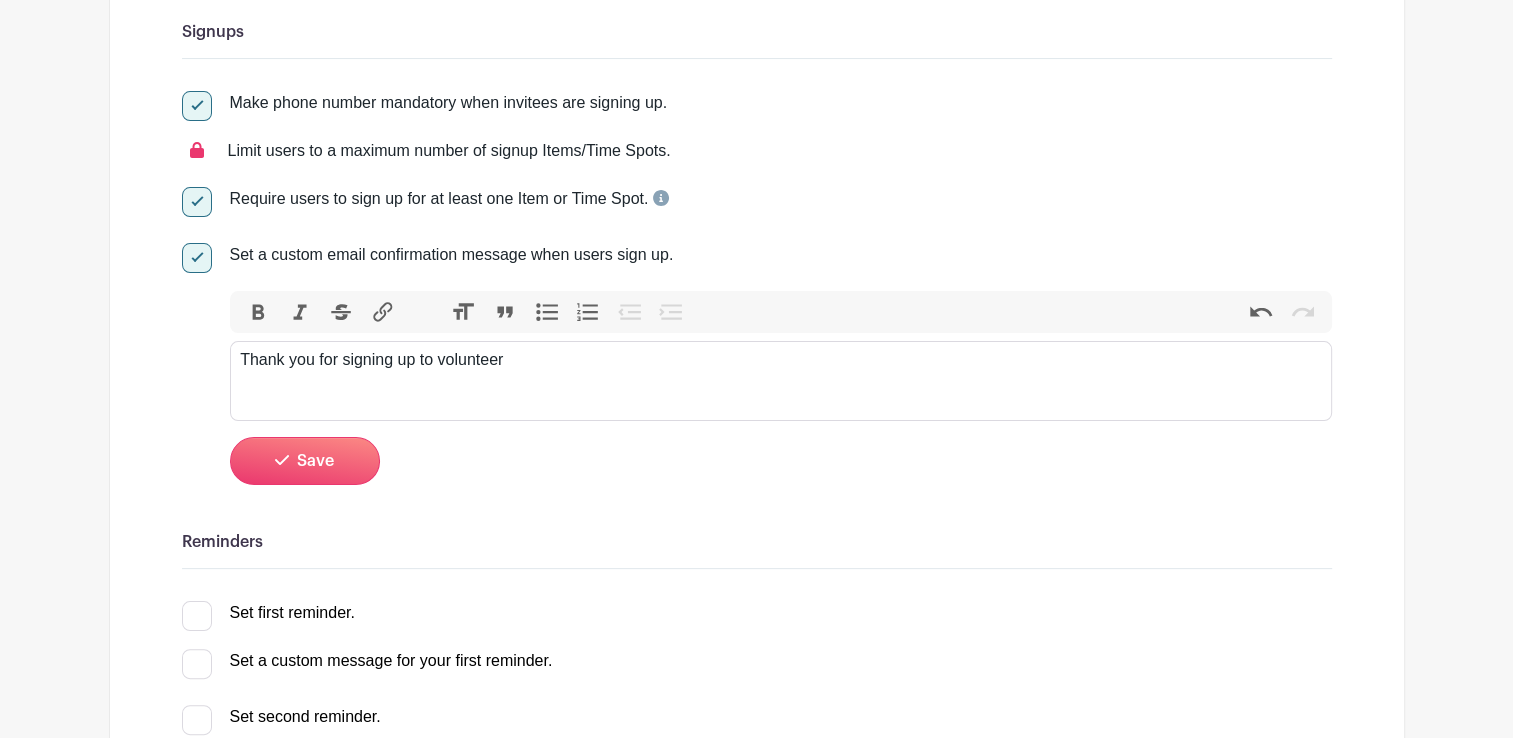 type on "Thank you for signing up to volunteer" 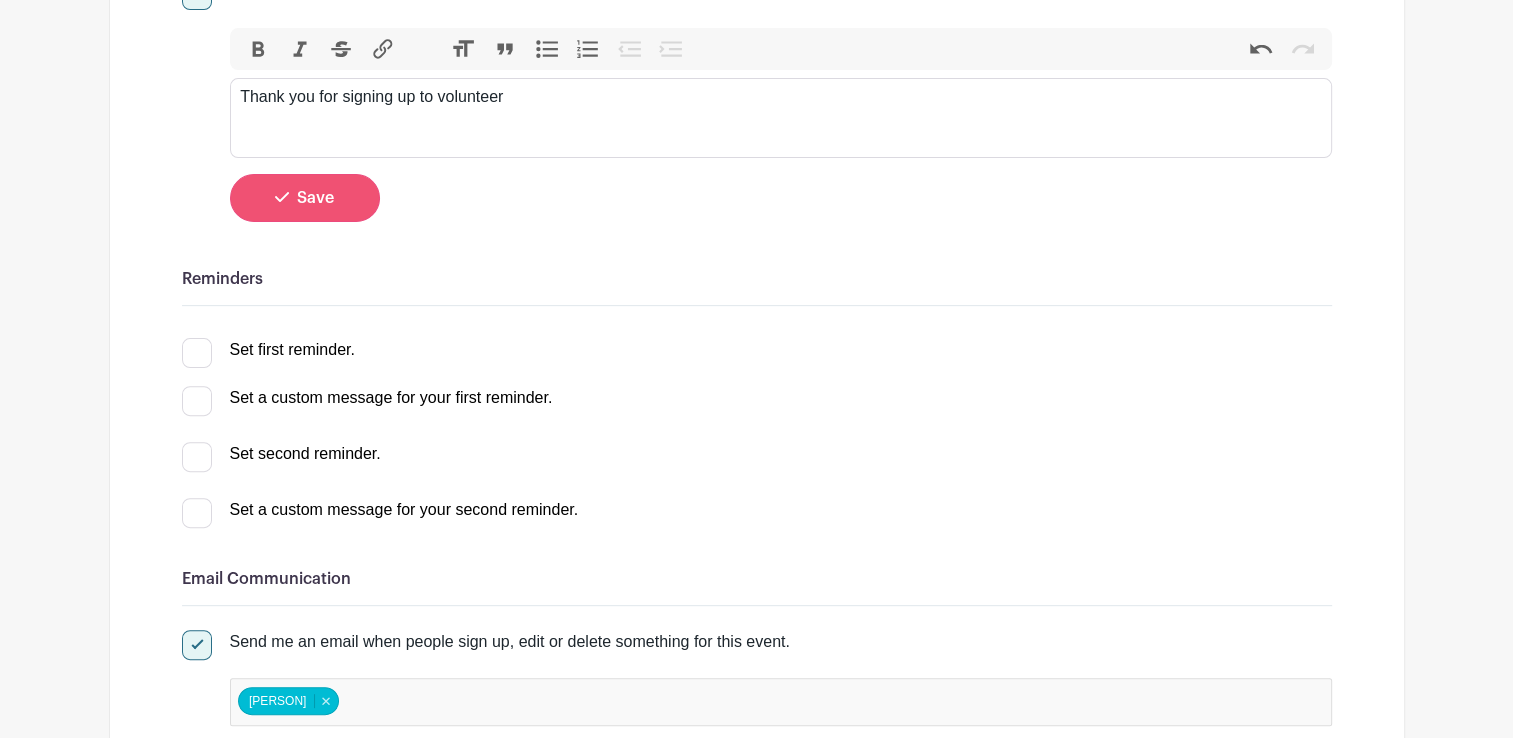 scroll, scrollTop: 576, scrollLeft: 0, axis: vertical 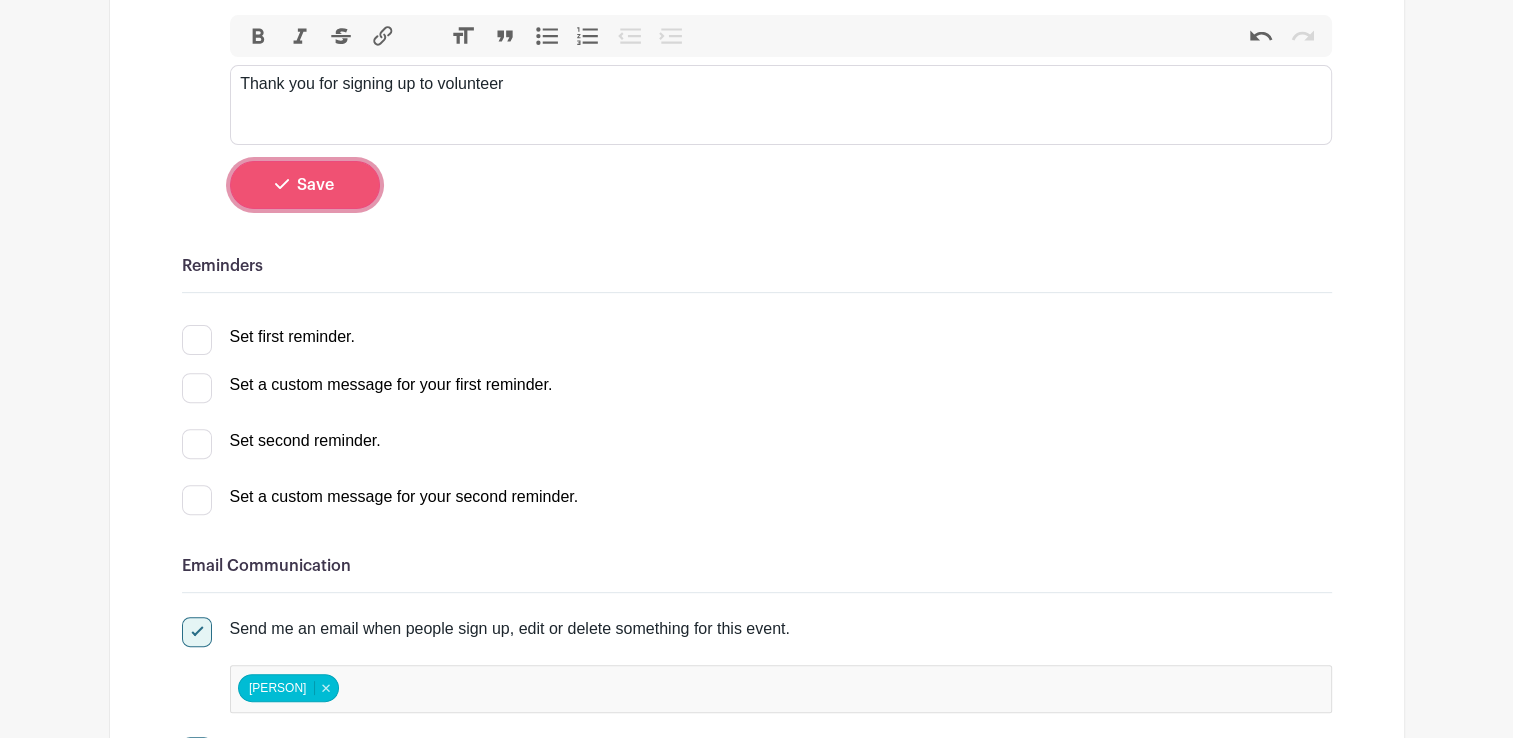 click on "Save" at bounding box center [315, 185] 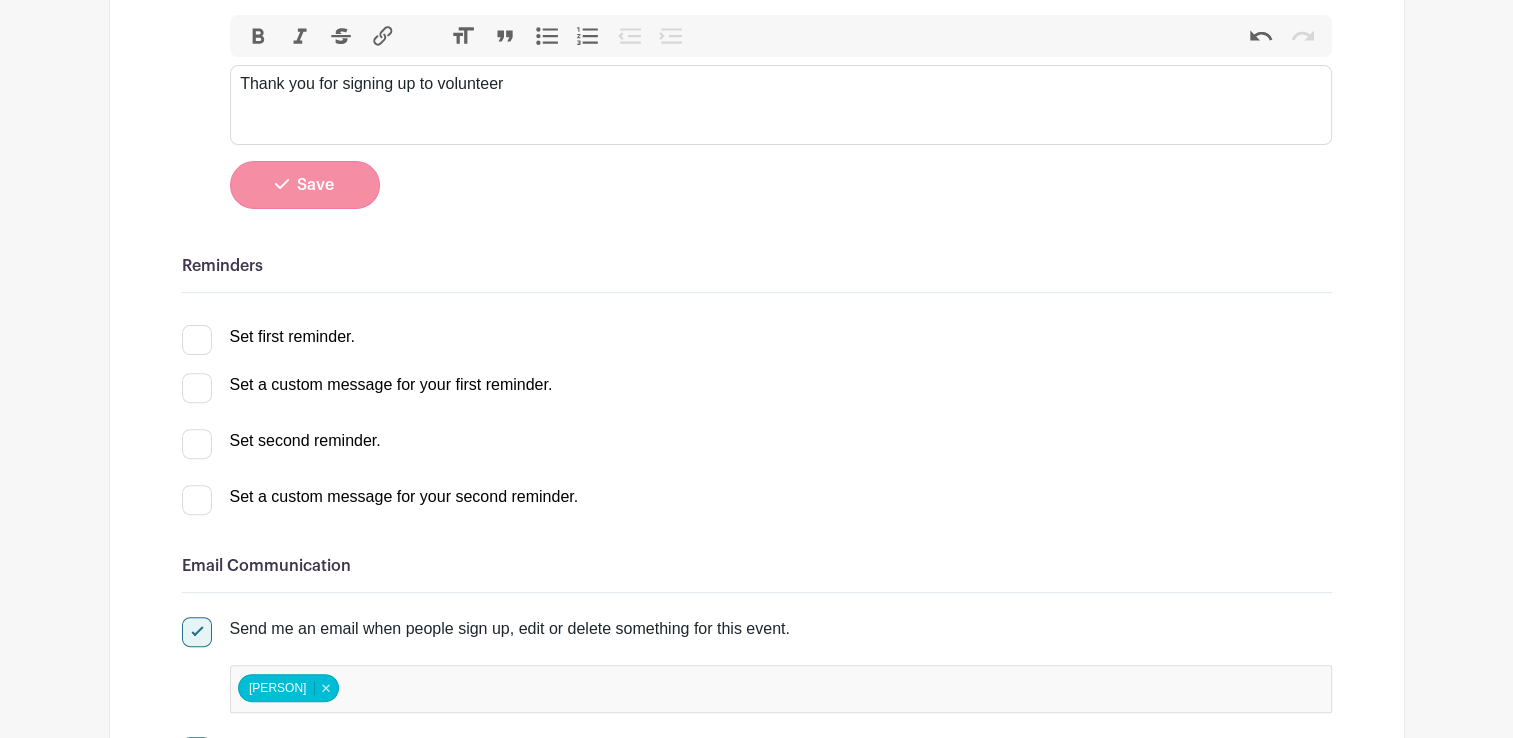 scroll, scrollTop: 501, scrollLeft: 0, axis: vertical 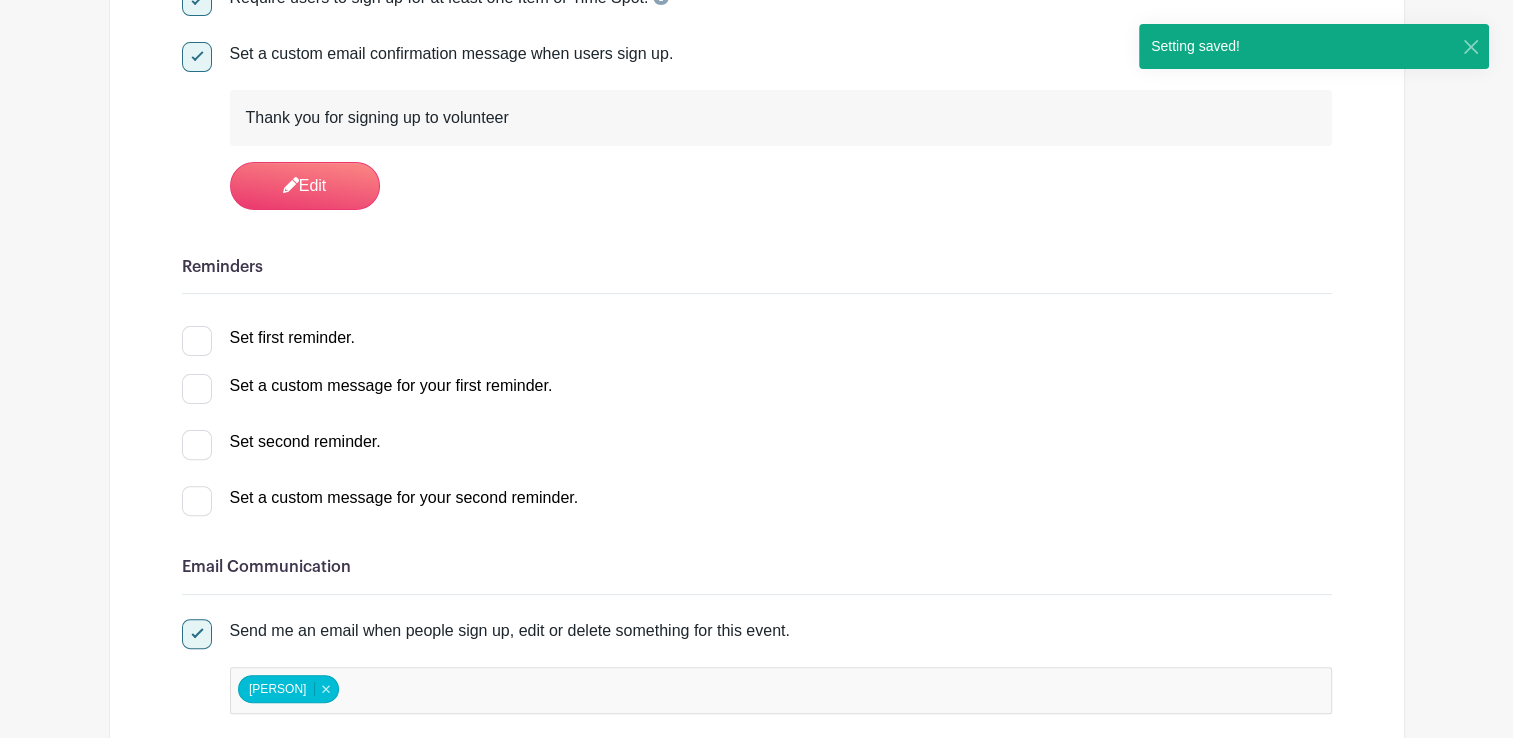 click at bounding box center [197, 341] 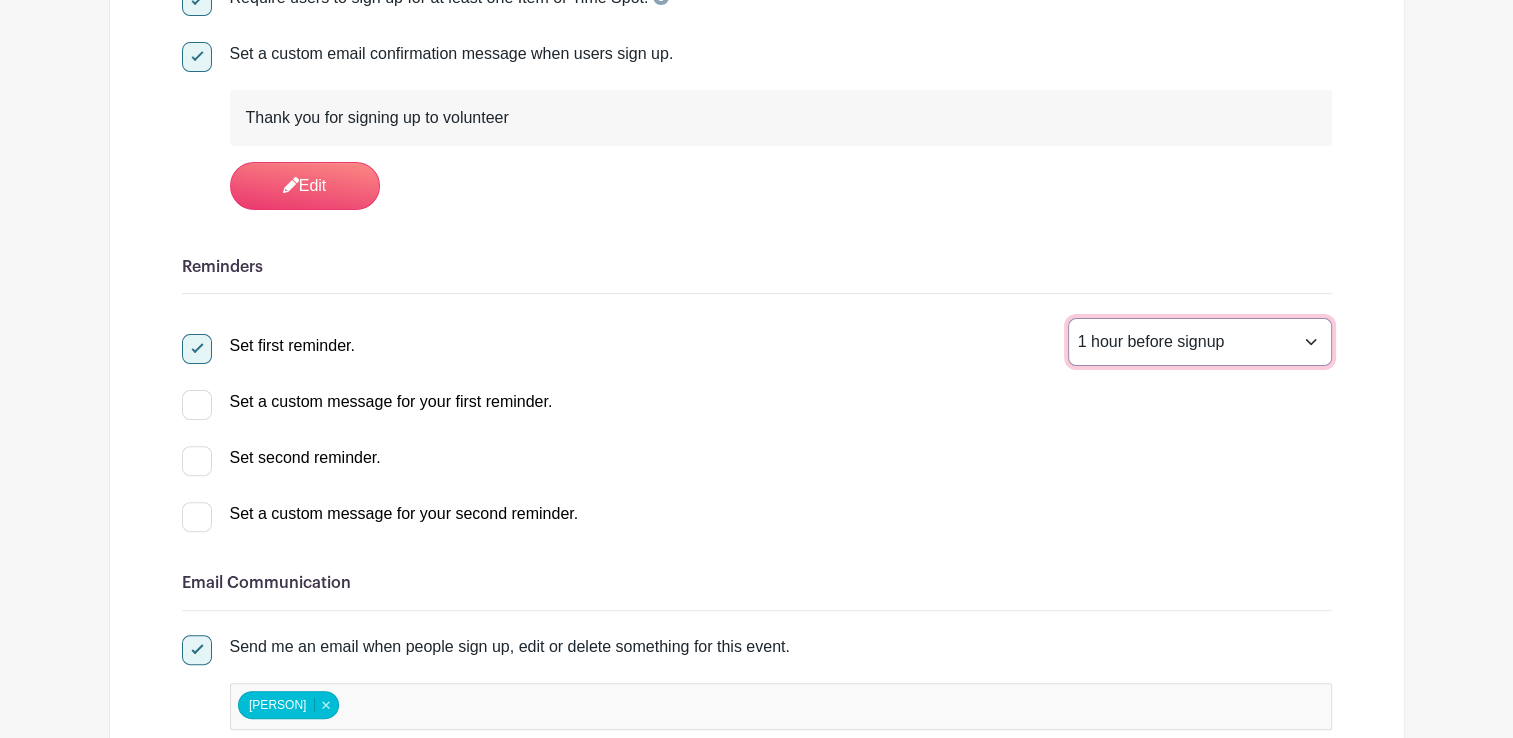 click on "1 hour before signup
2 hours before signup
3 hours before signup
4 hours before signup
5 hours before signup
1 day before signup
2 days before signup
3 days before signup
4 days before signup
5 days before signup
1 week before signup
2 weeks before signup" at bounding box center [1200, 342] 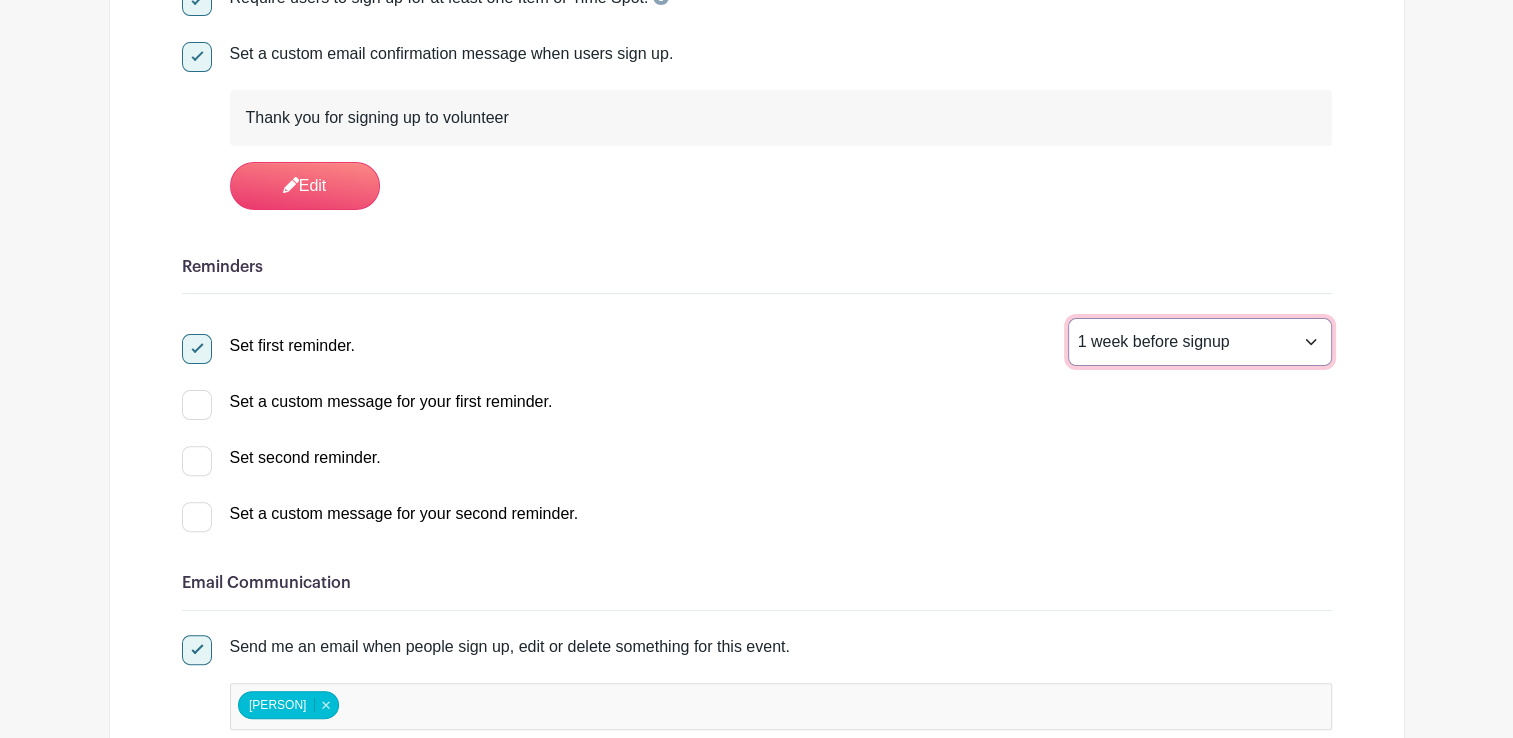 click on "1 hour before signup
2 hours before signup
3 hours before signup
4 hours before signup
5 hours before signup
1 day before signup
2 days before signup
3 days before signup
4 days before signup
5 days before signup
1 week before signup
2 weeks before signup" at bounding box center [1200, 342] 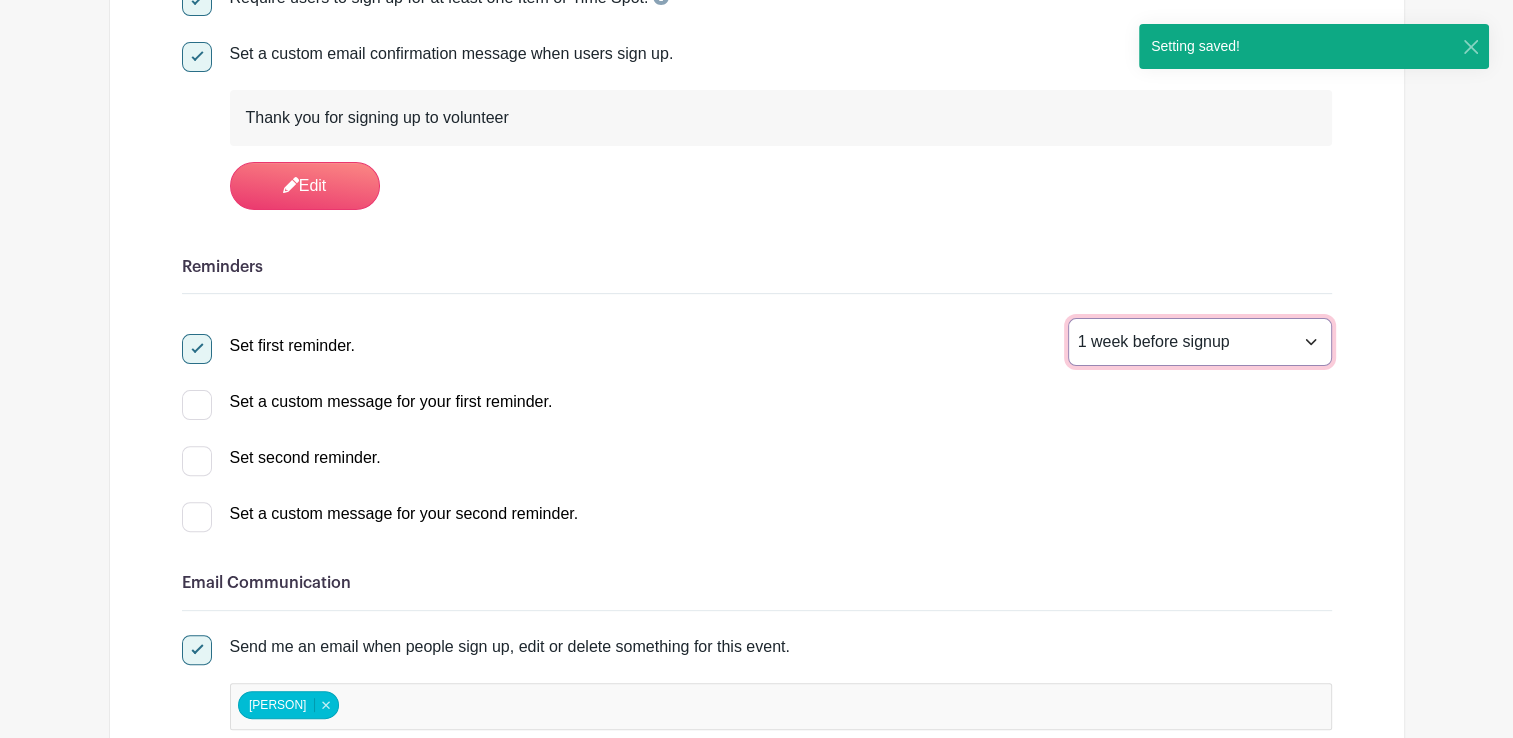 click on "1 hour before signup
2 hours before signup
3 hours before signup
4 hours before signup
5 hours before signup
1 day before signup
2 days before signup
3 days before signup
4 days before signup
5 days before signup
1 week before signup
2 weeks before signup" at bounding box center [1200, 342] 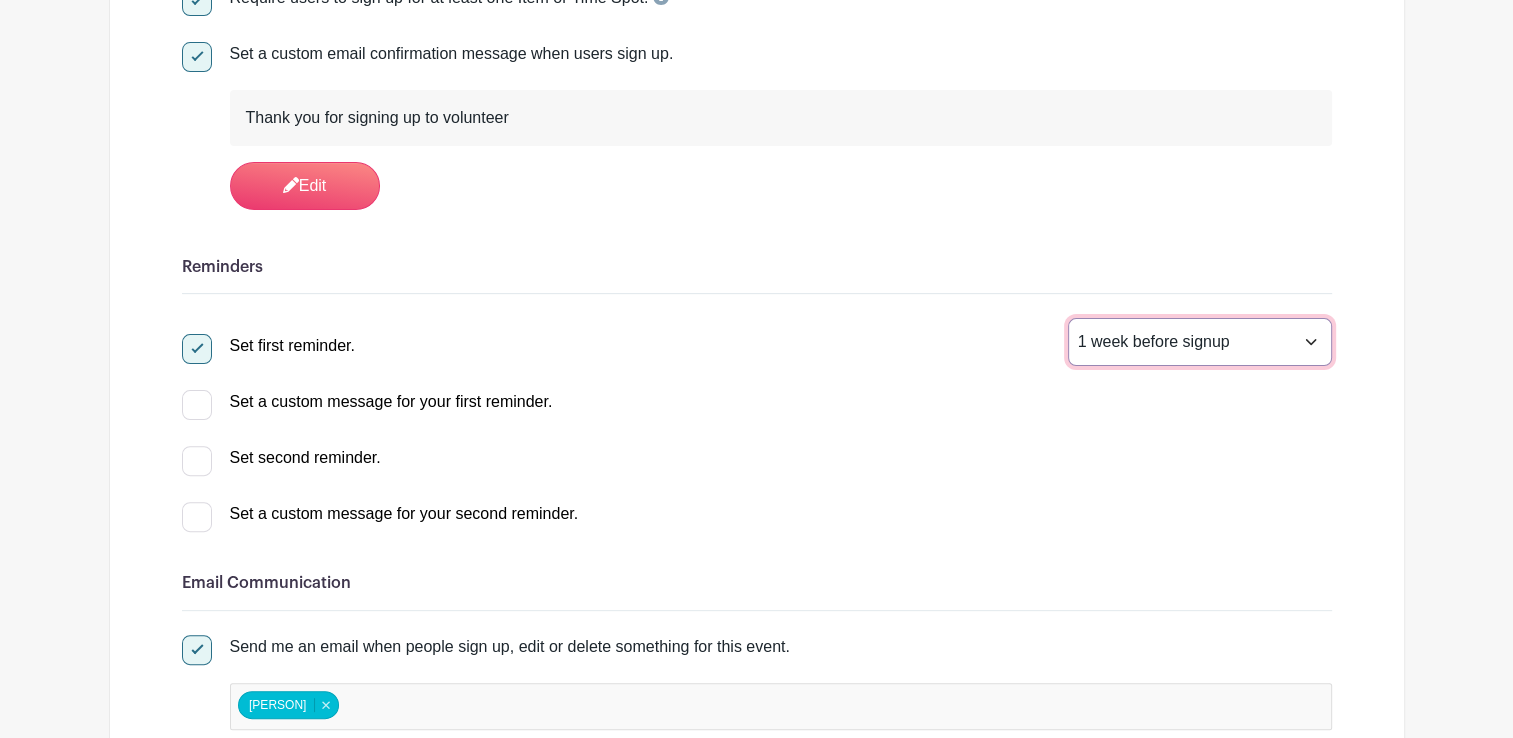 select on "[NUMBER]" 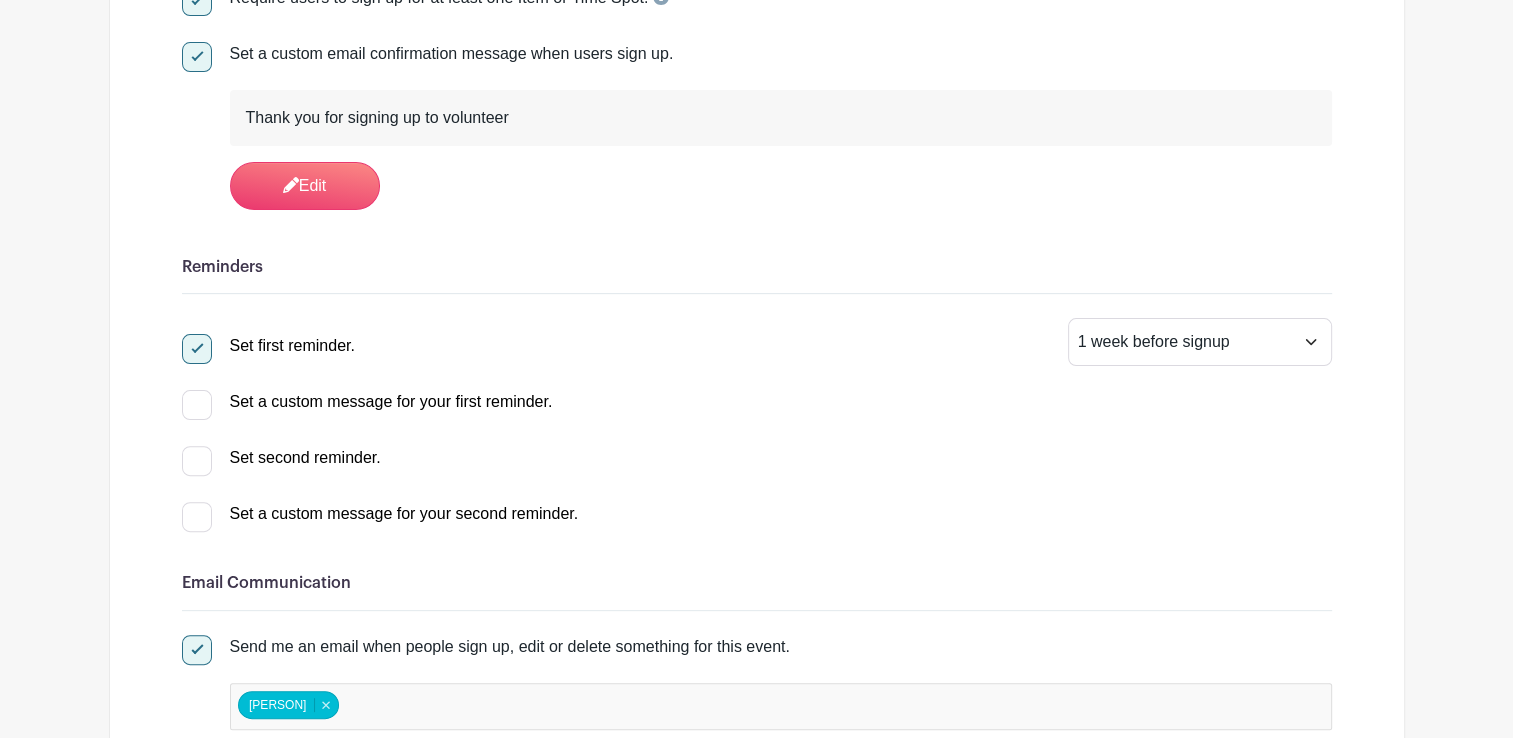 click at bounding box center [197, 461] 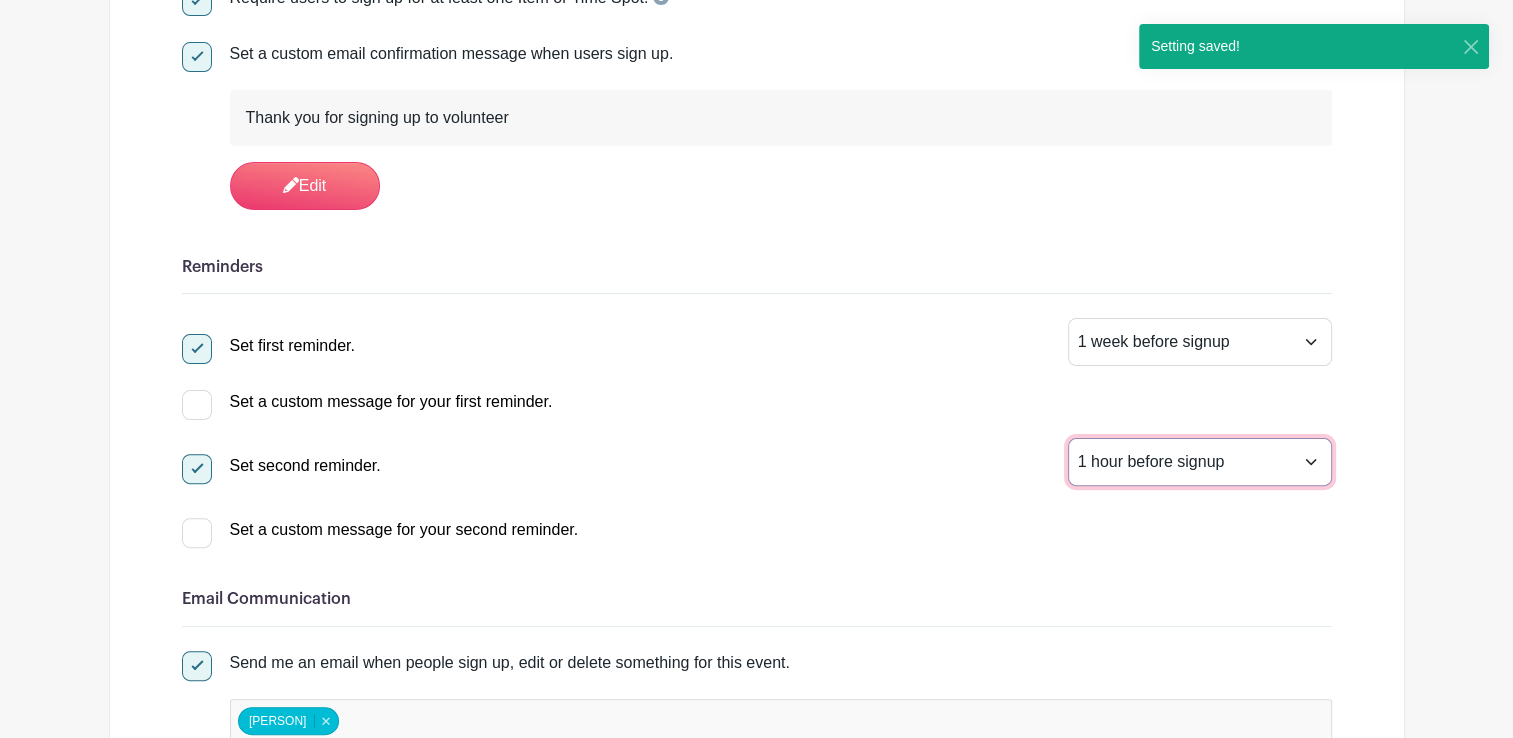 click on "1 hour before signup
2 hours before signup
3 hours before signup
4 hours before signup
5 hours before signup
1 day before signup
2 days before signup
3 days before signup
4 days before signup
5 days before signup
1 week before signup
2 weeks before signup" at bounding box center [1200, 462] 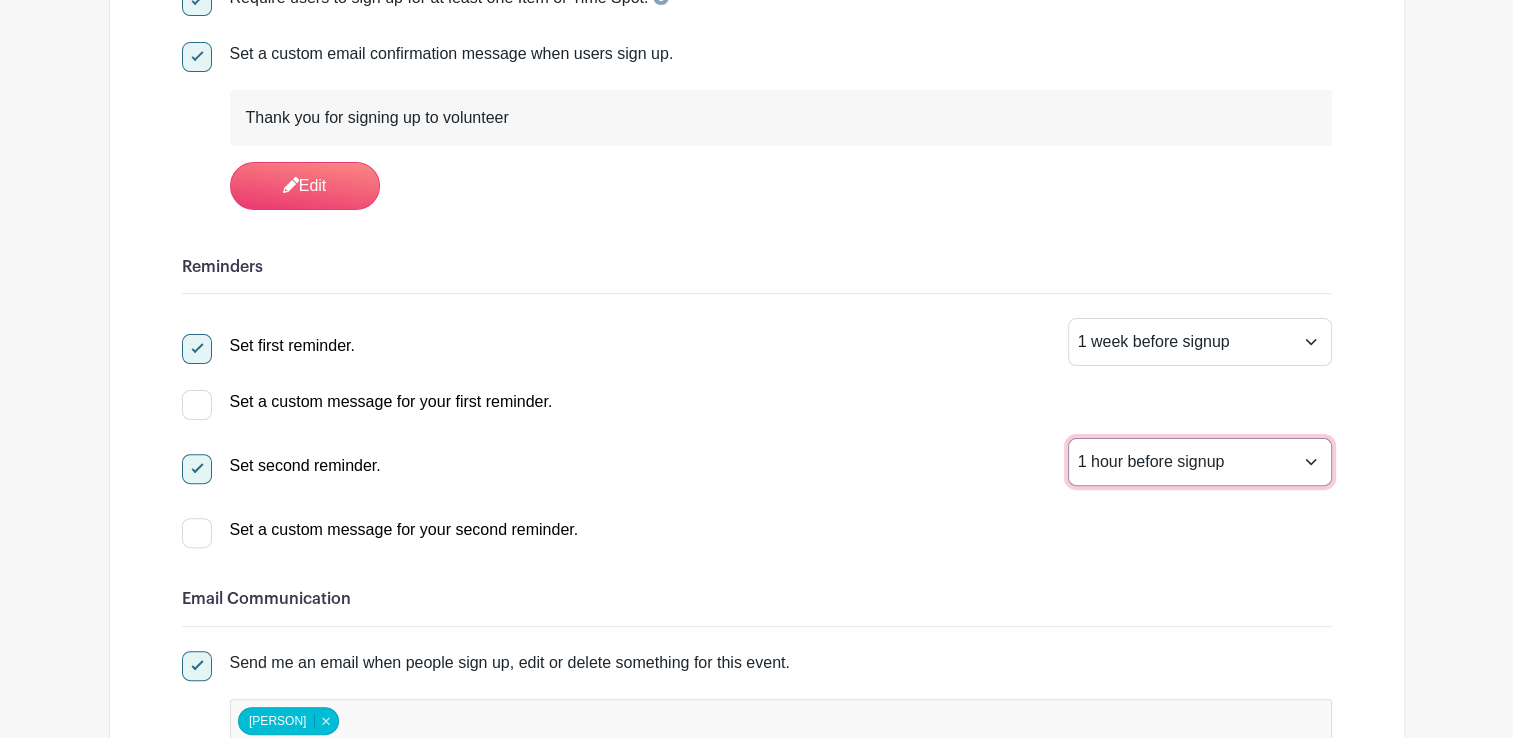select on "168" 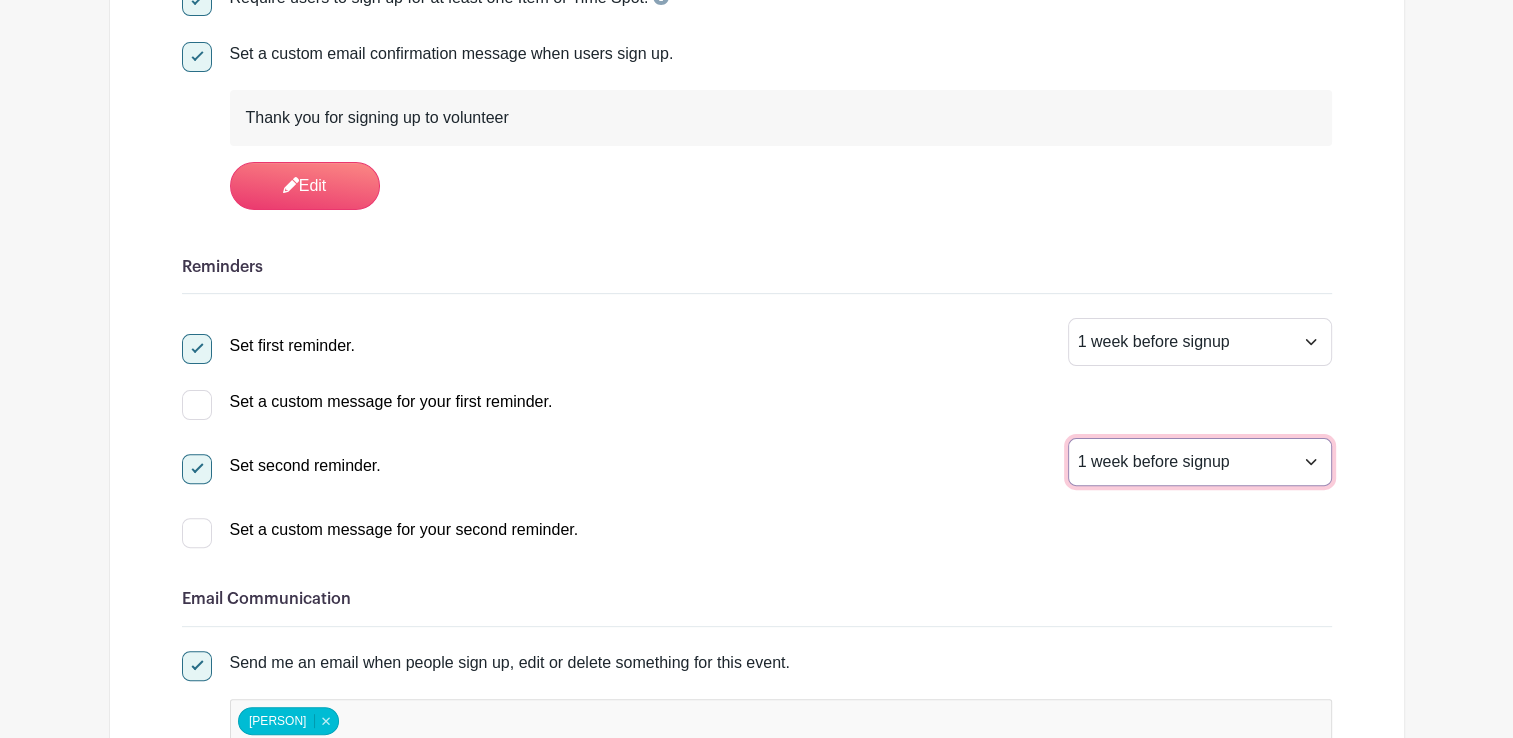 click on "1 hour before signup
2 hours before signup
3 hours before signup
4 hours before signup
5 hours before signup
1 day before signup
2 days before signup
3 days before signup
4 days before signup
5 days before signup
1 week before signup
2 weeks before signup" at bounding box center [1200, 462] 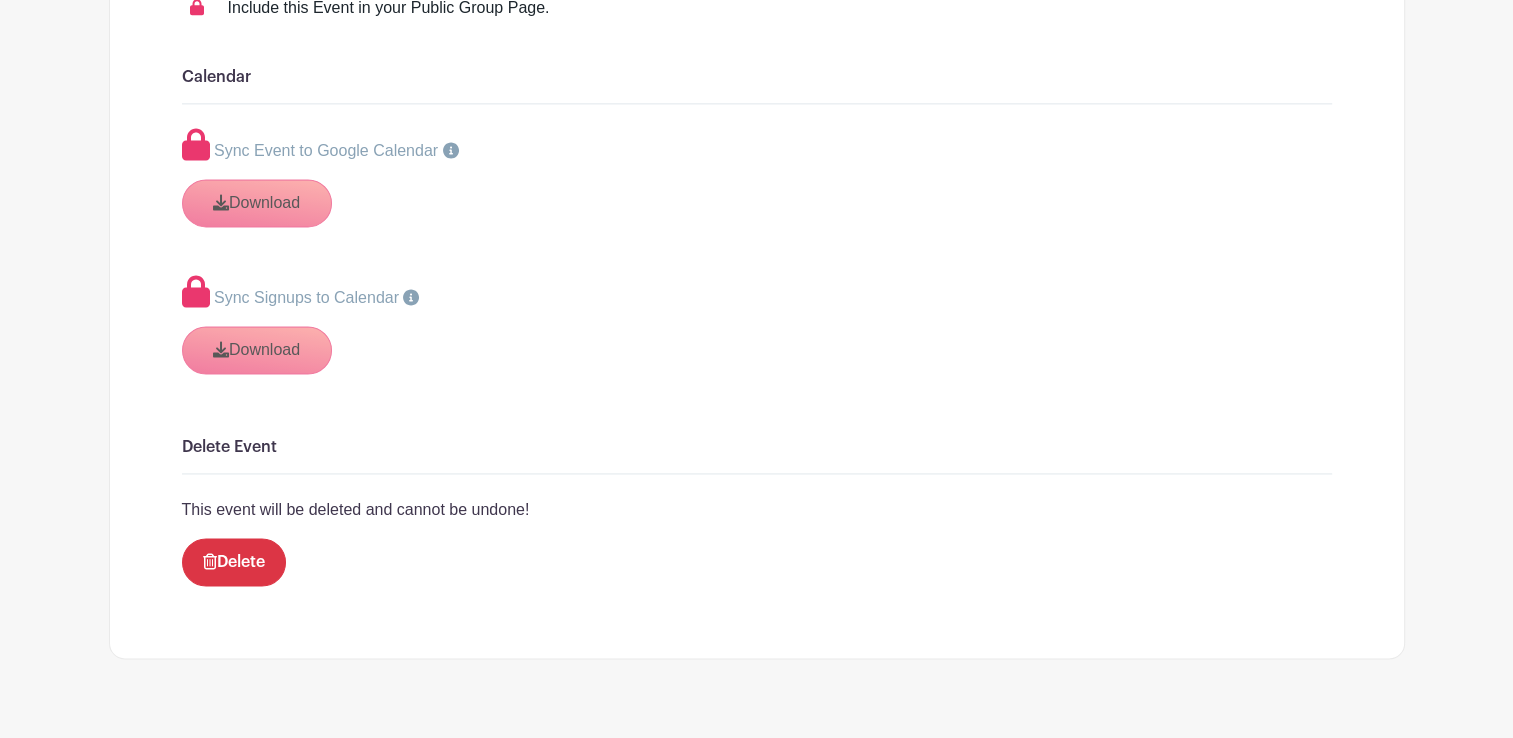 scroll, scrollTop: 2806, scrollLeft: 0, axis: vertical 